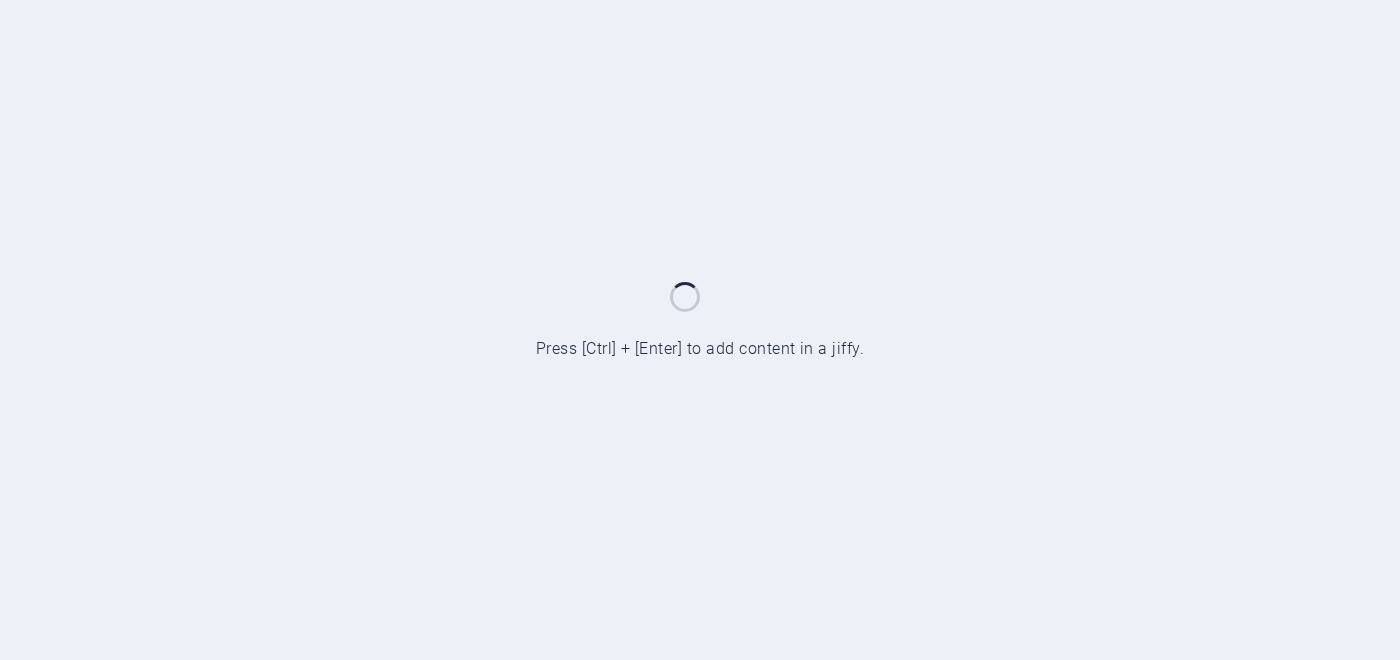 scroll, scrollTop: 0, scrollLeft: 0, axis: both 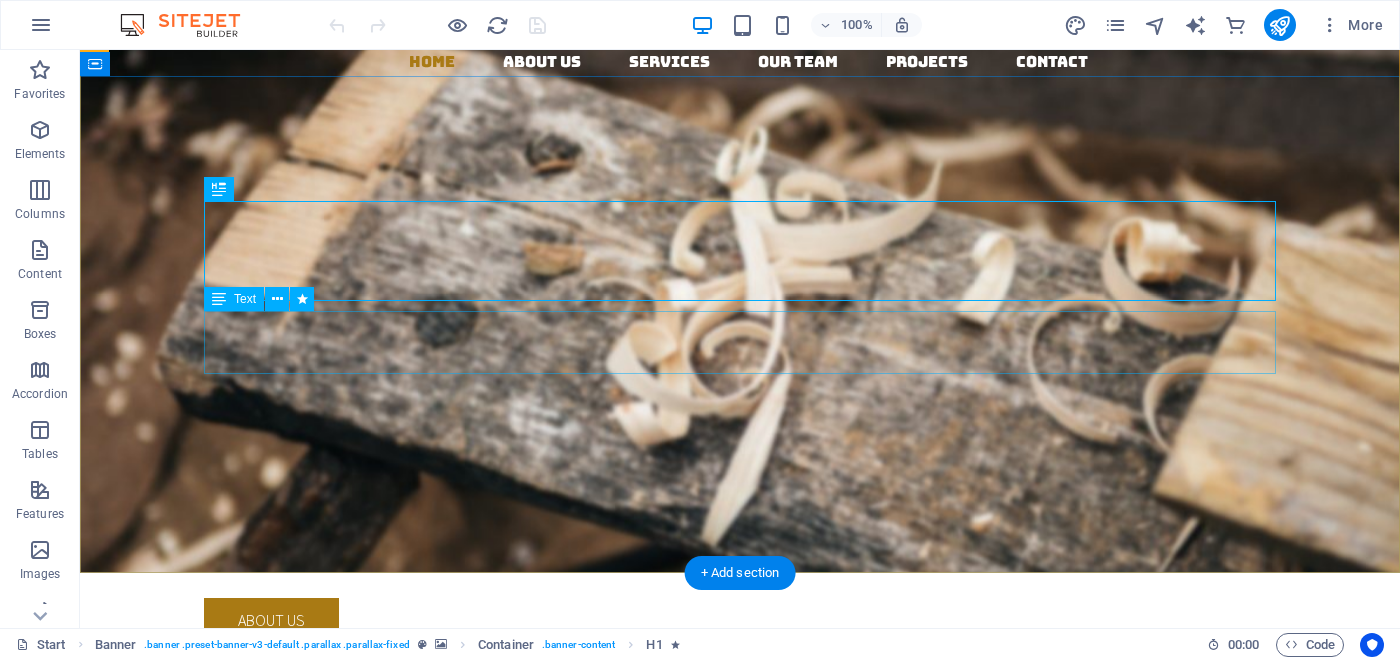 click on "Lorem ipsum dolor sit amet, consectetuer adipiscing elit. Aenean commodo ligula eget dolor. Aenean massa. Cum sociis natoque penatibus et magnis dis parturient montes, nascetur ridiculus mus." at bounding box center [740, 537] 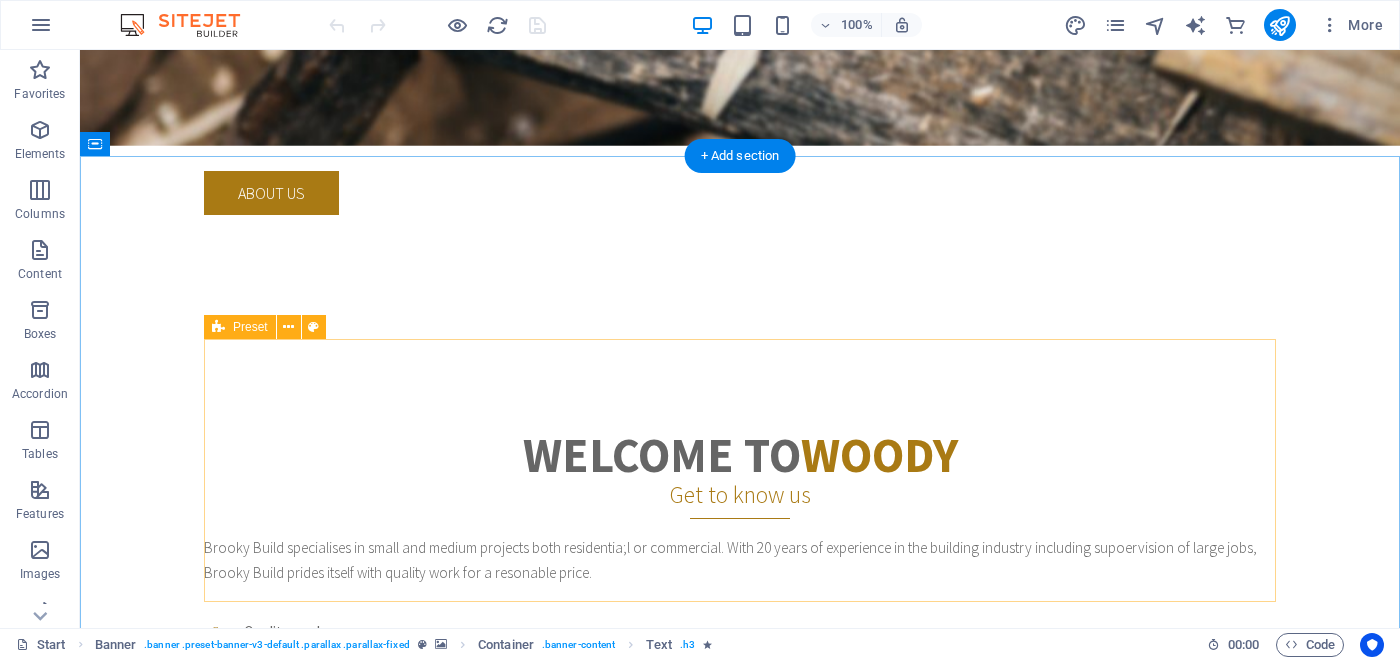scroll, scrollTop: 487, scrollLeft: 0, axis: vertical 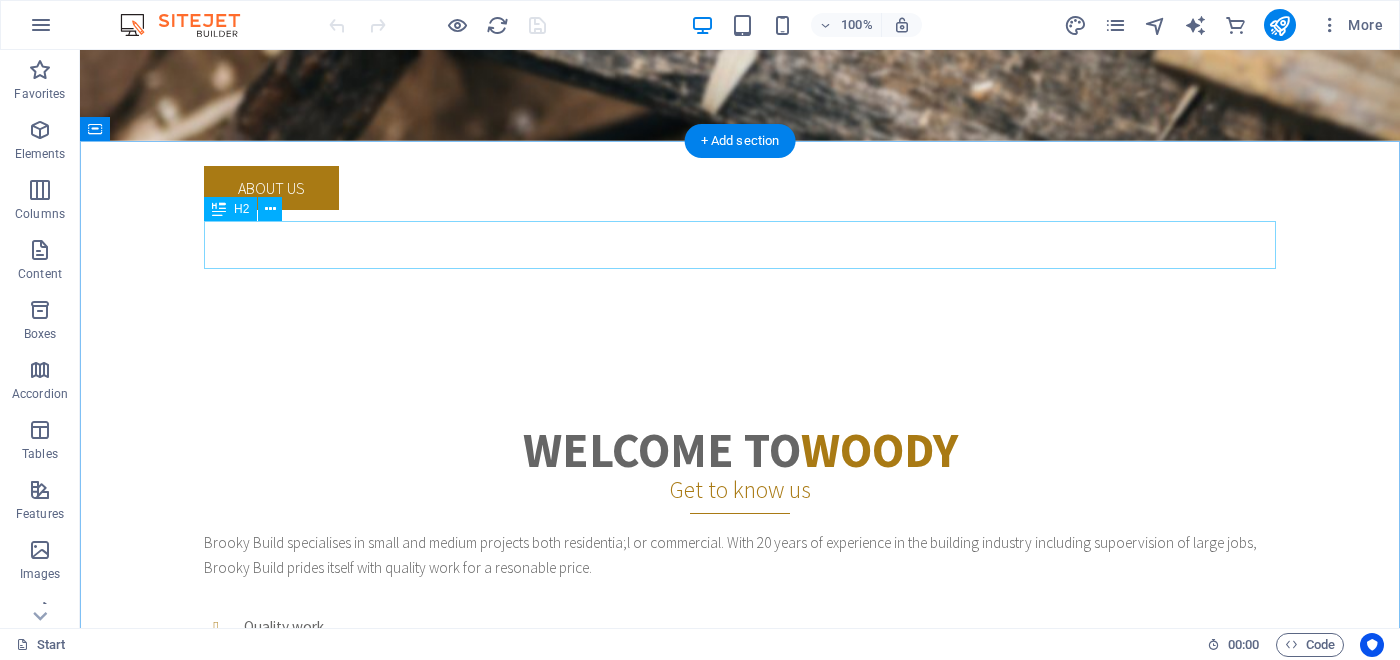 click on "Welcome to  Woody" at bounding box center (740, 450) 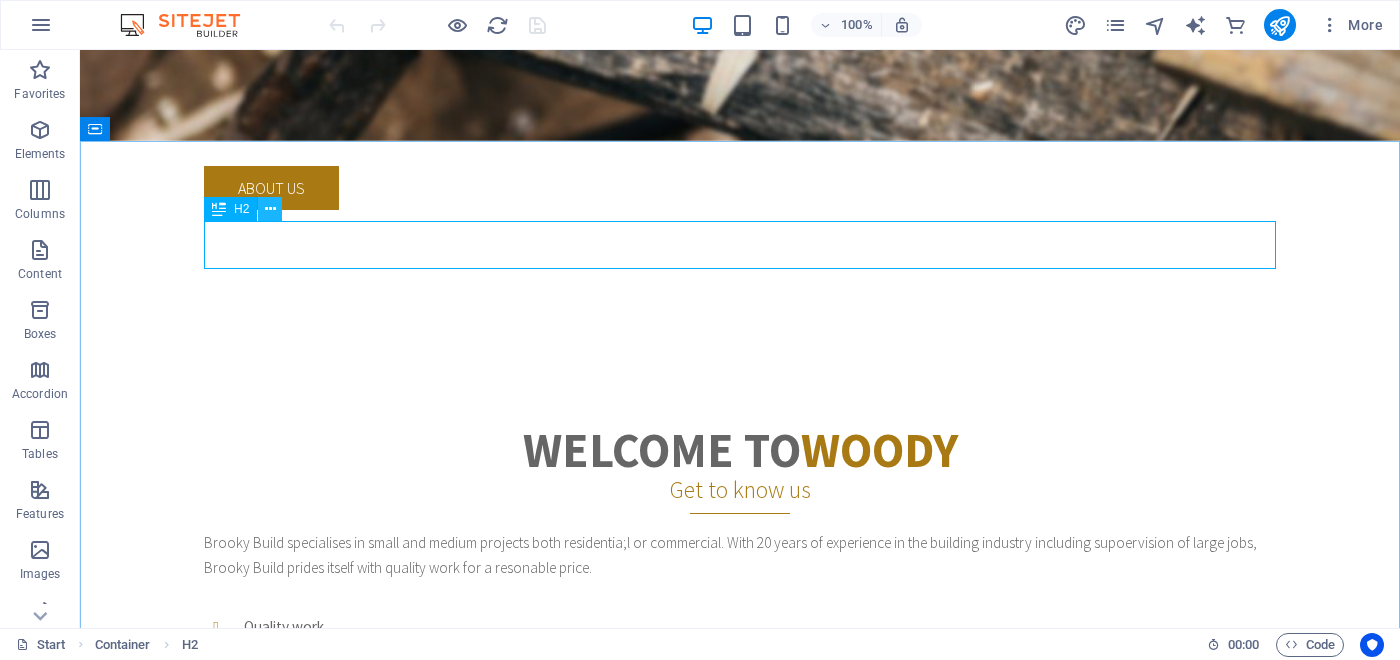 click at bounding box center (270, 209) 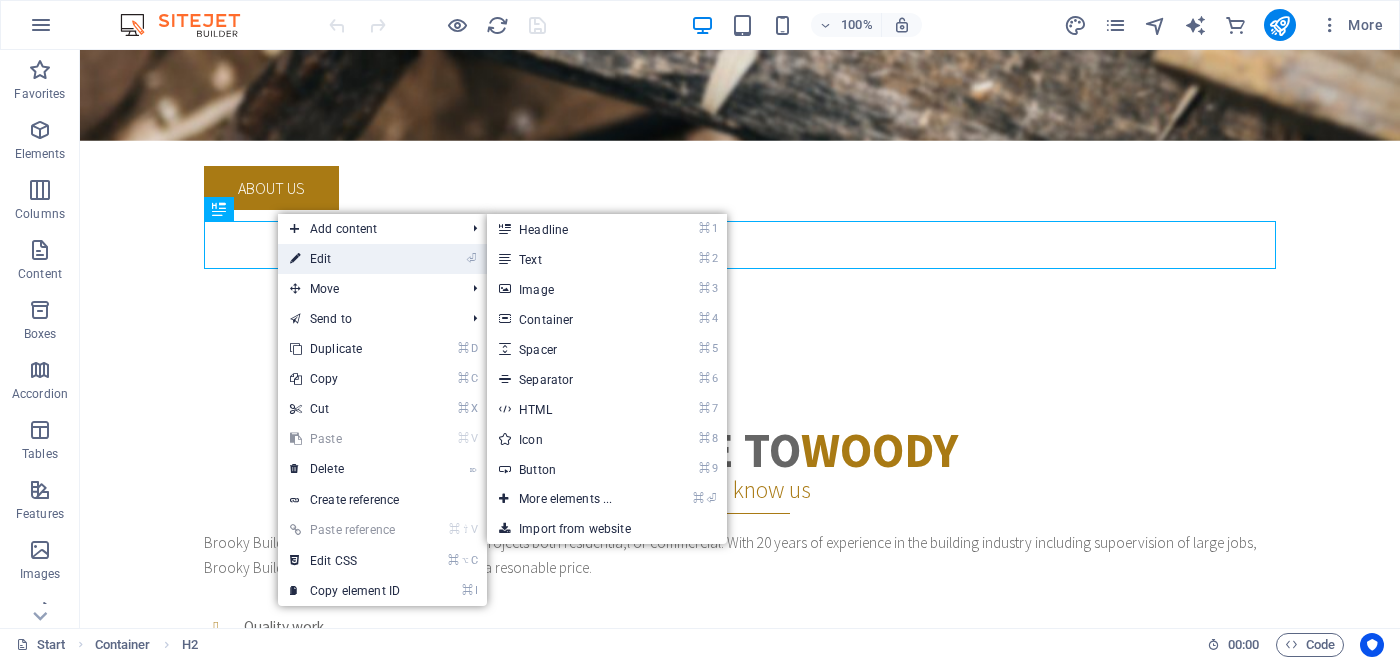 click on "⏎  Edit" at bounding box center [345, 259] 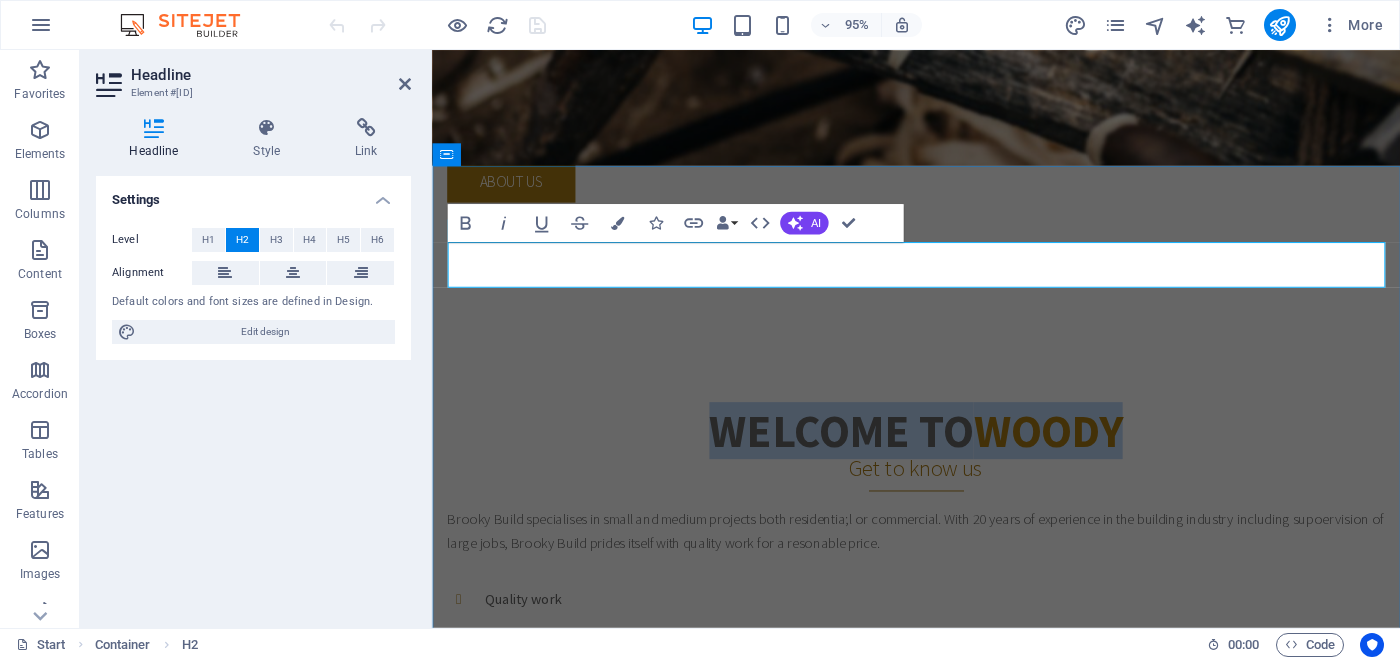 click on "Woody" at bounding box center (1080, 450) 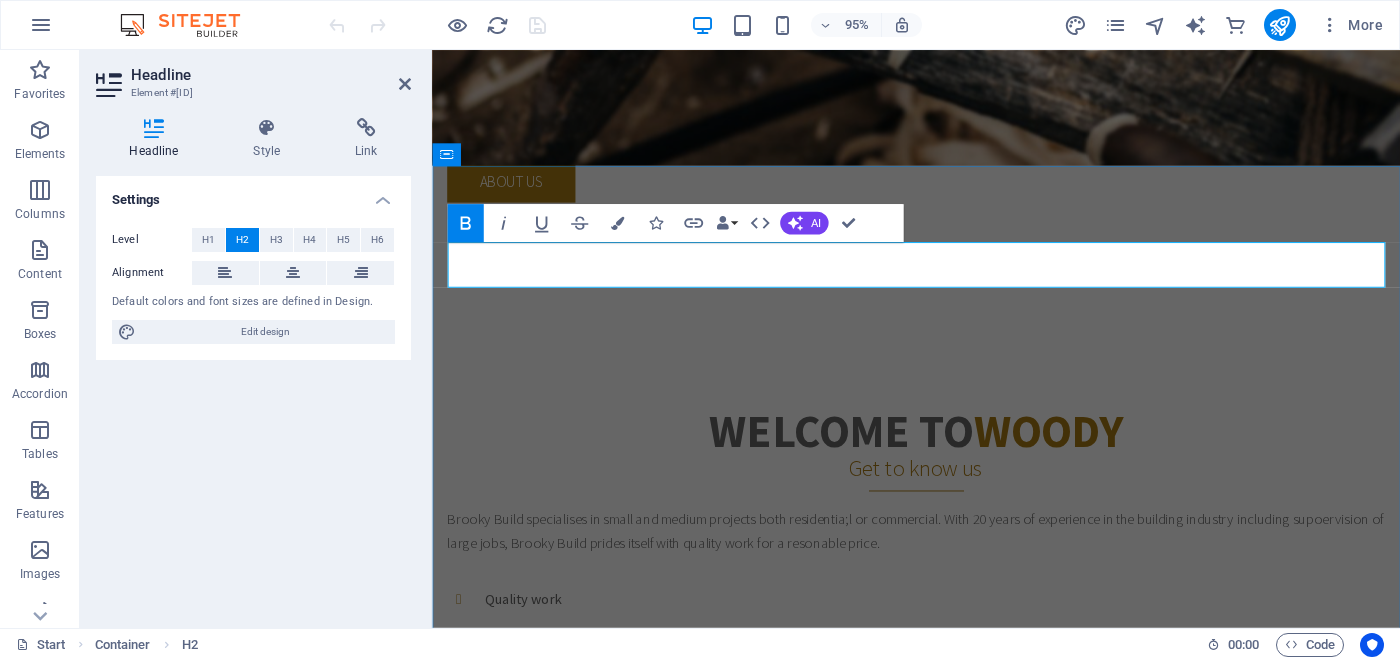 click on "Woody" at bounding box center (1080, 450) 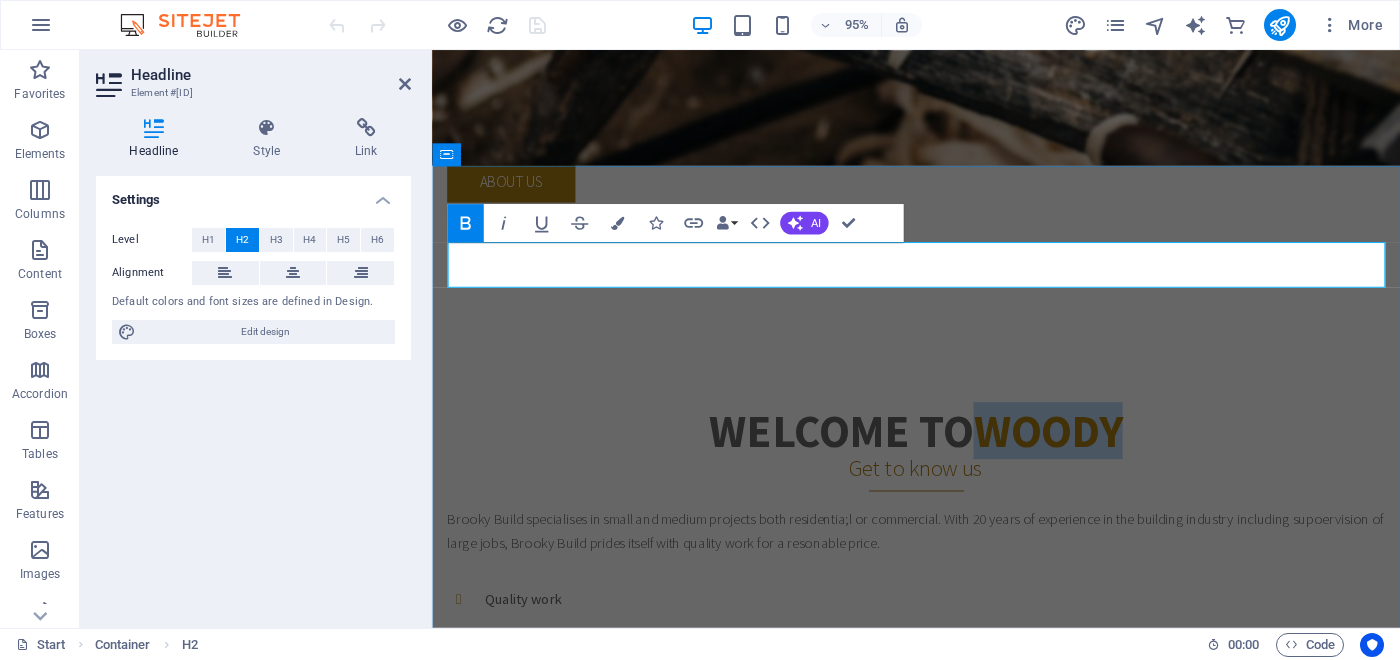 click on "Woody" at bounding box center (1080, 450) 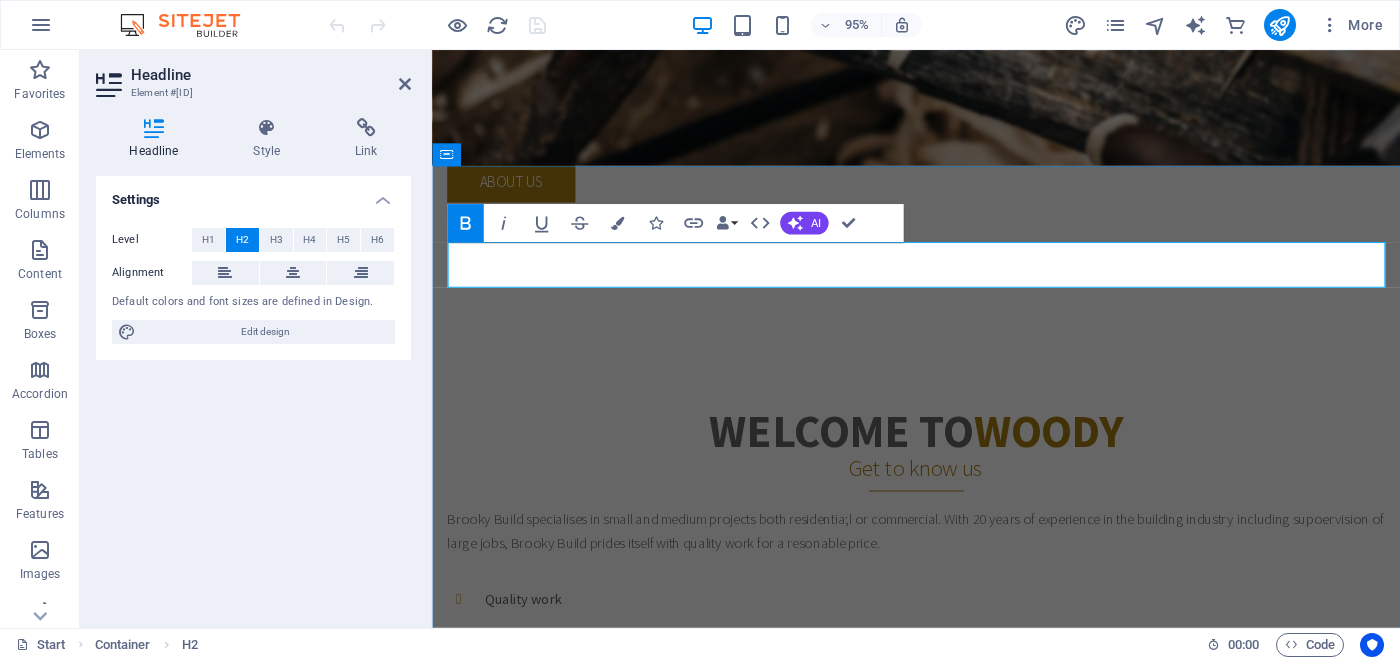 type 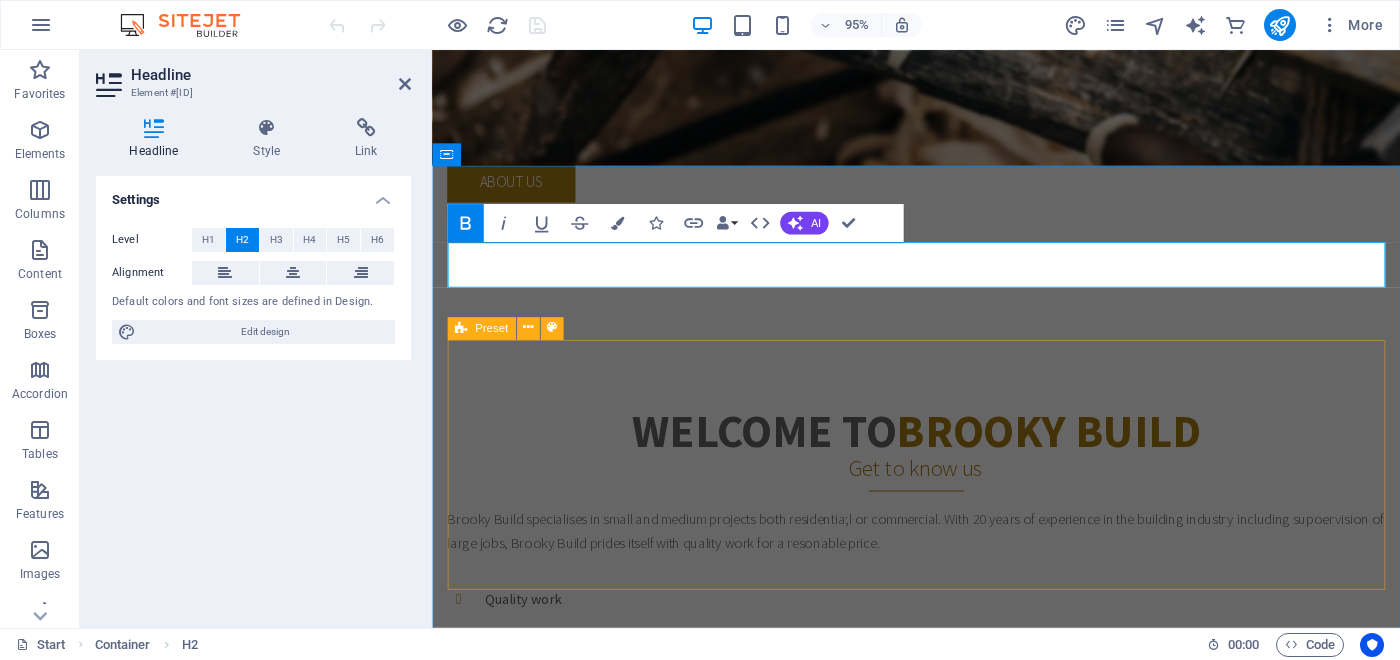 click on "Brooky Build specialises in small and medium projects both residentia;l or commercial. With 20 years of experience in the building industry including supoervision of large jobs, Brooky Build prides itself with quality work for a resonable price. Quality work Affordable prices Carpentry Finishing Off Worked for 20years in the building industry from removal of old to construstion of new finished to the end for carefree finisheds for clients." at bounding box center [941, 757] 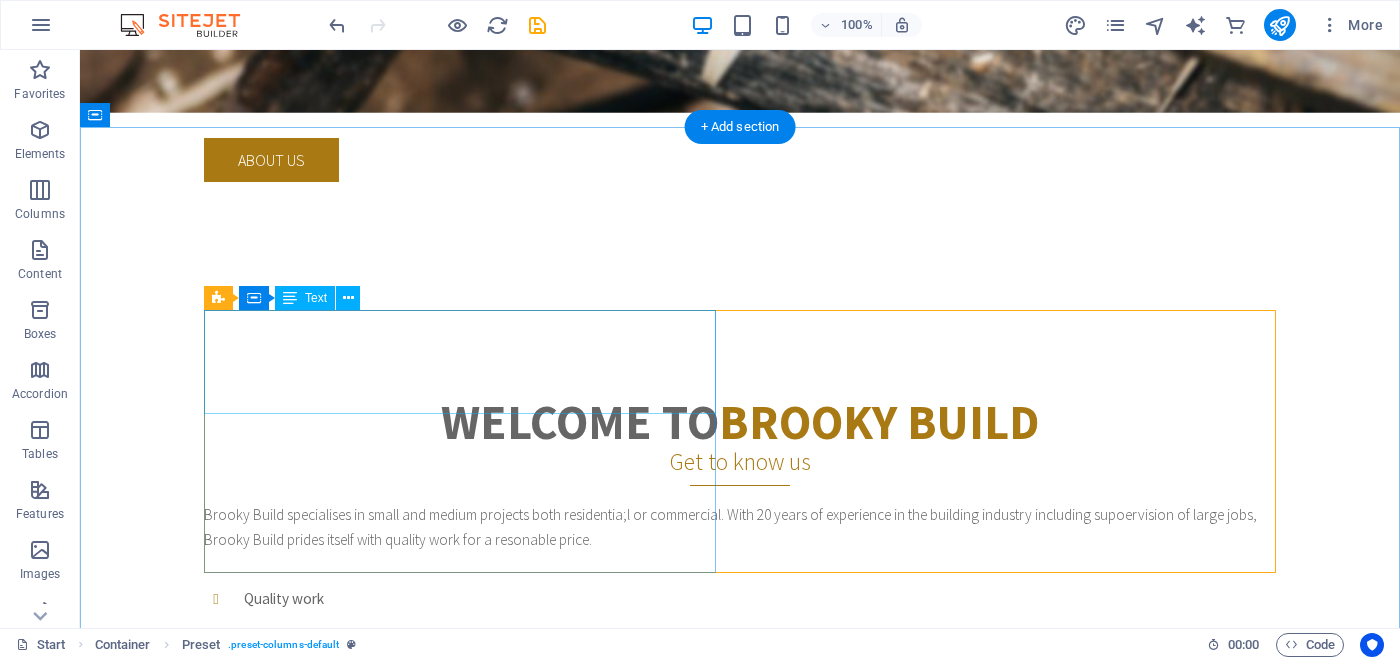 scroll, scrollTop: 522, scrollLeft: 0, axis: vertical 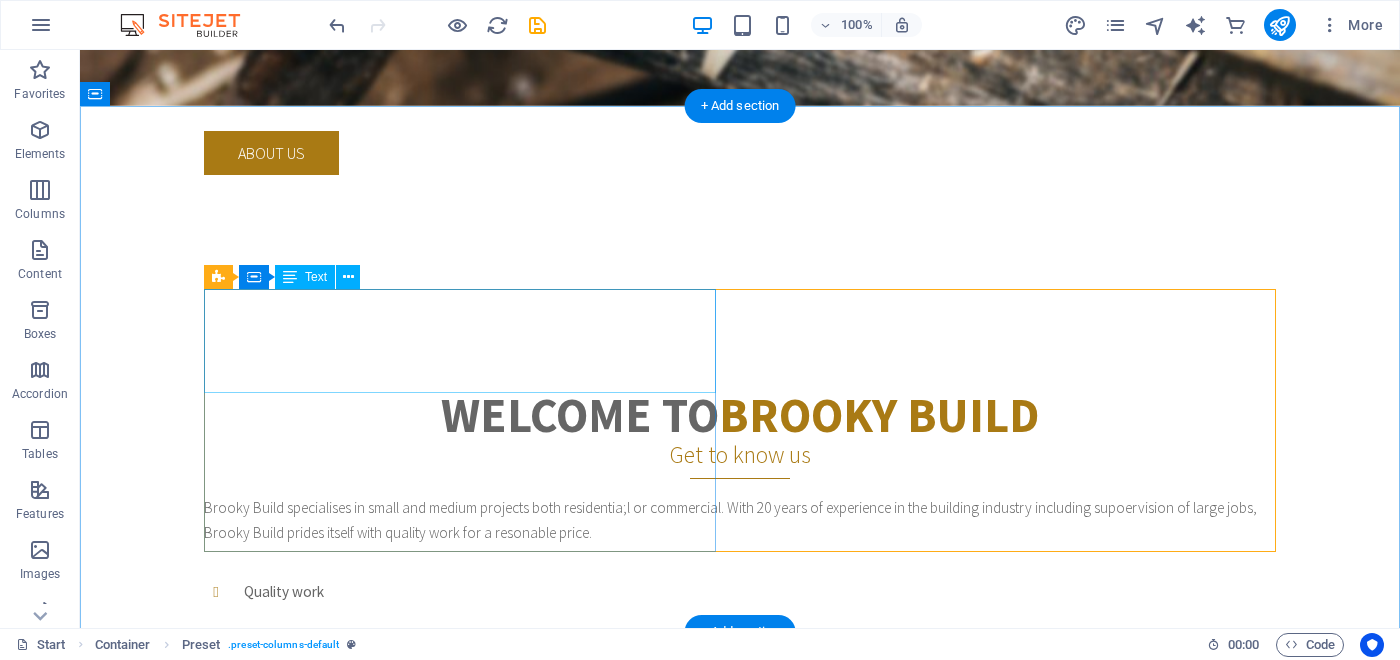 click on "Brooky Build specialises in small and medium projects both residentia;l or commercial. With 20 years of experience in the building industry including supoervision of large jobs, Brooky Build prides itself with quality work for a resonable price." at bounding box center (740, 521) 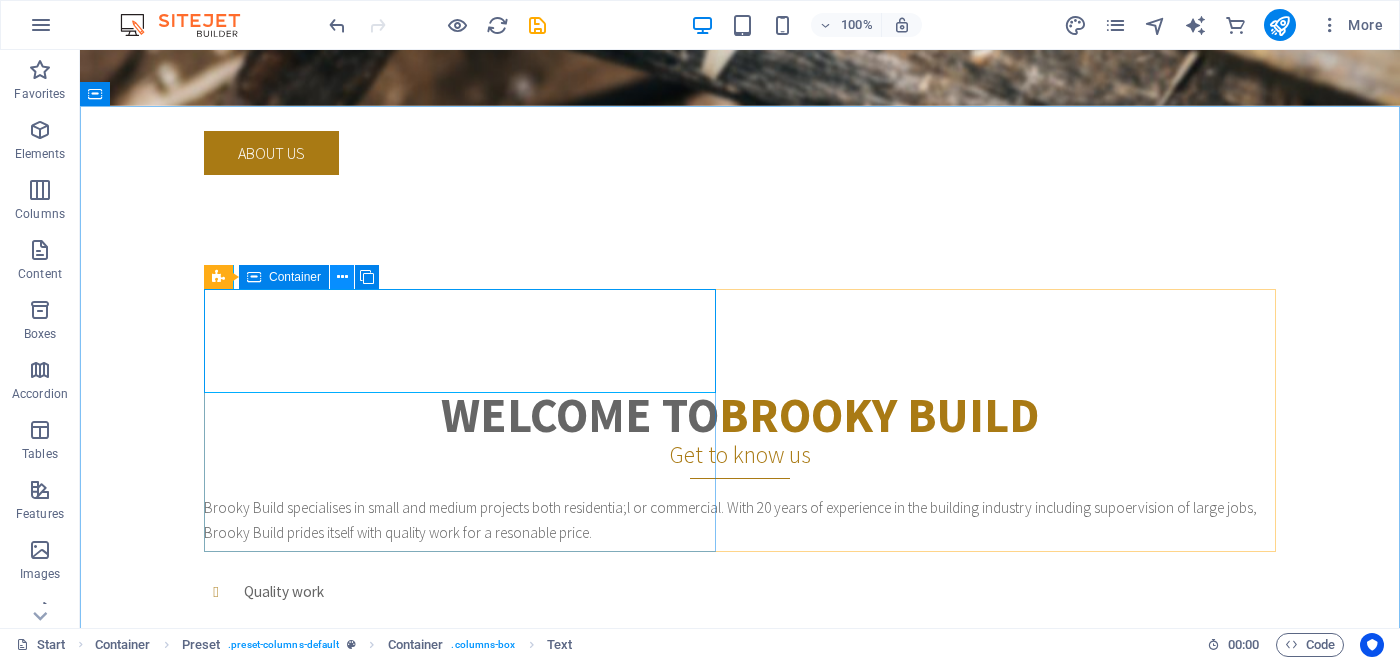 click at bounding box center (342, 277) 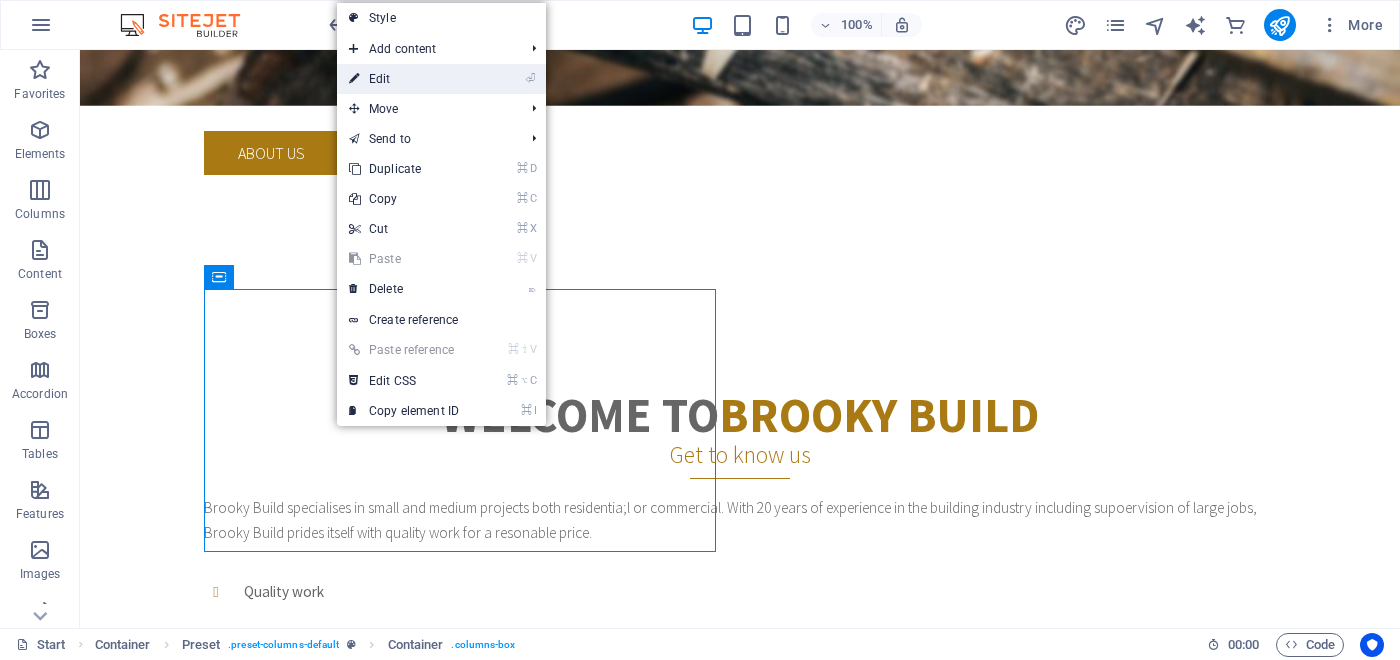 click on "⏎  Edit" at bounding box center (404, 79) 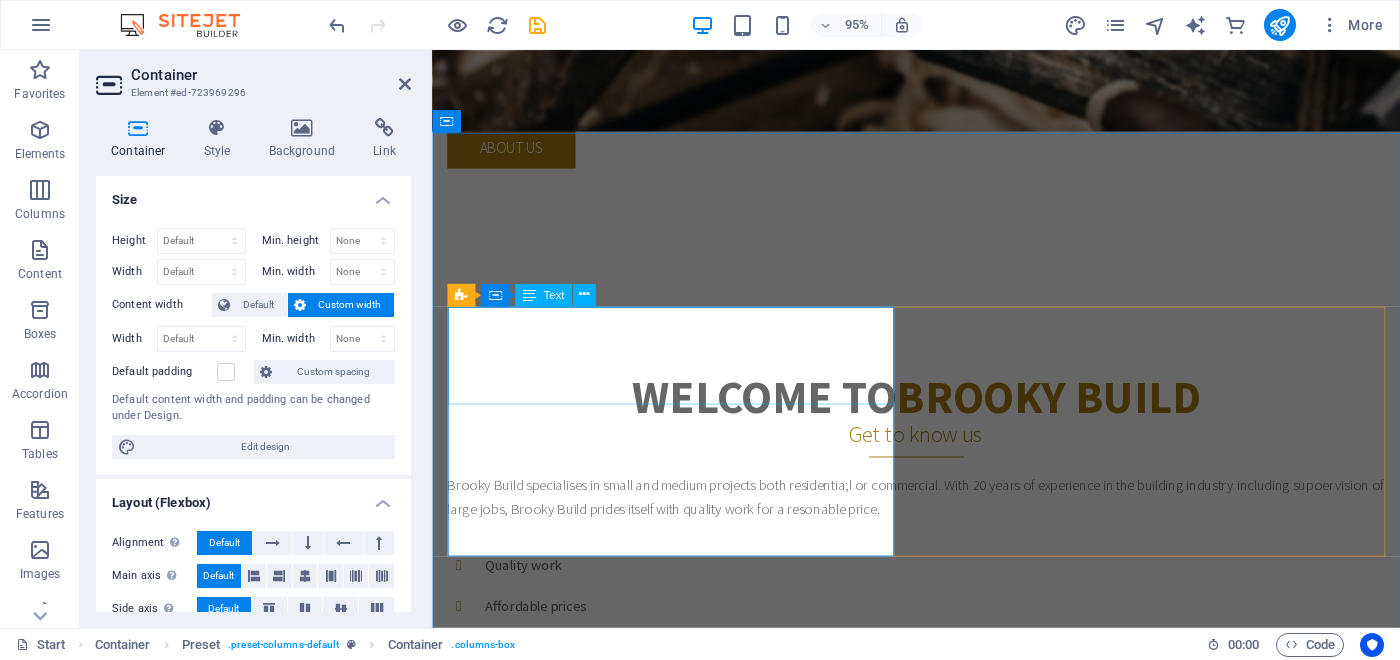 click on "Brooky Build specialises in small and medium projects both residentia;l or commercial. With 20 years of experience in the building industry including supoervision of large jobs, Brooky Build prides itself with quality work for a resonable price." at bounding box center (941, 521) 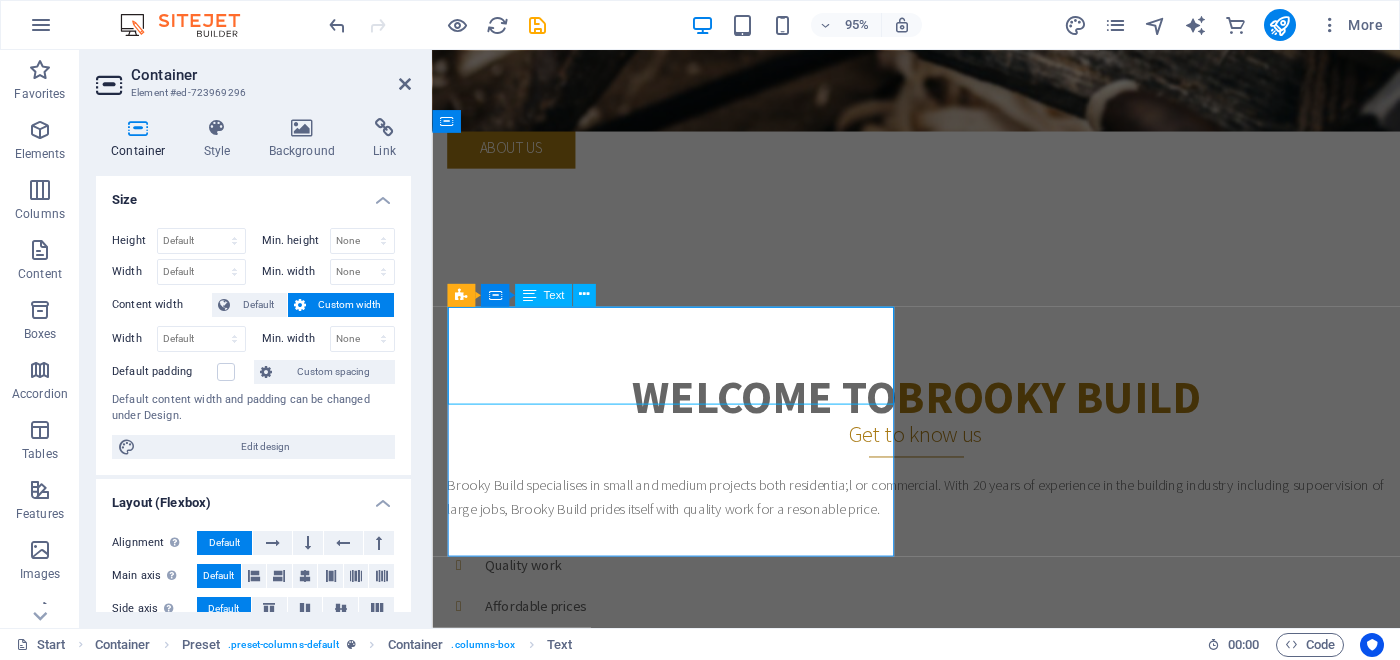 click on "Brooky Build specialises in small and medium projects both residentia;l or commercial. With 20 years of experience in the building industry including supoervision of large jobs, Brooky Build prides itself with quality work for a resonable price." at bounding box center (941, 521) 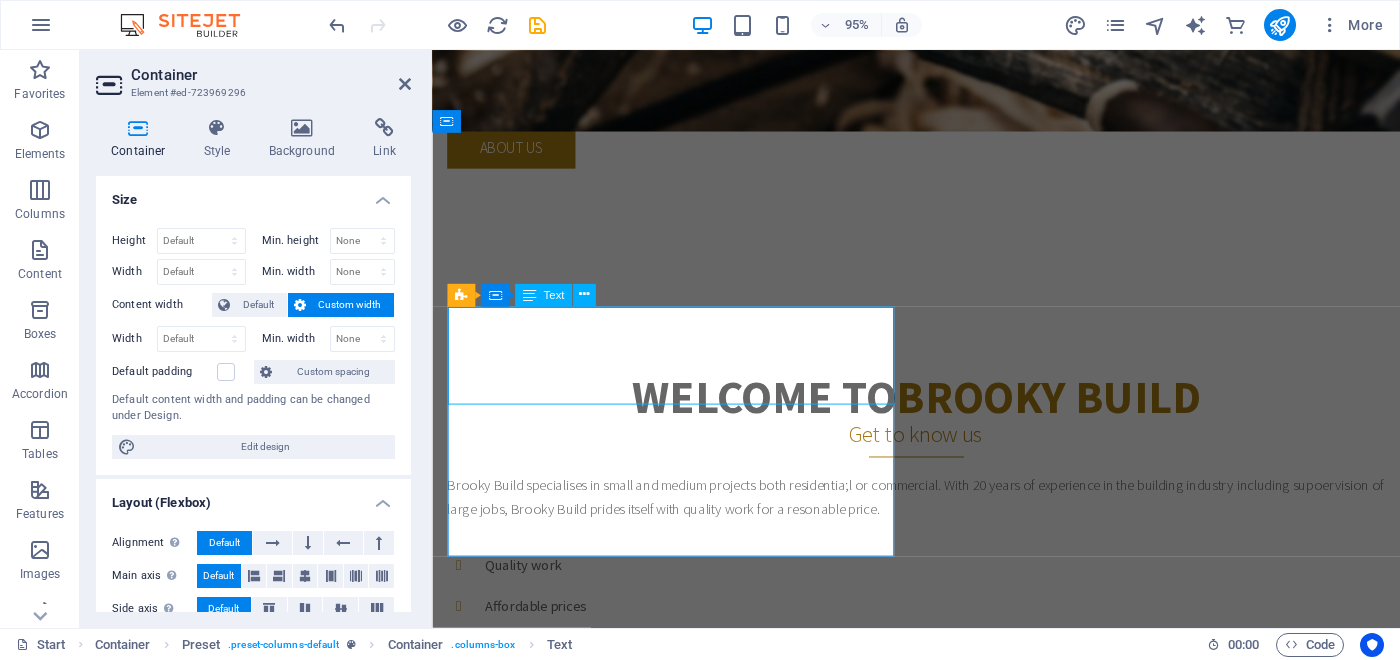 click on "Brooky Build specialises in small and medium projects both residentia;l or commercial. With 20 years of experience in the building industry including supoervision of large jobs, Brooky Build prides itself with quality work for a resonable price." at bounding box center (941, 521) 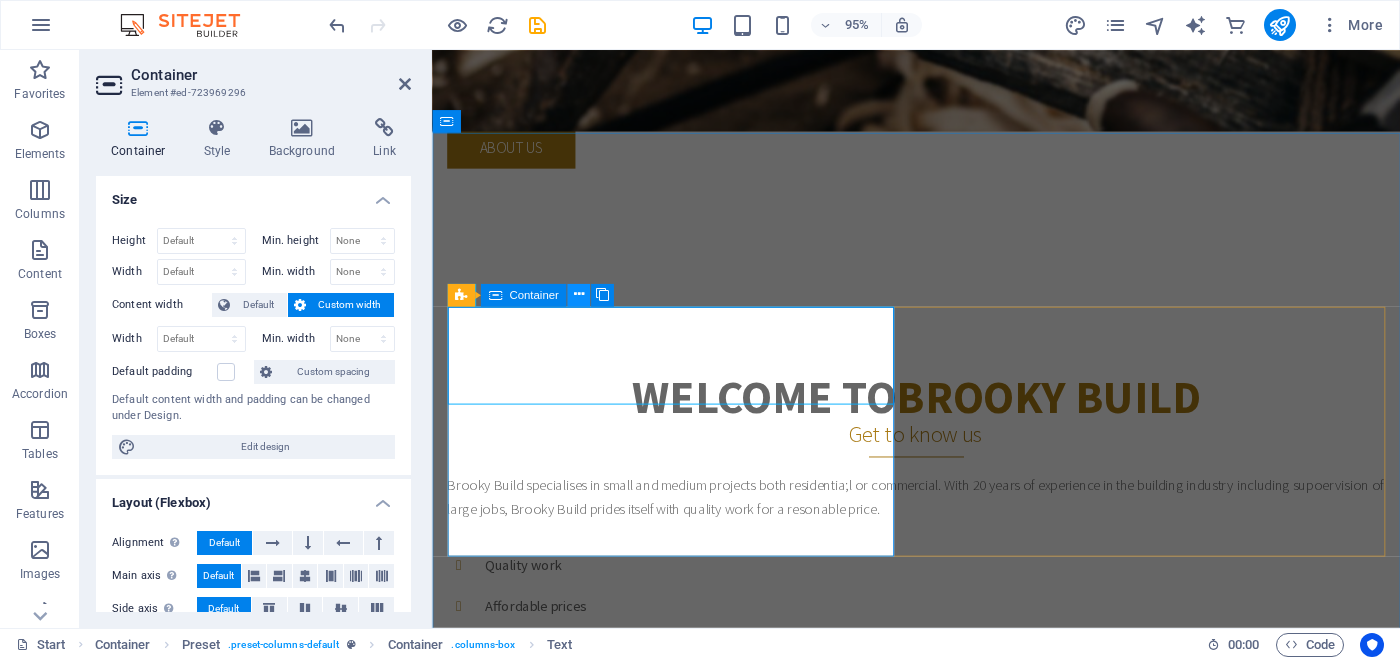 click at bounding box center (578, 295) 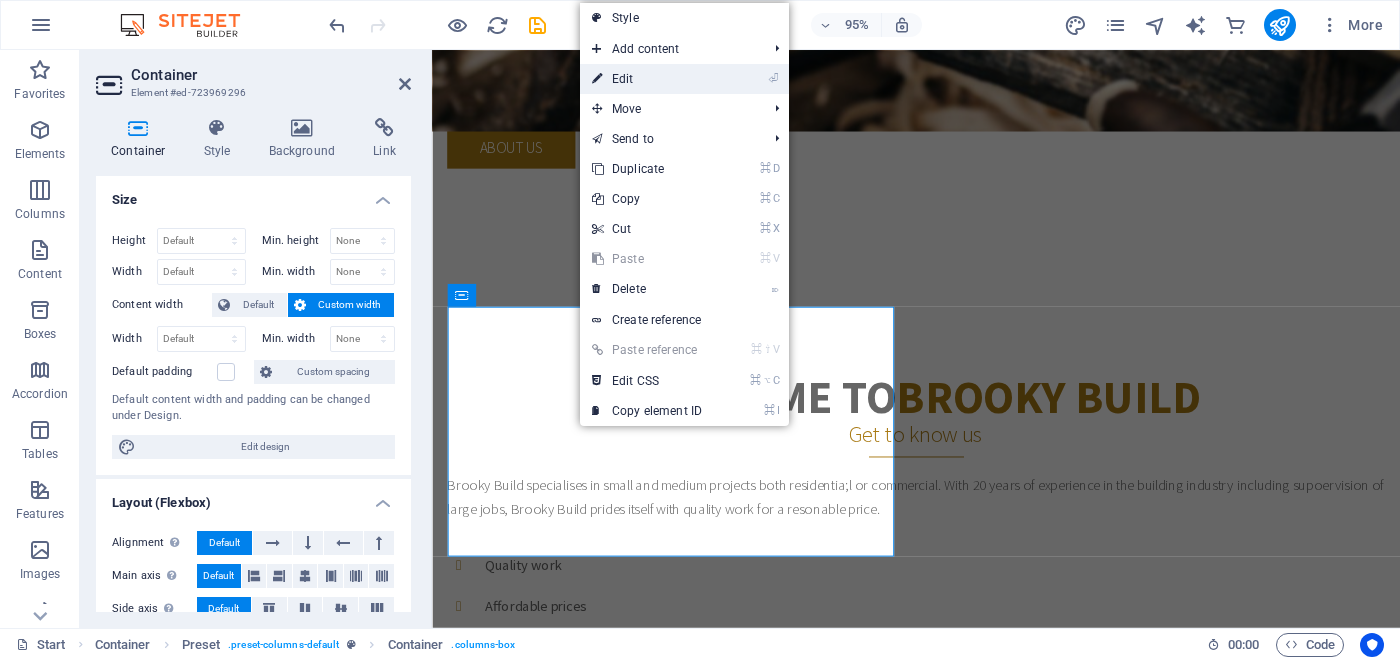 click on "⏎  Edit" at bounding box center [647, 79] 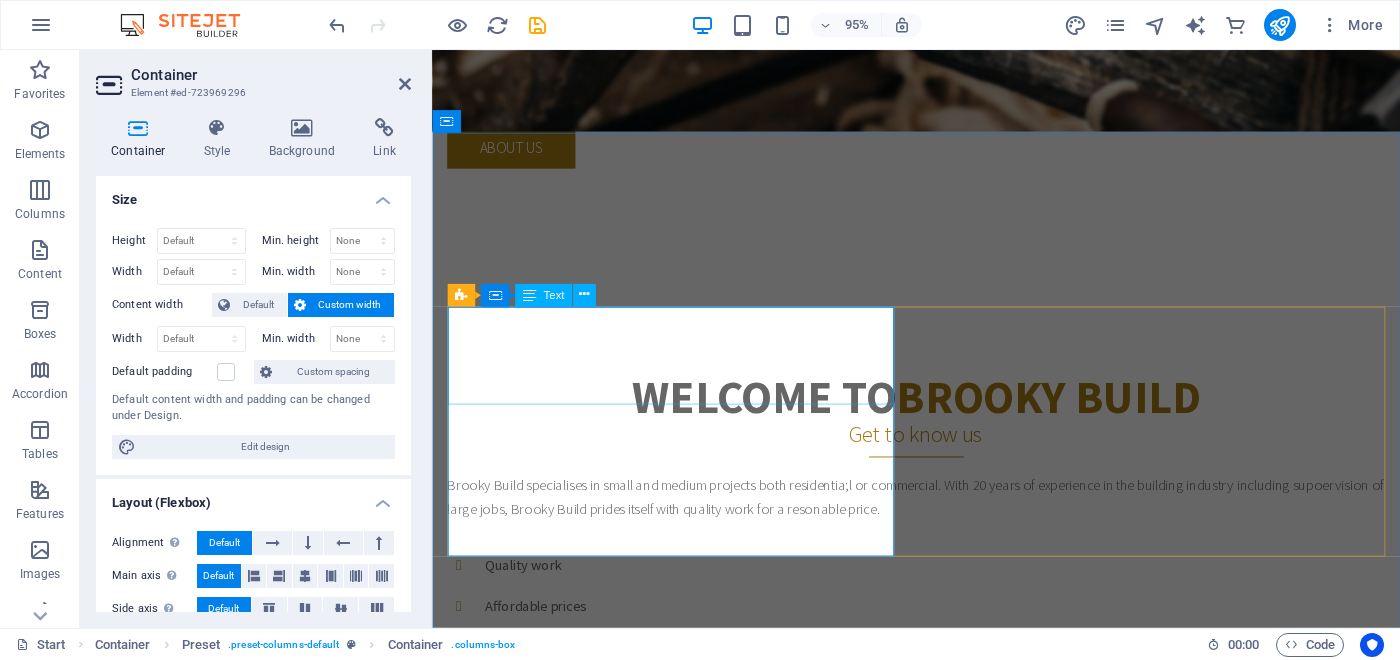 click on "Brooky Build specialises in small and medium projects both residentia;l or commercial. With 20 years of experience in the building industry including supoervision of large jobs, Brooky Build prides itself with quality work for a resonable price." at bounding box center (941, 521) 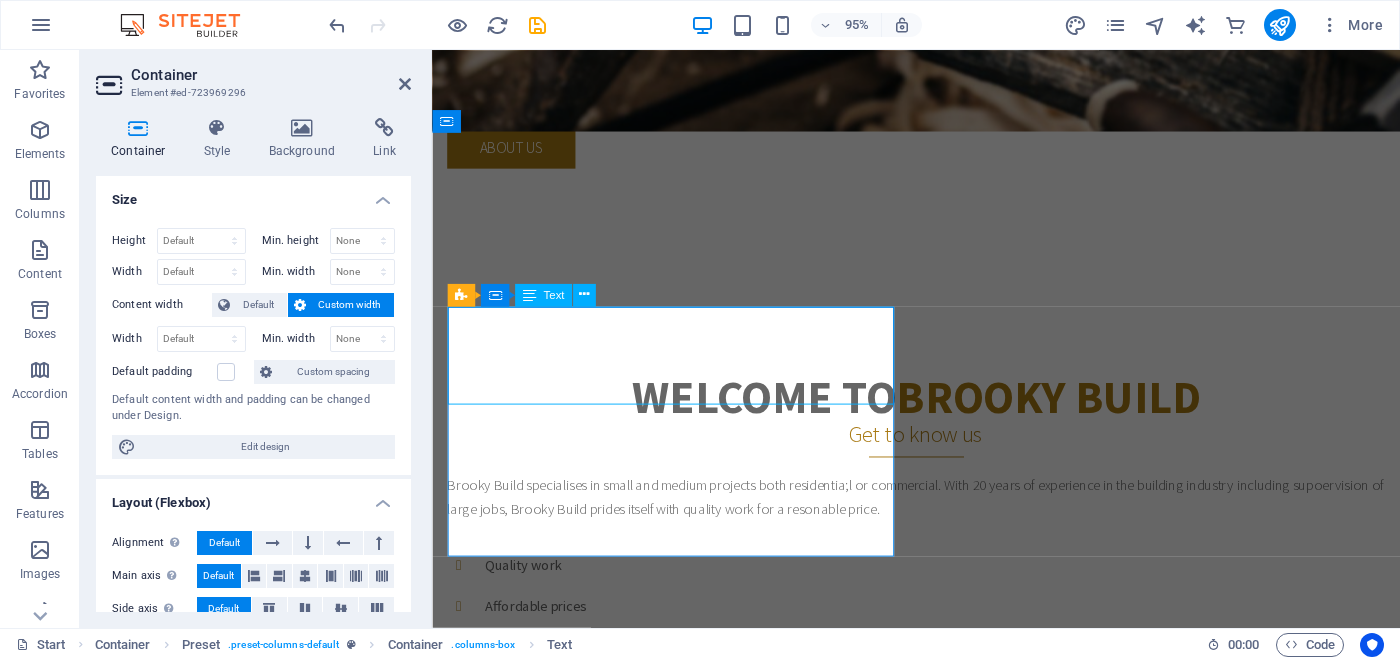 click on "Brooky Build specialises in small and medium projects both residentia;l or commercial. With 20 years of experience in the building industry including supoervision of large jobs, Brooky Build prides itself with quality work for a resonable price." at bounding box center [941, 521] 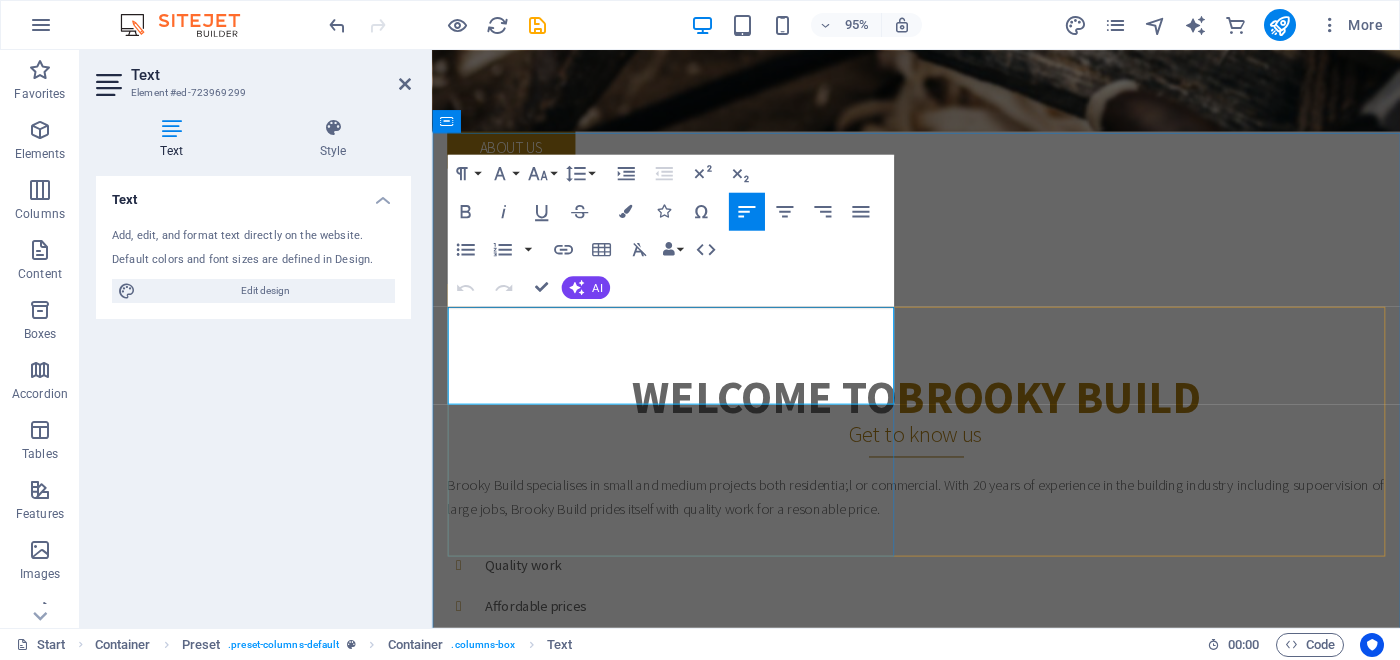click on "Brooky Build specialises in small and medium projects both residentia;l or commercial. With 20 years of experience in the building industry including supoervision of large jobs, Brooky Build prides itself with quality work for a resonable price." at bounding box center [941, 521] 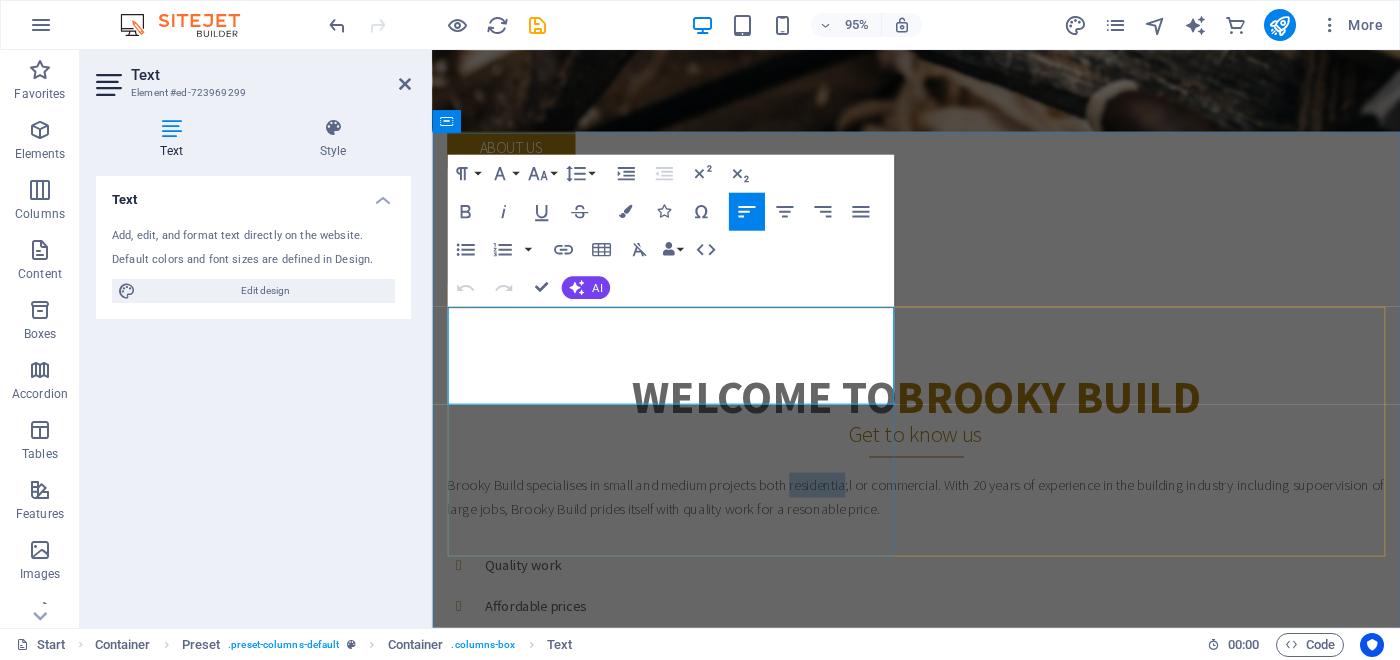 click on "Brooky Build specialises in small and medium projects both residentia;l or commercial. With 20 years of experience in the building industry including supoervision of large jobs, Brooky Build prides itself with quality work for a resonable price." at bounding box center (941, 521) 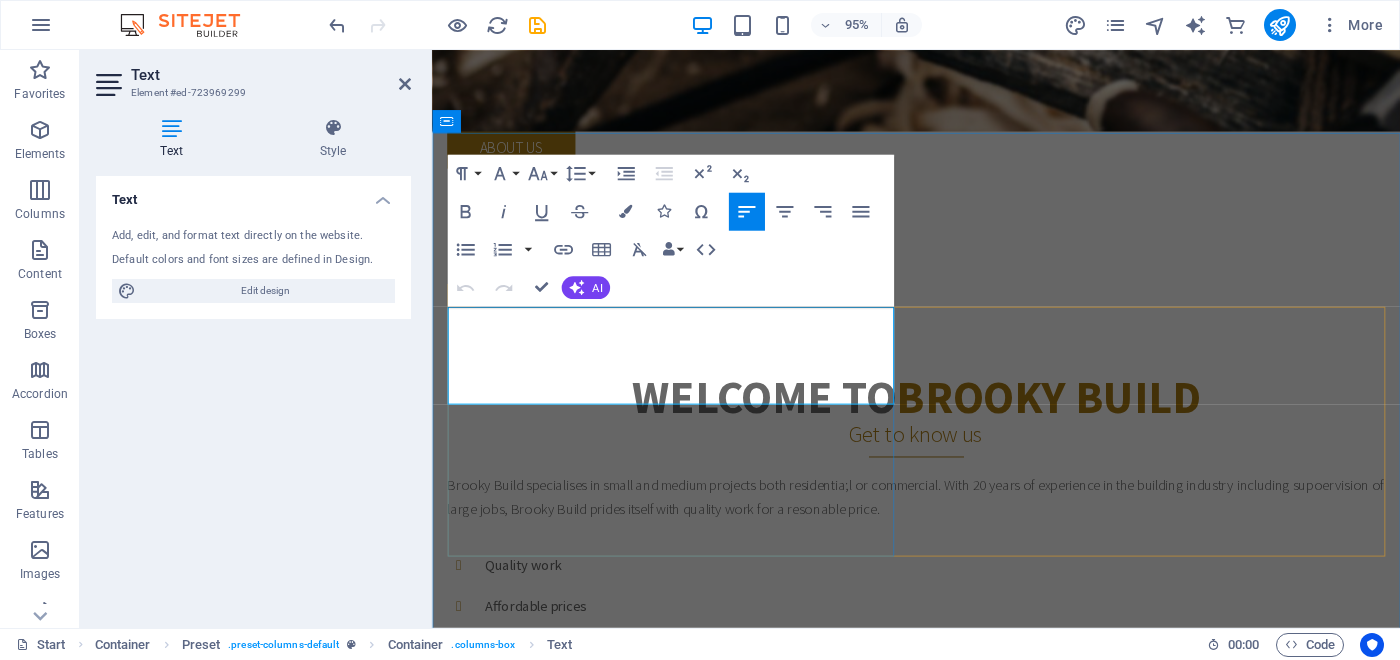 click on "Brooky Build specialises in small and medium projects both residentia;l or commercial. With 20 years of experience in the building industry including supoervision of large jobs, Brooky Build prides itself with quality work for a resonable price." at bounding box center [941, 521] 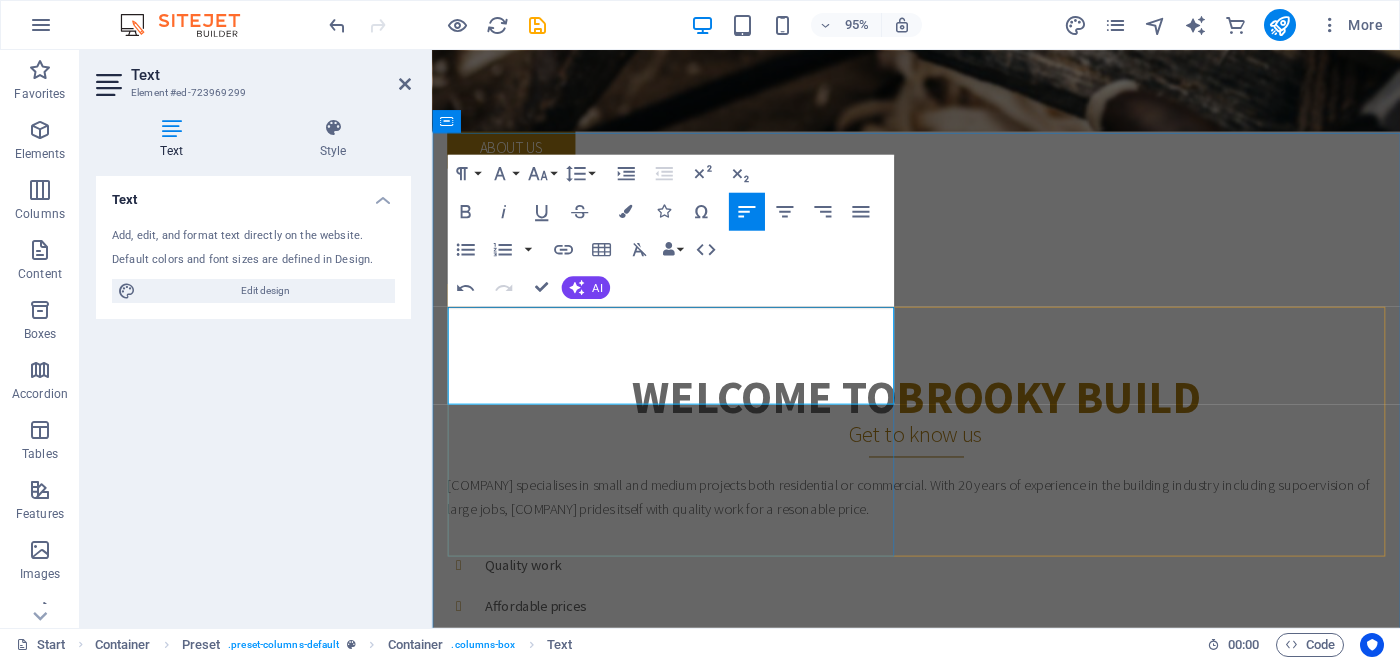 click on "[COMPANY] specialises in small and medium projects both residential or commercial. With 20 years of experience in the building industry including supoervision of large jobs, [COMPANY] prides itself with quality work for a resonable price." at bounding box center [941, 521] 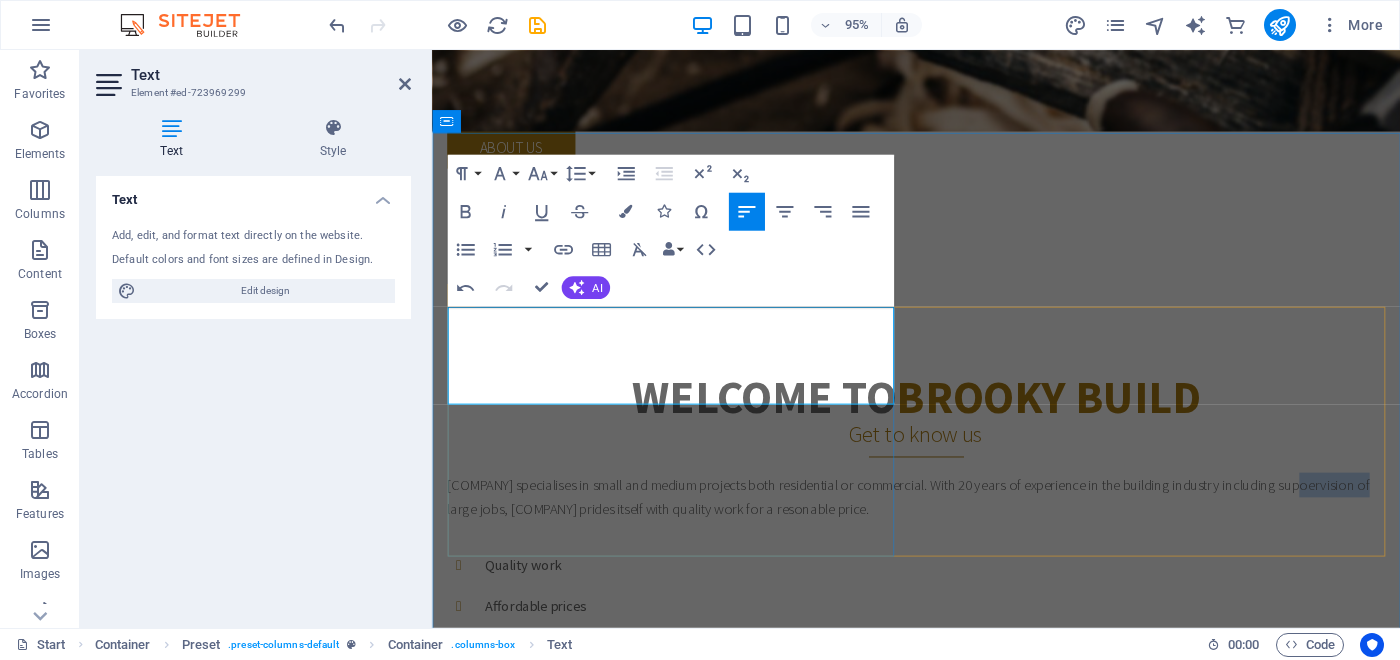 click on "[COMPANY] specialises in small and medium projects both residential or commercial. With 20 years of experience in the building industry including supoervision of large jobs, [COMPANY] prides itself with quality work for a resonable price." at bounding box center [941, 521] 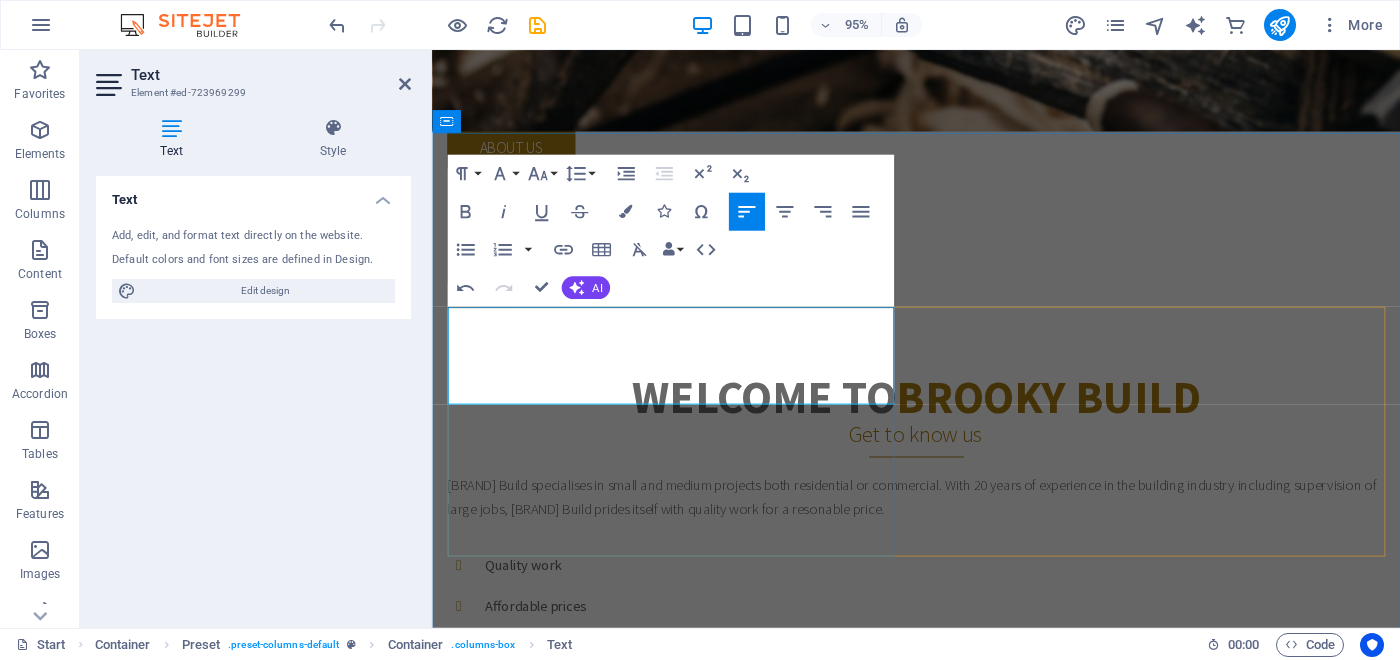 click on "[BRAND] Build specialises in small and medium projects both residential or commercial. With 20 years of experience in the building industry including supervision of large jobs, [BRAND] Build prides itself with quality work for a resonable price." at bounding box center [941, 521] 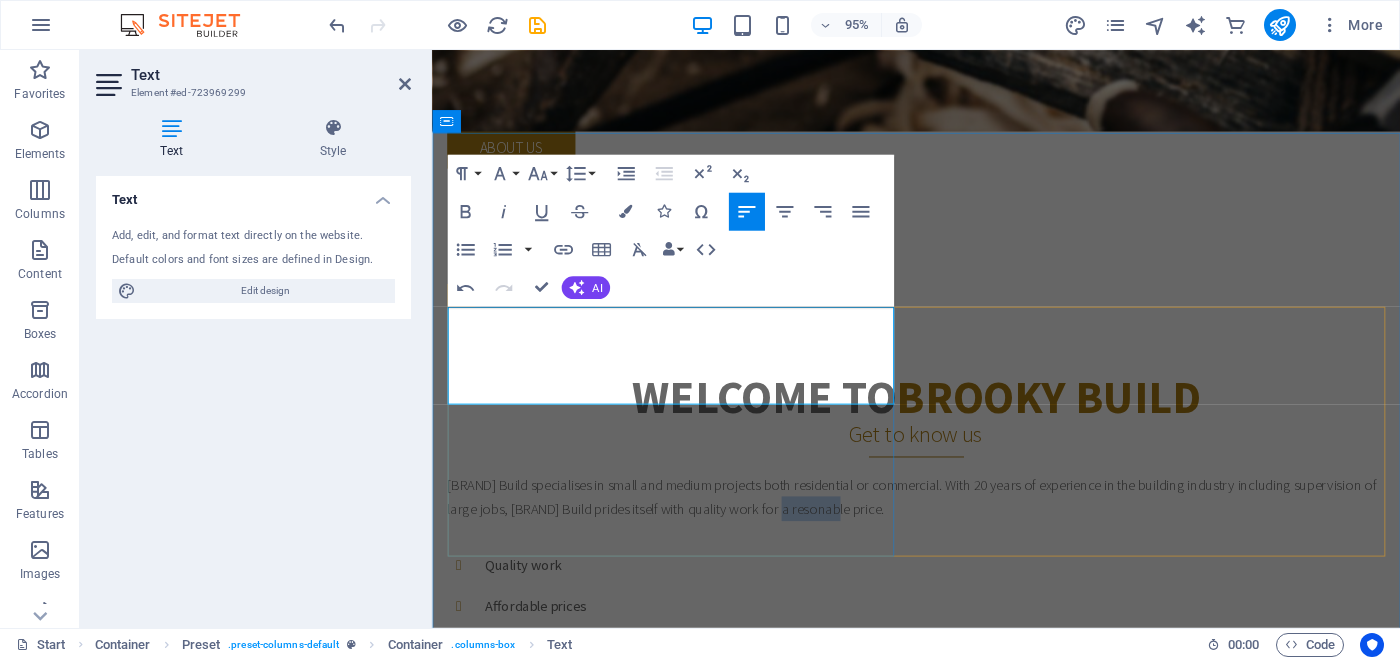 click on "[BRAND] Build specialises in small and medium projects both residential or commercial. With 20 years of experience in the building industry including supervision of large jobs, [BRAND] Build prides itself with quality work for a resonable price." at bounding box center [941, 521] 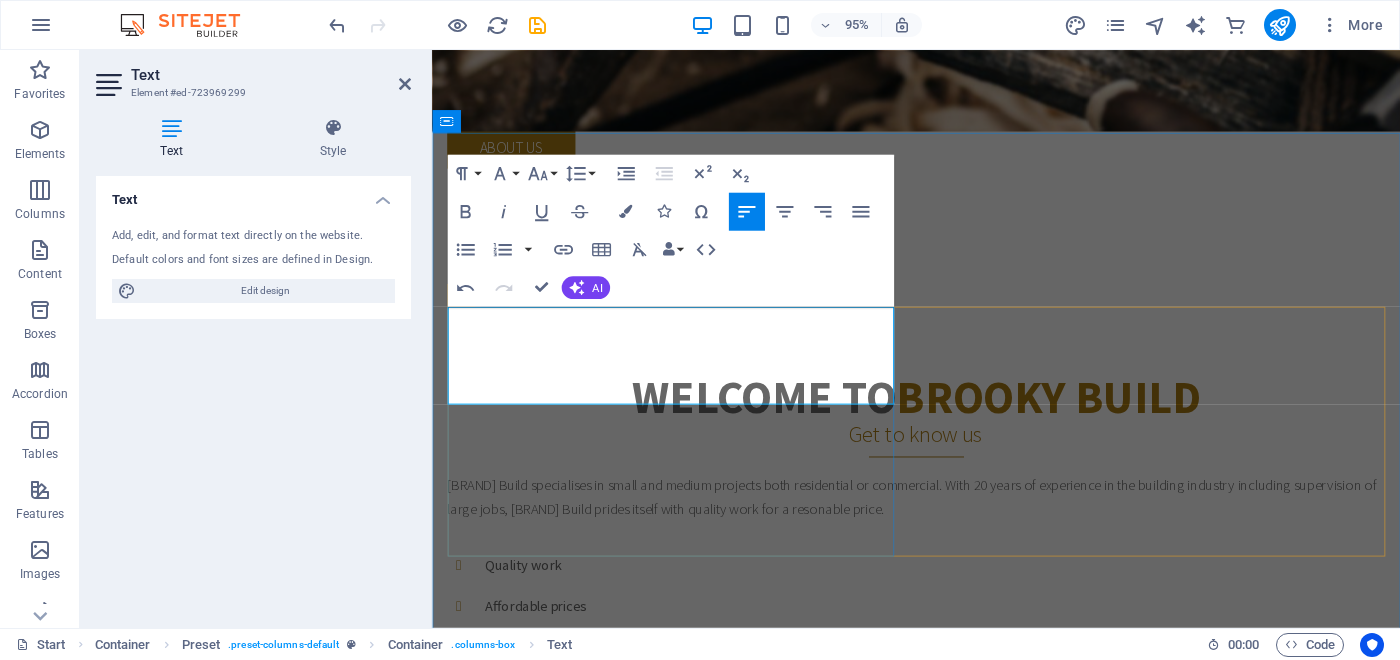 click on "[BRAND] Build specialises in small and medium projects both residential or commercial. With 20 years of experience in the building industry including supervision of large jobs, [BRAND] Build prides itself with quality work for a resonable price." at bounding box center (941, 521) 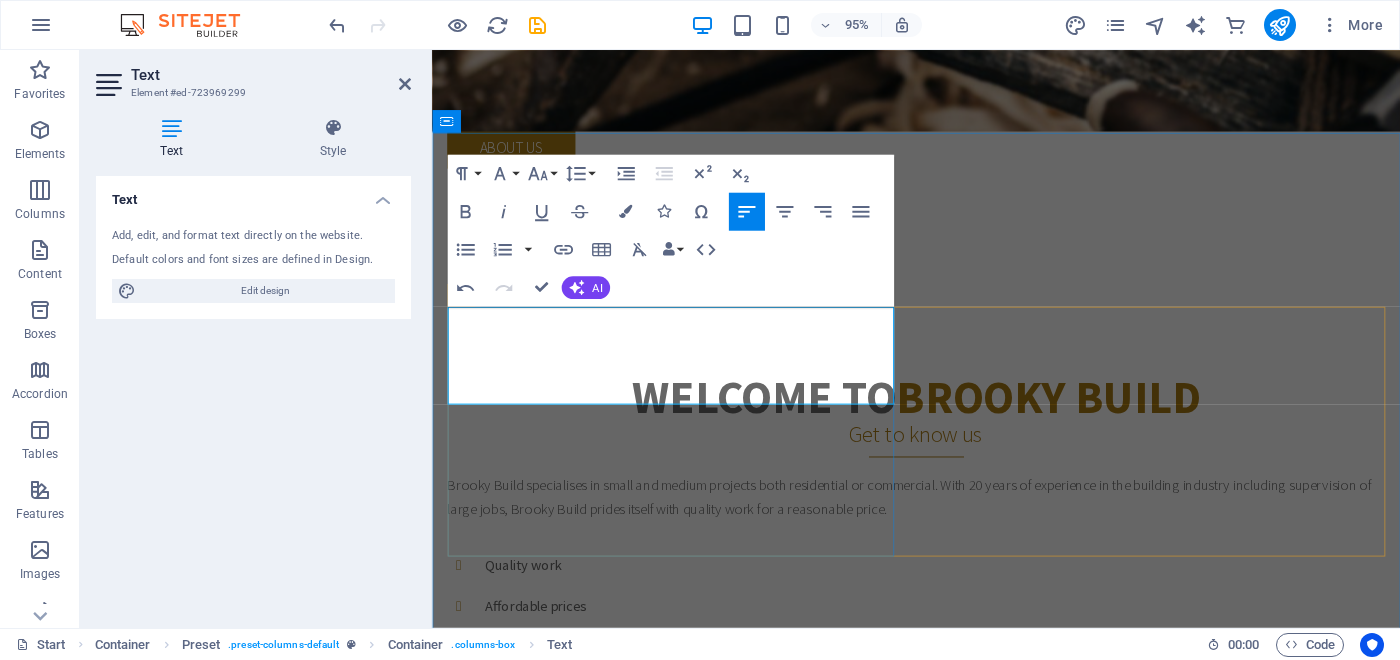 click on "Brooky Build specialises in small and medium projects both residential or commercial. With 20 years of experience in the building industry including supervision of large jobs, Brooky Build prides itself with quality work for a reasonable price." at bounding box center [941, 521] 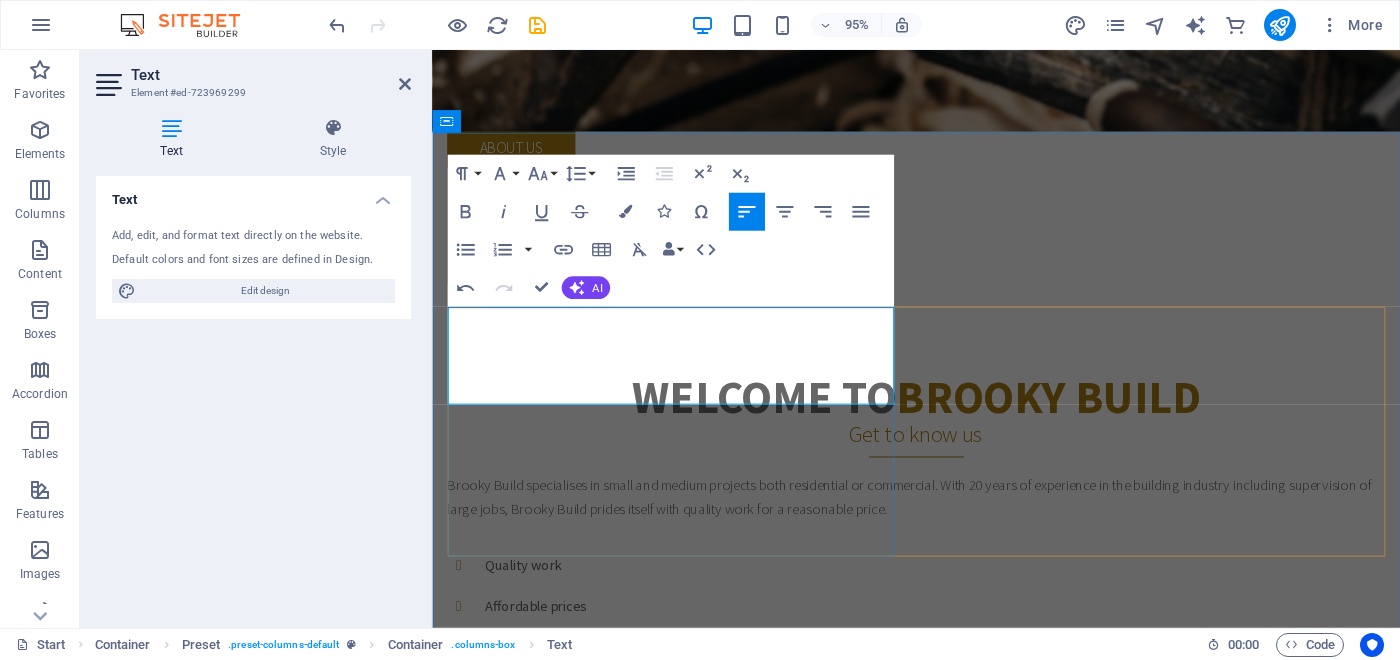 click on "Brooky Build specialises in small and medium projects both residential or commercial. With 20 years of experience in the building industry including supervision of large jobs, Brooky Build prides itself with quality work for a reasonable price." at bounding box center [941, 521] 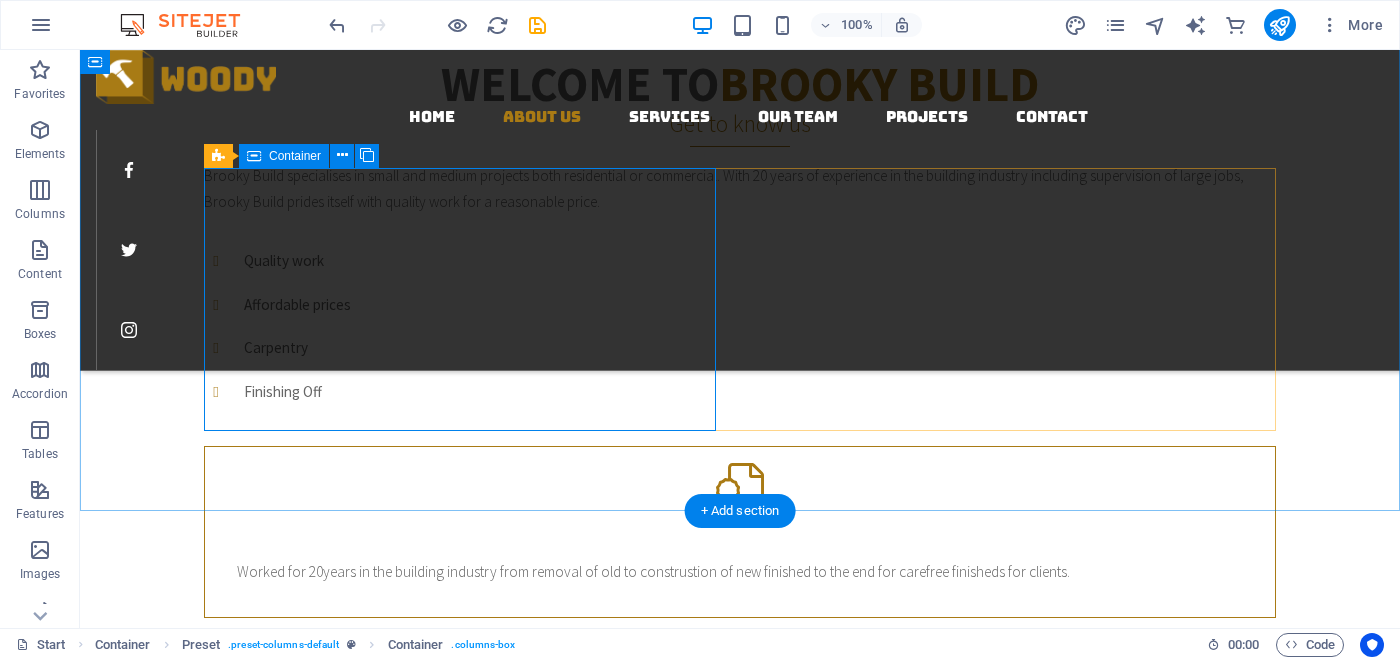 scroll, scrollTop: 653, scrollLeft: 0, axis: vertical 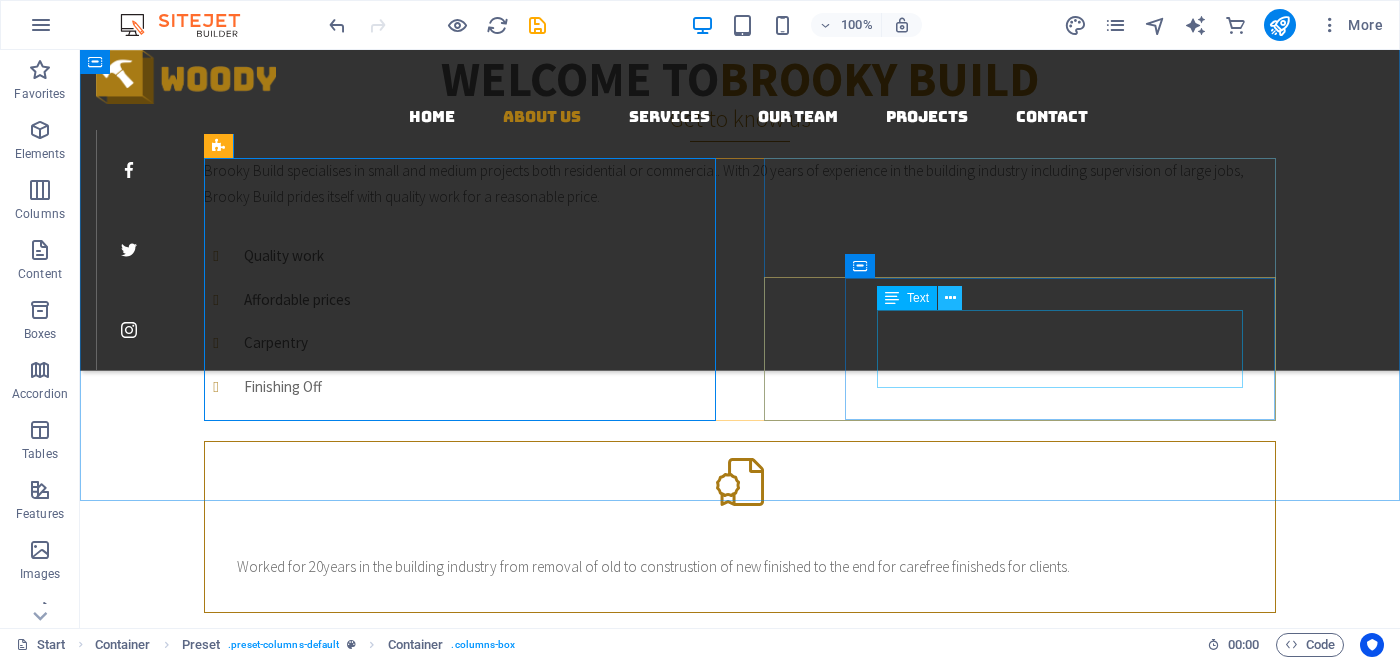 click at bounding box center (950, 298) 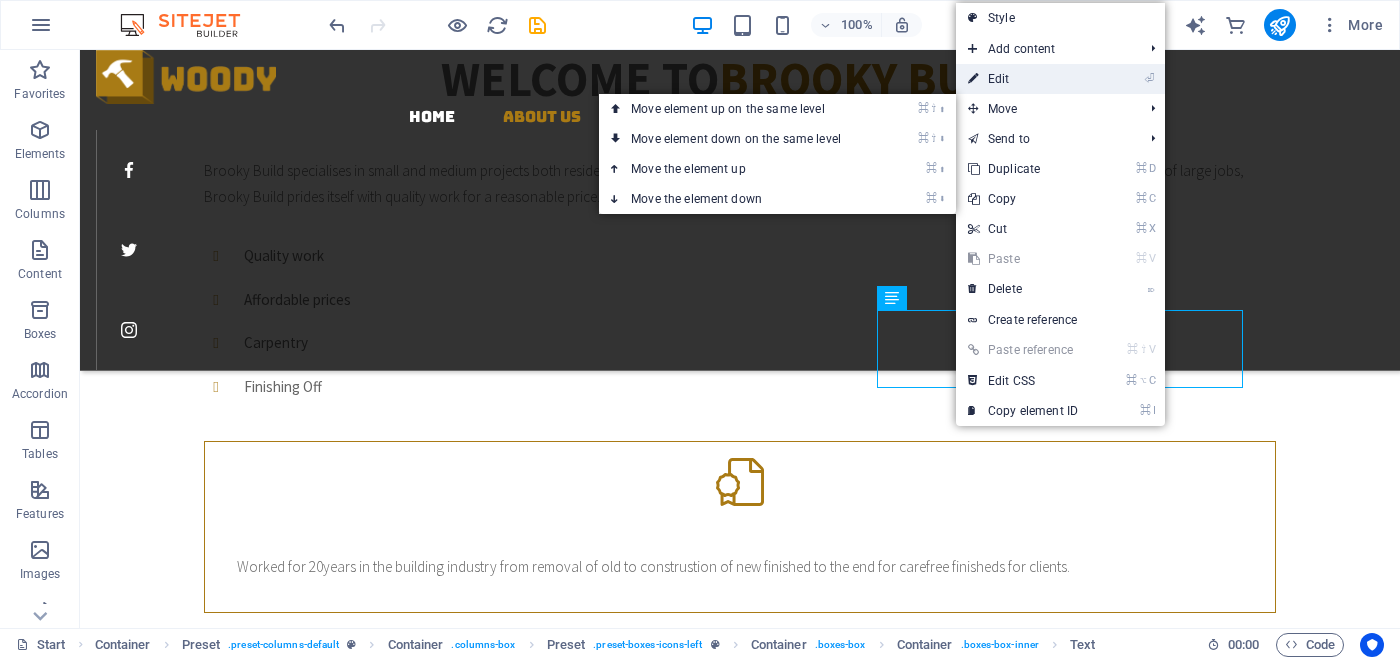 click on "⏎  Edit" at bounding box center (1023, 79) 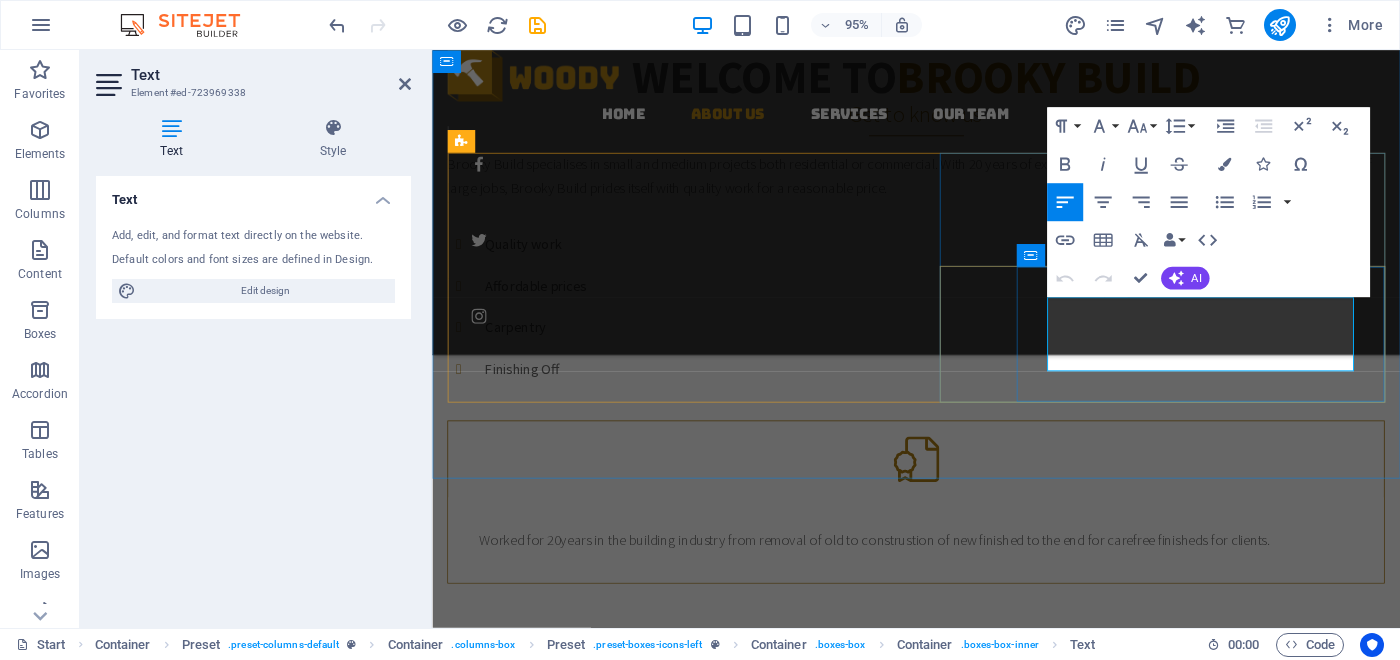 click on "Worked for 20years in the building industry from removal of old to construstion of new finished to the end for carefree finisheds for clients." at bounding box center (941, 566) 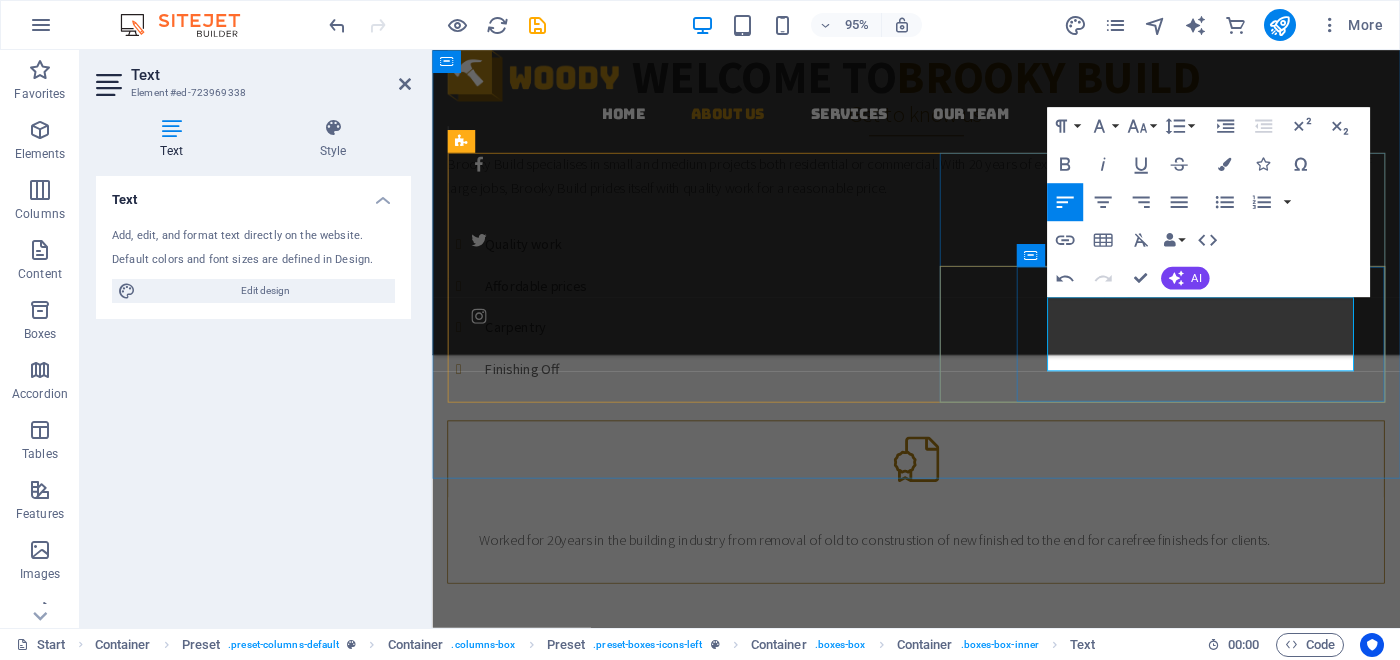 click on "Worked for 20  years in the building industry from removal of old to construstion of new finished to the end for carefree finisheds for clients." at bounding box center [941, 566] 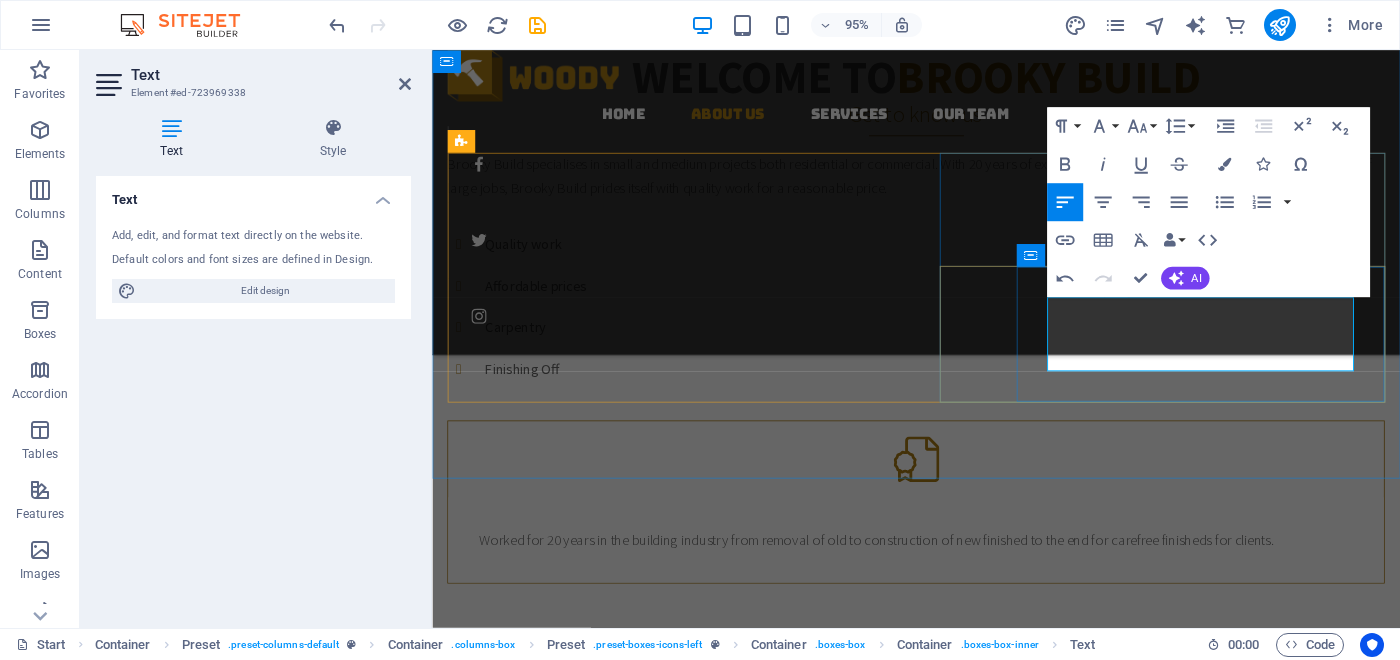 click on "Worked for 20 years in the building industry from removal of old to construction of new finished to the end for carefree finisheds for clients." at bounding box center [941, 566] 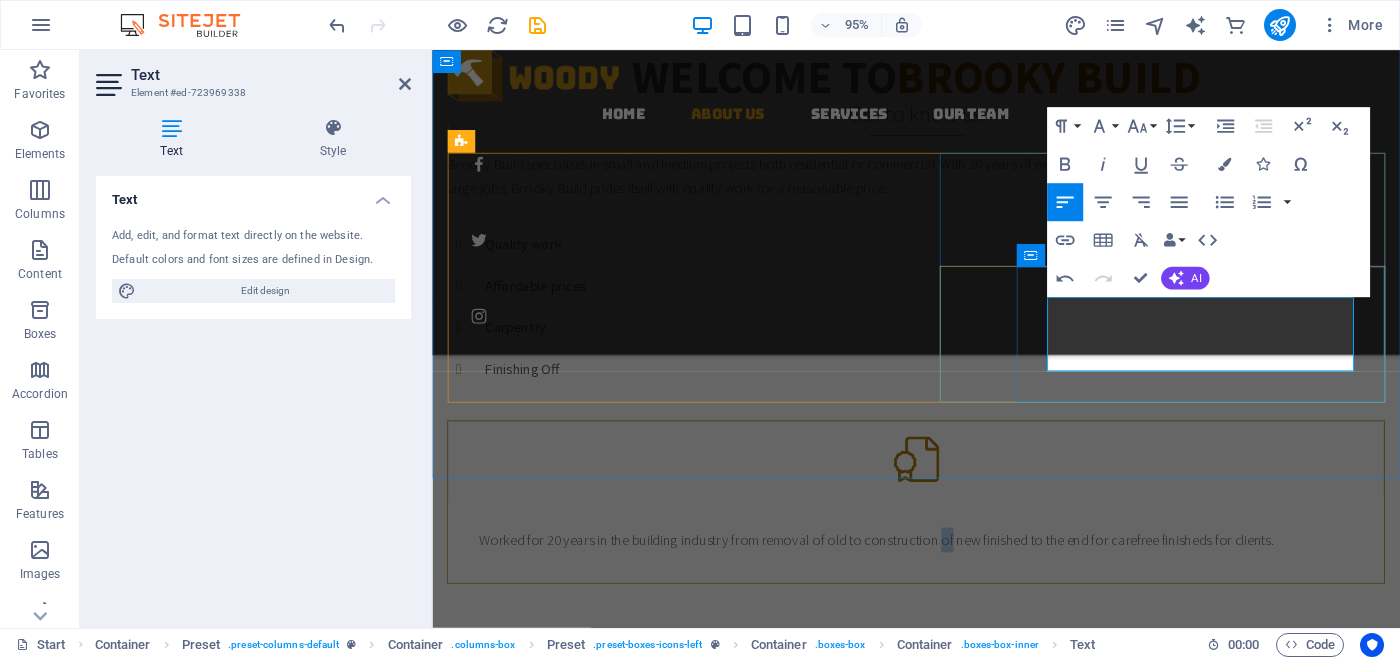 click on "Worked for 20 years in the building industry from removal of old to construction of new finished to the end for carefree finisheds for clients." at bounding box center (941, 566) 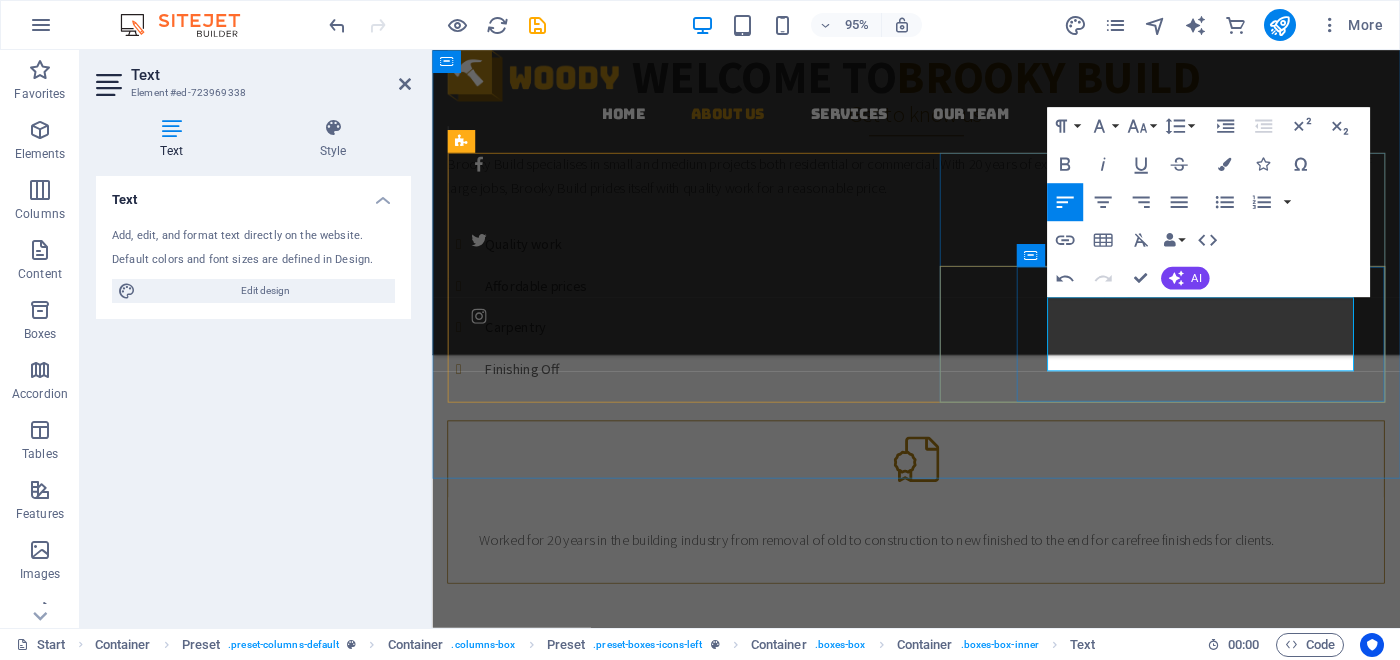 click on "Worked for 20 years in the building industry from removal of old to construction to new finished to the end for carefree finisheds for clients." at bounding box center [941, 566] 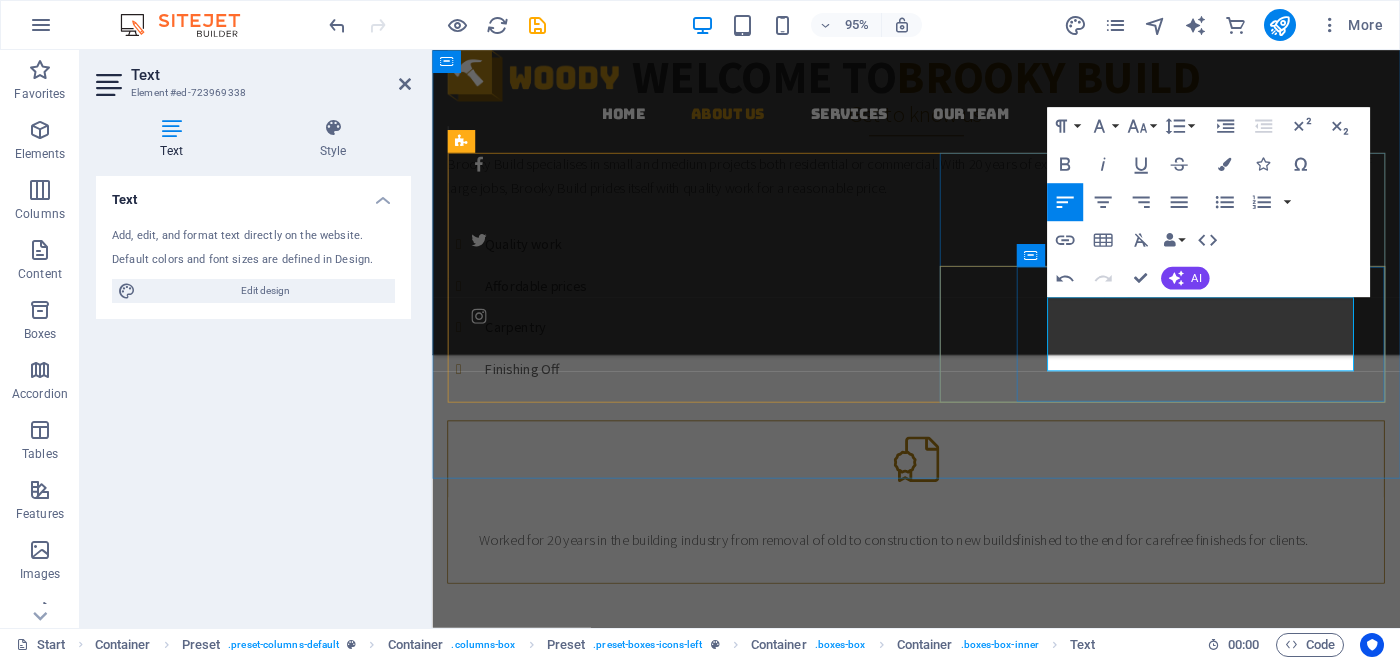 click on "Worked for 20 years in the building industry from removal of old to construction to new builds  finished to the end for carefree finisheds for clients." at bounding box center [941, 566] 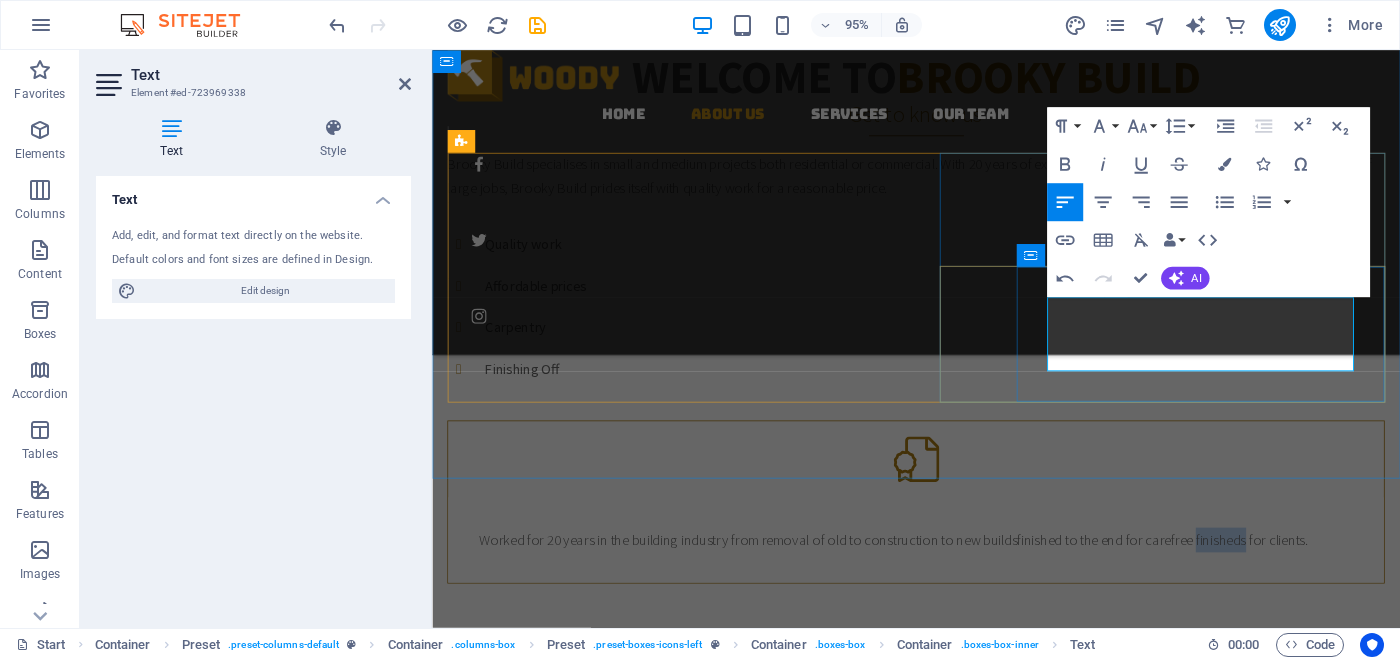click on "Worked for 20 years in the building industry from removal of old to construction to new builds  finished to the end for carefree finisheds for clients." at bounding box center [941, 566] 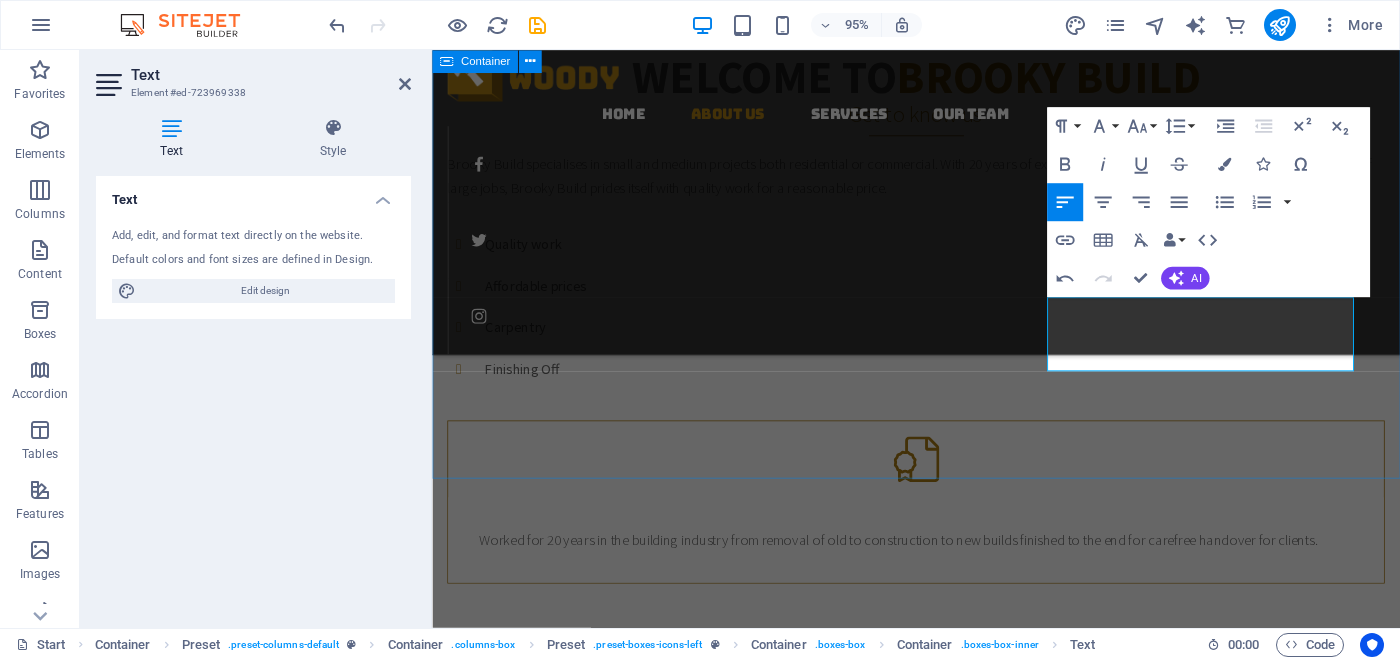 click on "Welcome to BROOKY BUILD Get to know us Brooky Build specialises in small and medium projects both residential or commercial. With 20 years of experience in the building industry including supervision of large jobs, Brooky Build prides itself with quality work for a reasonable price. Quality work Affordable prices Carpentry Finishing Off Worked for 20 years in the building industry from removal of old to construction to new builds finished to the end for carefree handover for clients." at bounding box center (941, 333) 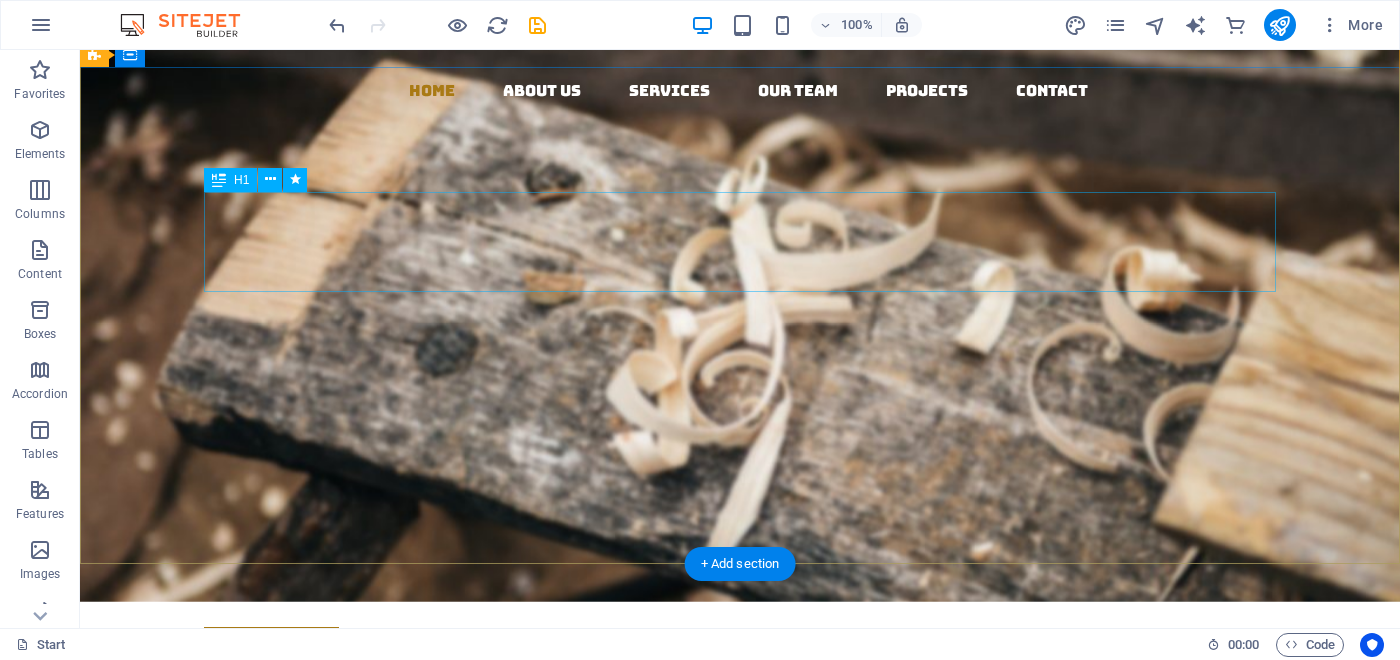 scroll, scrollTop: 0, scrollLeft: 0, axis: both 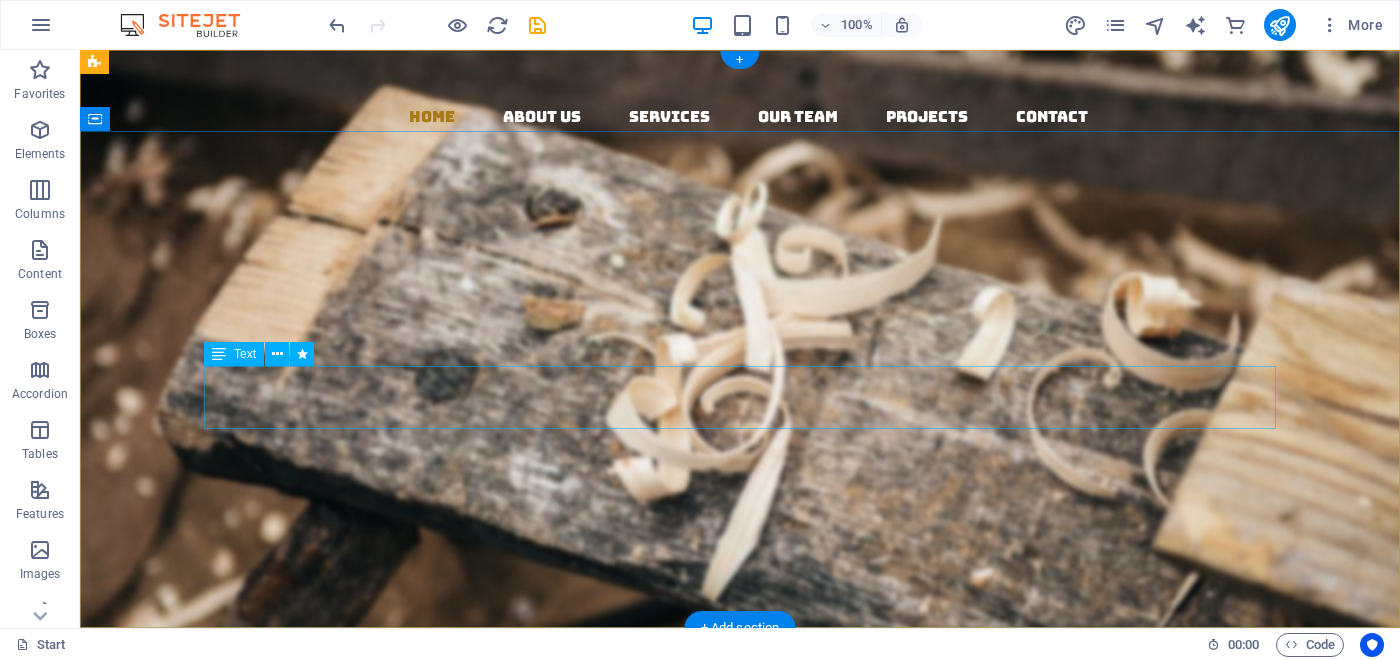 click on "Lorem ipsum dolor sit amet, consectetuer adipiscing elit. Aenean commodo ligula eget dolor. Aenean massa. Cum sociis natoque penatibus et magnis dis parturient montes, nascetur ridiculus mus." at bounding box center [740, 592] 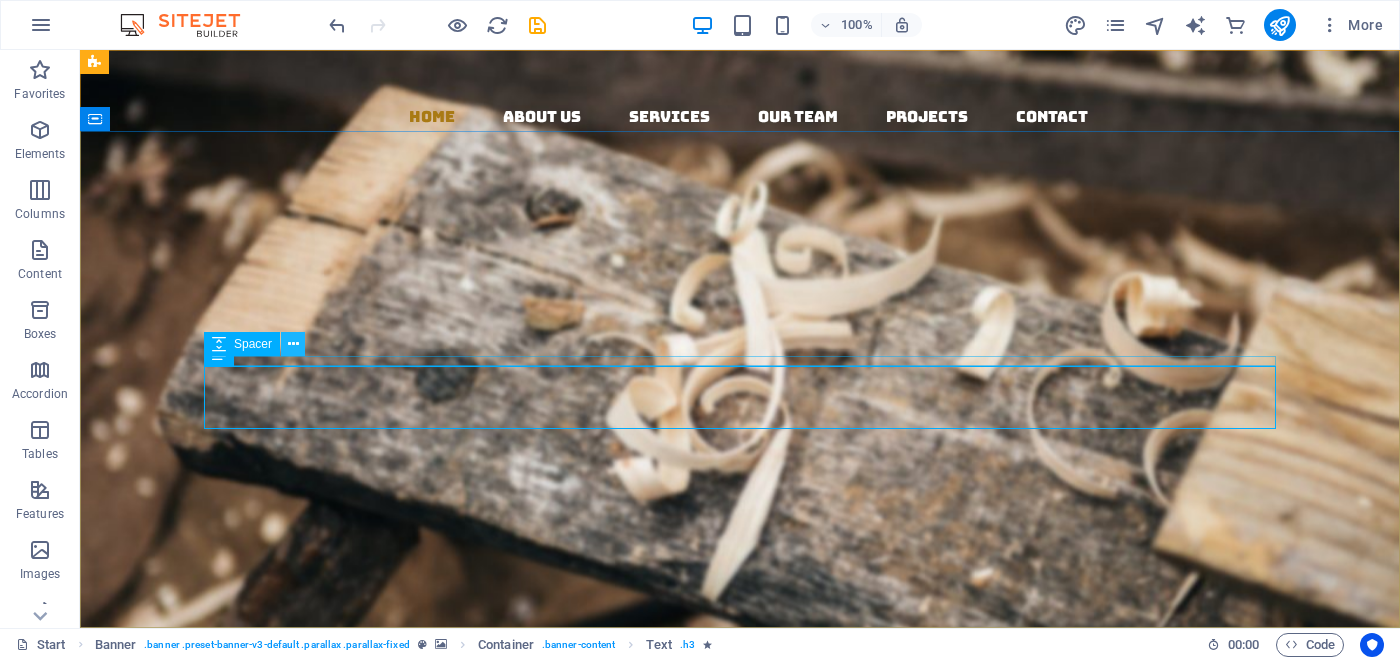 click at bounding box center [293, 344] 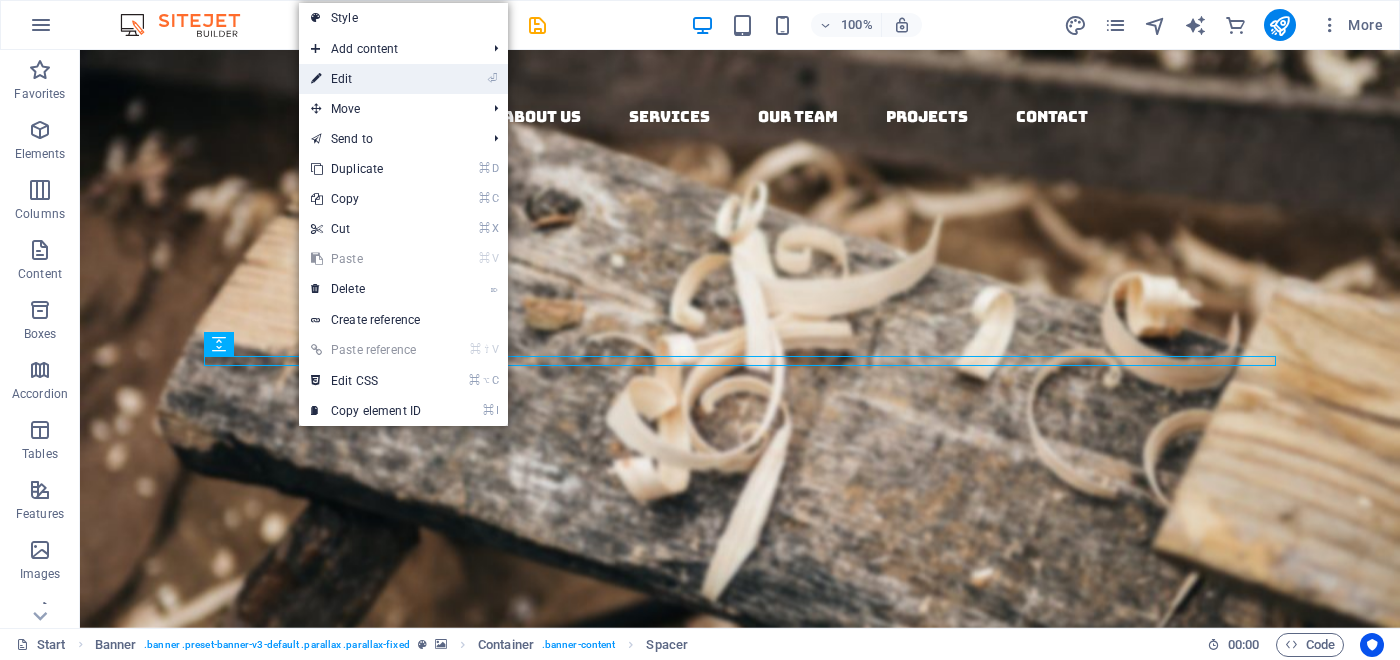 click on "⏎  Edit" at bounding box center (366, 79) 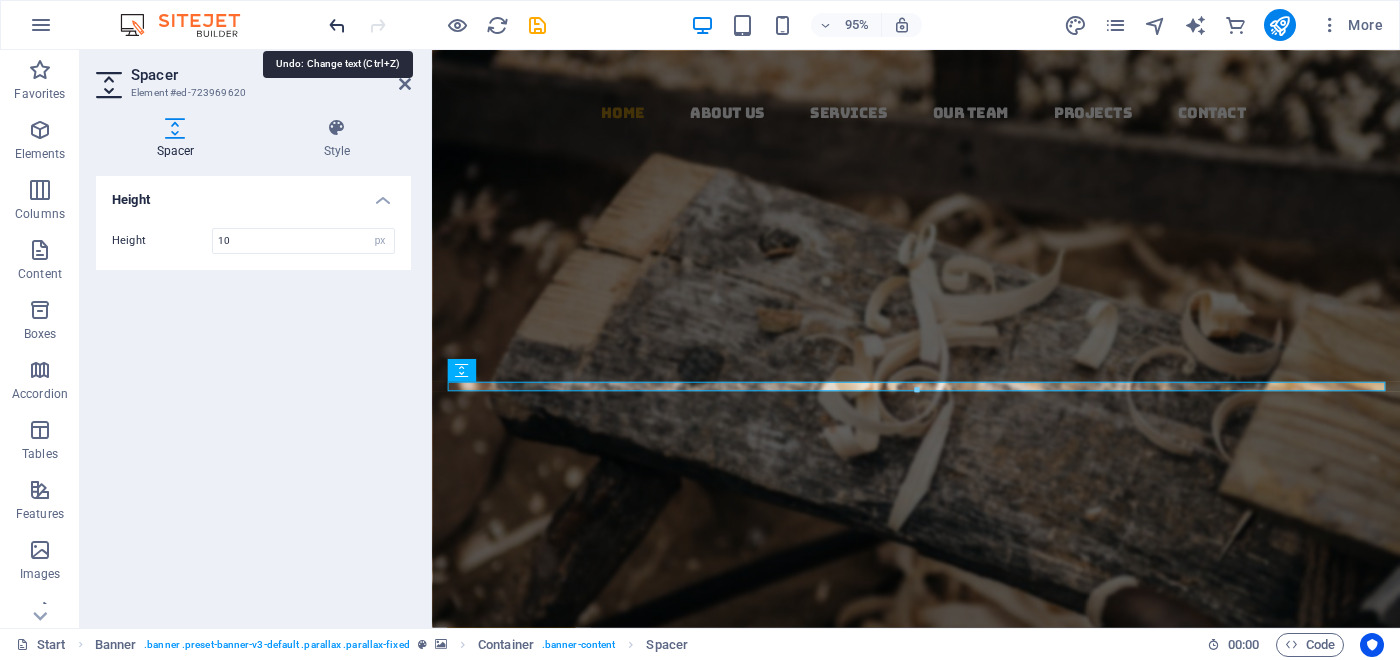 click at bounding box center (337, 25) 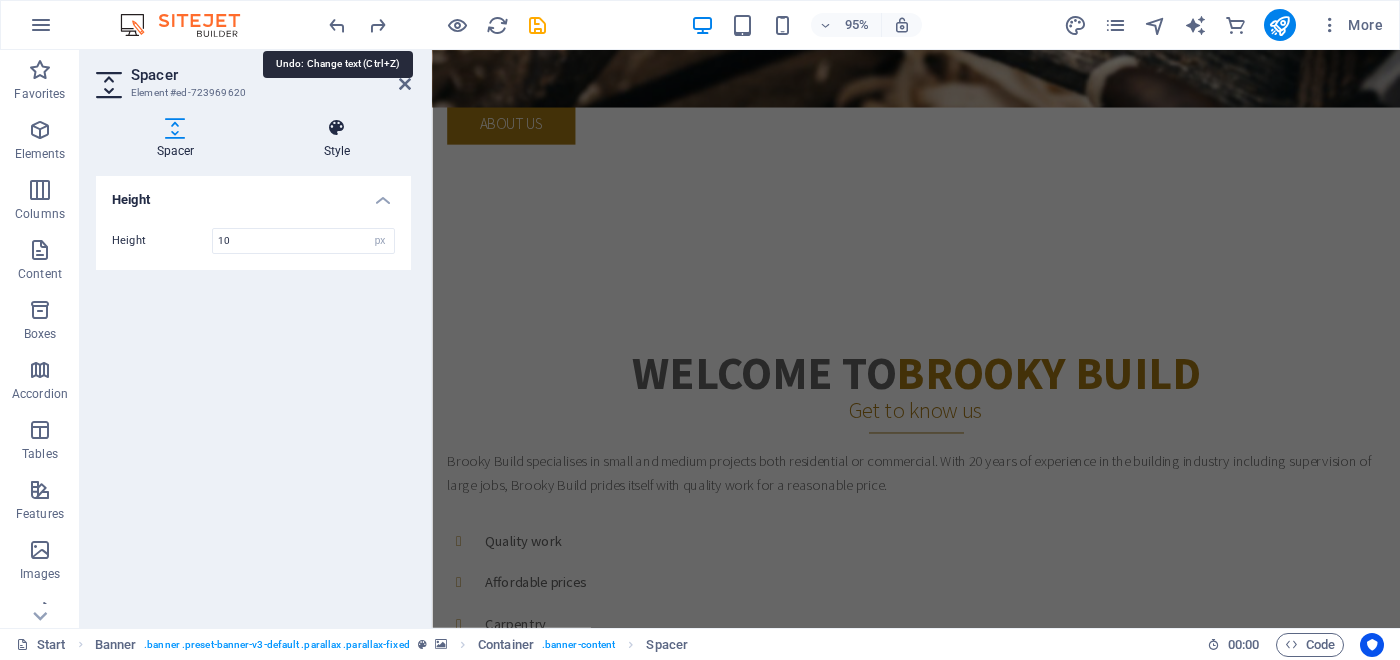 scroll, scrollTop: 679, scrollLeft: 0, axis: vertical 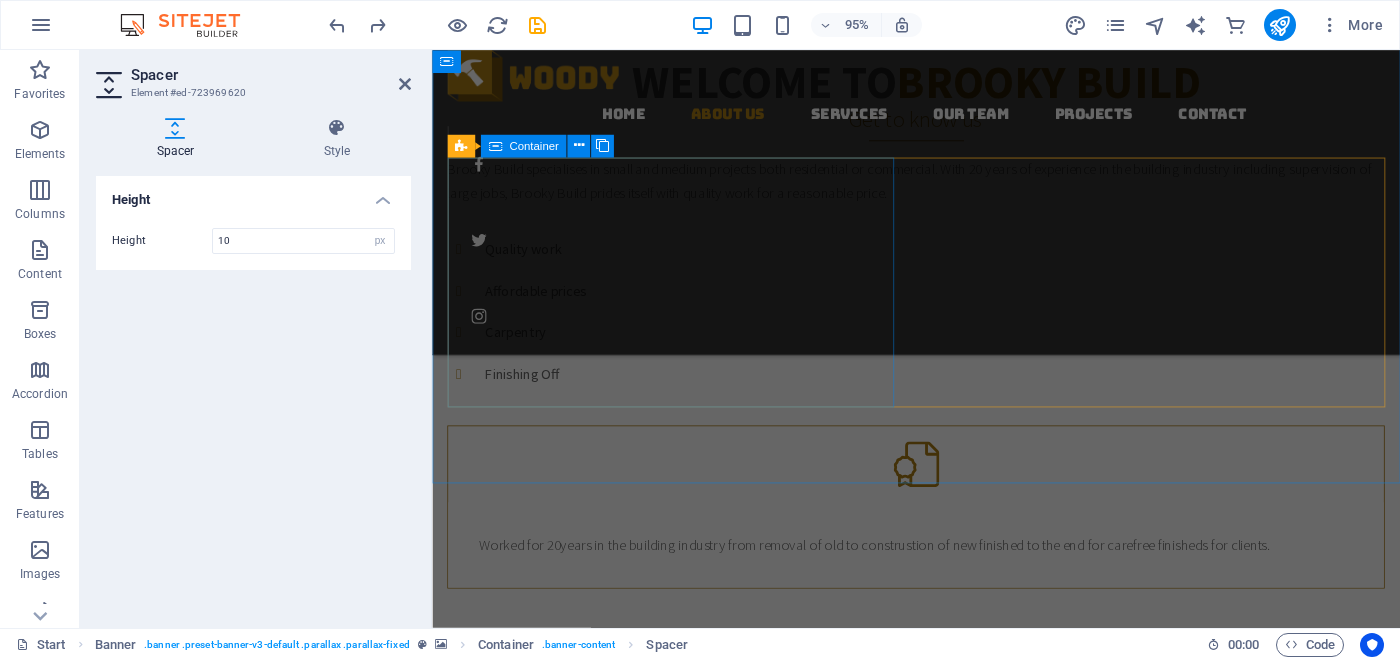 click on "Brooky Build specialises in small and medium projects both residential or commercial. With 20 years of experience in the building industry including supervision of large jobs, Brooky Build prides itself with quality work for a reasonable price." at bounding box center (941, 188) 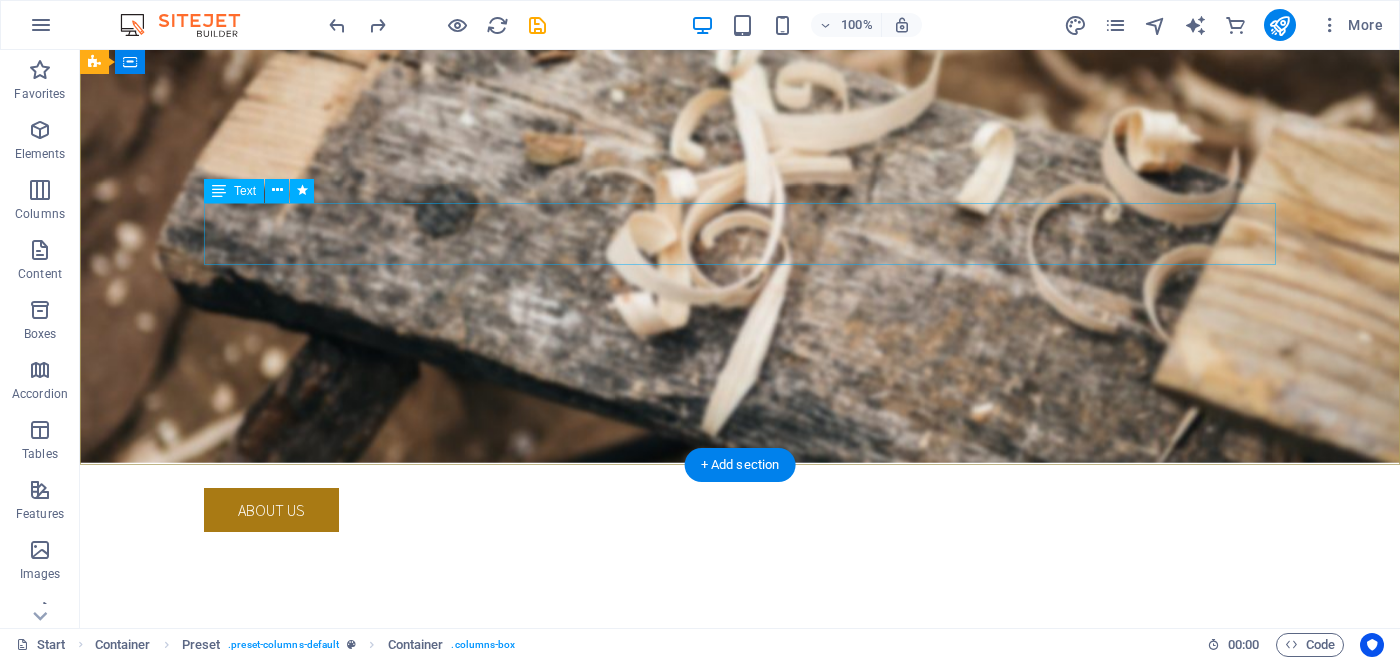 scroll, scrollTop: 161, scrollLeft: 0, axis: vertical 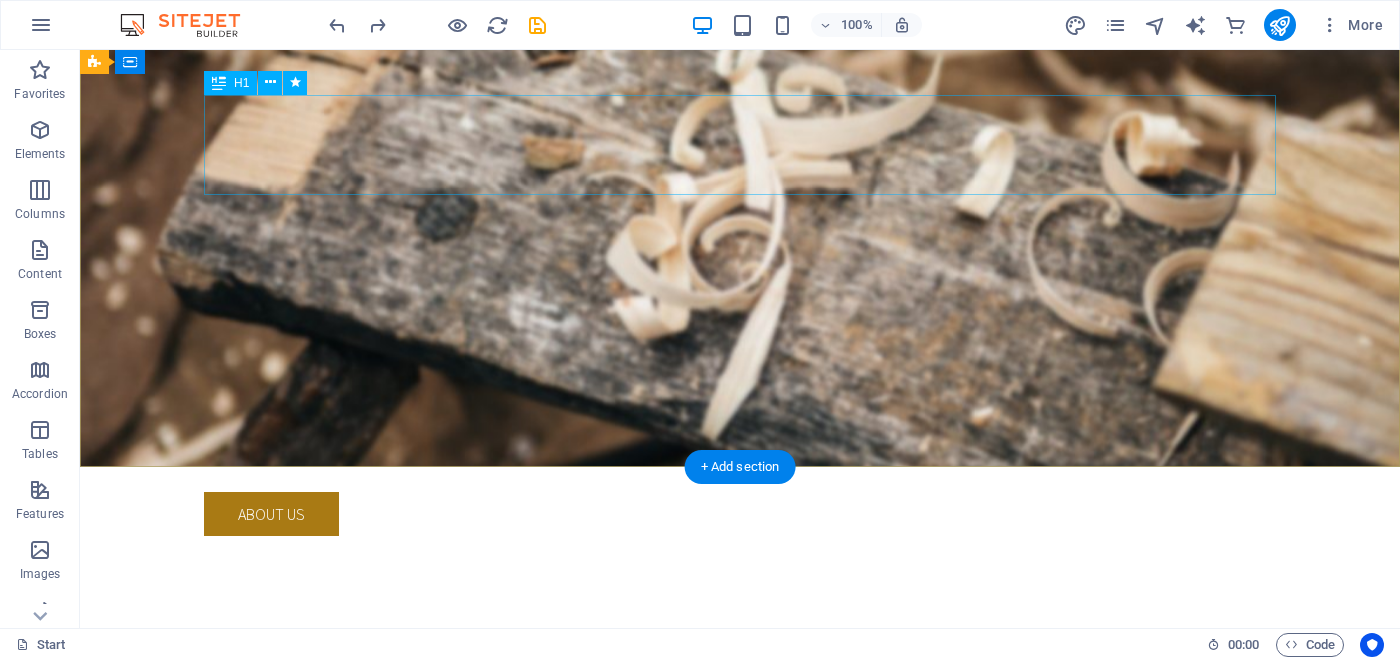 click on "[COMPANY]" at bounding box center (740, 340) 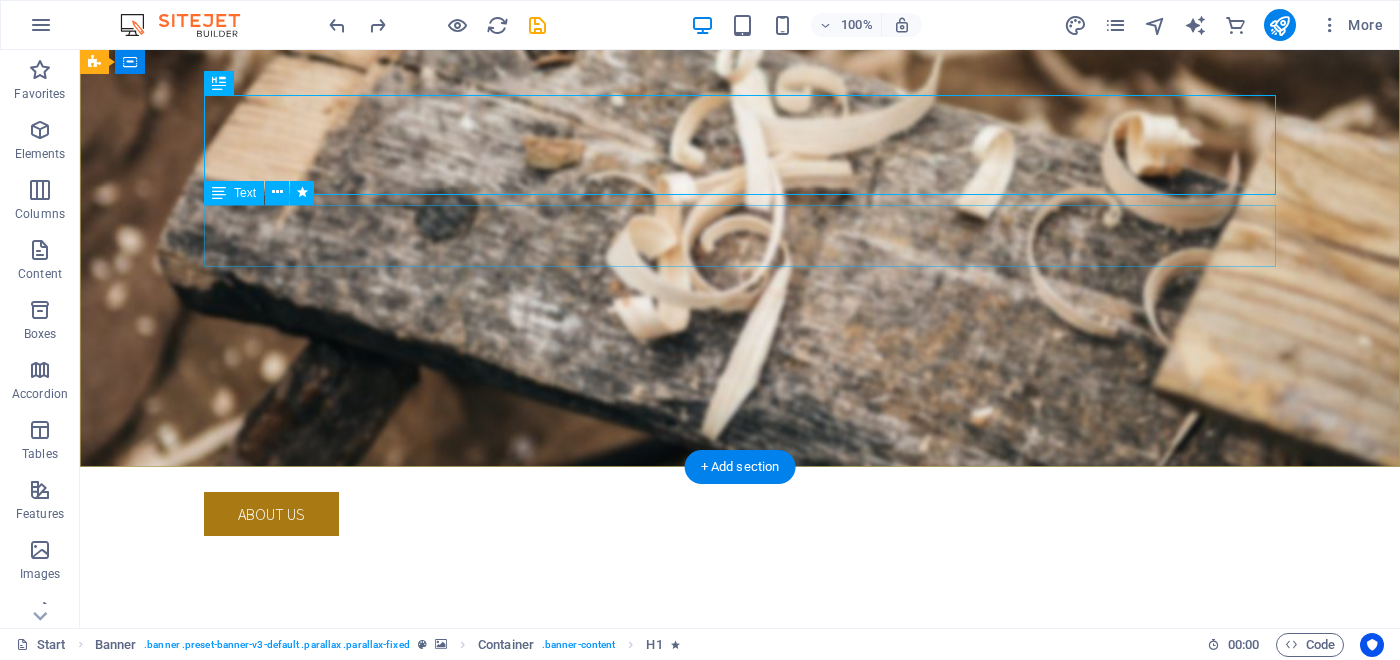 click on "Lorem ipsum dolor sit amet, consectetuer adipiscing elit. Aenean commodo ligula eget dolor. Aenean massa. Cum sociis natoque penatibus et magnis dis parturient montes, nascetur ridiculus mus." at bounding box center (740, 431) 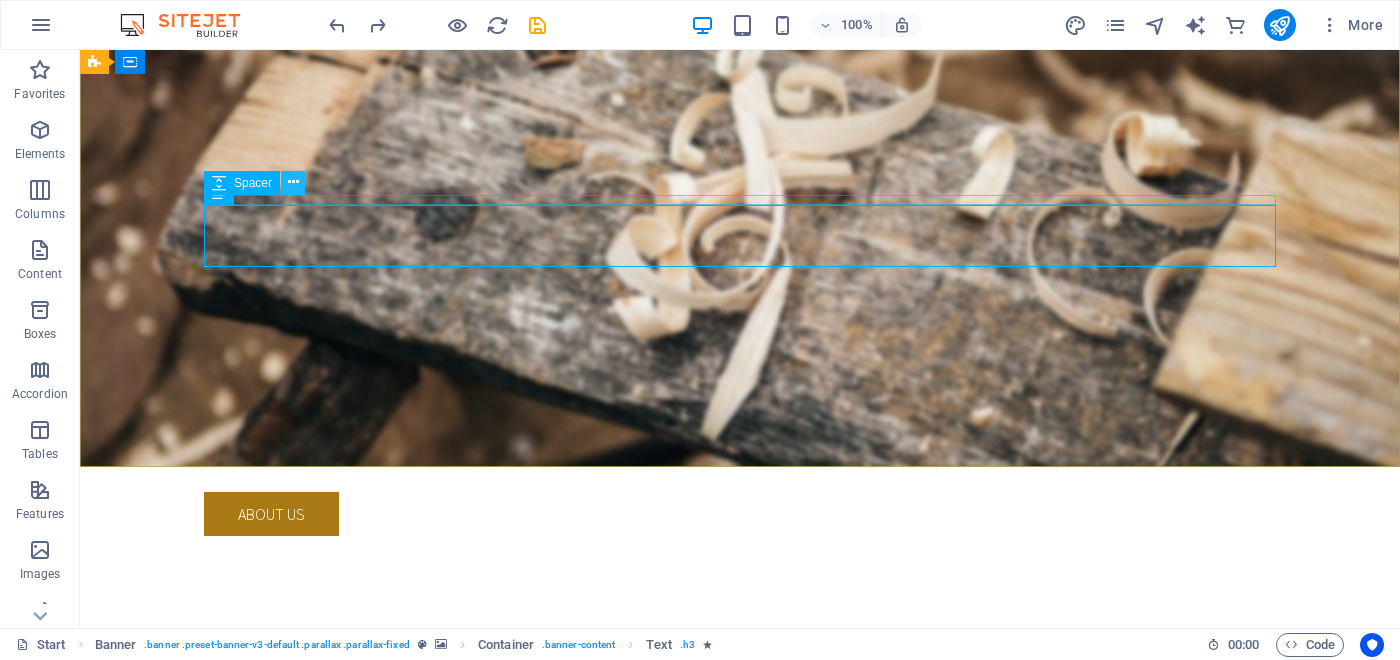 click at bounding box center [293, 182] 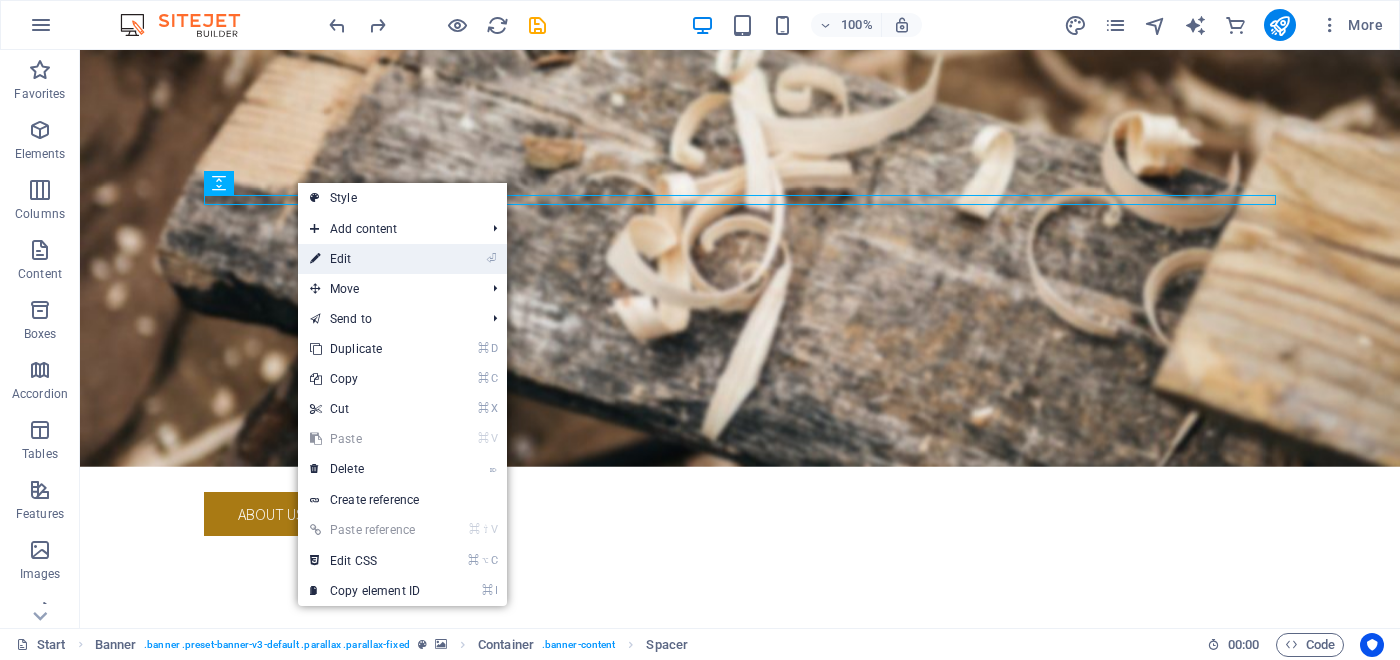 click on "⏎  Edit" at bounding box center (365, 259) 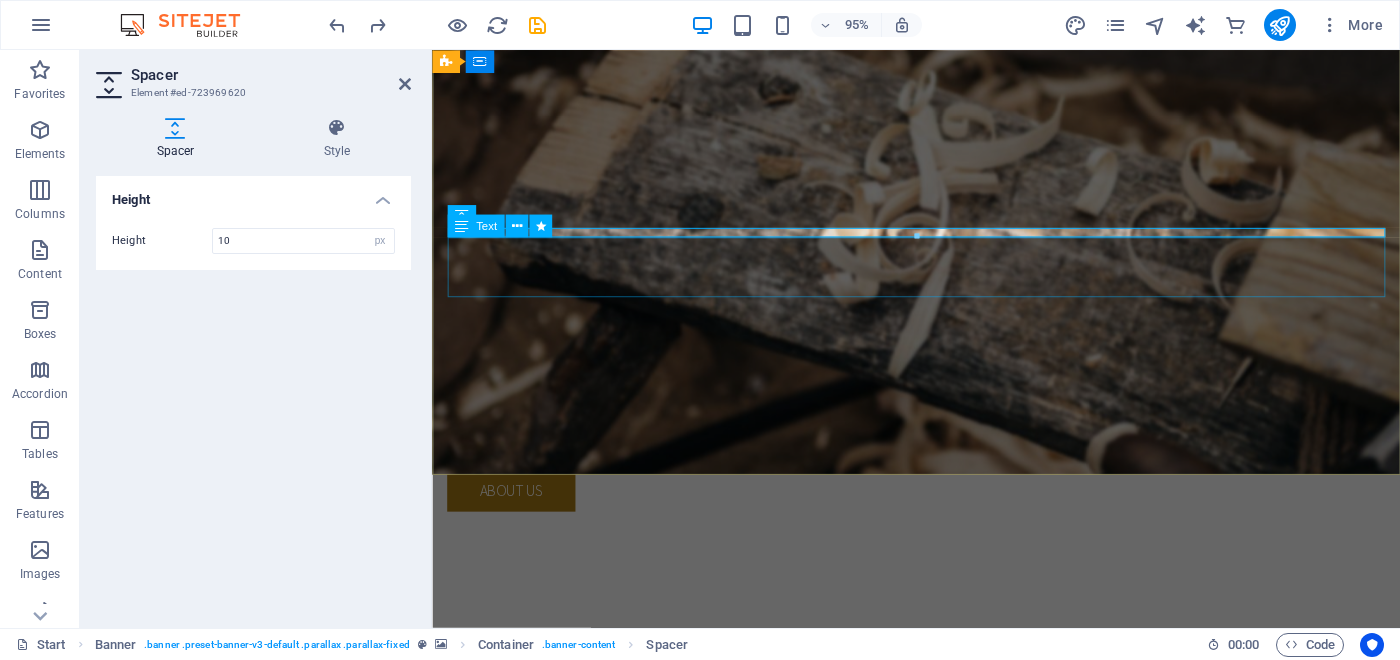 click on "Lorem ipsum dolor sit amet, consectetuer adipiscing elit. Aenean commodo ligula eget dolor. Aenean massa. Cum sociis natoque penatibus et magnis dis parturient montes, nascetur ridiculus mus." at bounding box center [941, 431] 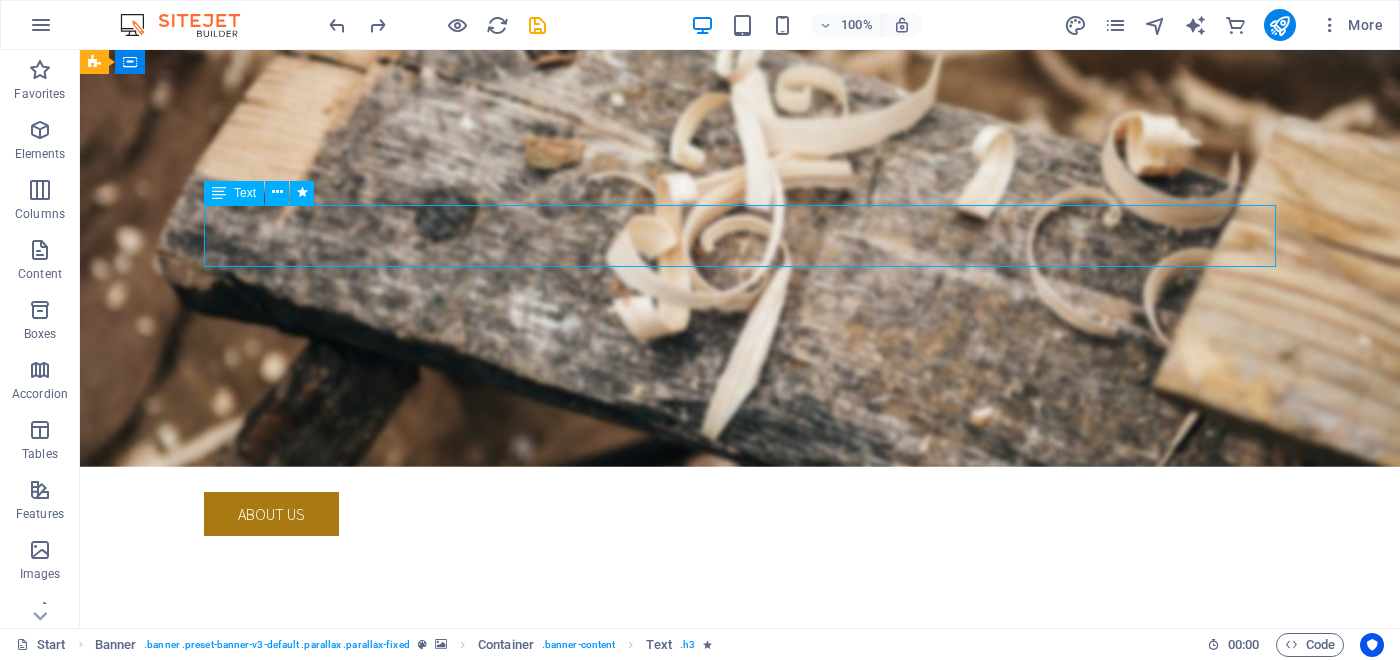 click on "Lorem ipsum dolor sit amet, consectetuer adipiscing elit. Aenean commodo ligula eget dolor. Aenean massa. Cum sociis natoque penatibus et magnis dis parturient montes, nascetur ridiculus mus." at bounding box center (740, 431) 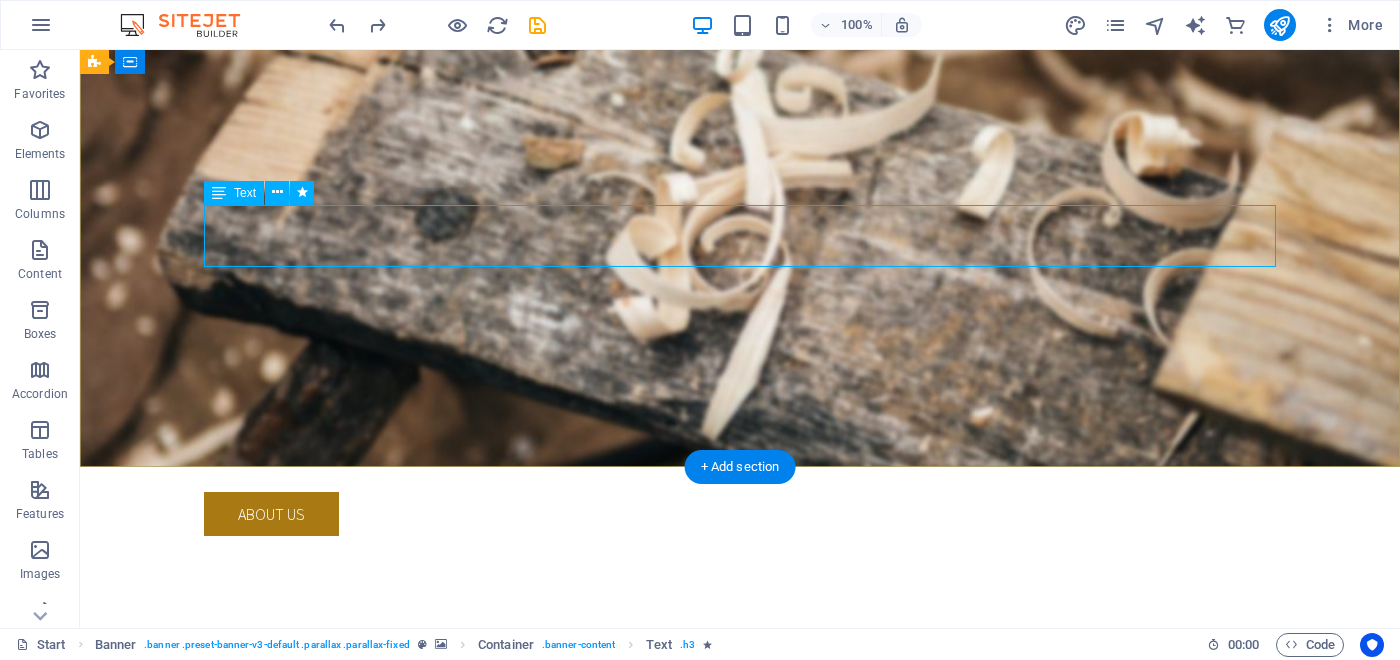 click on "Lorem ipsum dolor sit amet, consectetuer adipiscing elit. Aenean commodo ligula eget dolor. Aenean massa. Cum sociis natoque penatibus et magnis dis parturient montes, nascetur ridiculus mus." at bounding box center [740, 431] 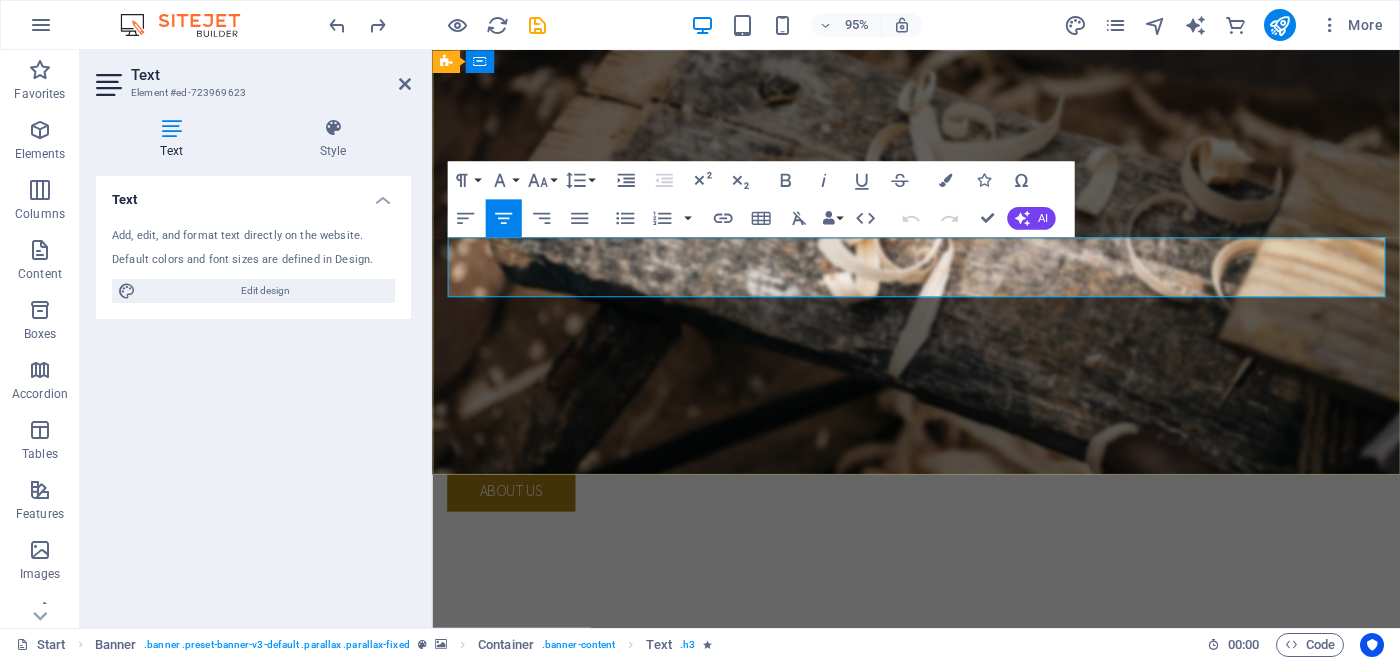 drag, startPoint x: 522, startPoint y: 272, endPoint x: 448, endPoint y: 265, distance: 74.330345 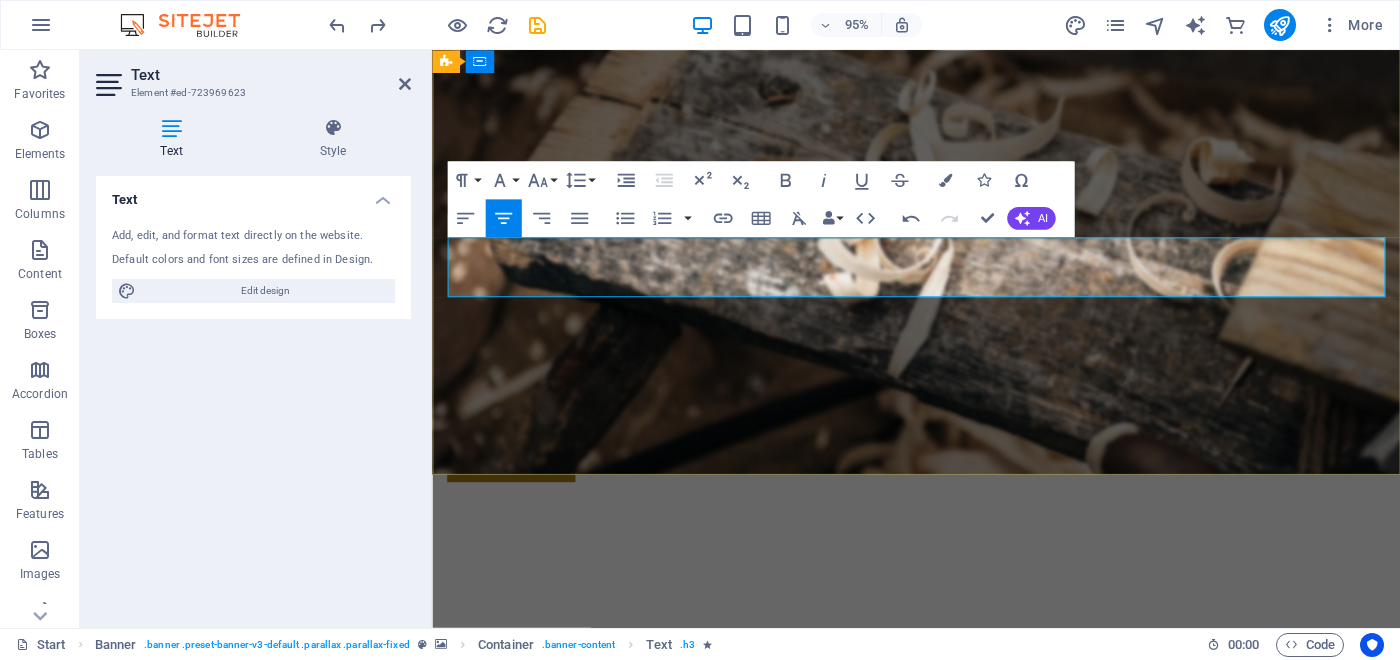scroll, scrollTop: 177, scrollLeft: 0, axis: vertical 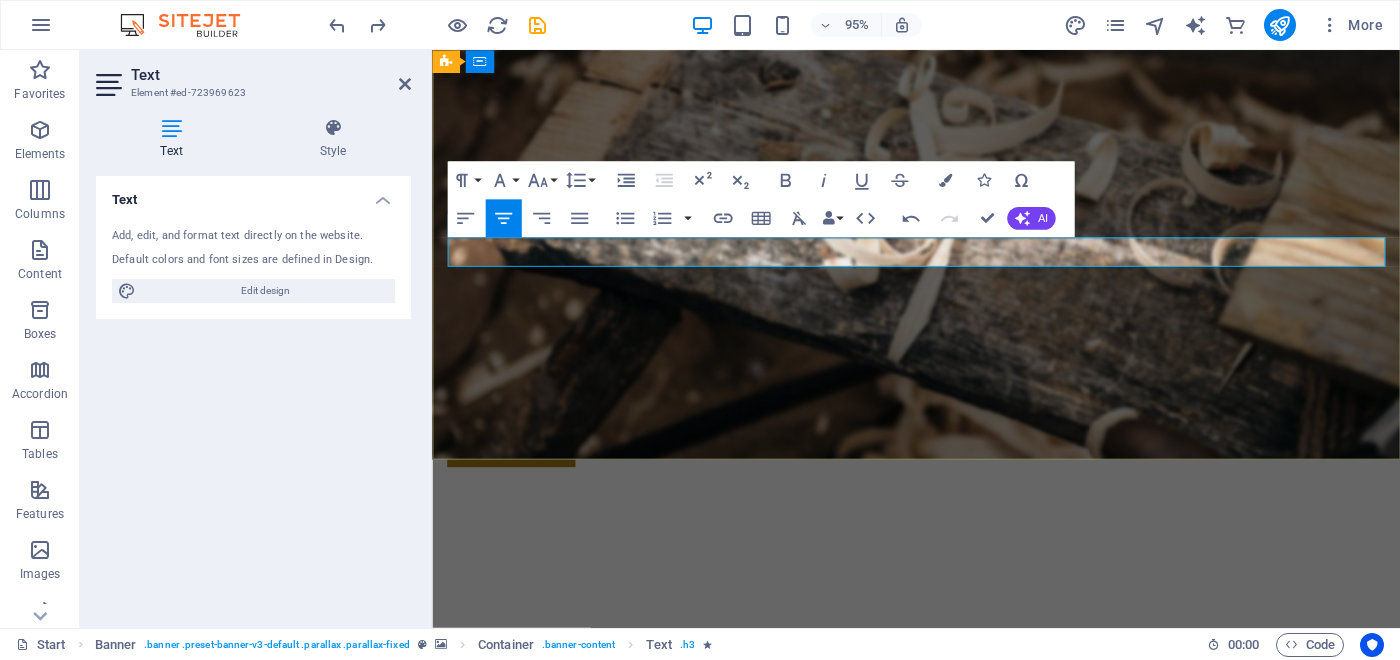 click on "Quality profession work at a reasonable price. working closly with owners." at bounding box center (941, 399) 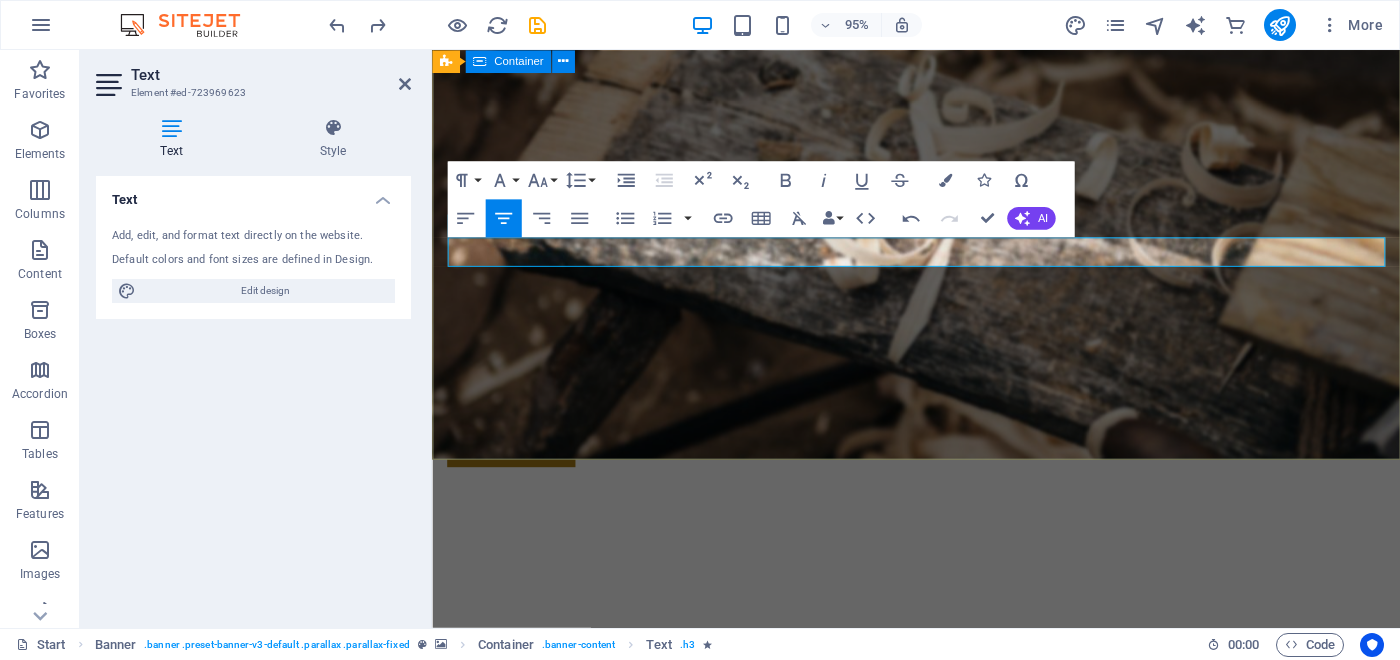 click on "Brooky Build Quality profession work at a reasonable price working closley with owners and their needs. About us Our Services" at bounding box center (941, 409) 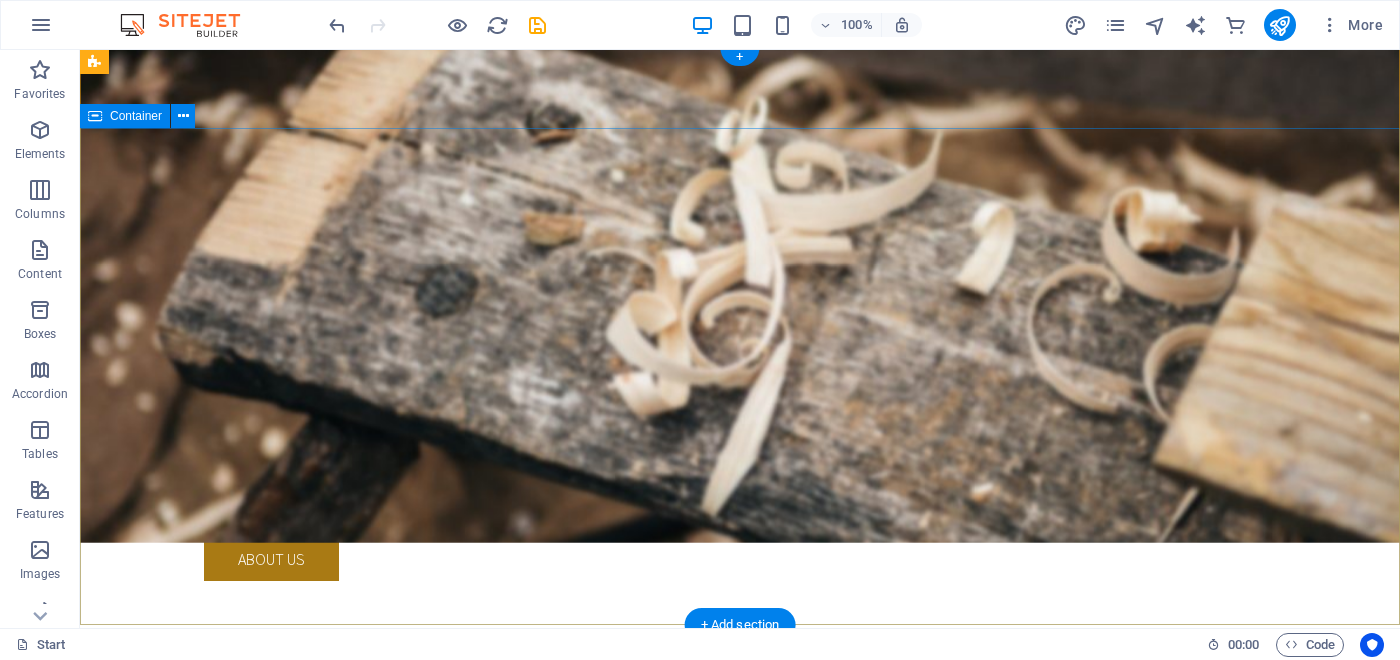 scroll, scrollTop: 0, scrollLeft: 0, axis: both 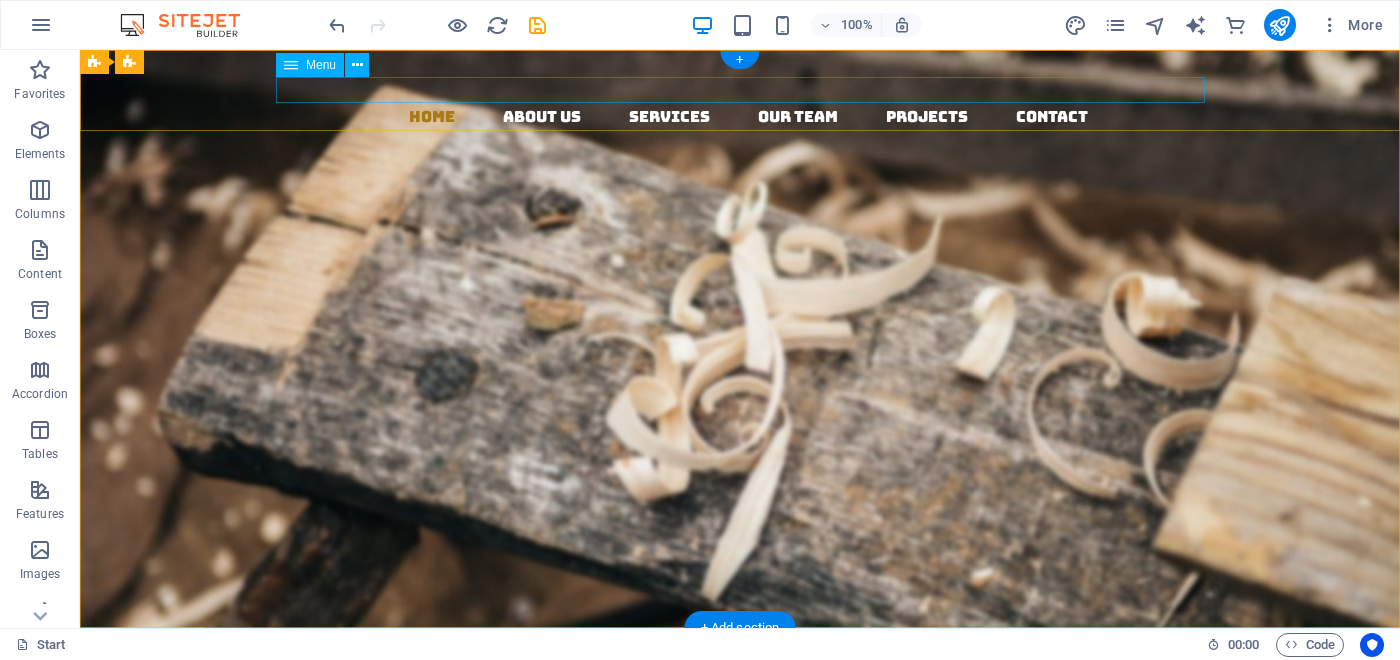 click on "Home About us Services Our Team Projects Contact" at bounding box center [748, 117] 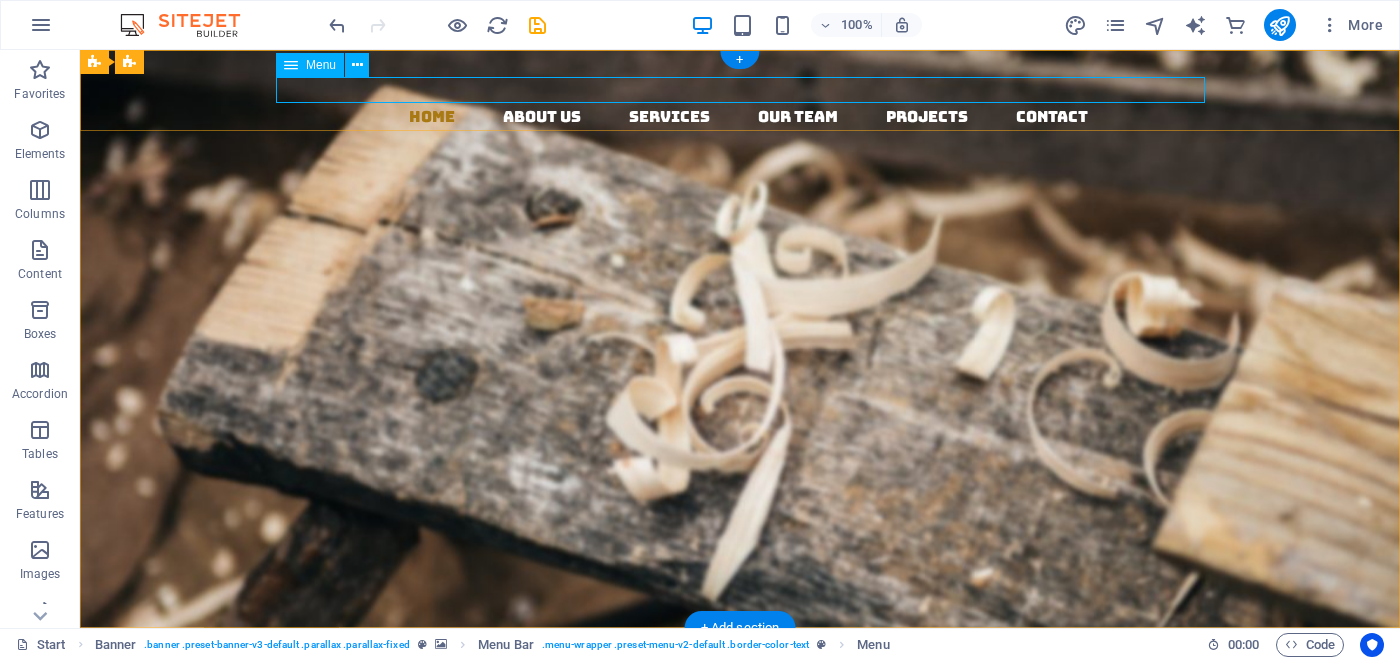 click on "Home About us Services Our Team Projects Contact" at bounding box center (748, 117) 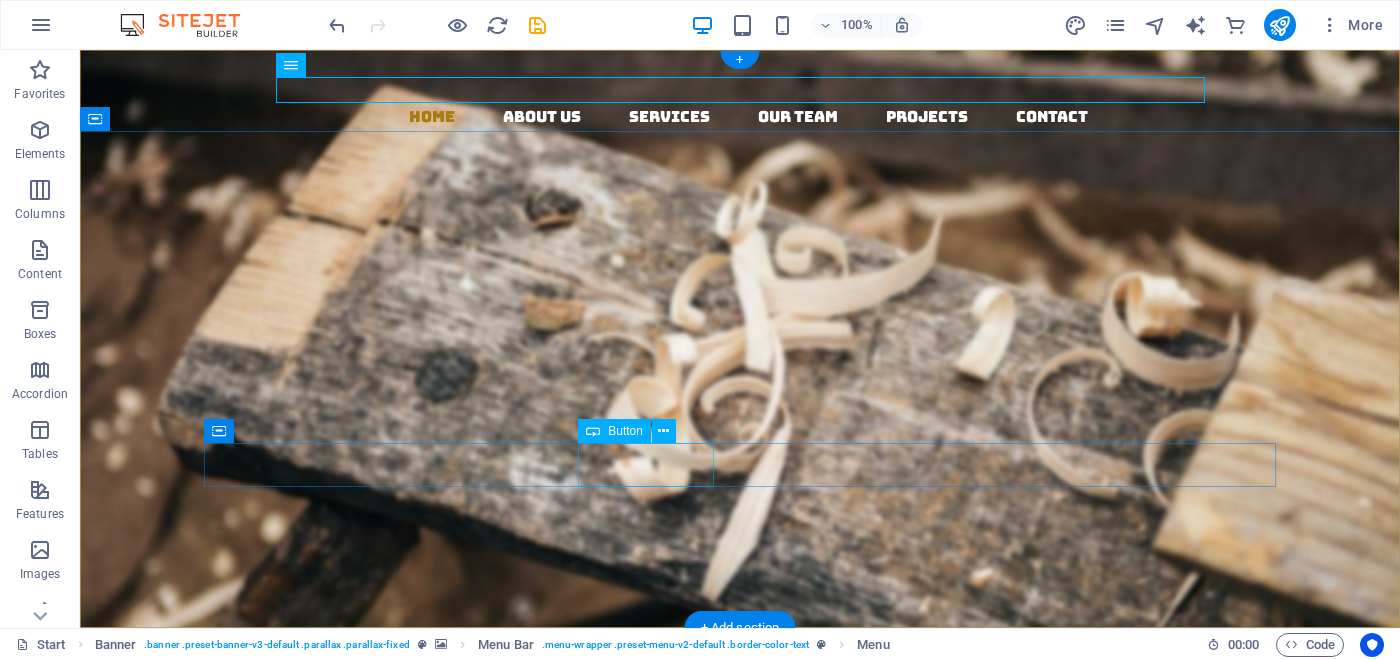 click on "About us" at bounding box center (740, 644) 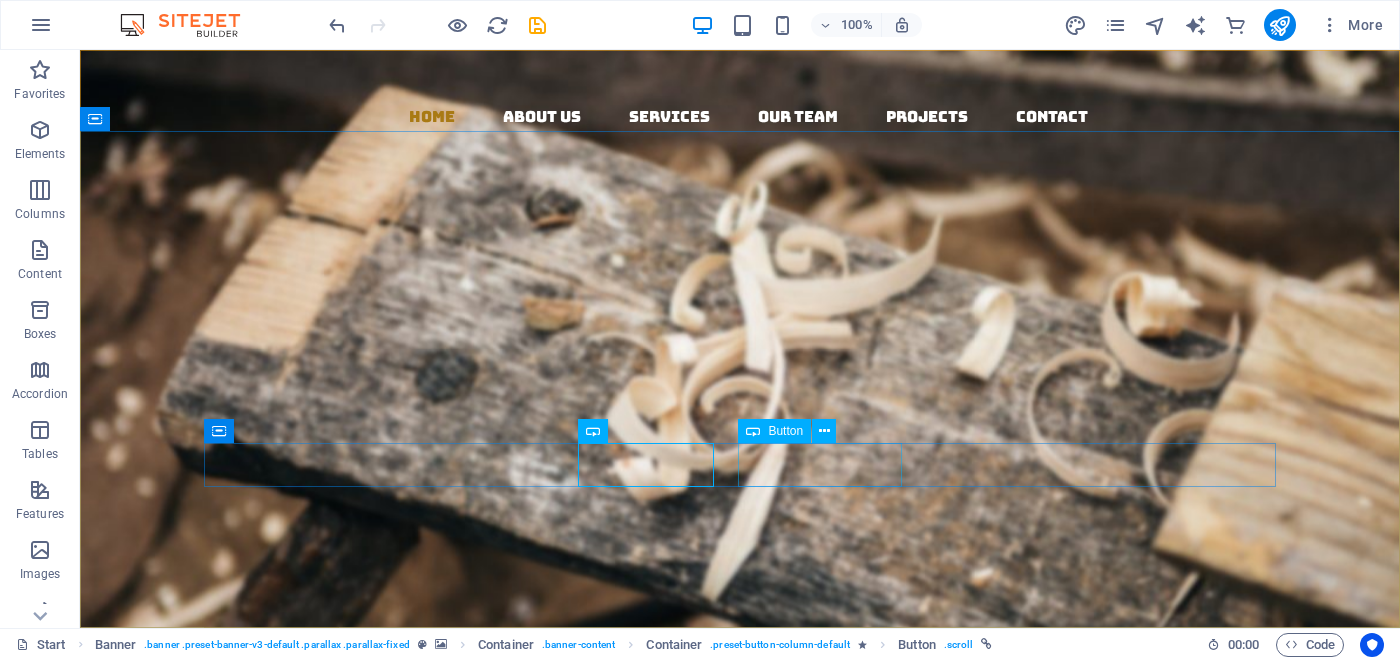 click on "Button" at bounding box center (785, 431) 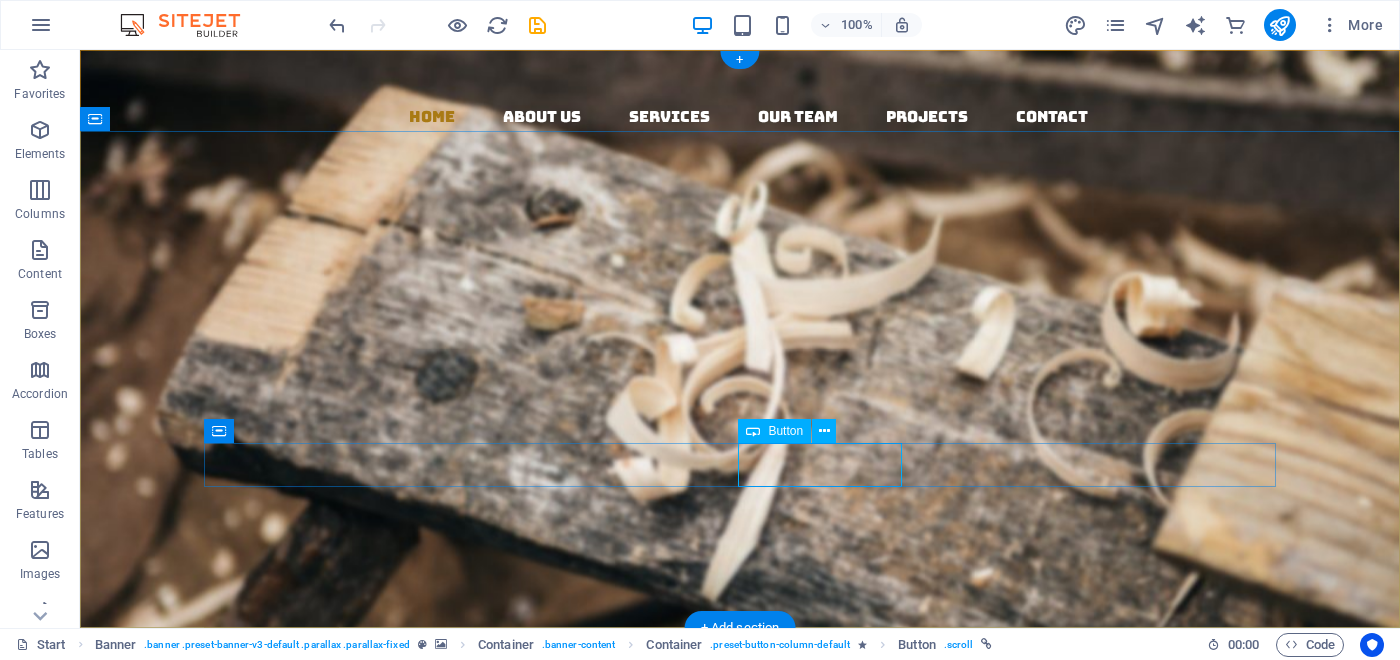 click on "Our Services" at bounding box center (740, 700) 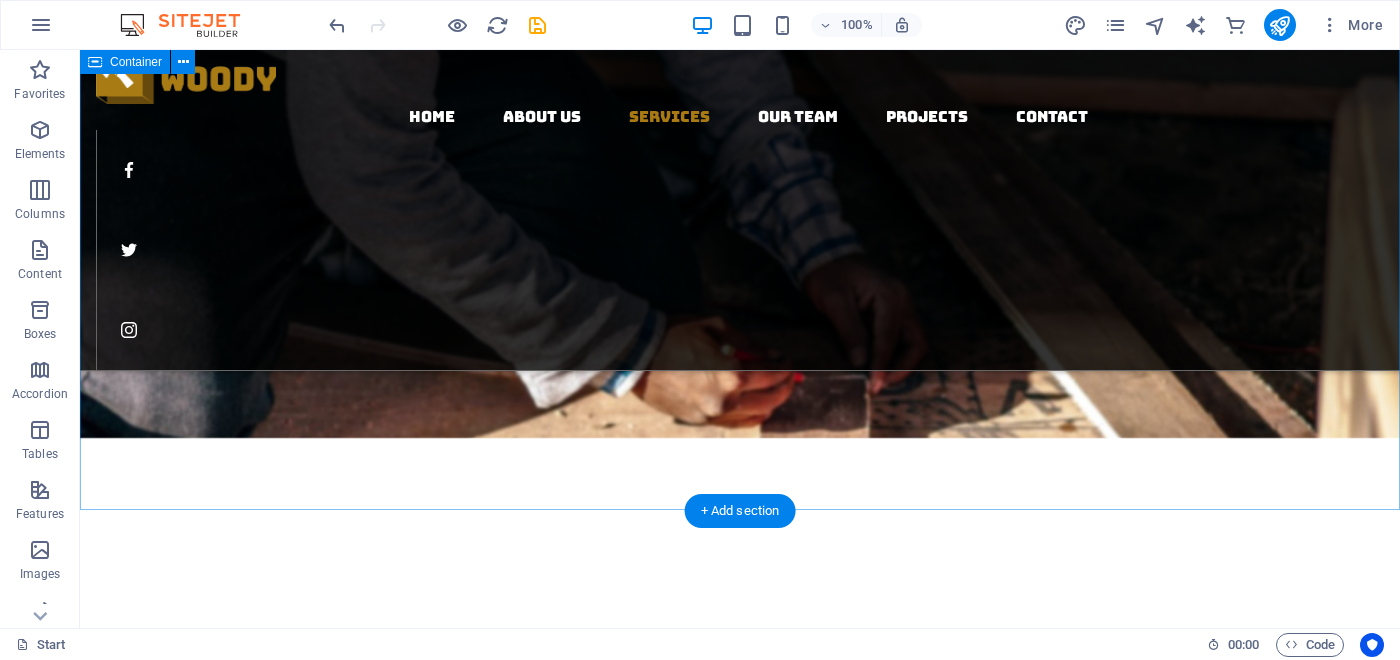 scroll, scrollTop: 2253, scrollLeft: 0, axis: vertical 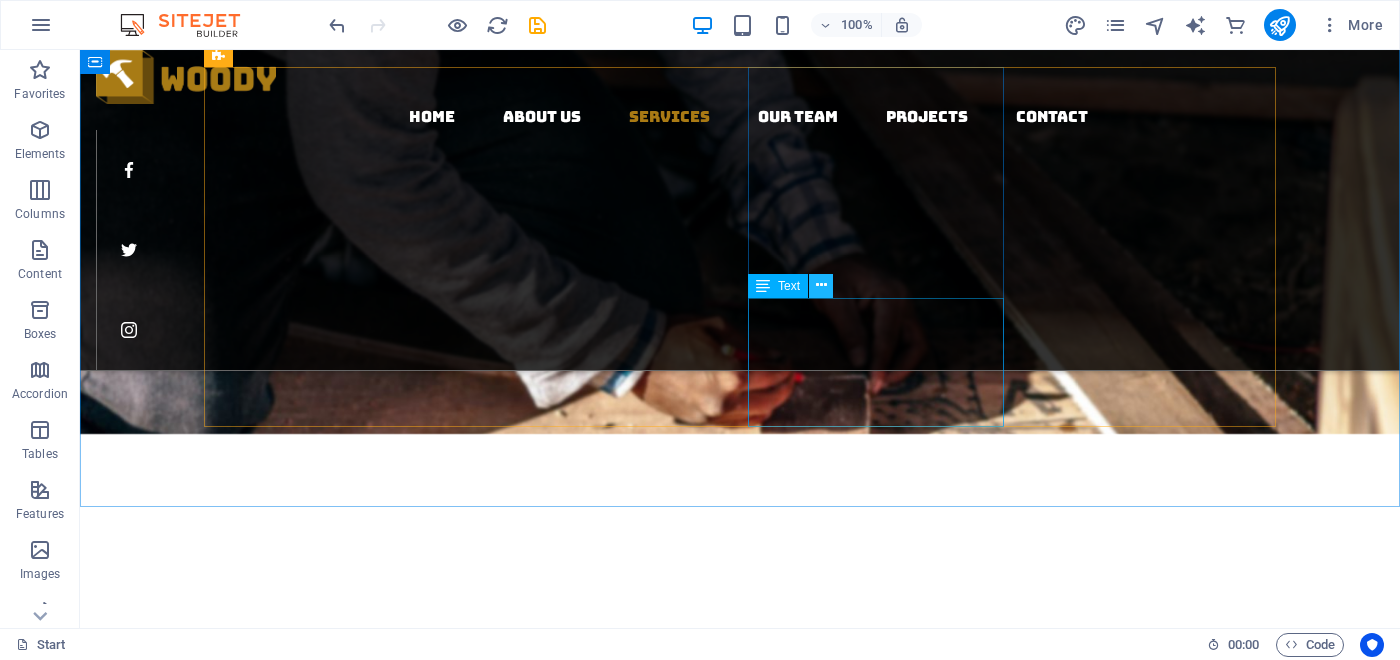 click at bounding box center (821, 285) 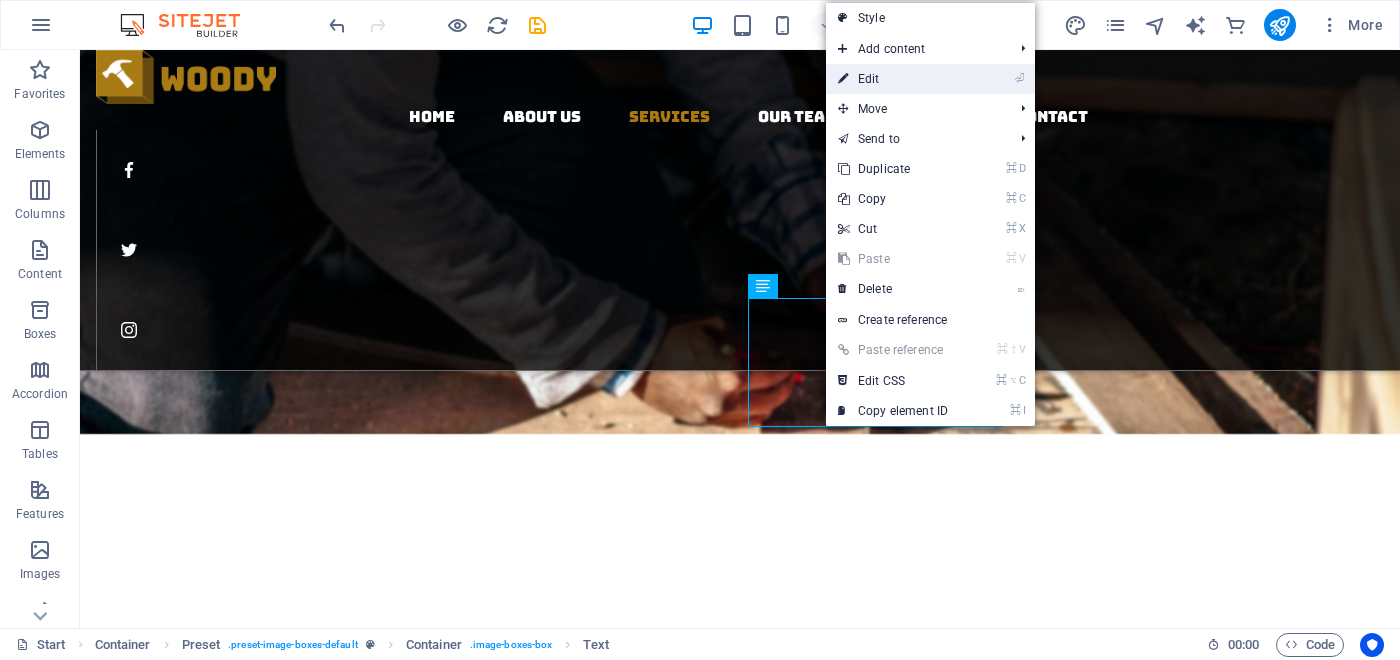 click on "⏎  Edit" at bounding box center (893, 79) 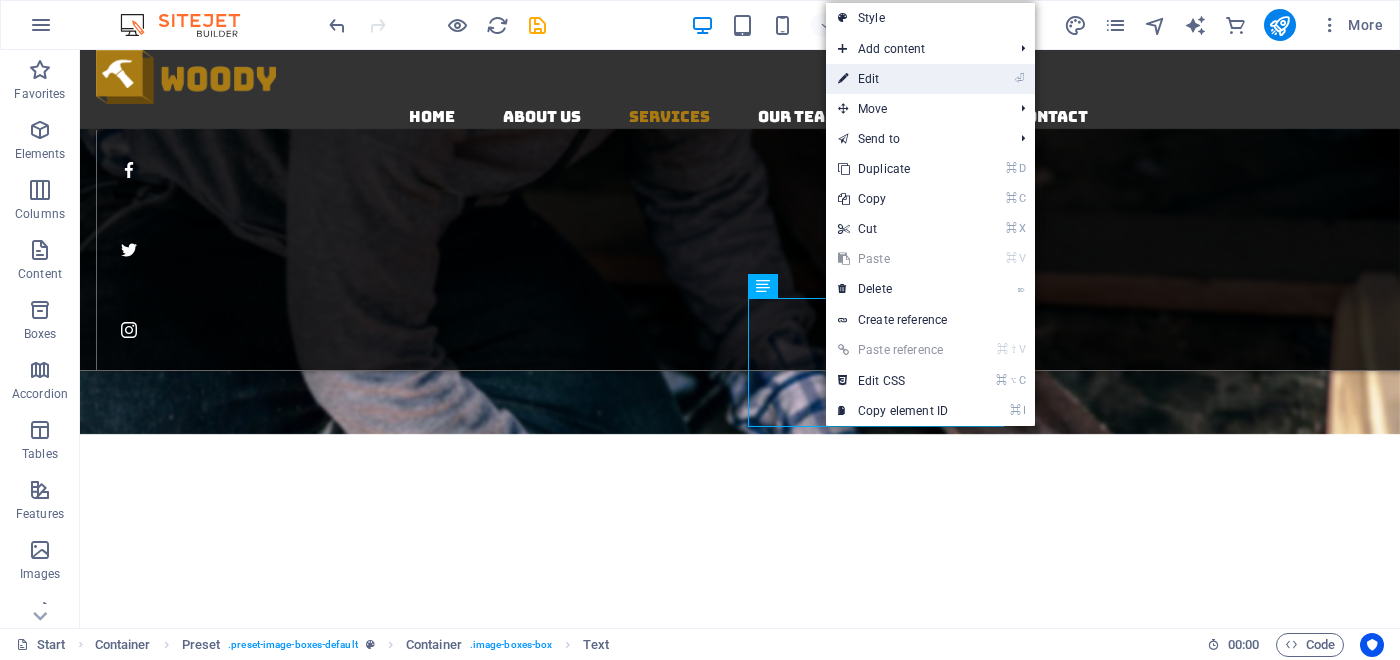 scroll, scrollTop: 2283, scrollLeft: 0, axis: vertical 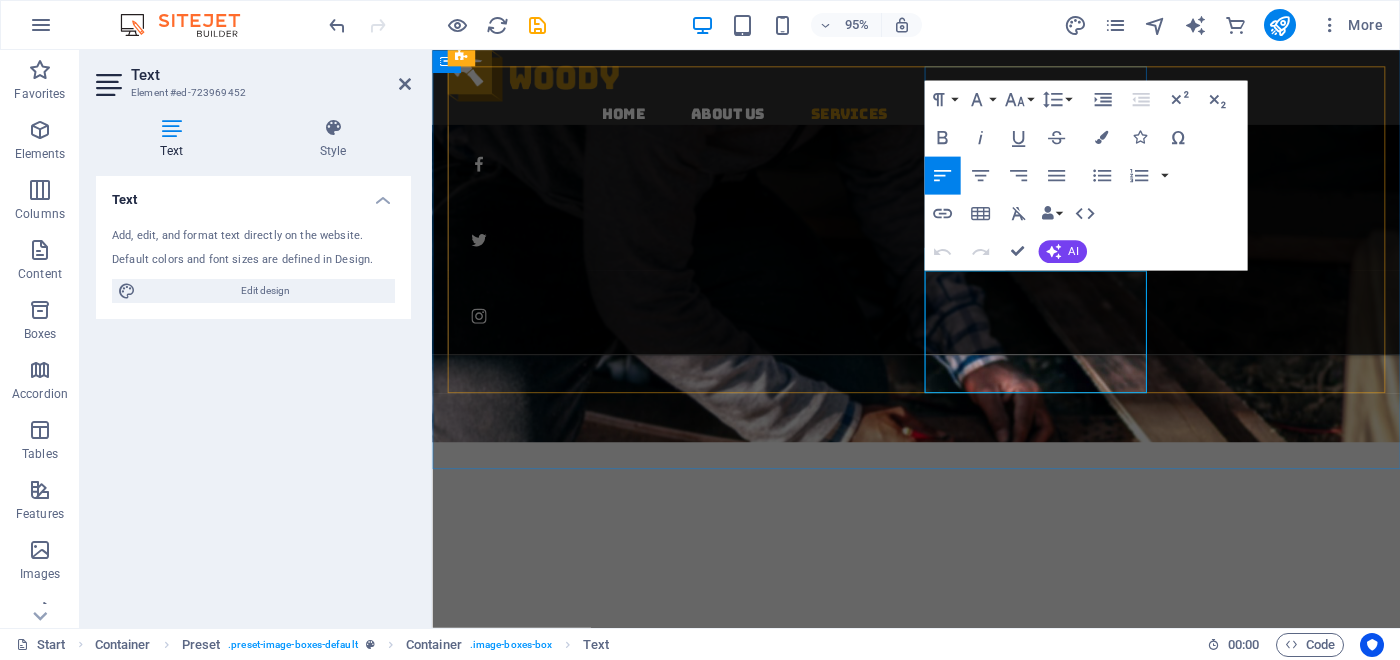 drag, startPoint x: 953, startPoint y: 294, endPoint x: 1081, endPoint y: 396, distance: 163.6704 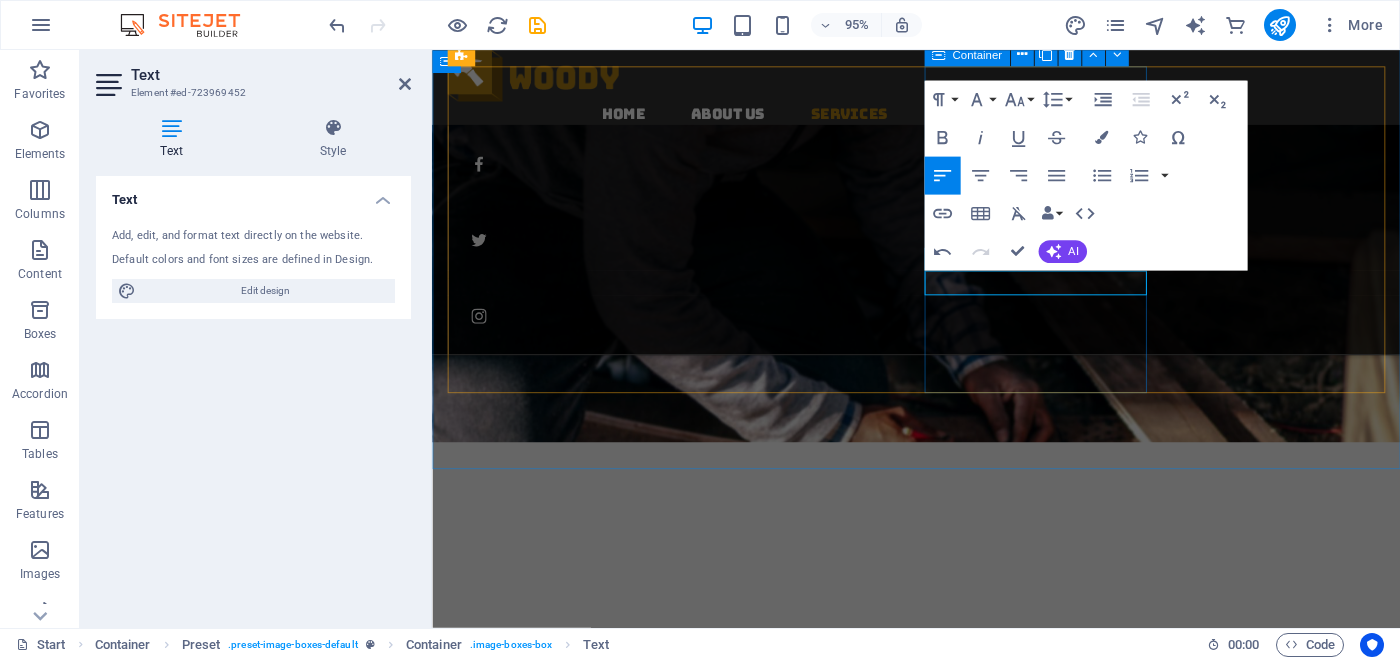 type 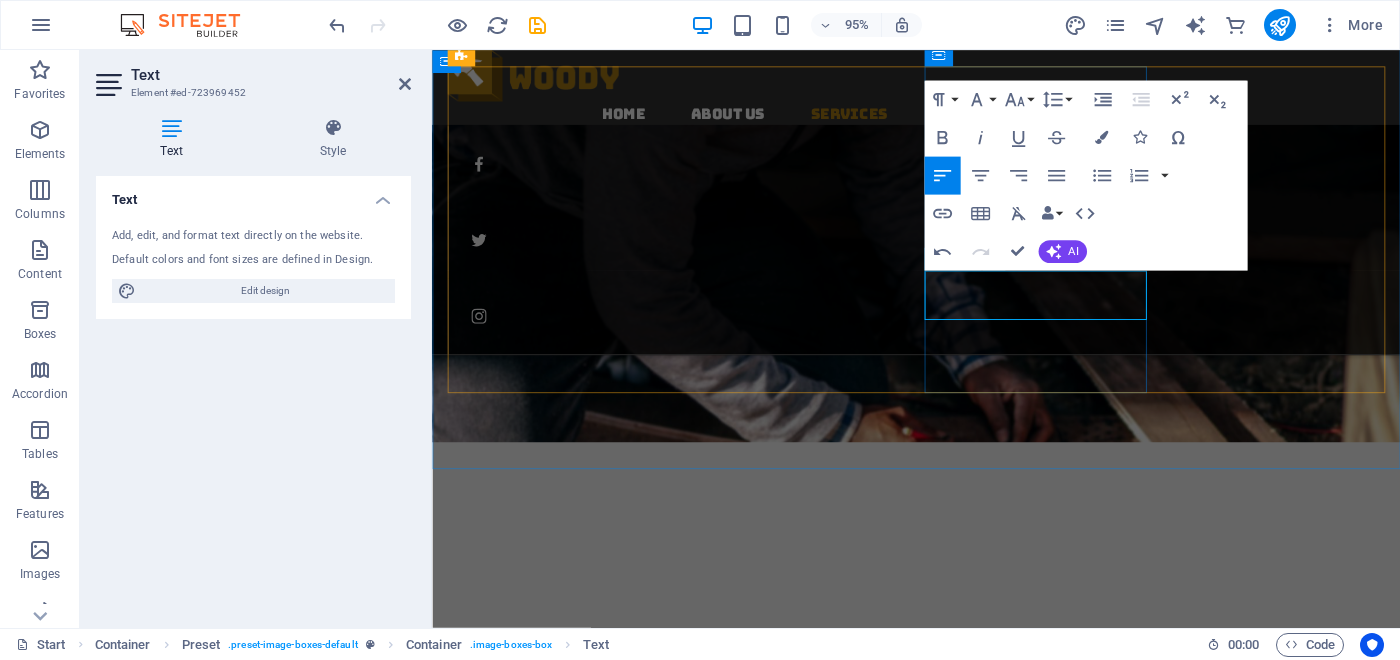 click on "​Carpentry is our passion. From construction" at bounding box center (941, 3410) 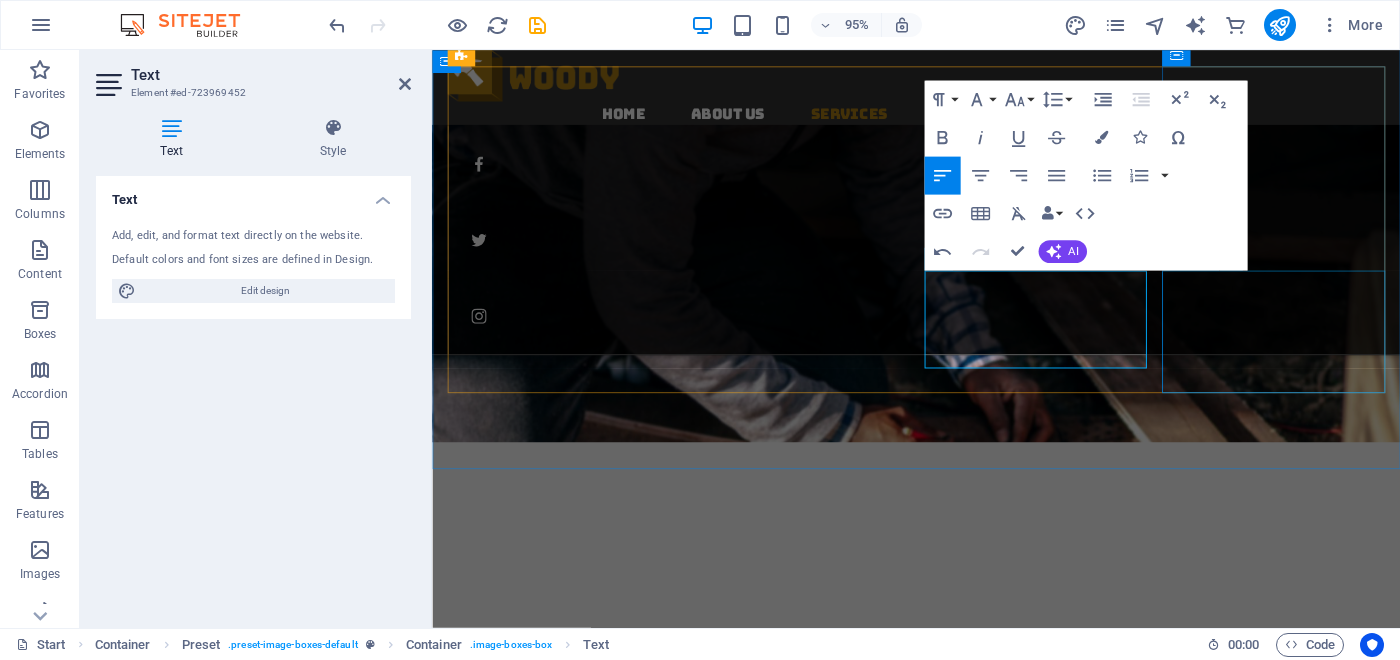 click on "Lorem ipsum dolor sit amet, consetetur sadipscing elitr, sed diam nonumy eirmod tempor invidunt ut labore et dolore magna aliquyam erat, sed diam voluptua" at bounding box center (941, 4224) 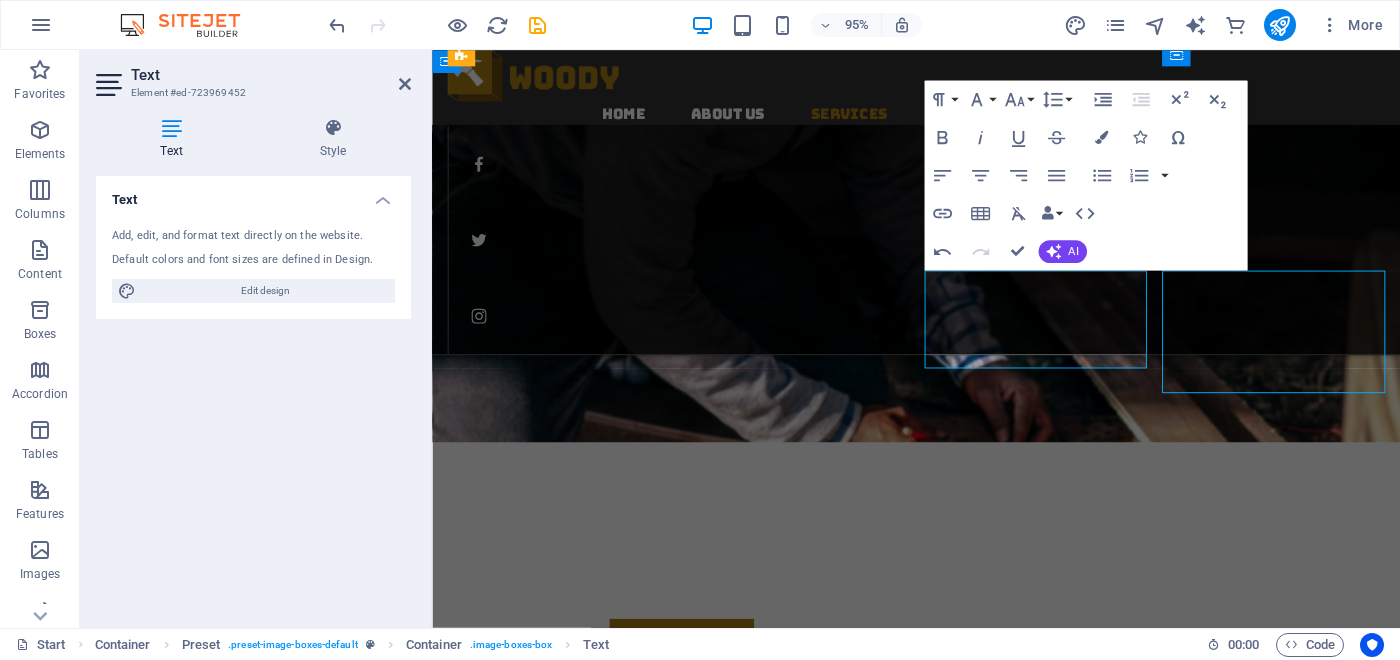 scroll, scrollTop: 2253, scrollLeft: 0, axis: vertical 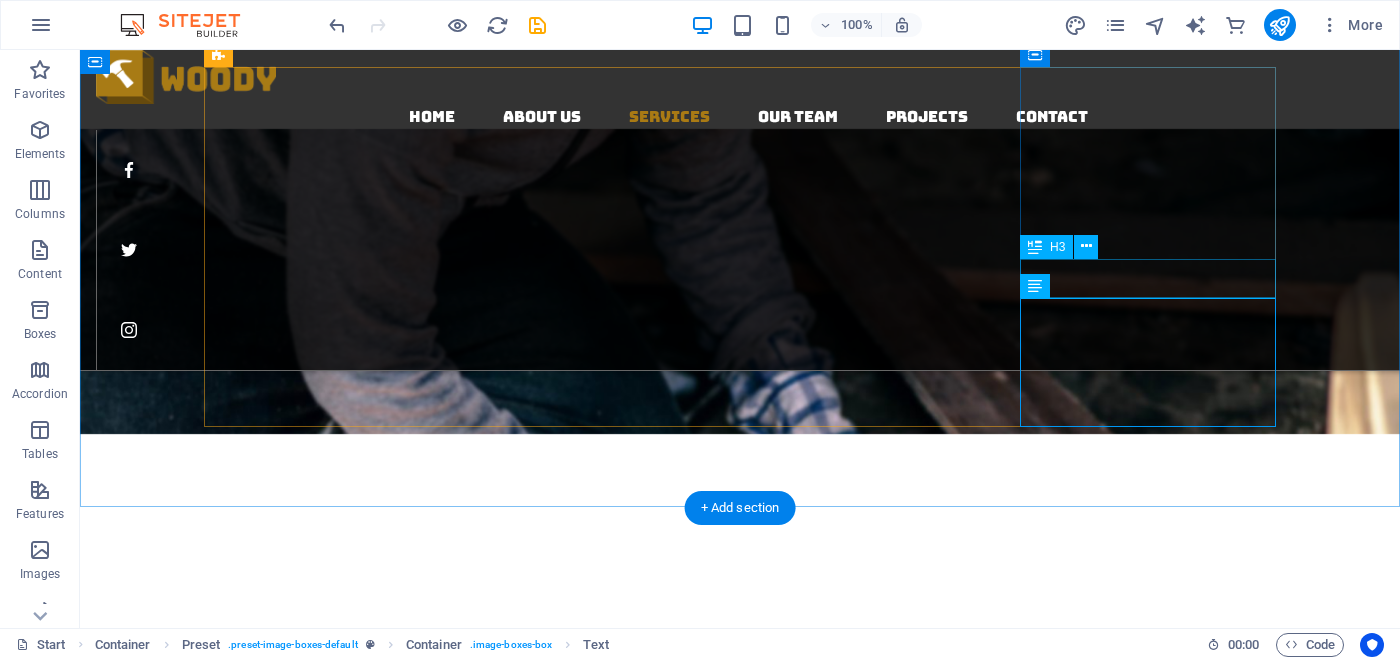 click on "Wood installation" at bounding box center (740, 4426) 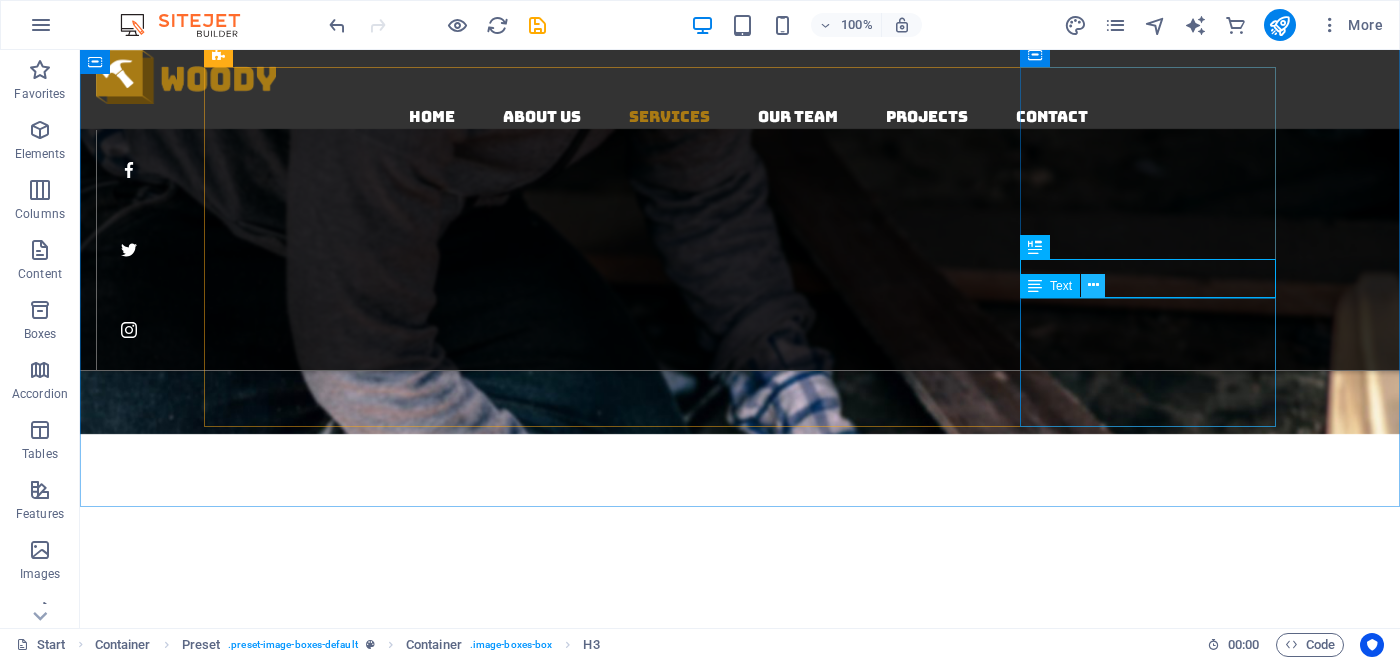 click at bounding box center (1093, 286) 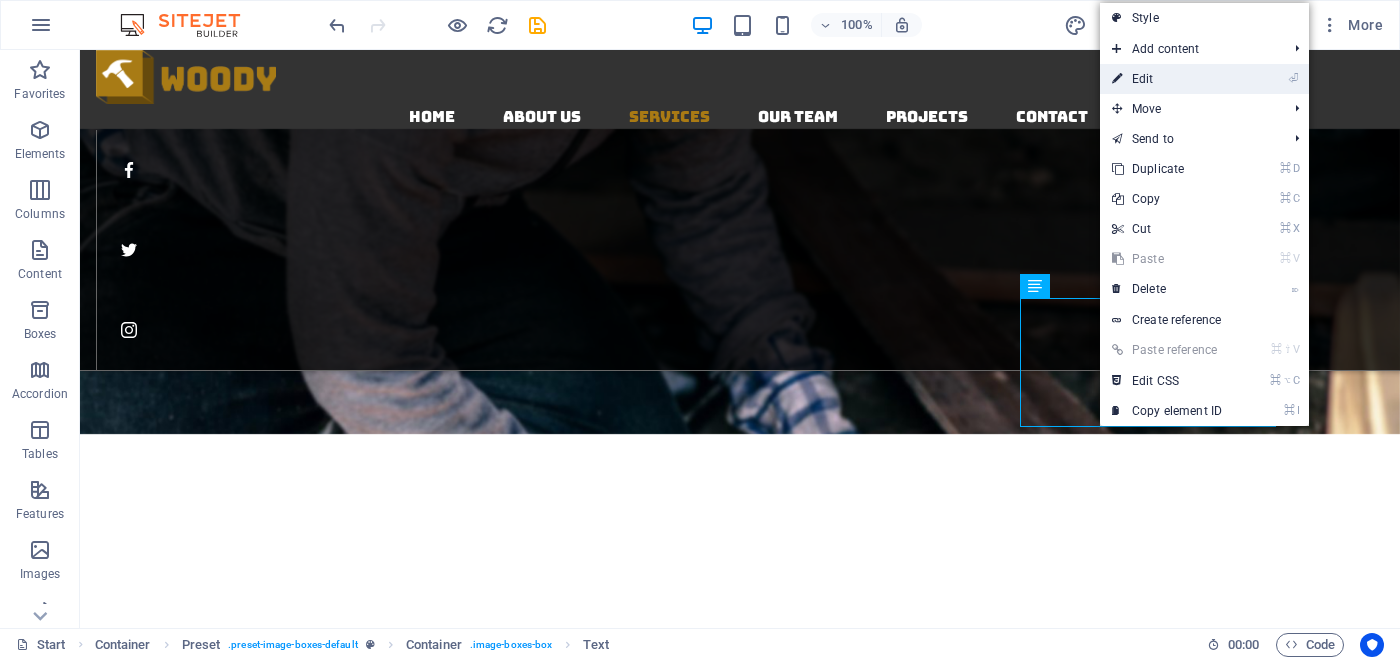 click on "⏎  Edit" at bounding box center (1167, 79) 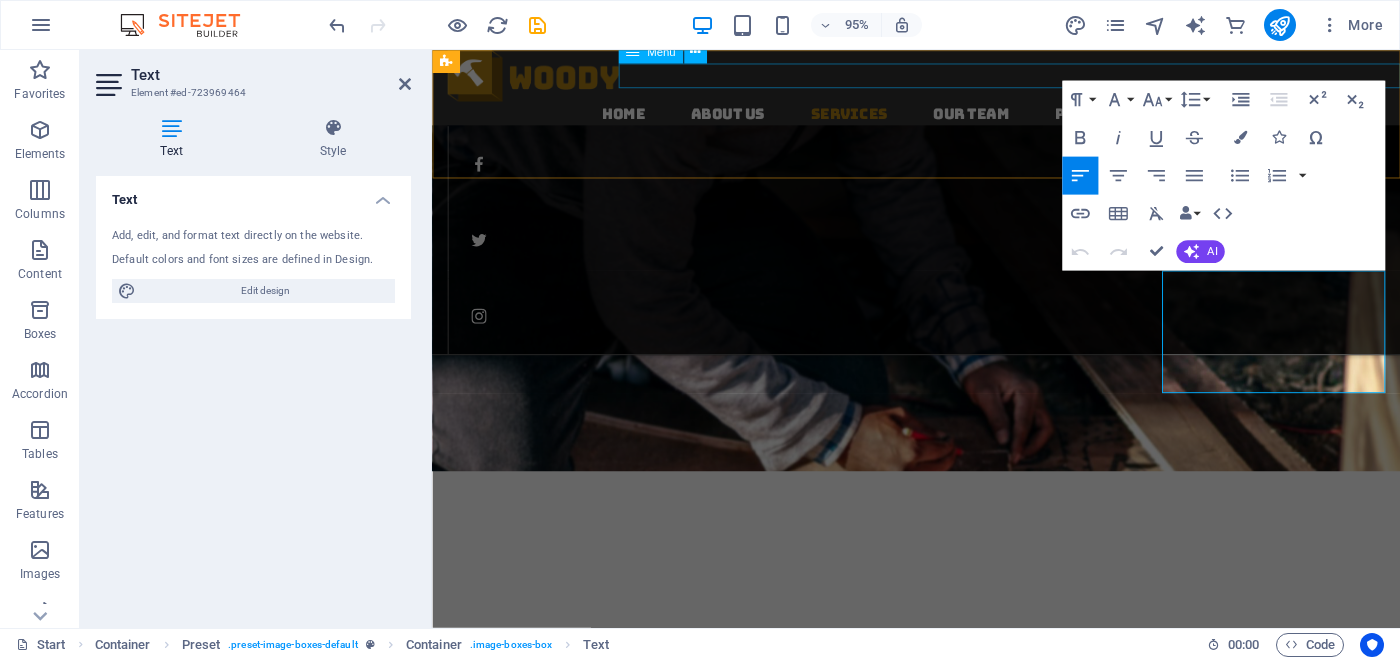scroll, scrollTop: 2283, scrollLeft: 0, axis: vertical 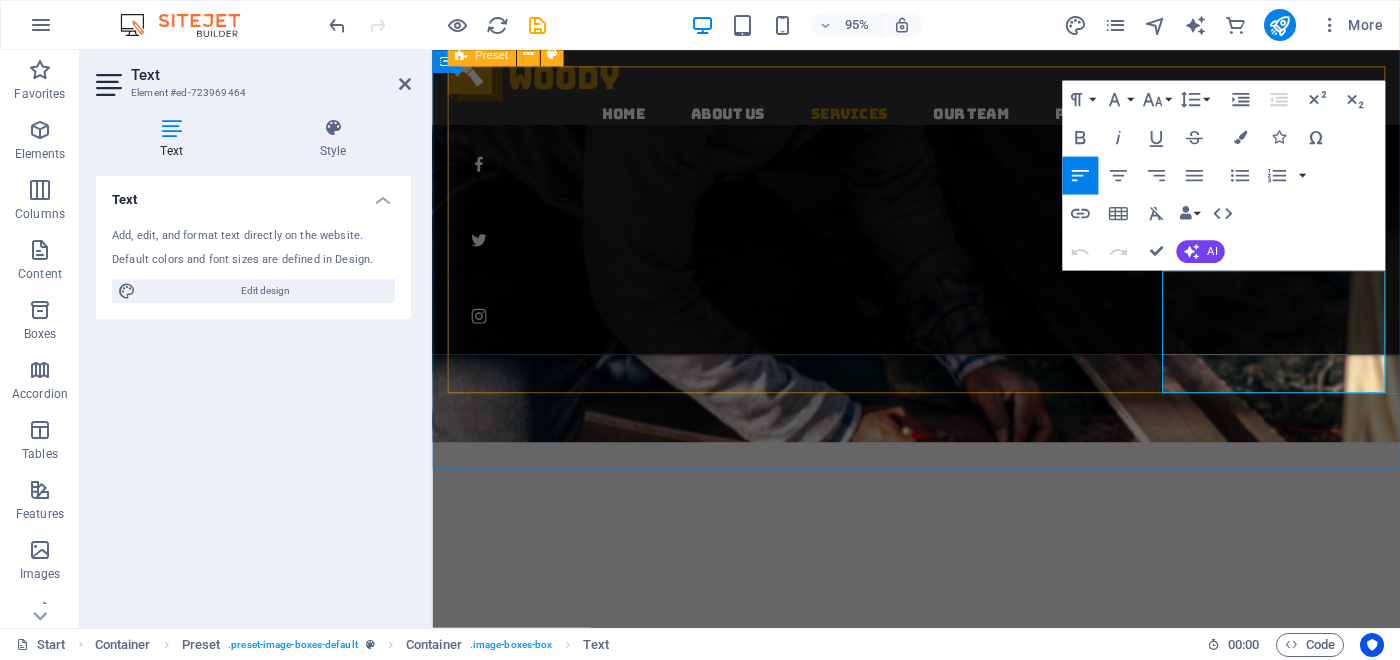 drag, startPoint x: 1325, startPoint y: 402, endPoint x: 1191, endPoint y: 306, distance: 164.83931 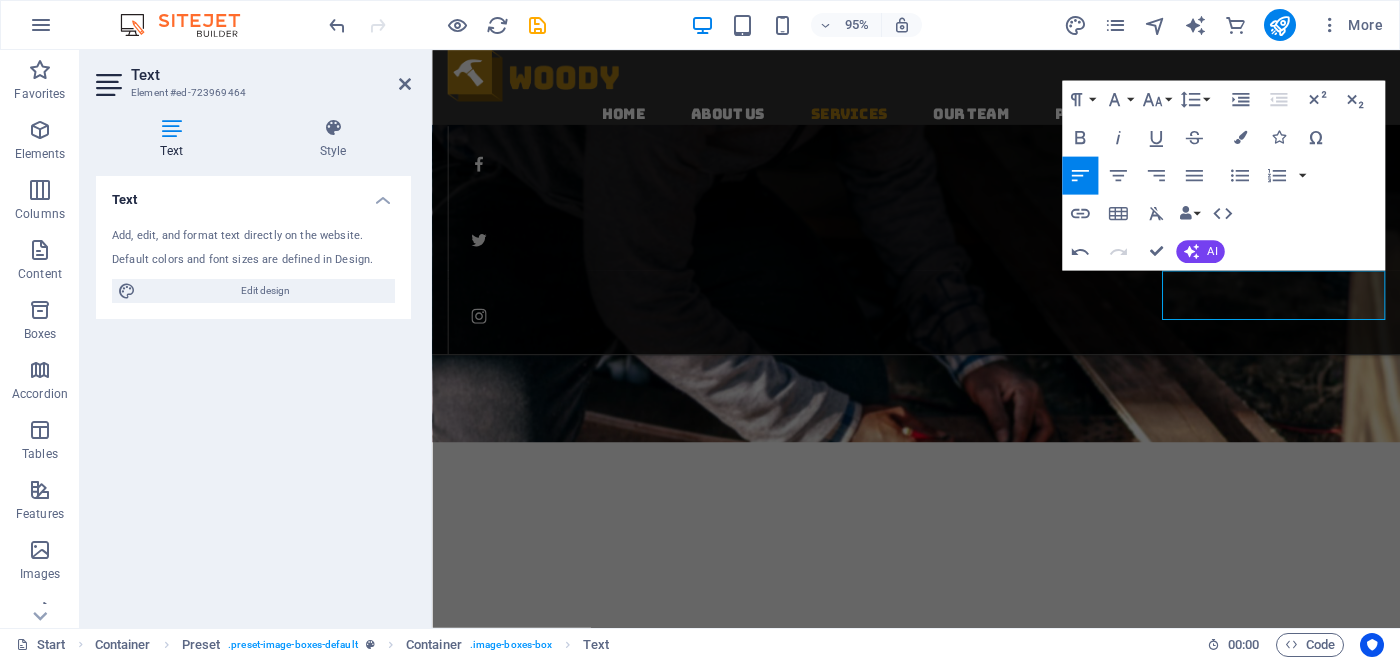 click on "Paragraph Format Normal Heading 1 Heading 2 Heading 3 Heading 4 Heading 5 Heading 6 Code Font Family Arial Georgia Impact Tahoma Times New Roman Verdana Bungee Source Sans Pro Font Size 8 9 10 11 12 14 18 24 30 36 48 60 72 96 Line Height Default Single 1.15 1.5 Double Increase Indent Decrease Indent Superscript Subscript Bold Italic Underline Strikethrough Colors Icons Special Characters Align Left Align Center Align Right Align Justify Unordered List   Default Circle Disc Square    Ordered List   Default Lower Alpha Lower Greek Lower Roman Upper Alpha Upper Roman    Insert Link Insert Table Clear Formatting Data Bindings Company First name Last name Street ZIP code City Email Phone Mobile Fax Custom field 1 Custom field 2 Custom field 3 Custom field 4 Custom field 5 Custom field 6 HTML Undo Redo Confirm (⌘+⏎) AI Improve Make shorter Make longer Fix spelling & grammar Translate to English Generate text" at bounding box center (1223, 175) 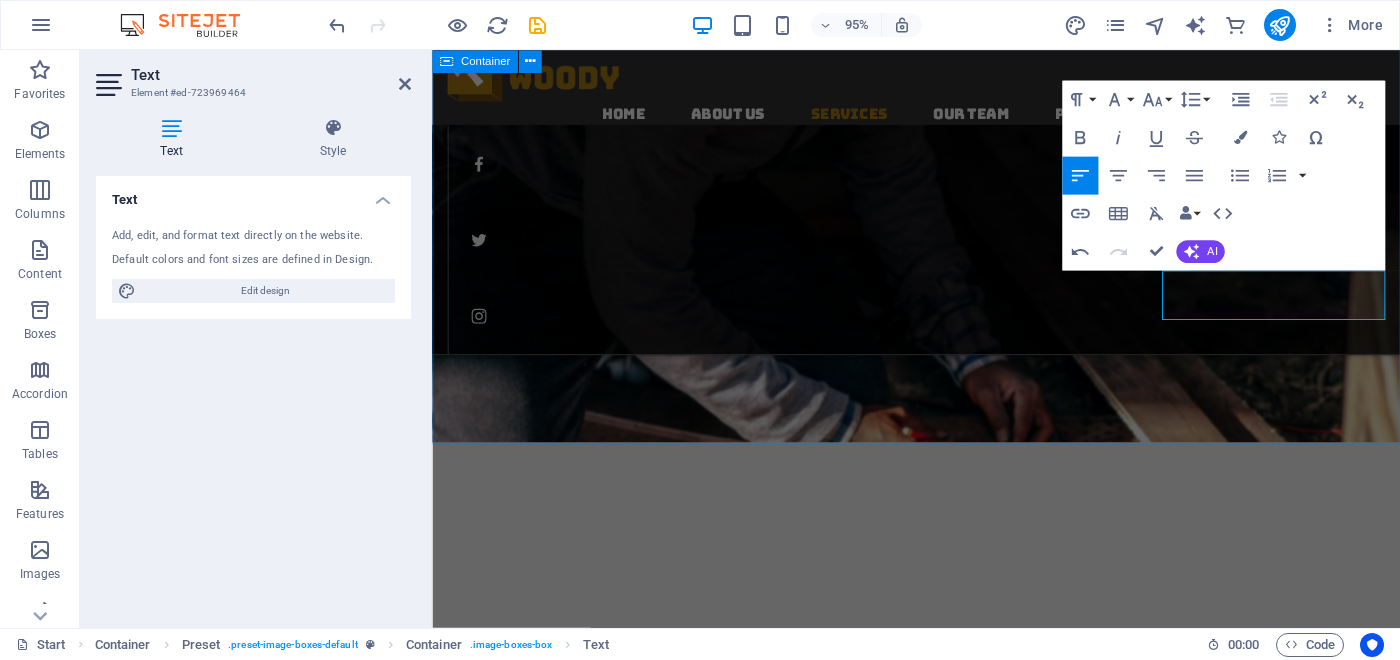 click on "Our  Services Professionell woodworking General Carpentry Check out our pergolas, sheds, decks, fences, retaining walls Household Renovations New kitchens, Bathroom repairs, added rooms, archways, doorways General carpentry  Carpentry is our passion. Years of experience in wall construction, decking, pergolas, kitchens, flooring and more. Wood installation ​From dividing or combining rooms in either timber or steel." at bounding box center [941, 2555] 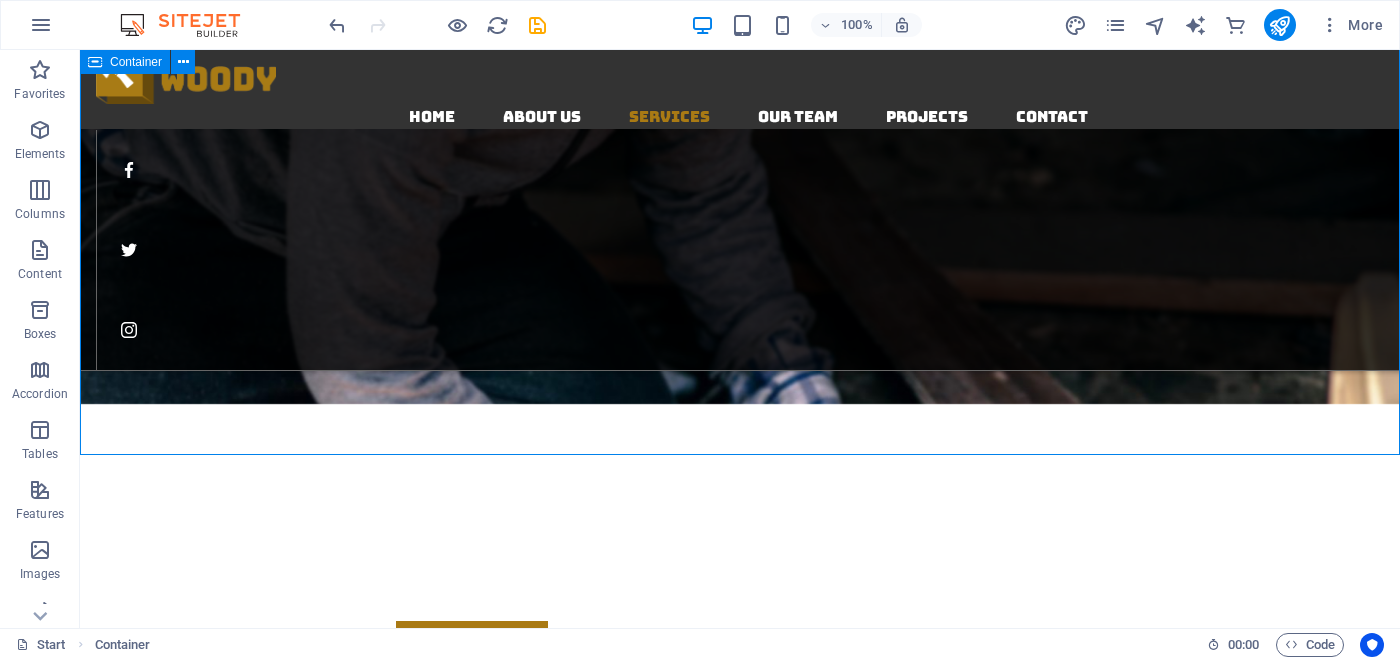 scroll, scrollTop: 2253, scrollLeft: 0, axis: vertical 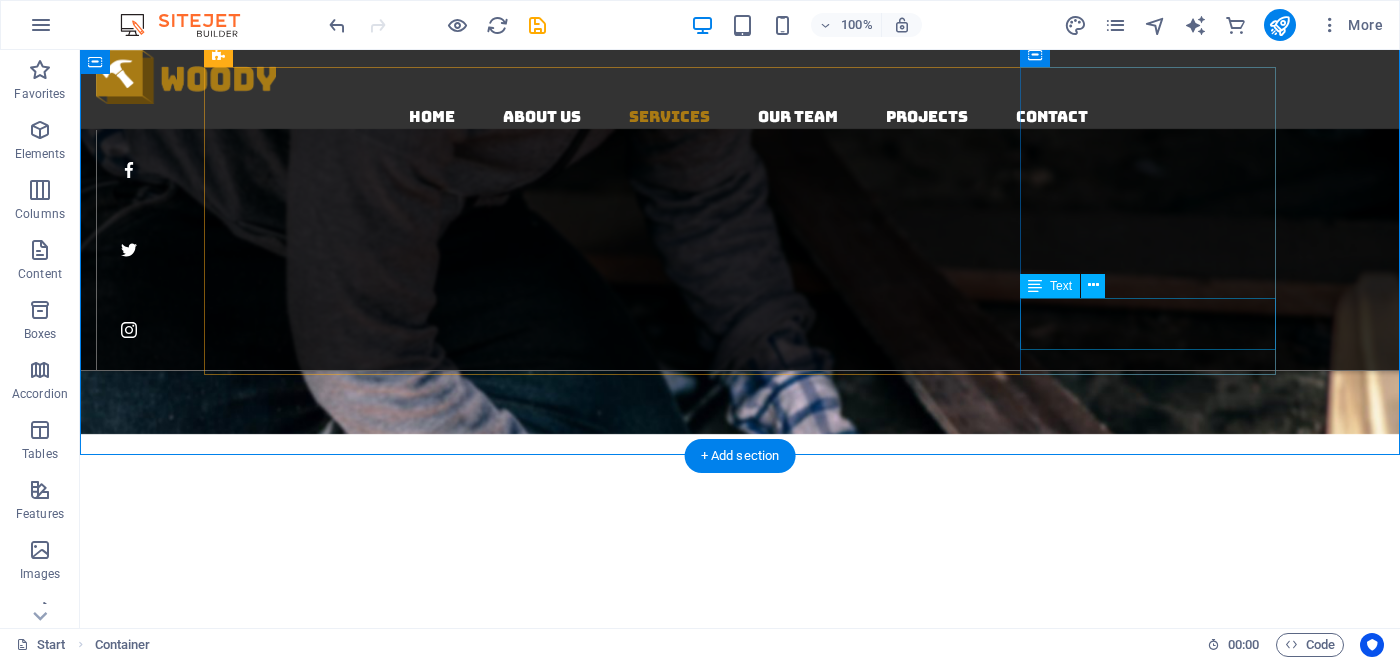click on "From dividing or combining rooms in either timber or steel." at bounding box center (740, 4459) 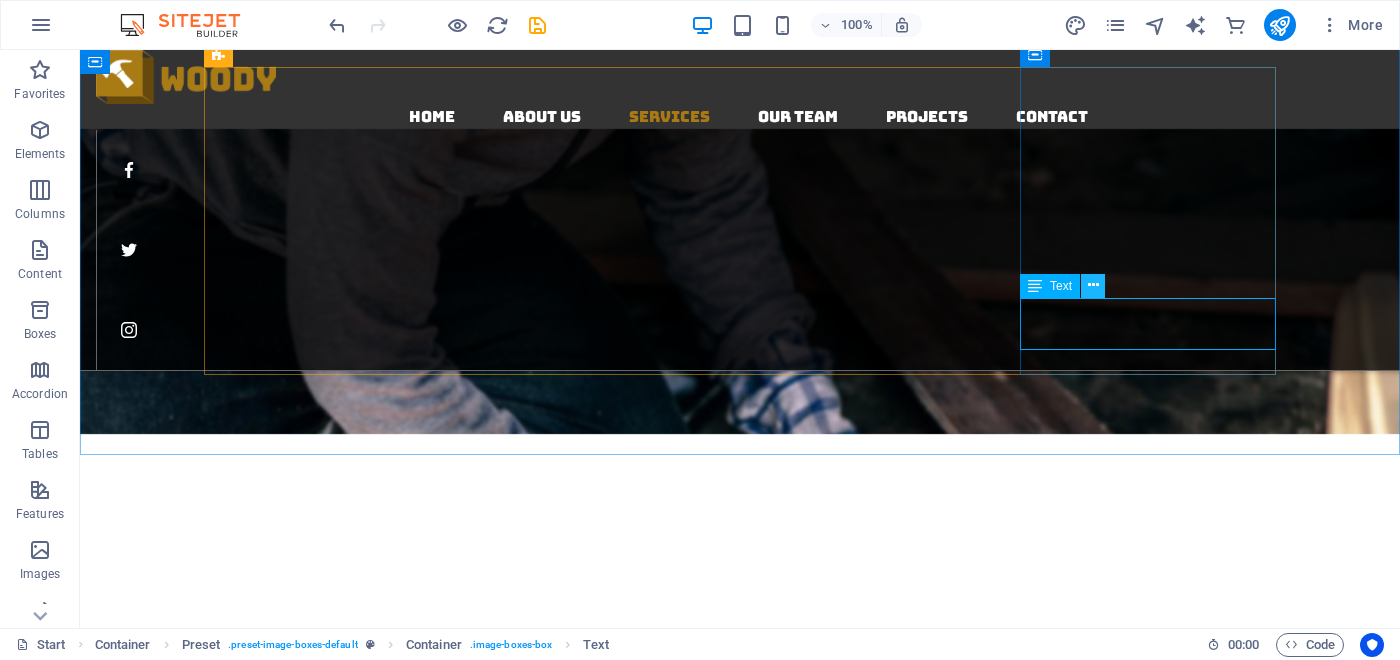 click at bounding box center (1093, 285) 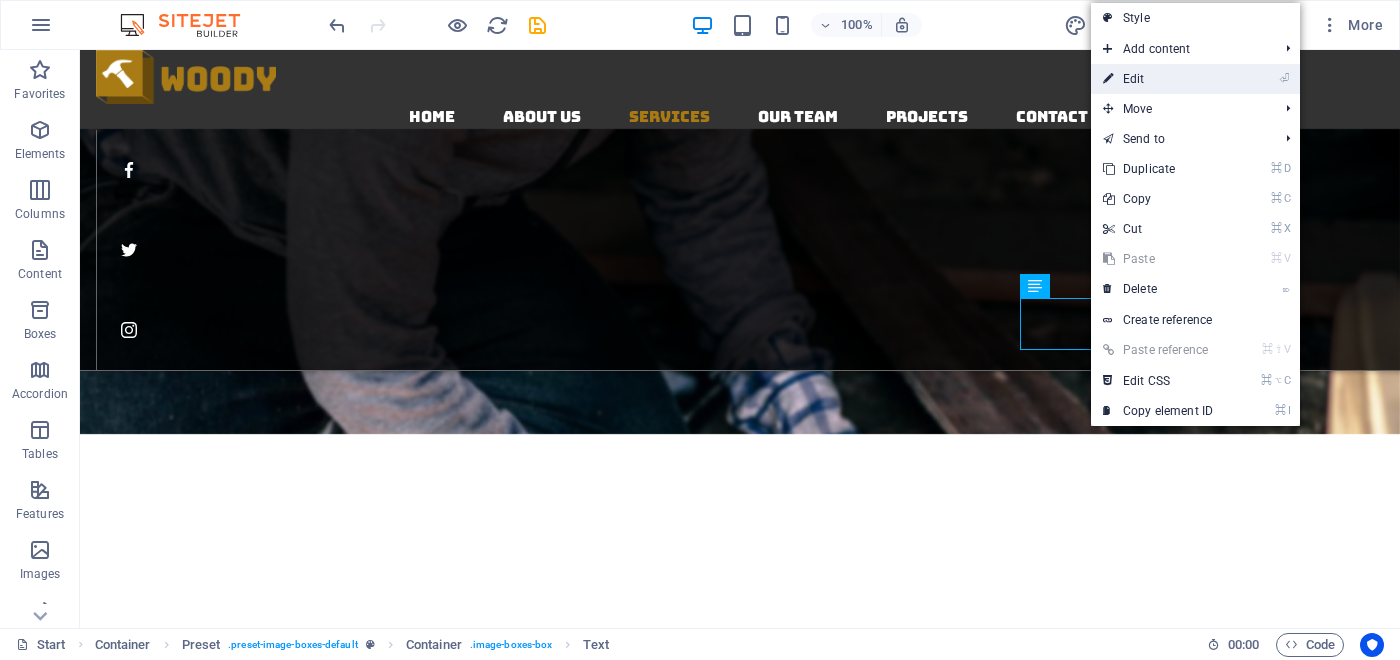 click on "⏎  Edit" at bounding box center [1158, 79] 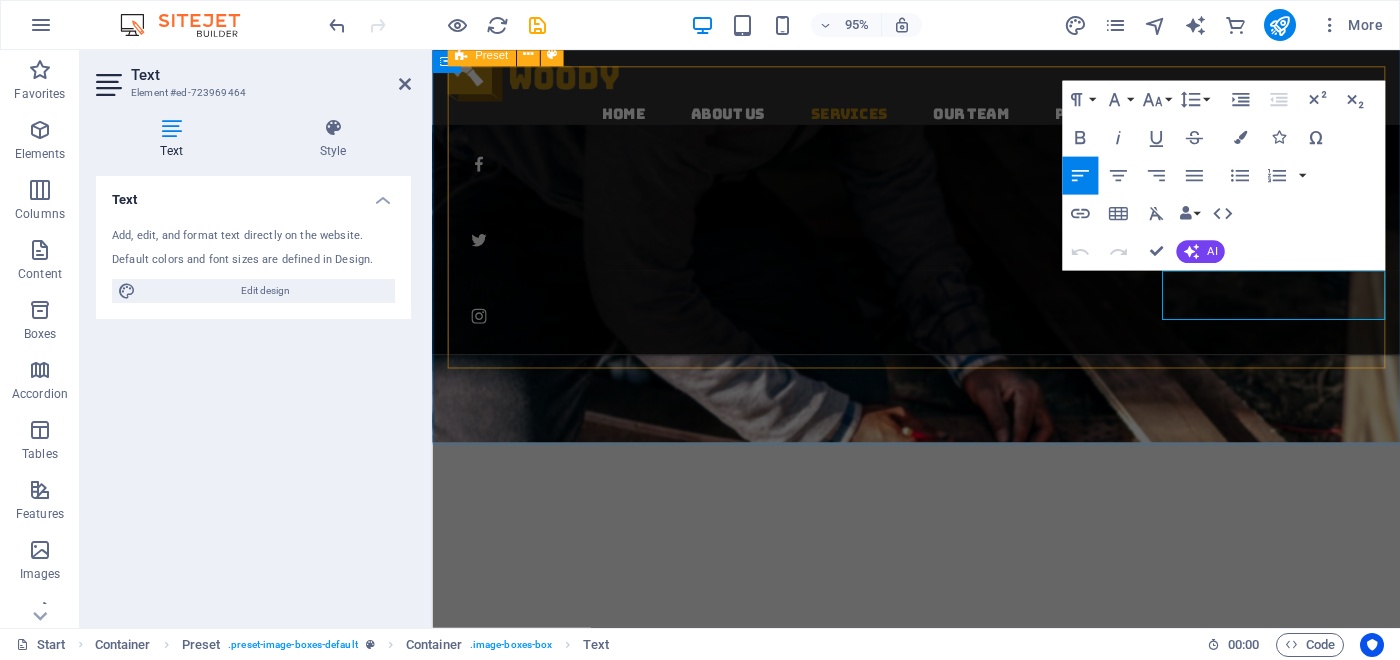 drag, startPoint x: 1341, startPoint y: 323, endPoint x: 1174, endPoint y: 324, distance: 167.00299 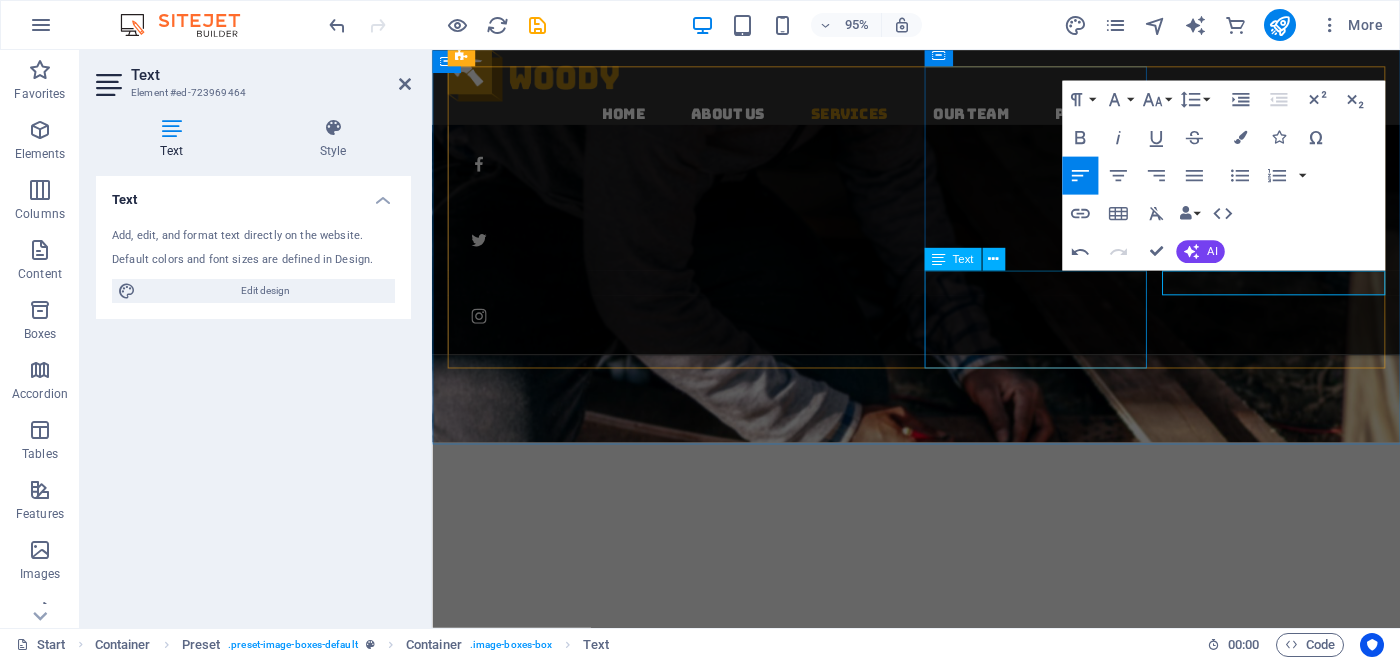 type 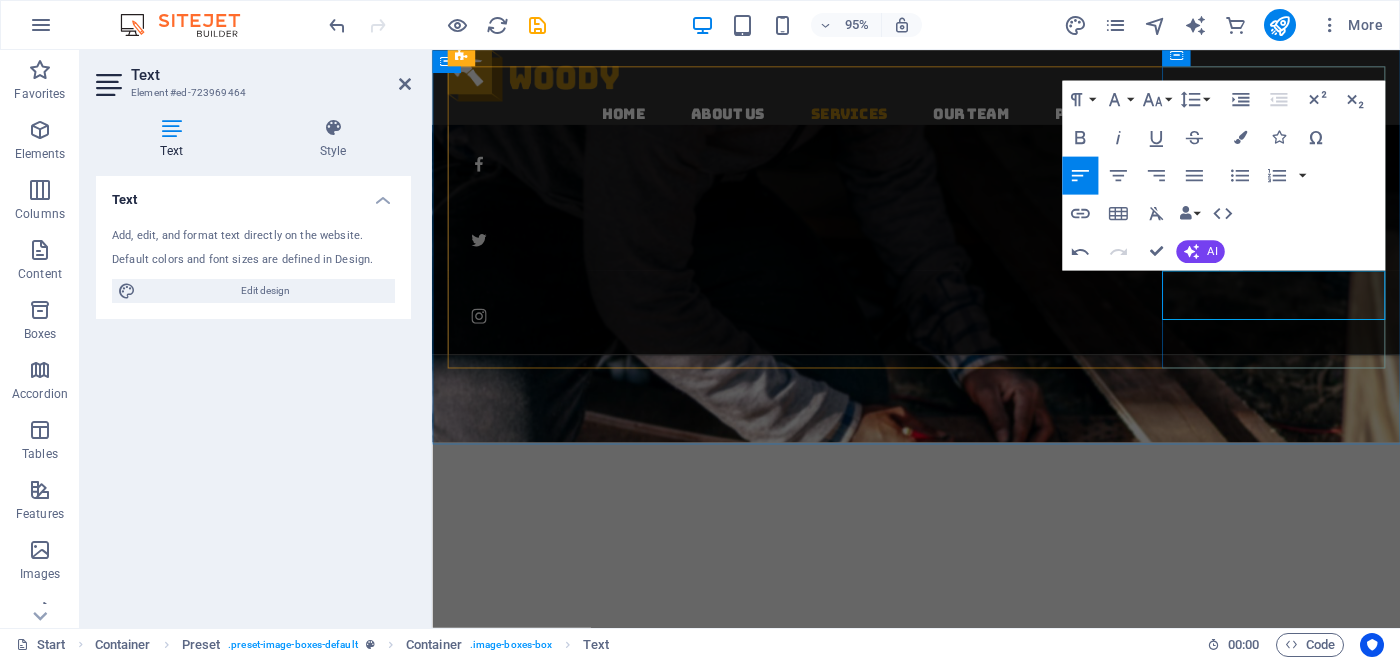 click on "From dividing or combining rooms in your home to reconstructing offices" at bounding box center (941, 4224) 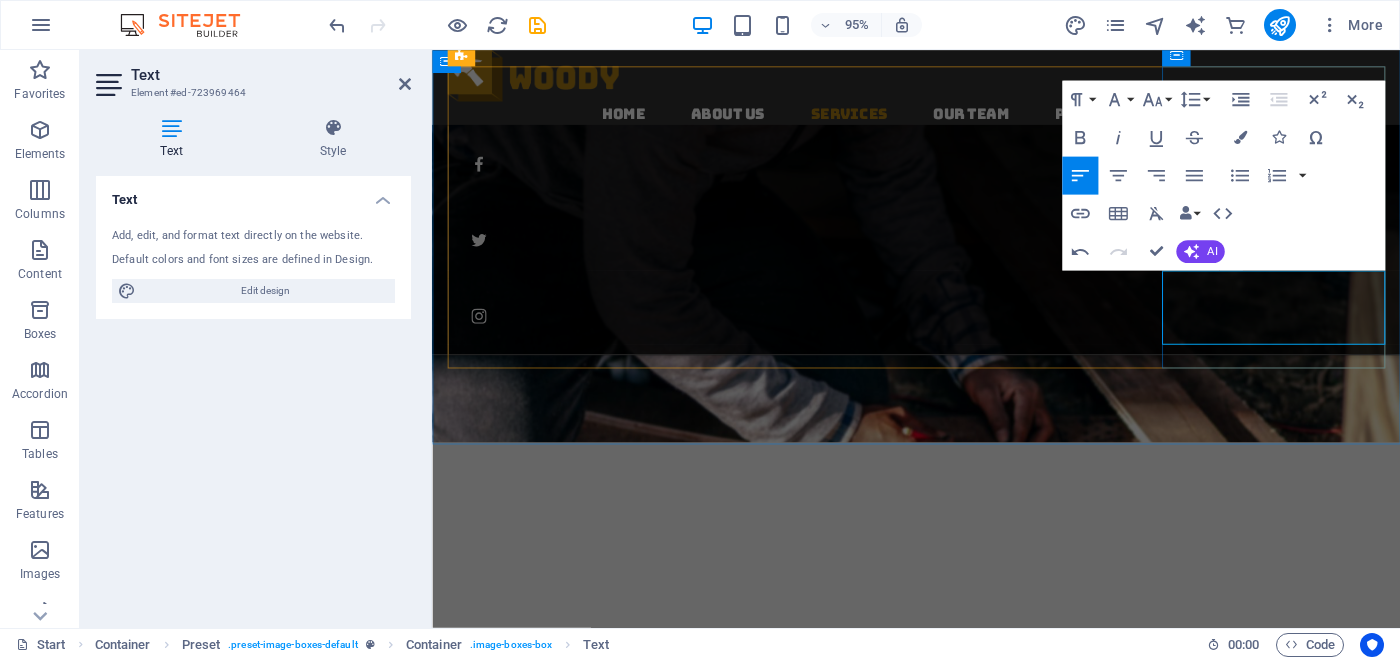 click on "From dividing or combining rooms in your home to reconstructing individual  offices" at bounding box center [941, 4224] 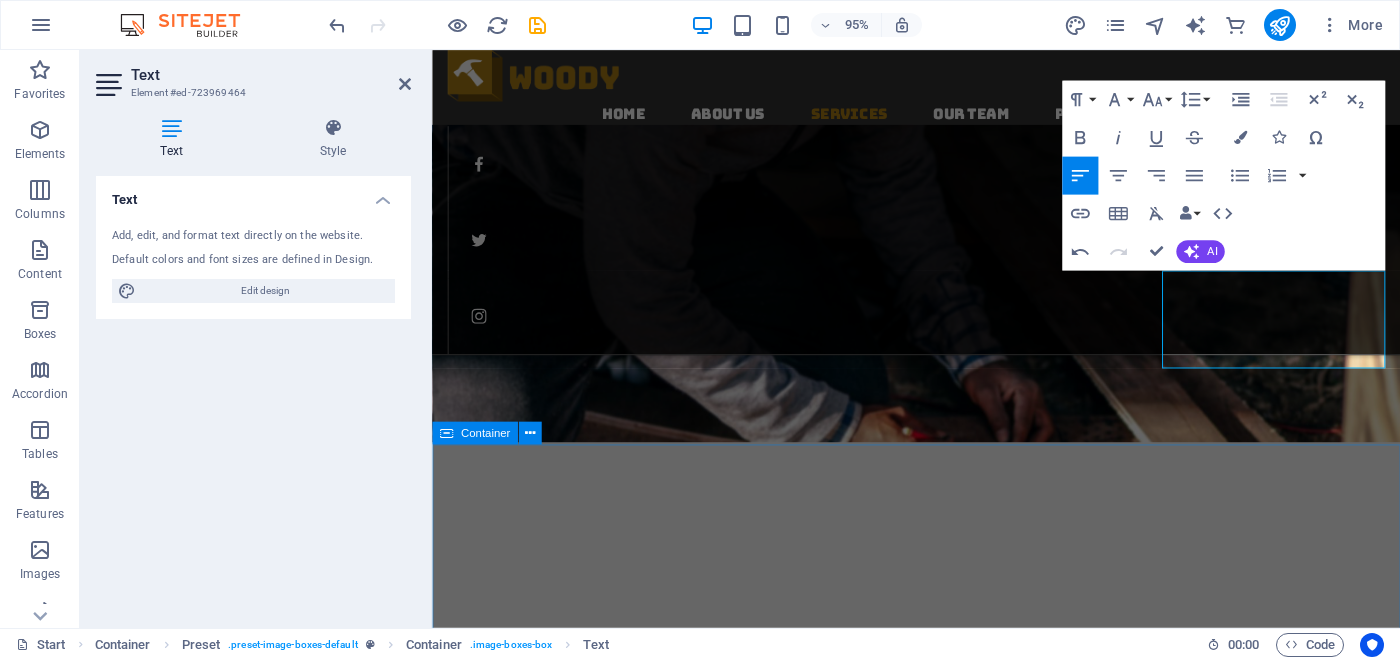 click on "Our Professional  ­Team We take care of you [FIRST] Head of Lorum ipsum Phone: [PHONE] [FIRST] Head of Lorum ipsum Phone: [PHONE] [FIRST] Head of Lorum ipsum Phone: [PHONE] [FIRST] Head of Lorum ipsum Phone: [PHONE] [FIRST] Head of Lorum ipsum Phone: [PHONE] [FIRST] Head of Lorum ipsum Phone: [PHONE]" at bounding box center (941, 7452) 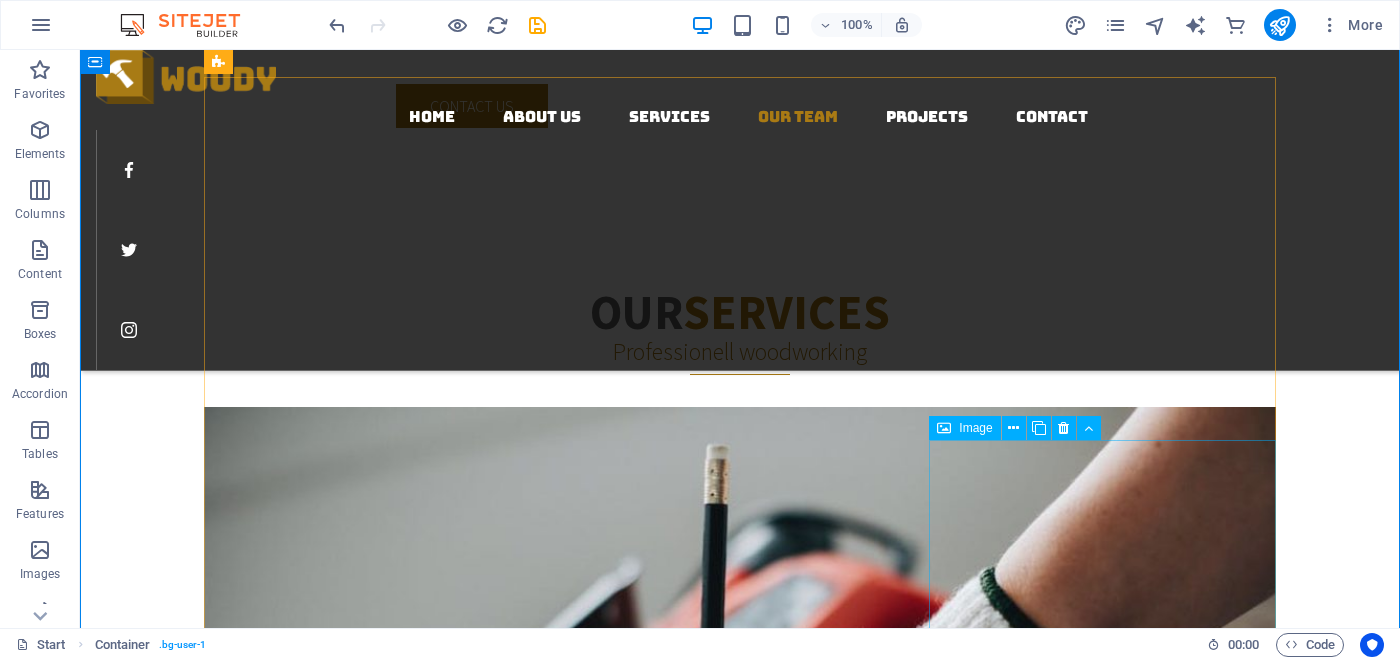 scroll, scrollTop: 2818, scrollLeft: 0, axis: vertical 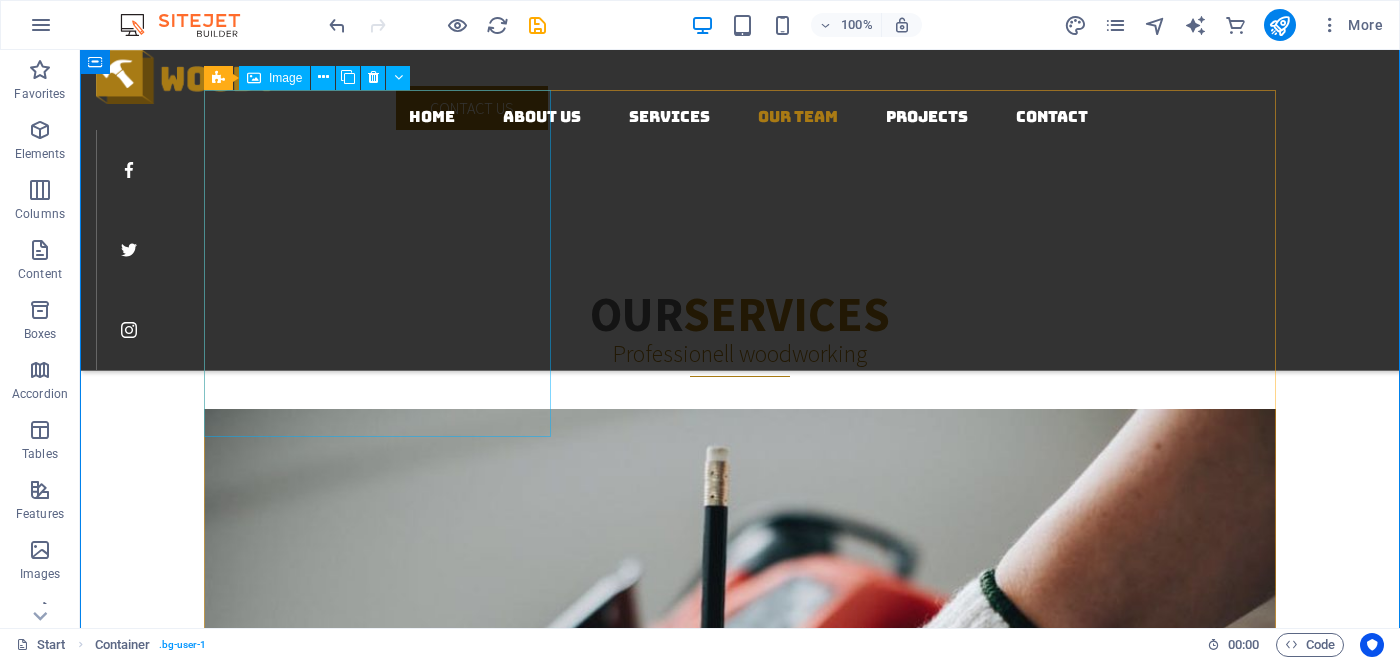 click on "[FIRST] [LAST] Phone: [PHONE]" at bounding box center [740, 4723] 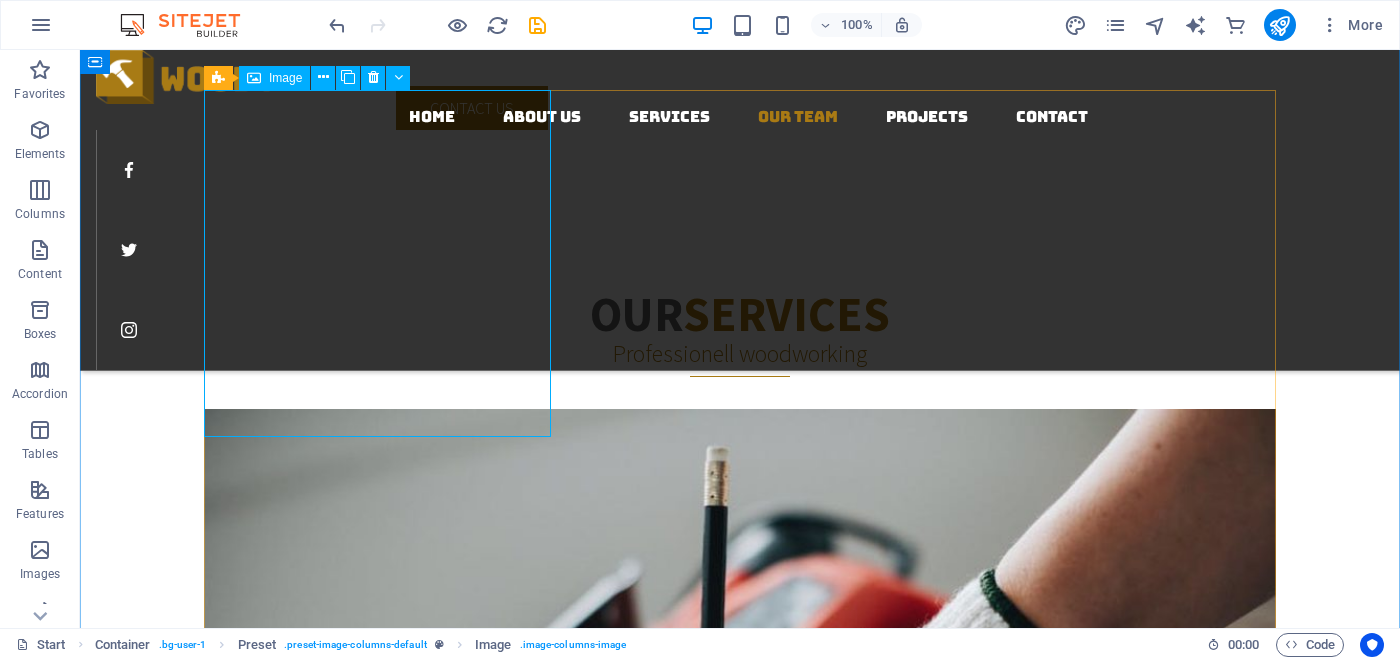 click on "[FIRST] [LAST] Phone: [PHONE]" at bounding box center [740, 4723] 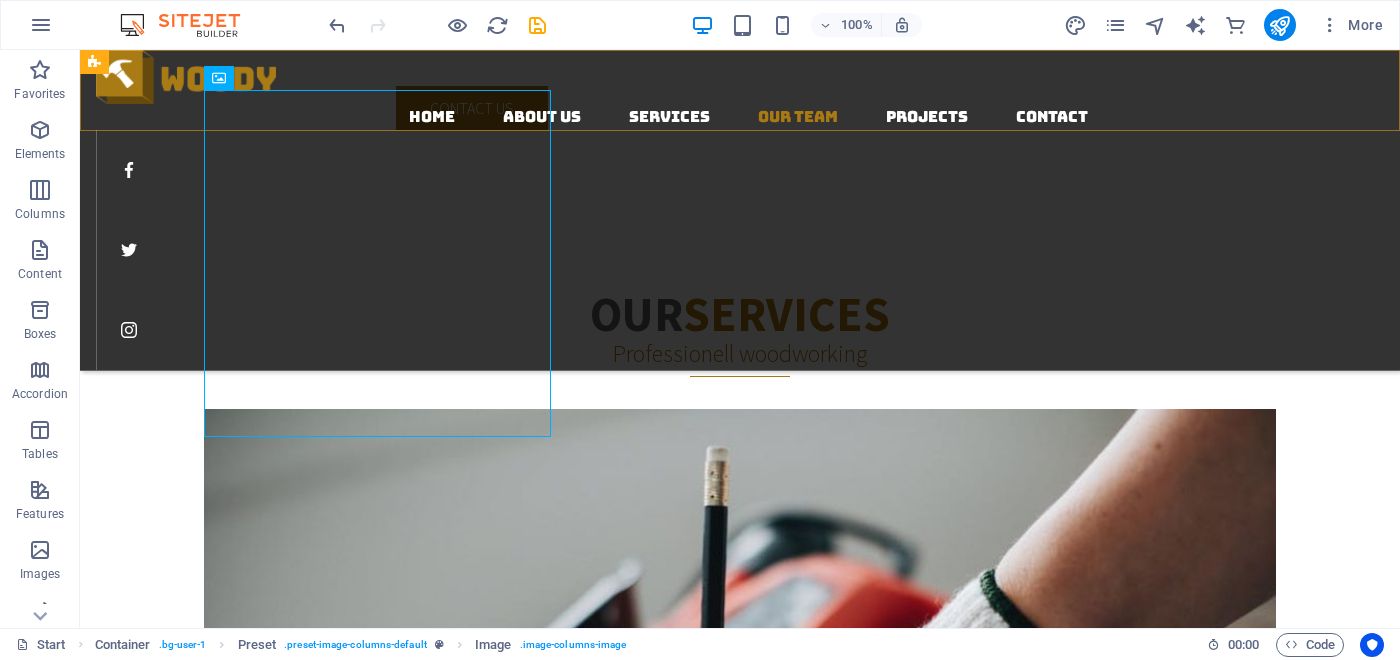 click on "Home About us Services Our Team Projects Contact" at bounding box center (740, 210) 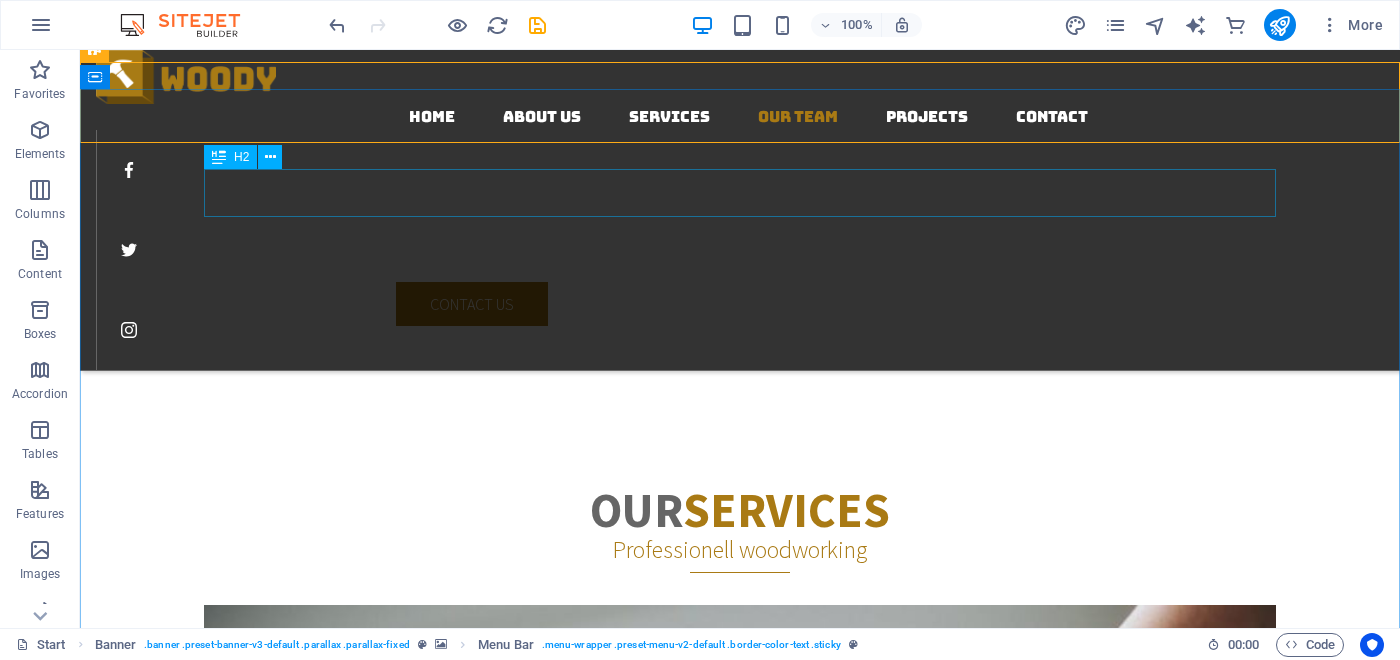 scroll, scrollTop: 2619, scrollLeft: 0, axis: vertical 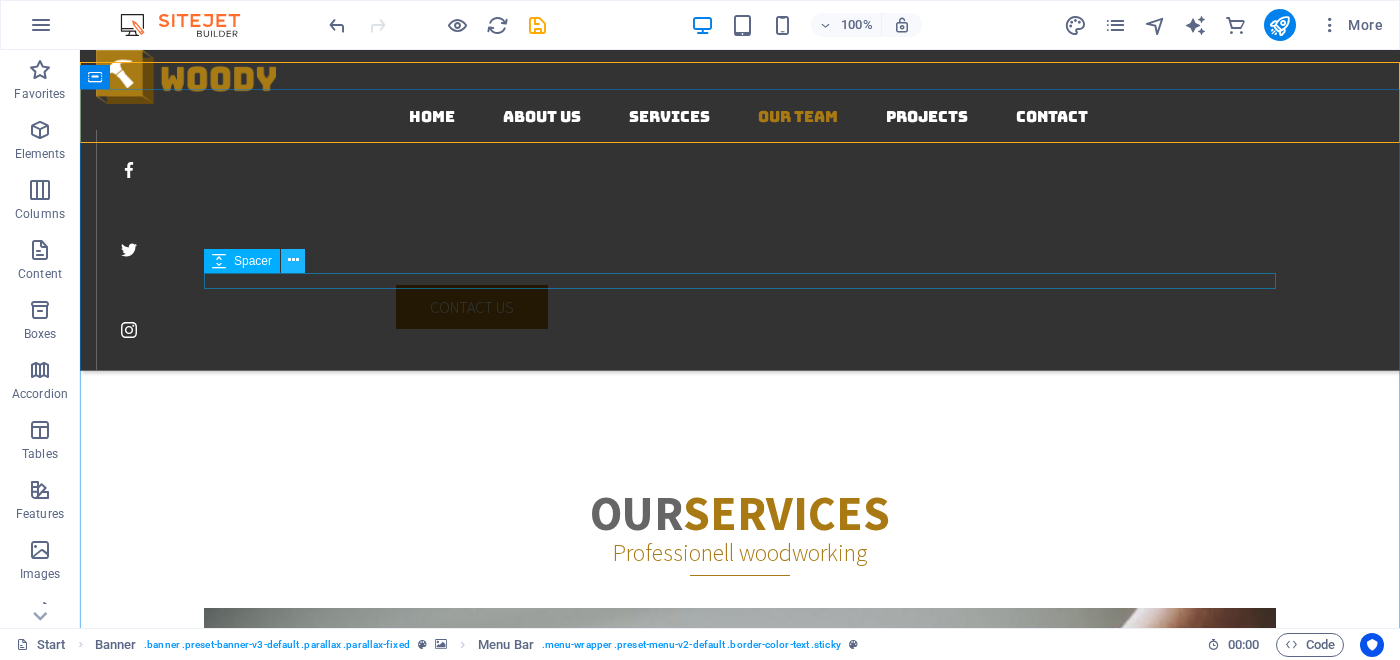 click at bounding box center [293, 260] 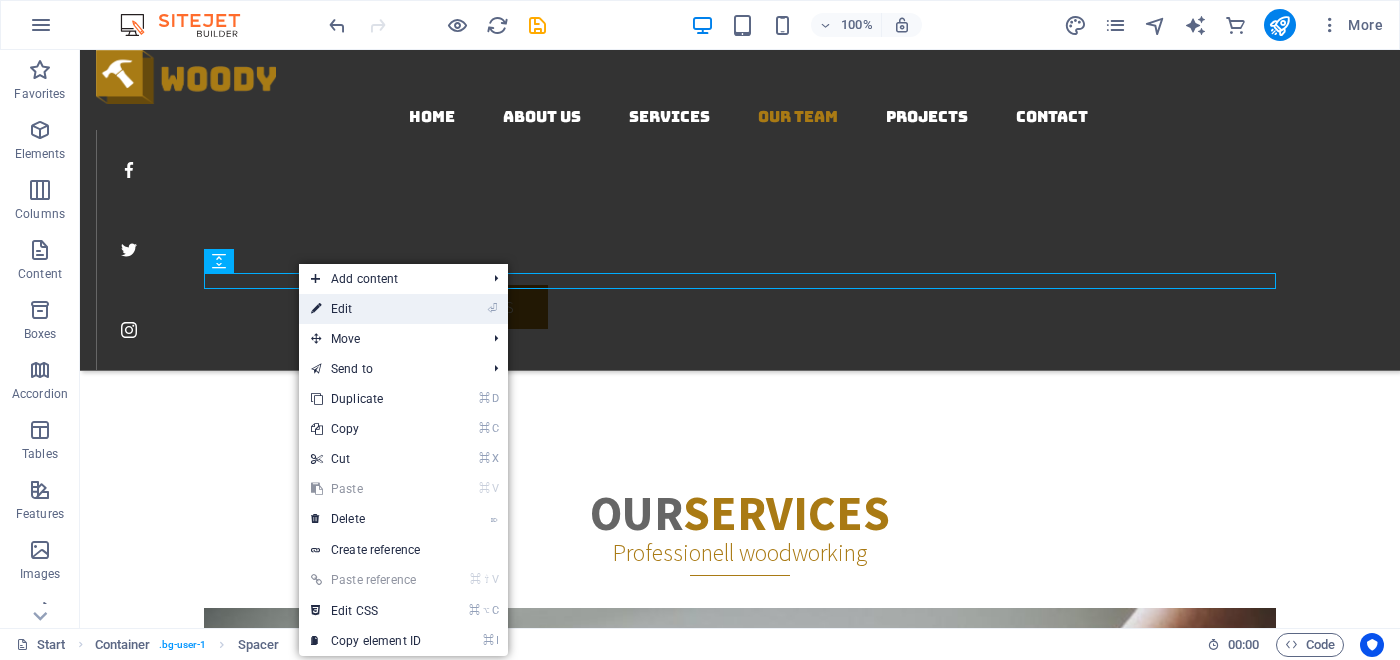click on "⏎  Edit" at bounding box center [366, 309] 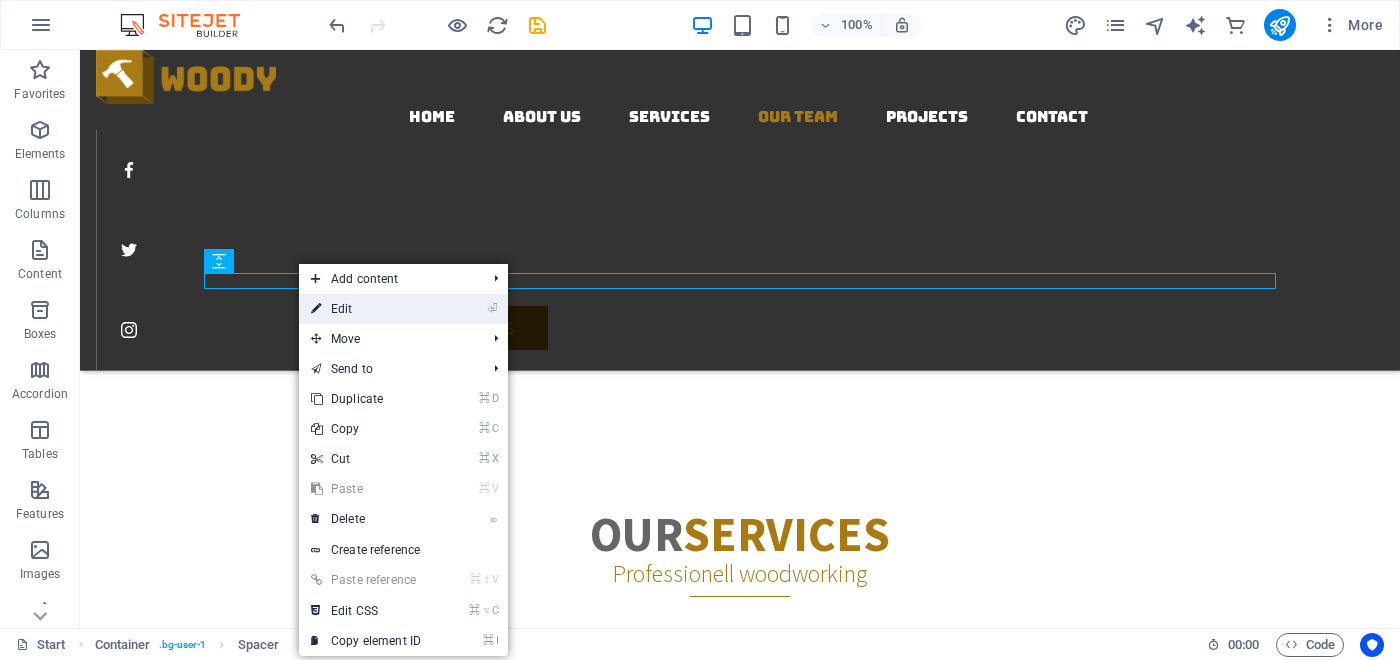 select on "rem" 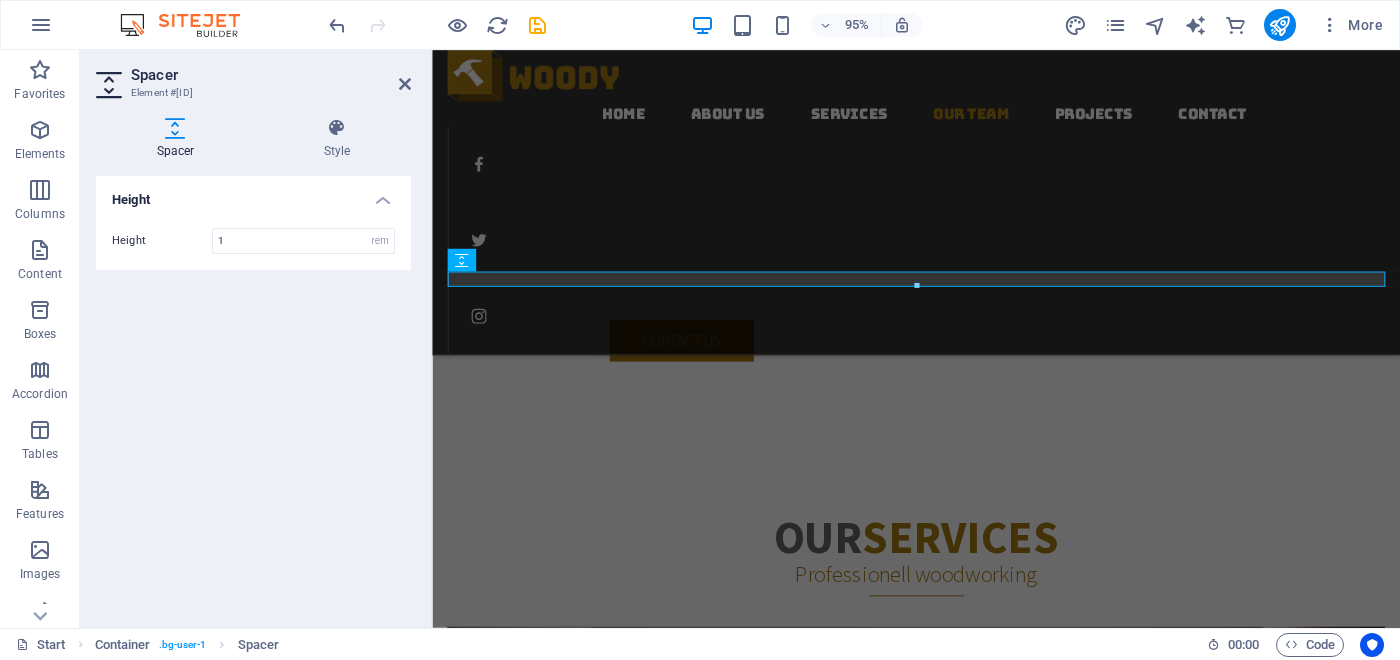scroll, scrollTop: 2649, scrollLeft: 0, axis: vertical 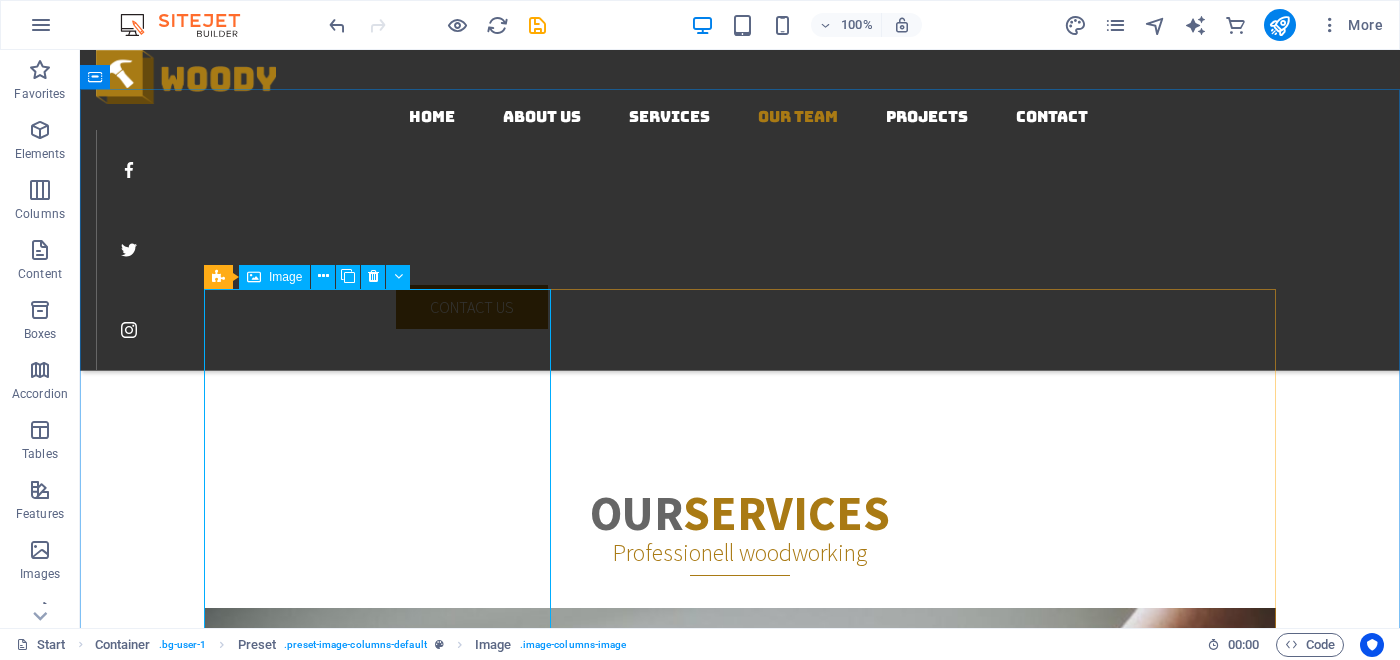 click on "Image" at bounding box center (285, 277) 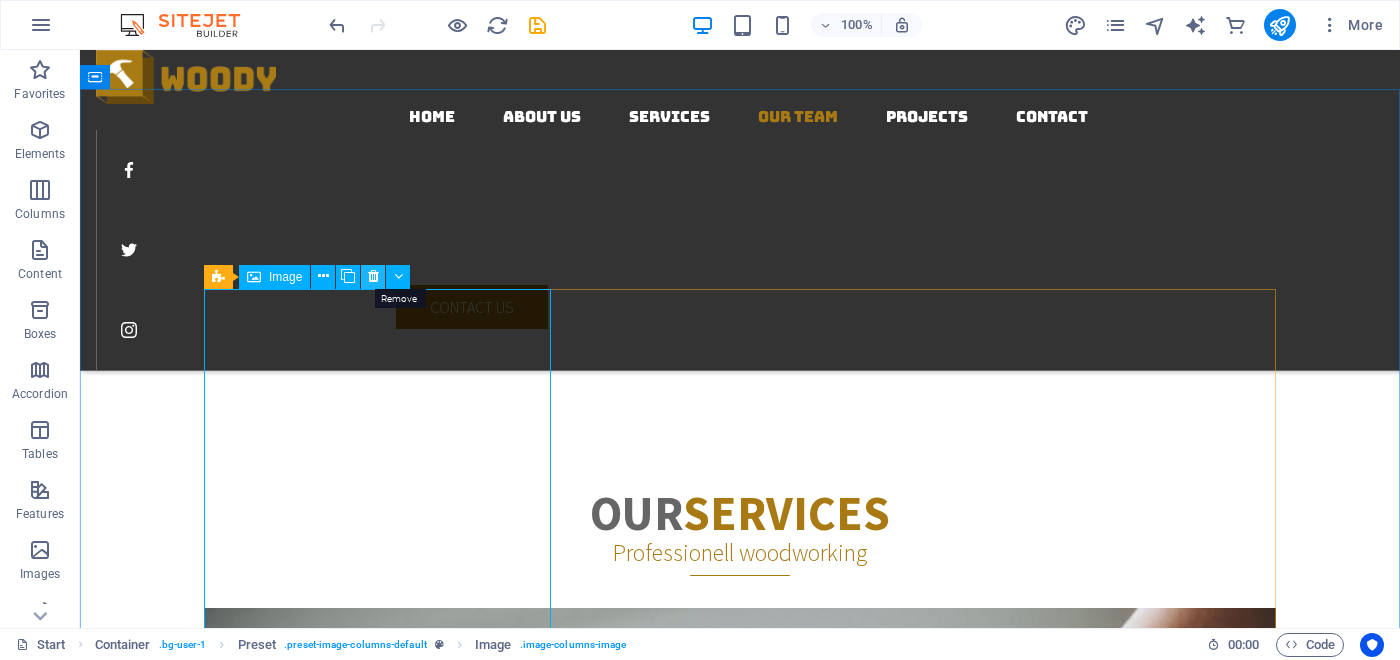 click at bounding box center (373, 276) 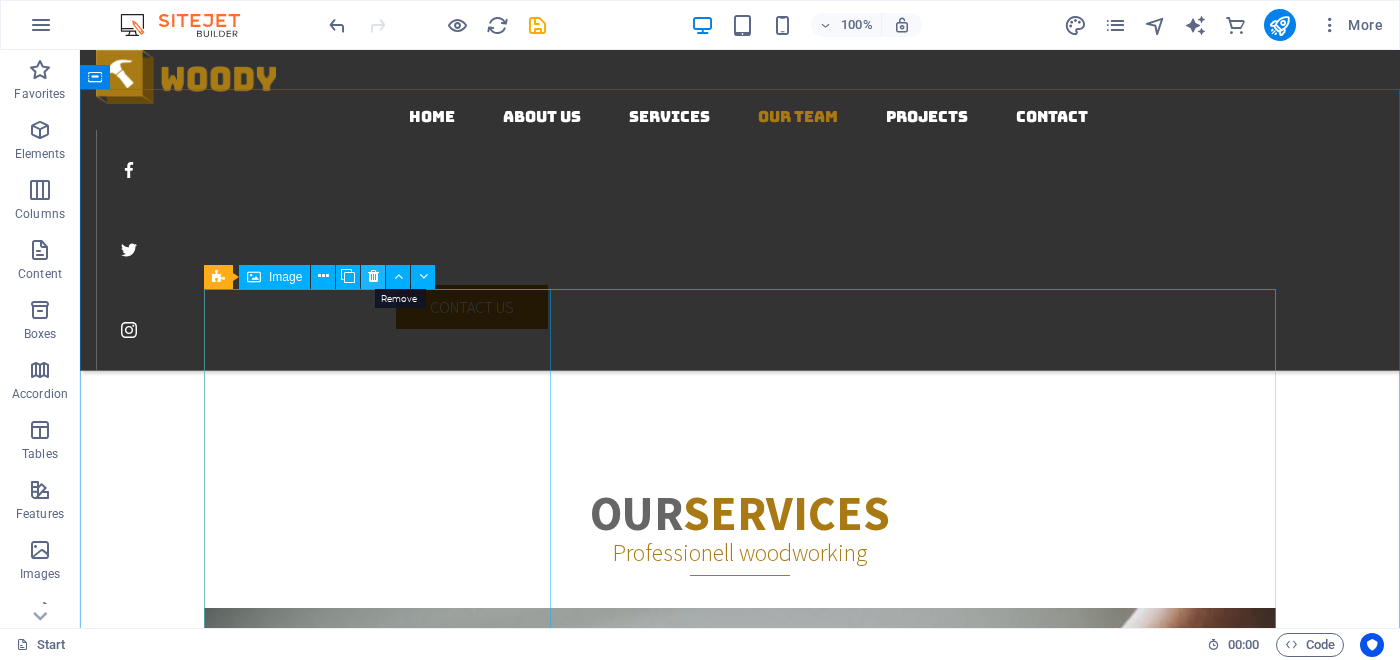 click at bounding box center (373, 276) 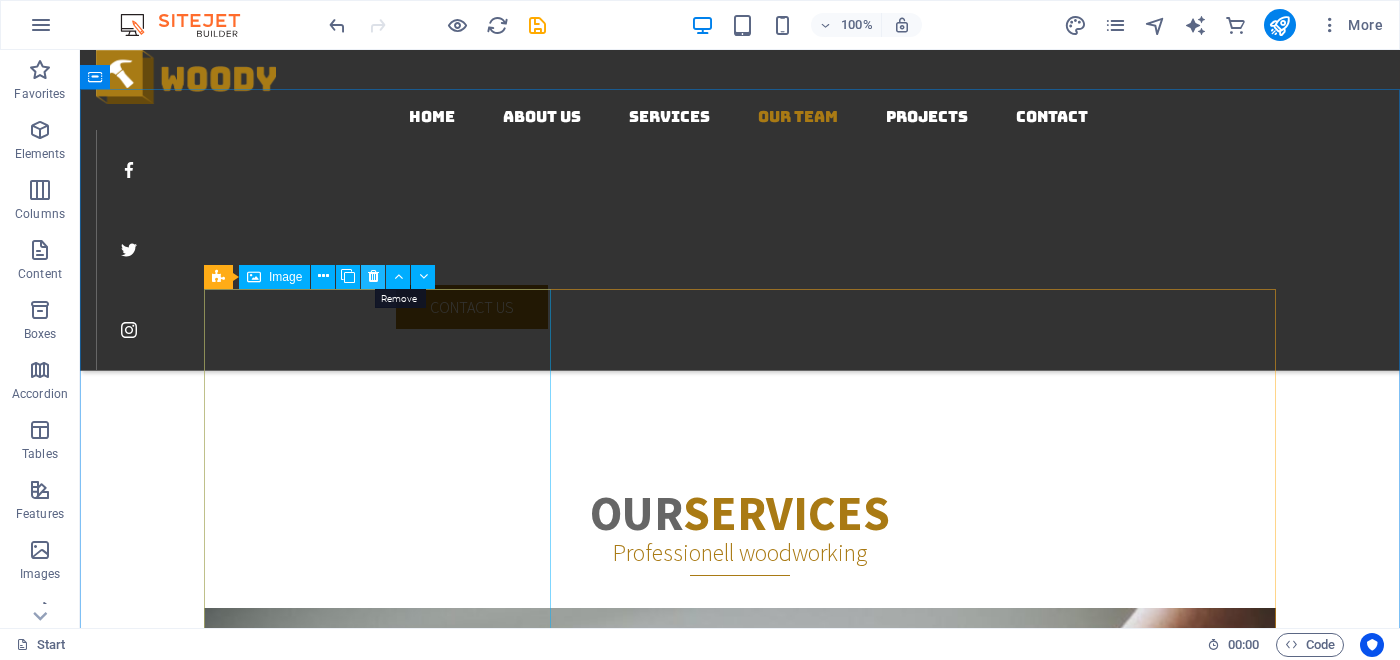 click at bounding box center [373, 277] 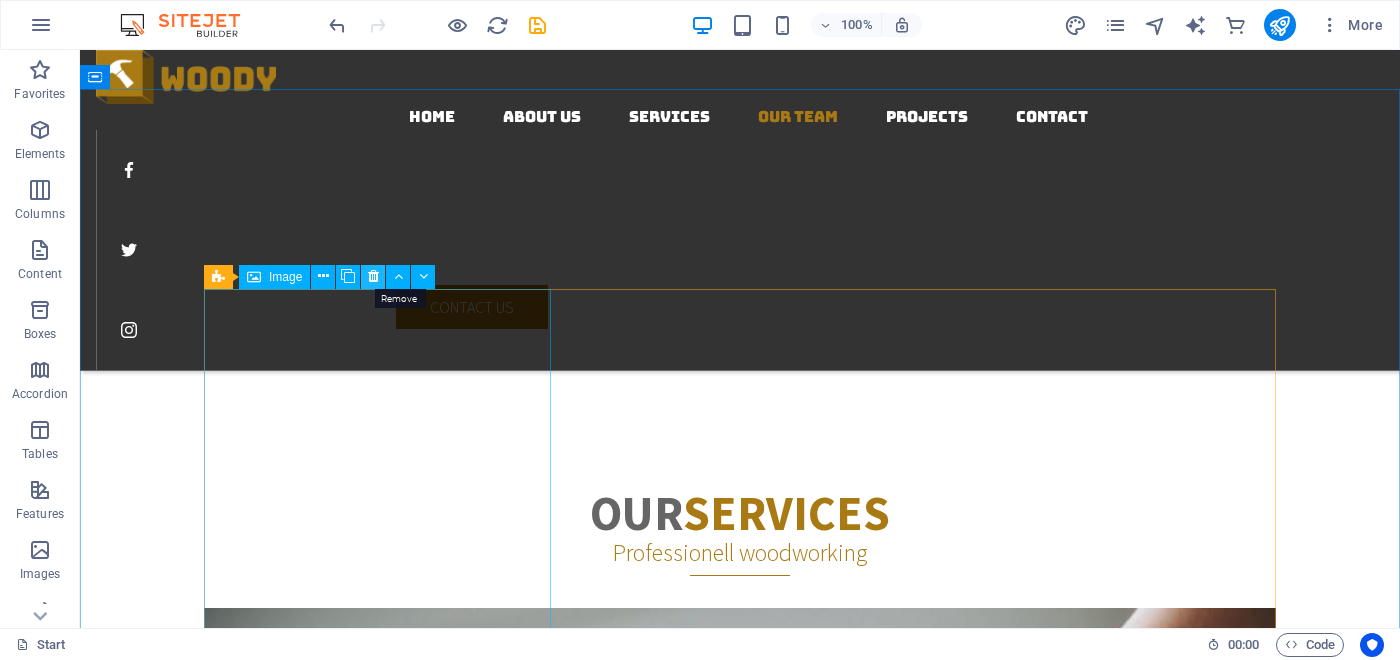 click at bounding box center (373, 276) 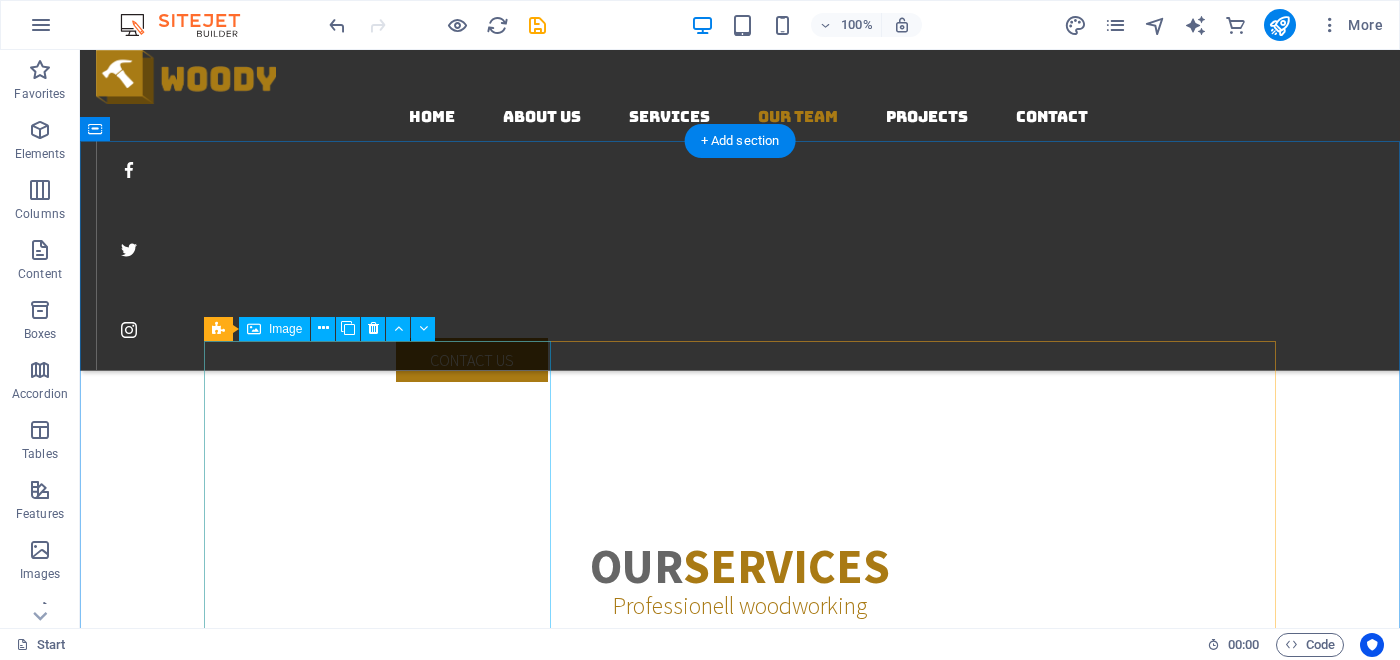 scroll, scrollTop: 2562, scrollLeft: 0, axis: vertical 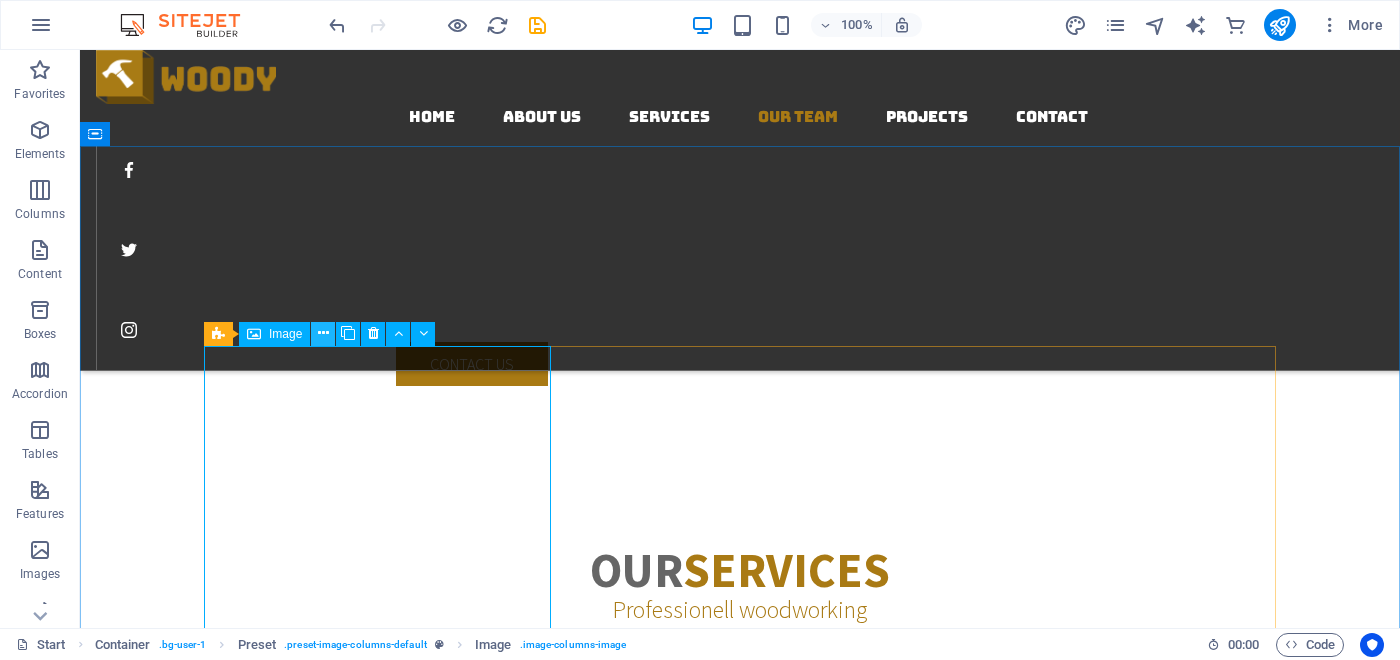 click at bounding box center (323, 333) 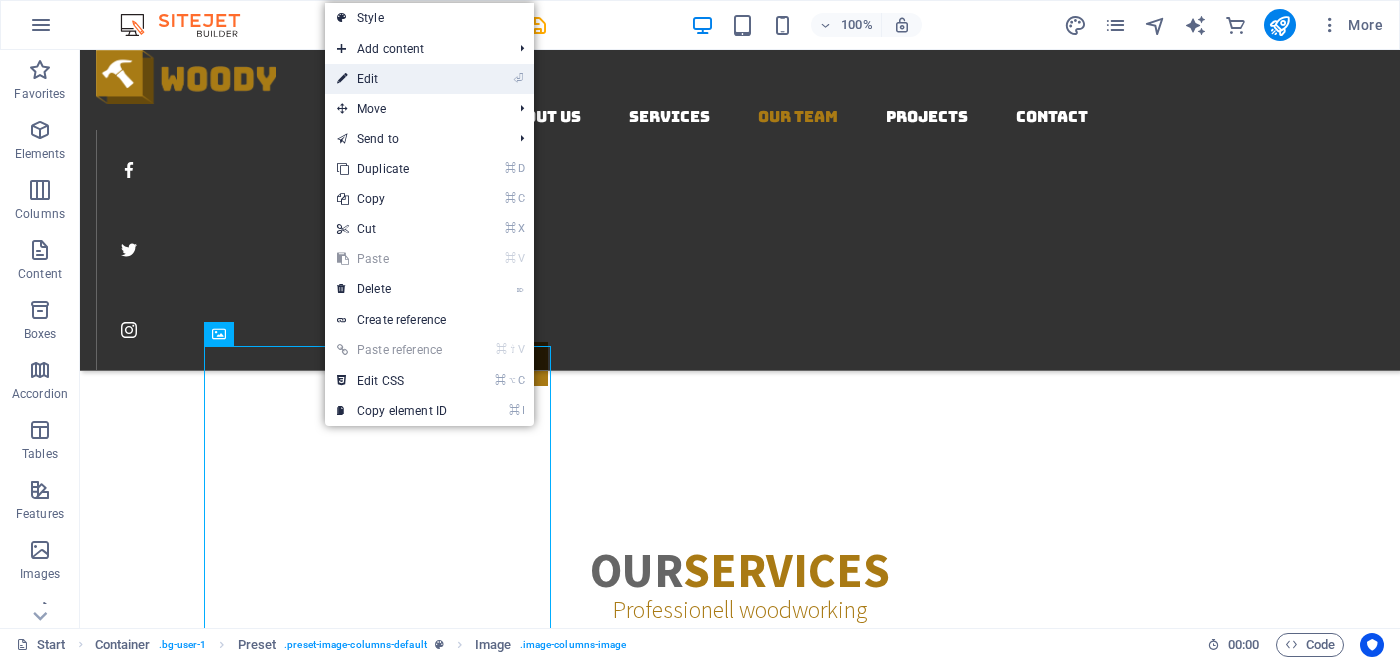 click on "⏎  Edit" at bounding box center (392, 79) 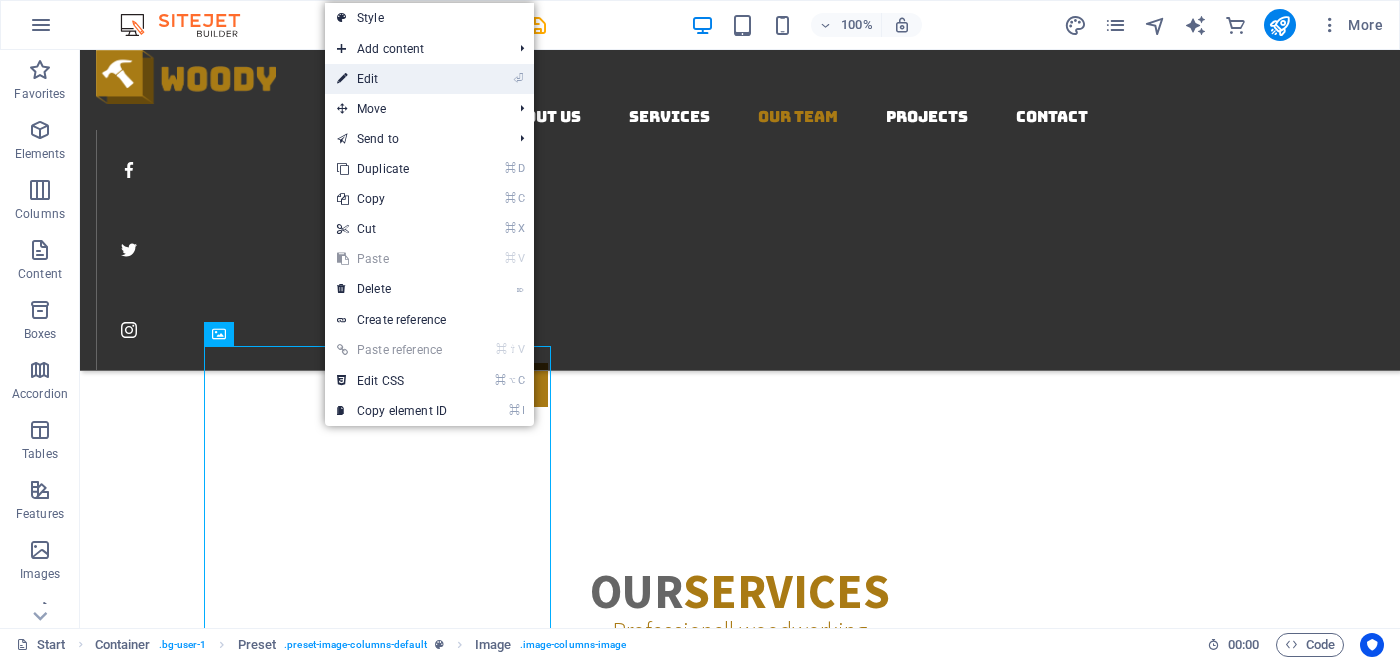 select on "%" 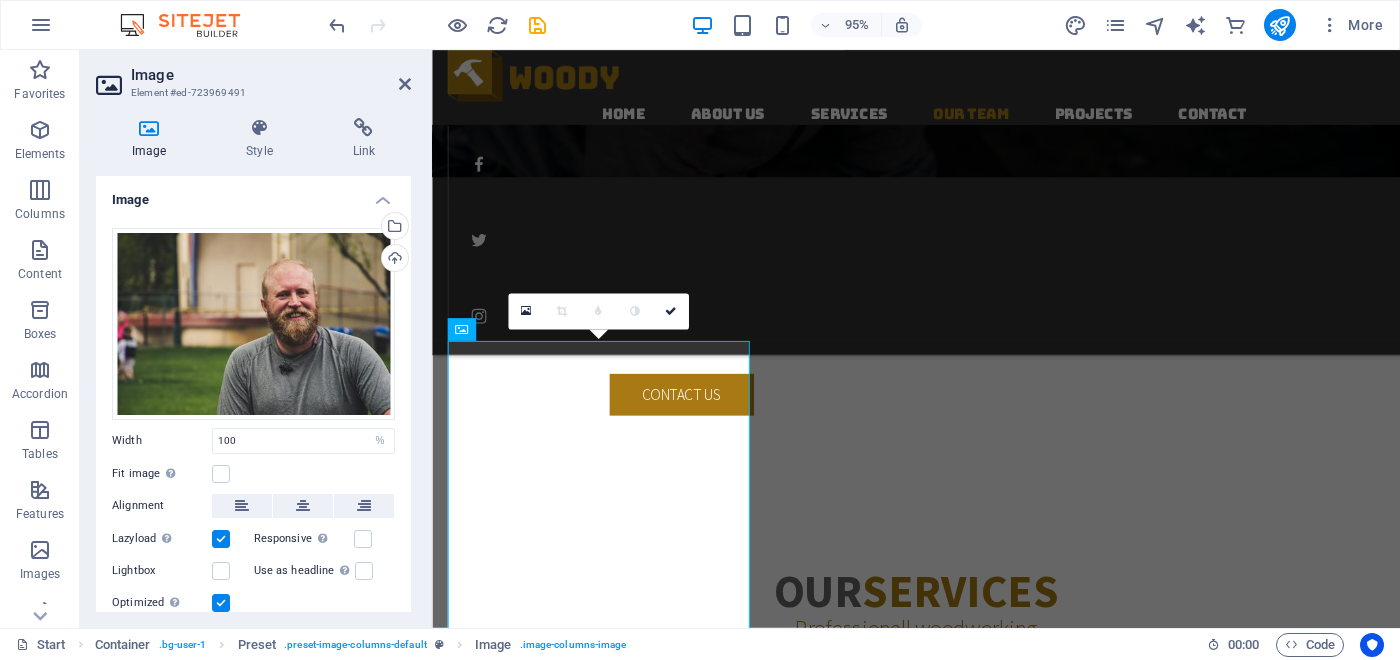 scroll, scrollTop: 2592, scrollLeft: 0, axis: vertical 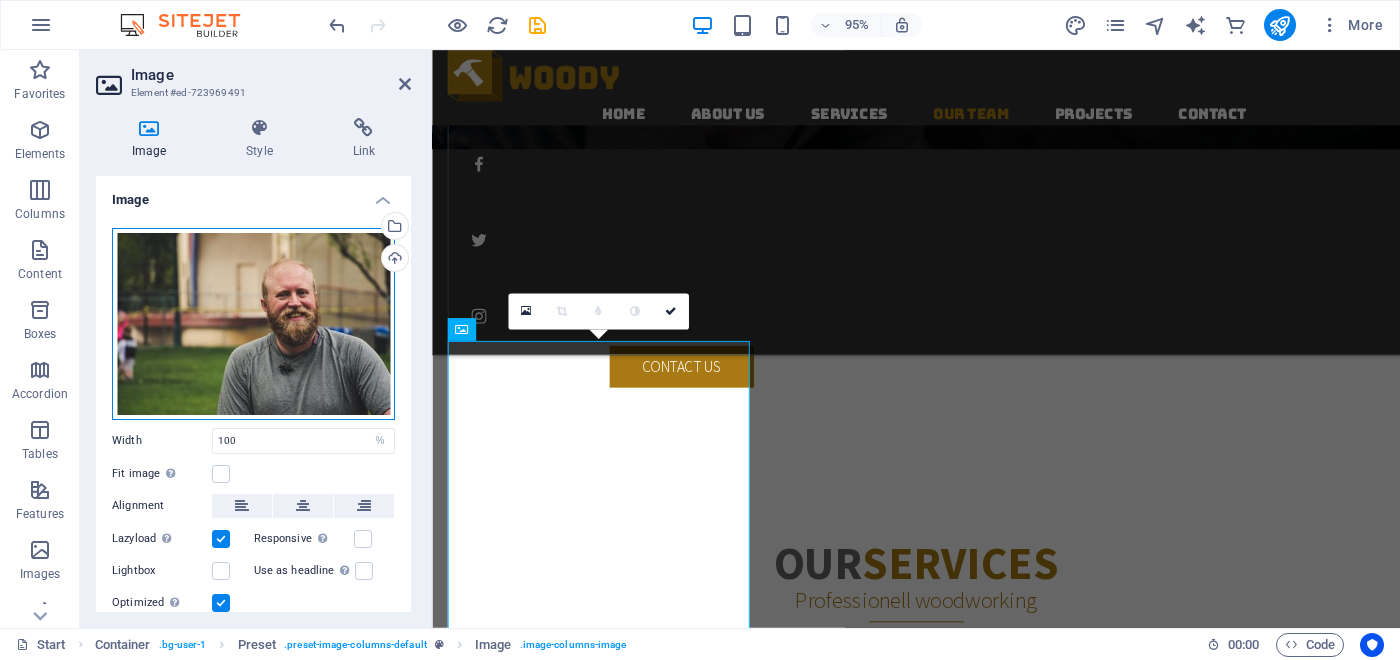 click on "Drag files here, click to choose files or select files from Files or our free stock photos & videos" at bounding box center (253, 324) 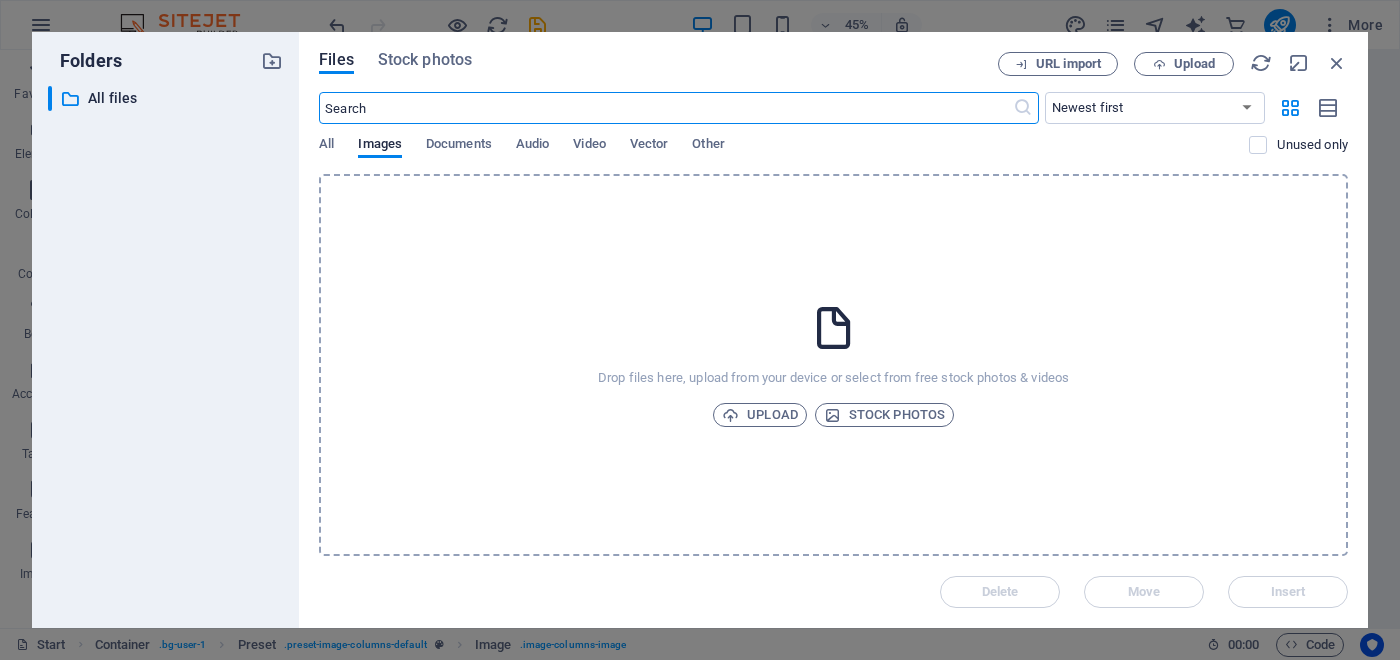 scroll, scrollTop: 3268, scrollLeft: 0, axis: vertical 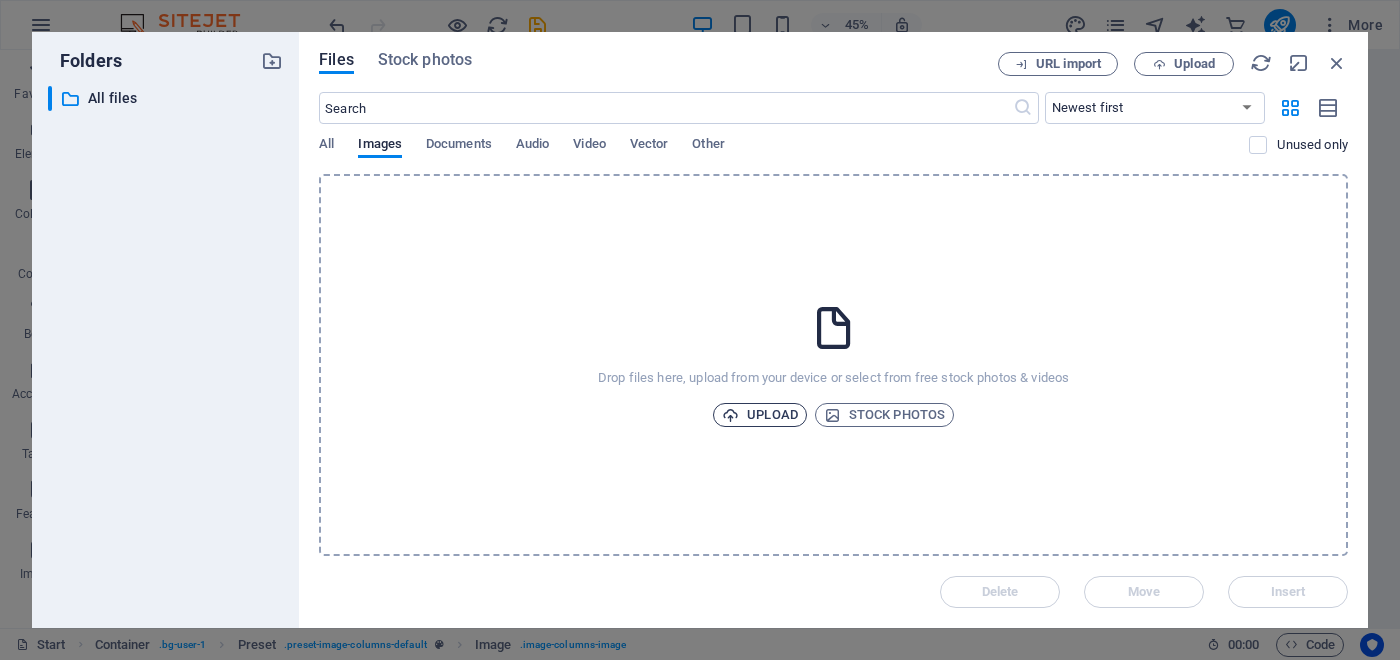 click on "Upload" at bounding box center [760, 415] 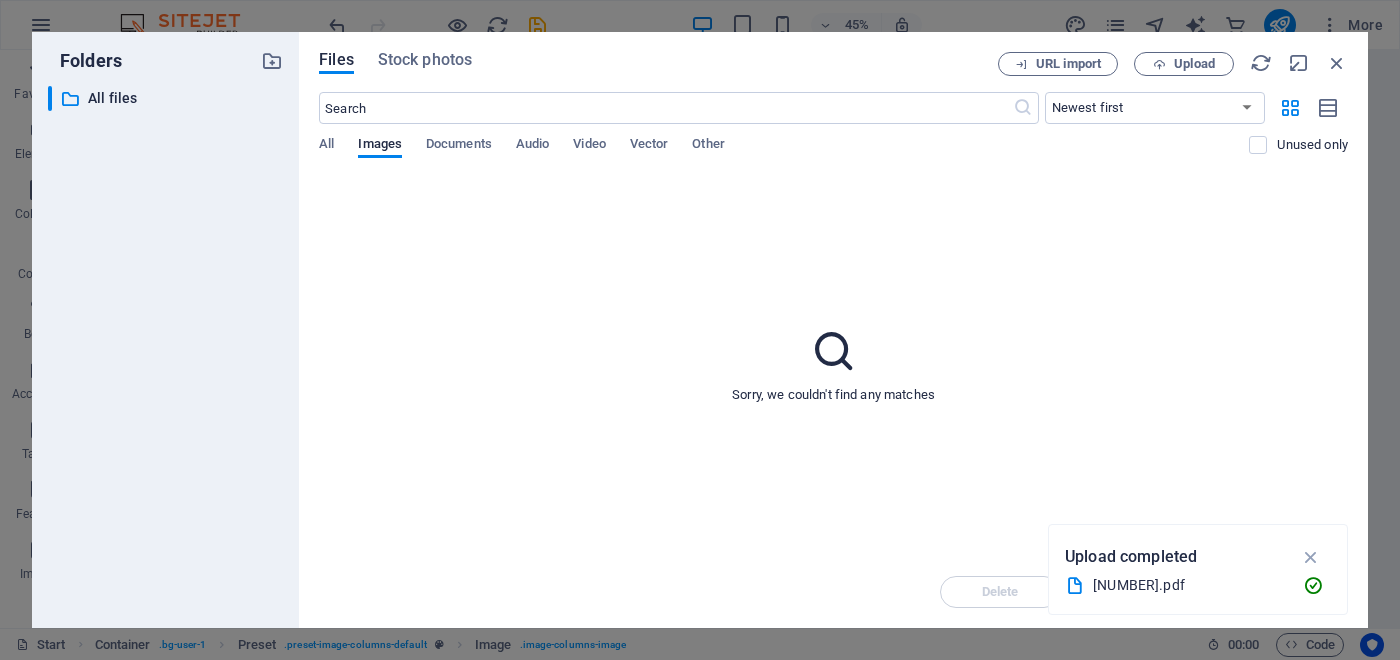 click on "[NUMBER].pdf" at bounding box center (1190, 585) 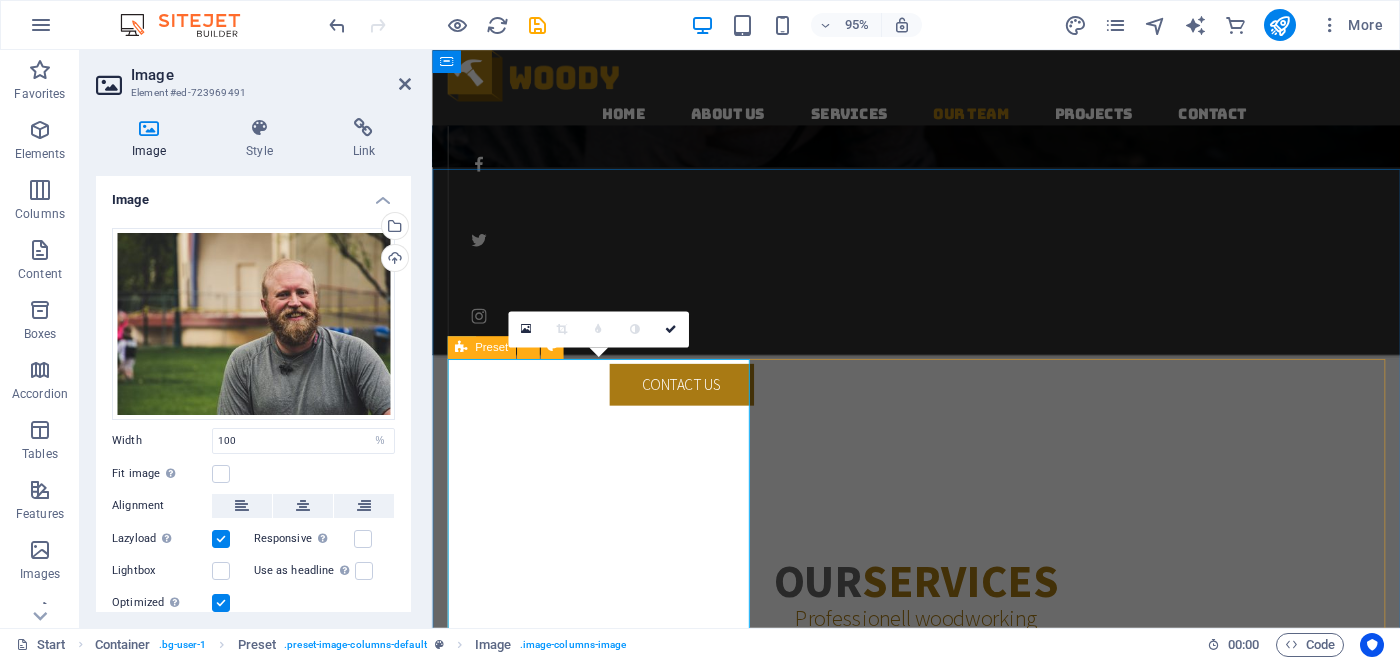 scroll, scrollTop: 2570, scrollLeft: 0, axis: vertical 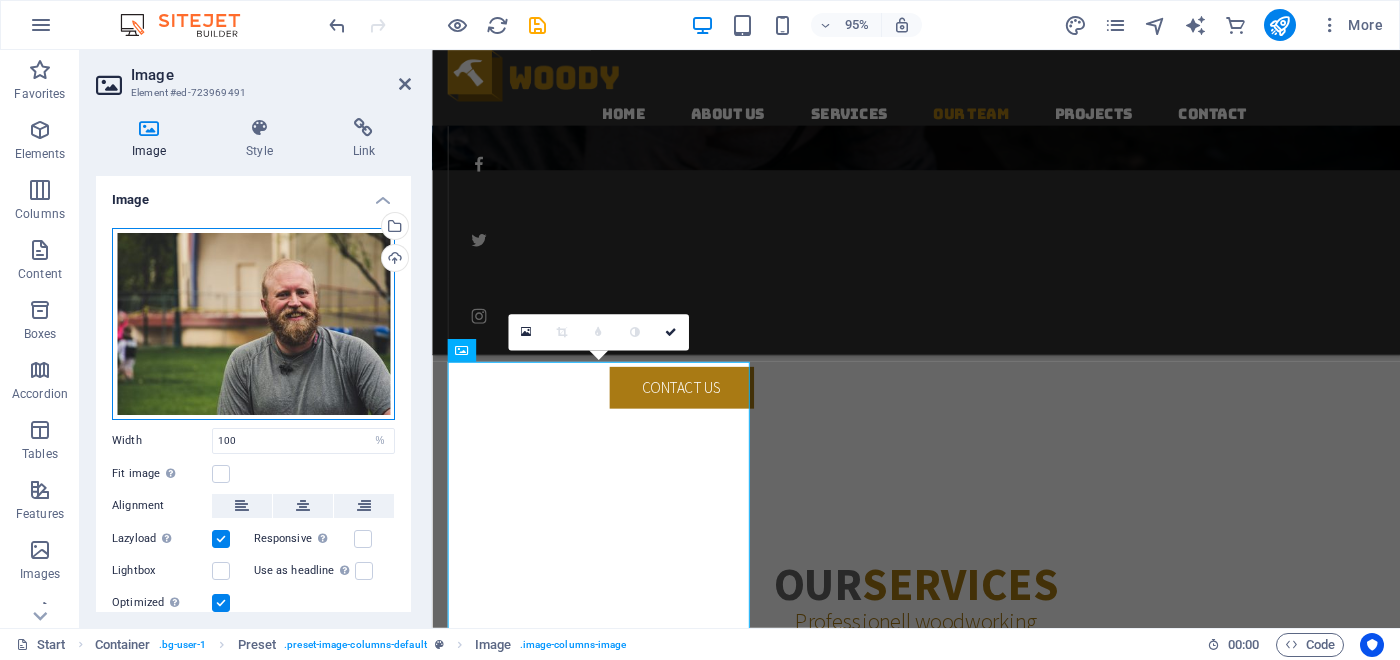 click on "Drag files here, click to choose files or select files from Files or our free stock photos & videos" at bounding box center [253, 324] 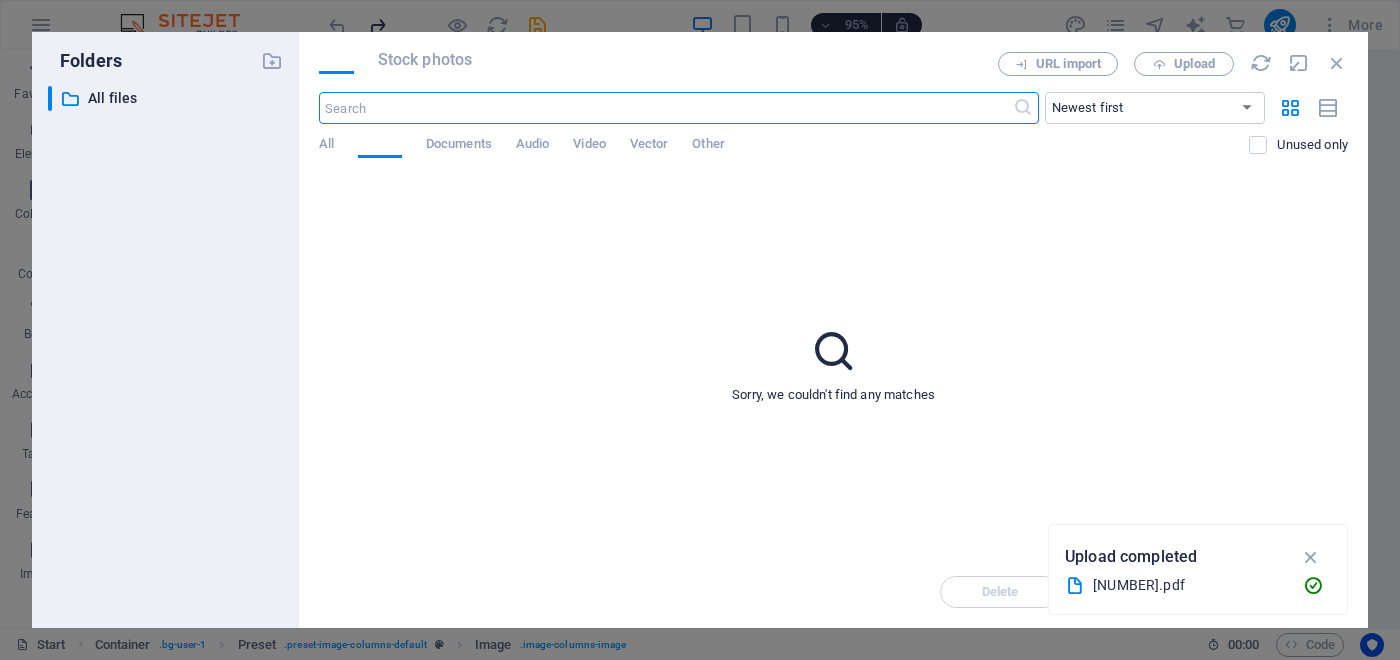 scroll, scrollTop: 3246, scrollLeft: 0, axis: vertical 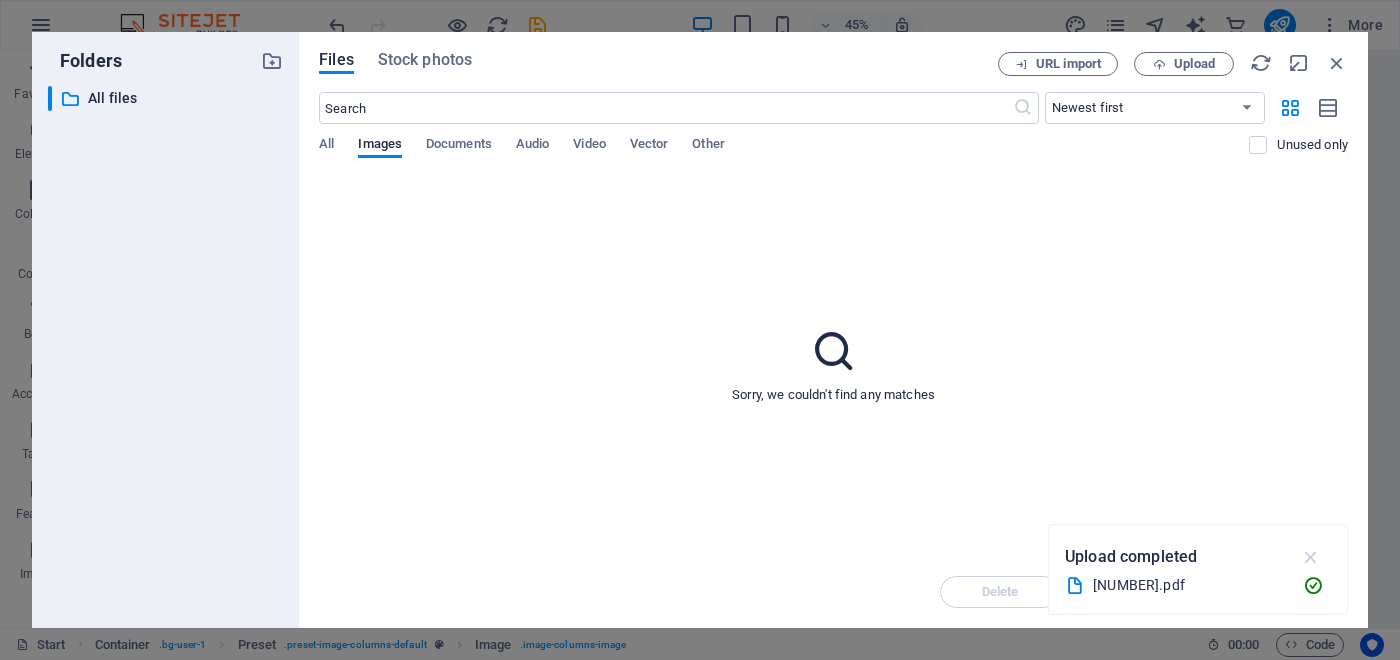 click at bounding box center [1311, 557] 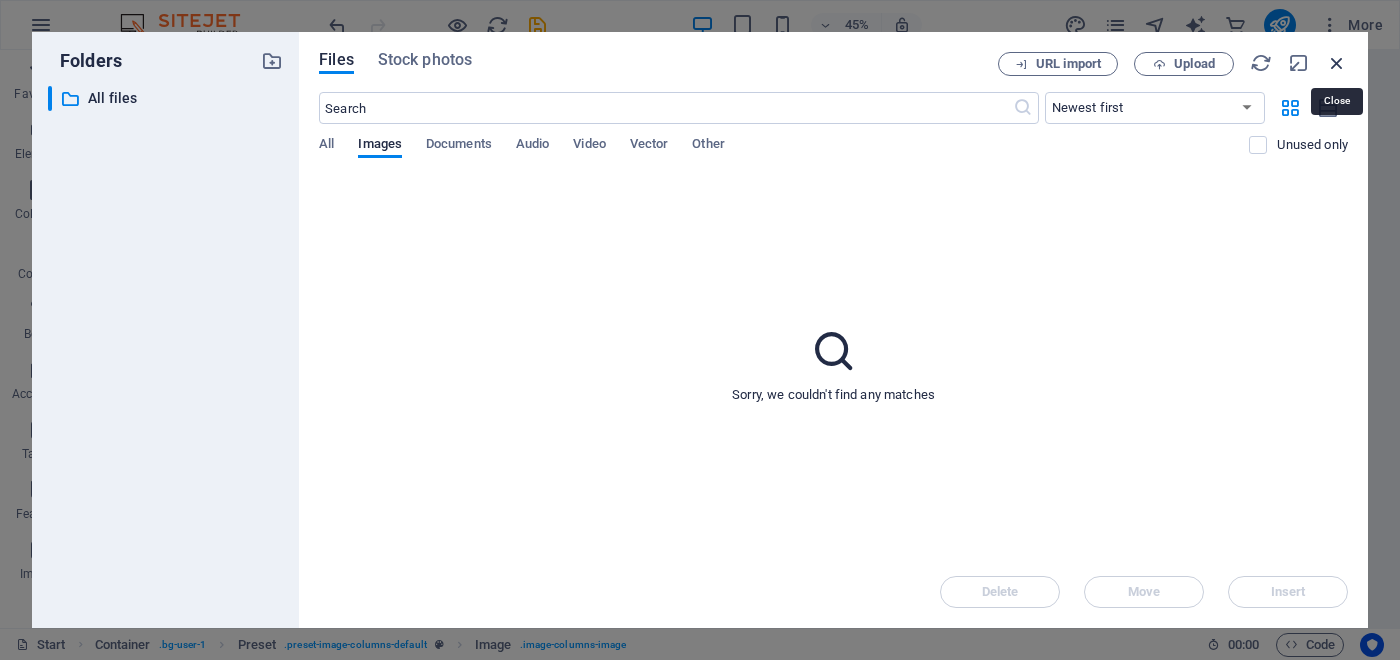 click at bounding box center (1337, 63) 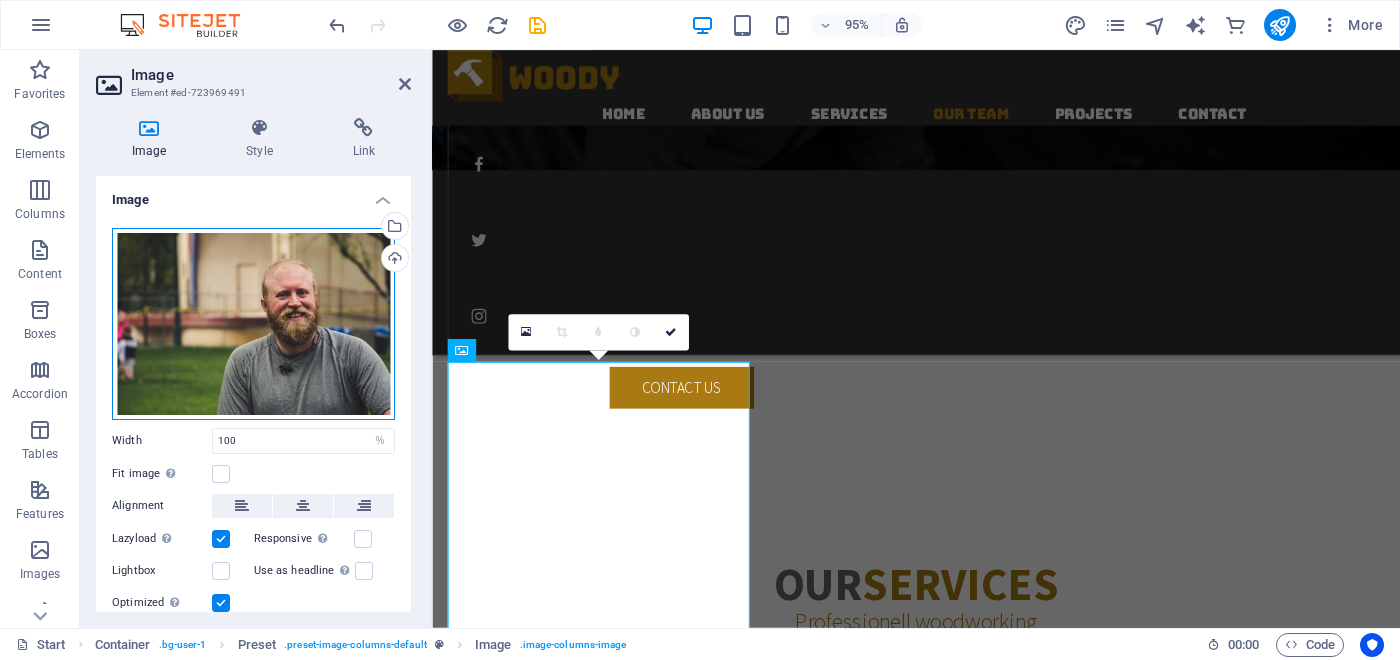 click on "Drag files here, click to choose files or select files from Files or our free stock photos & videos" at bounding box center (253, 324) 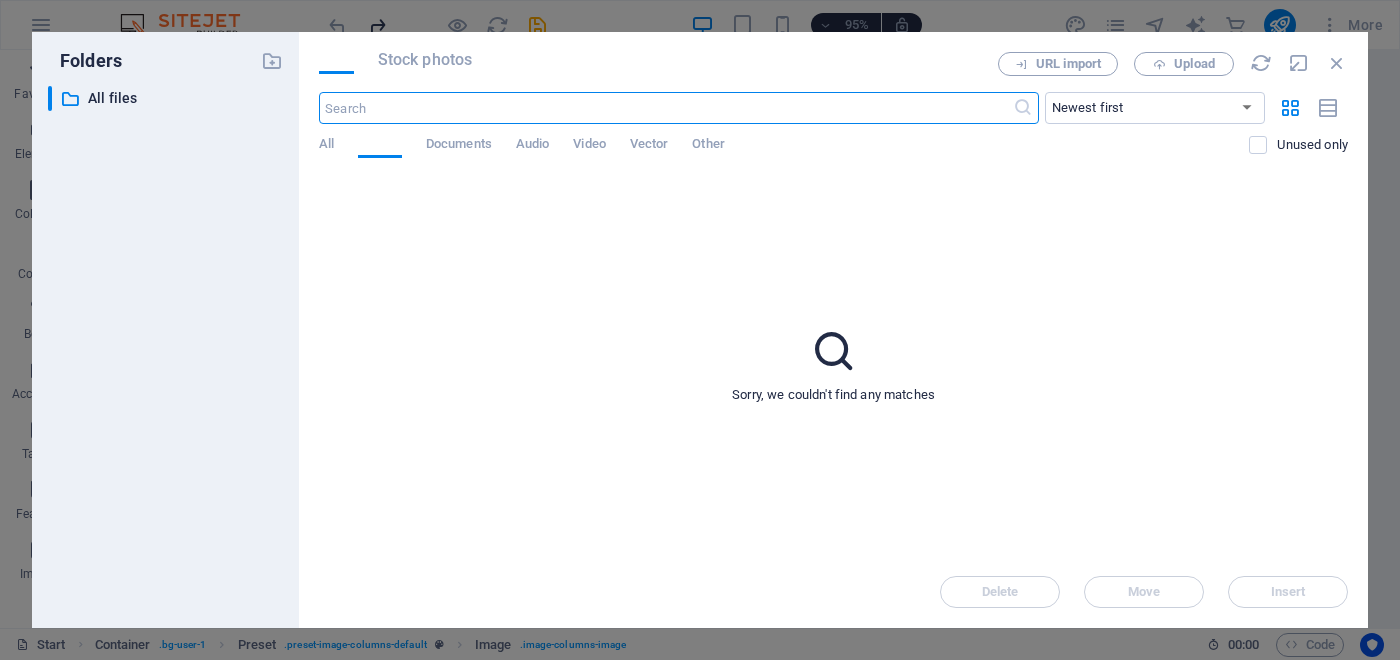 scroll, scrollTop: 3246, scrollLeft: 0, axis: vertical 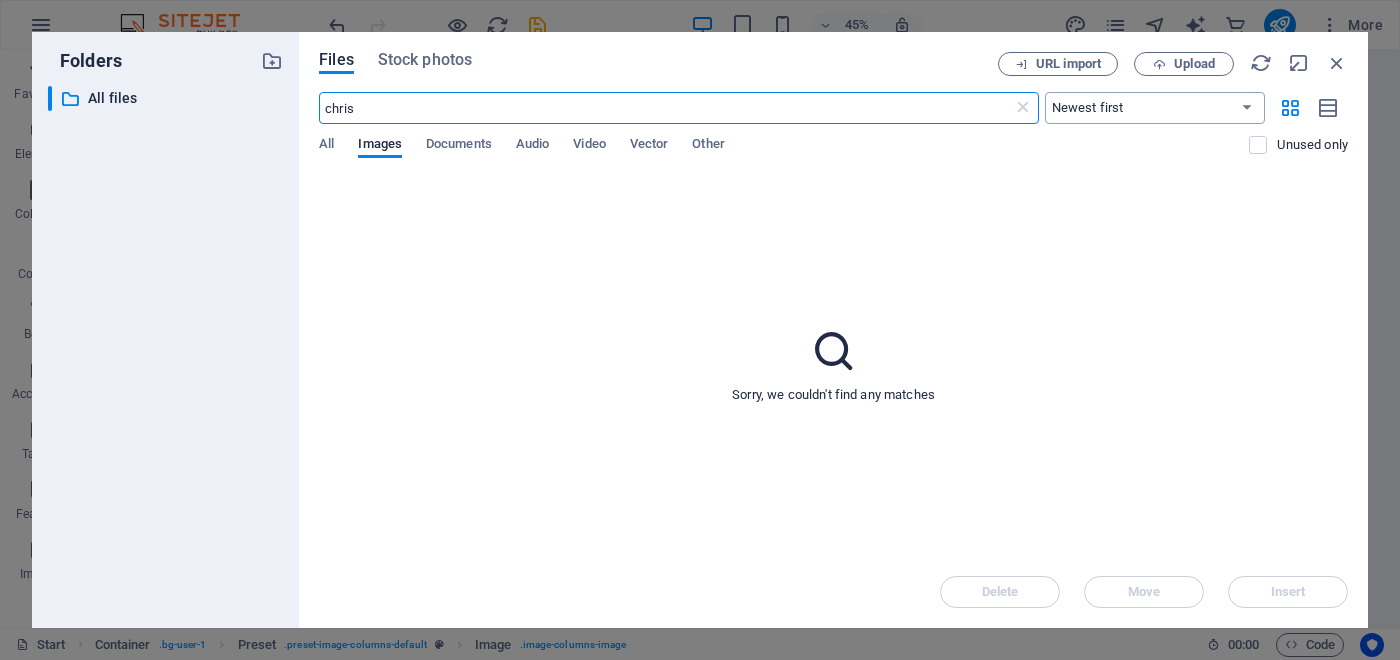 type on "chris" 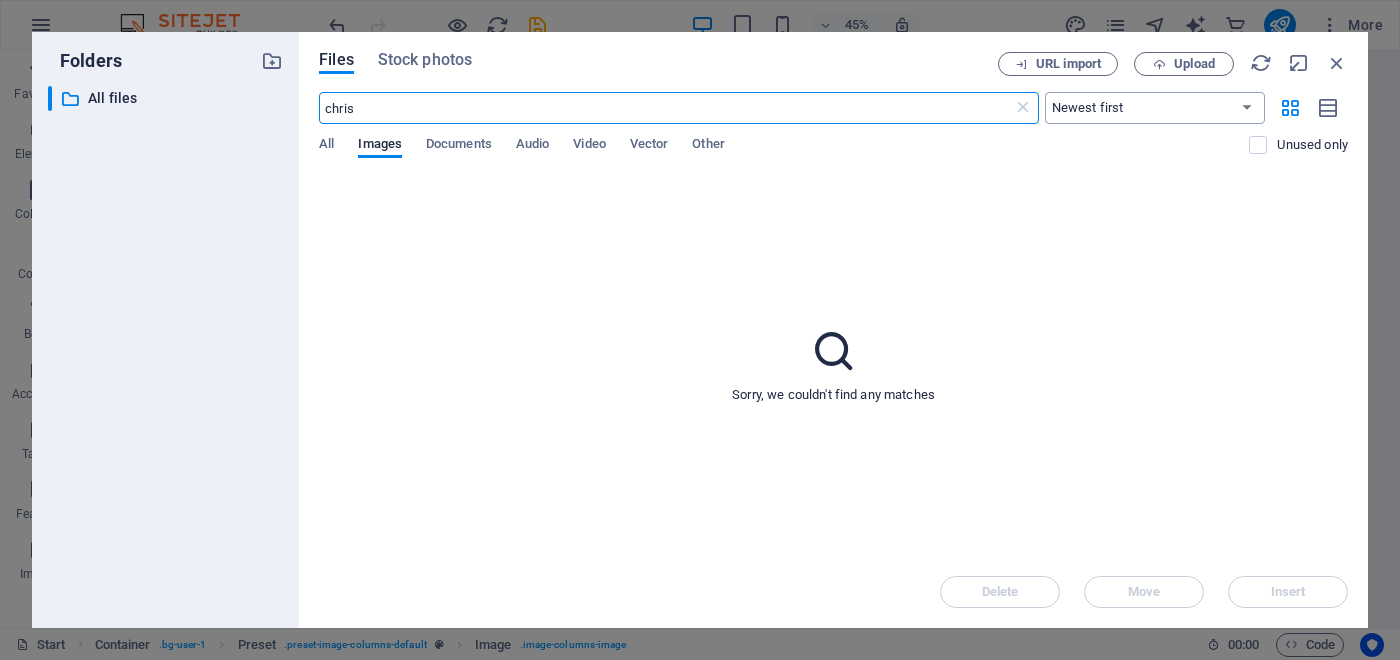 click on "Newest first Oldest first Name (A-Z) Name (Z-A) Size (0-9) Size (9-0) Resolution (0-9) Resolution (9-0)" at bounding box center [1155, 108] 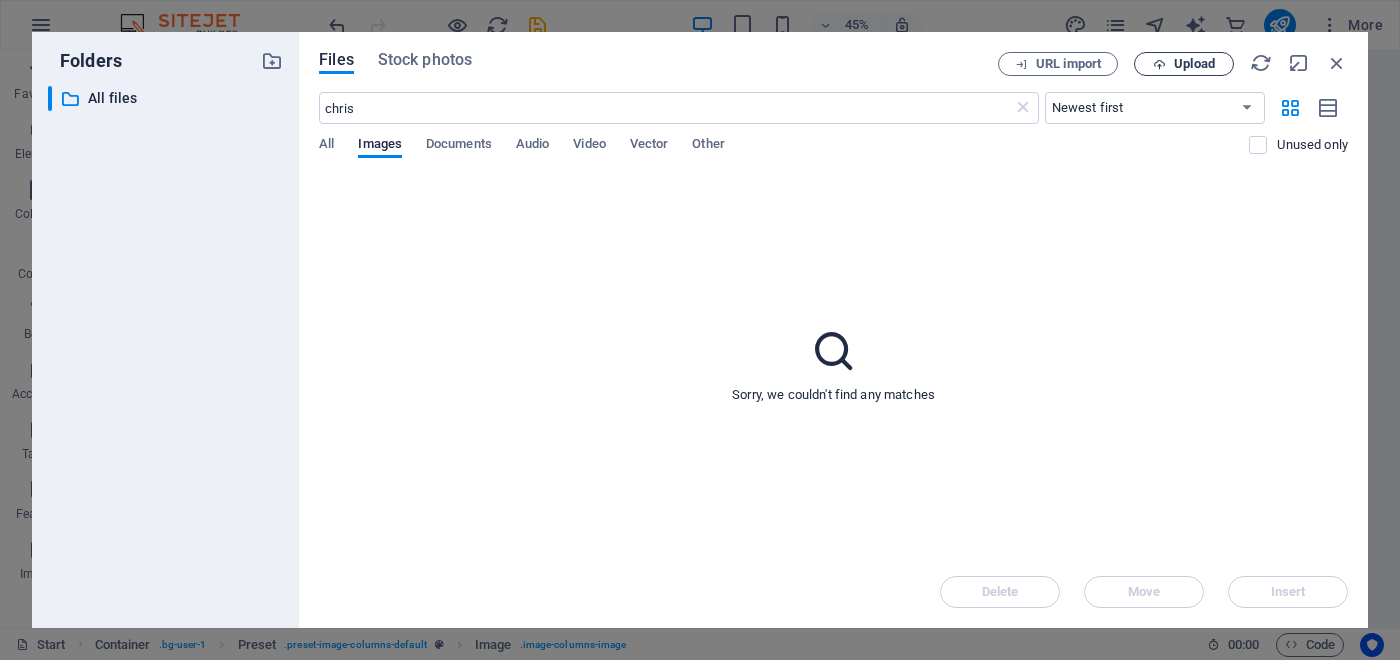 click on "Upload" at bounding box center (1184, 64) 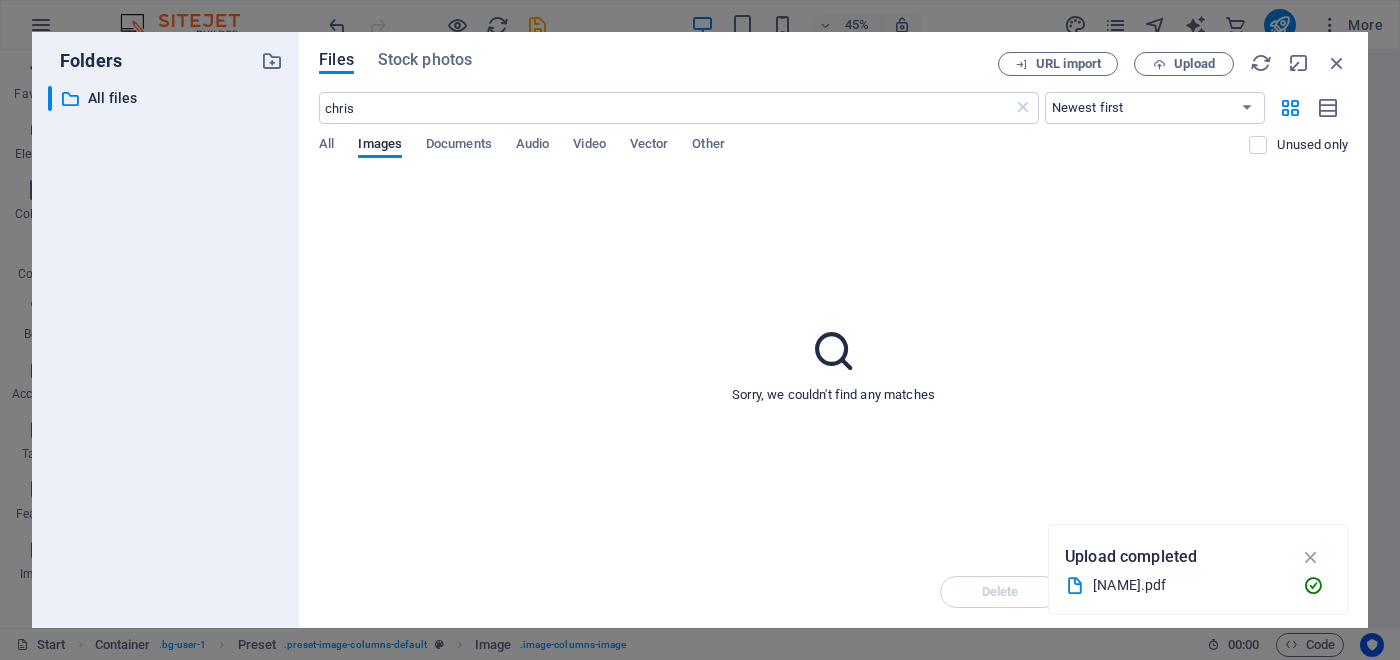 click on "[NAME].pdf" at bounding box center [1190, 585] 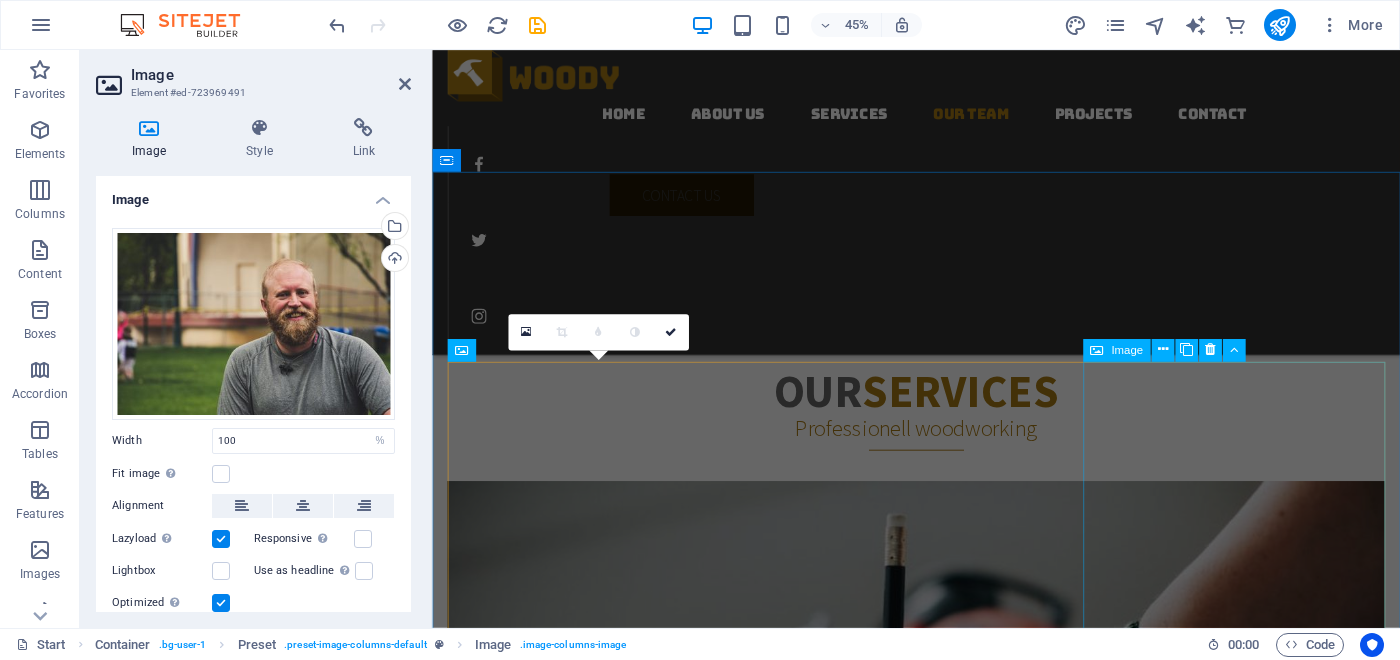 scroll, scrollTop: 2570, scrollLeft: 0, axis: vertical 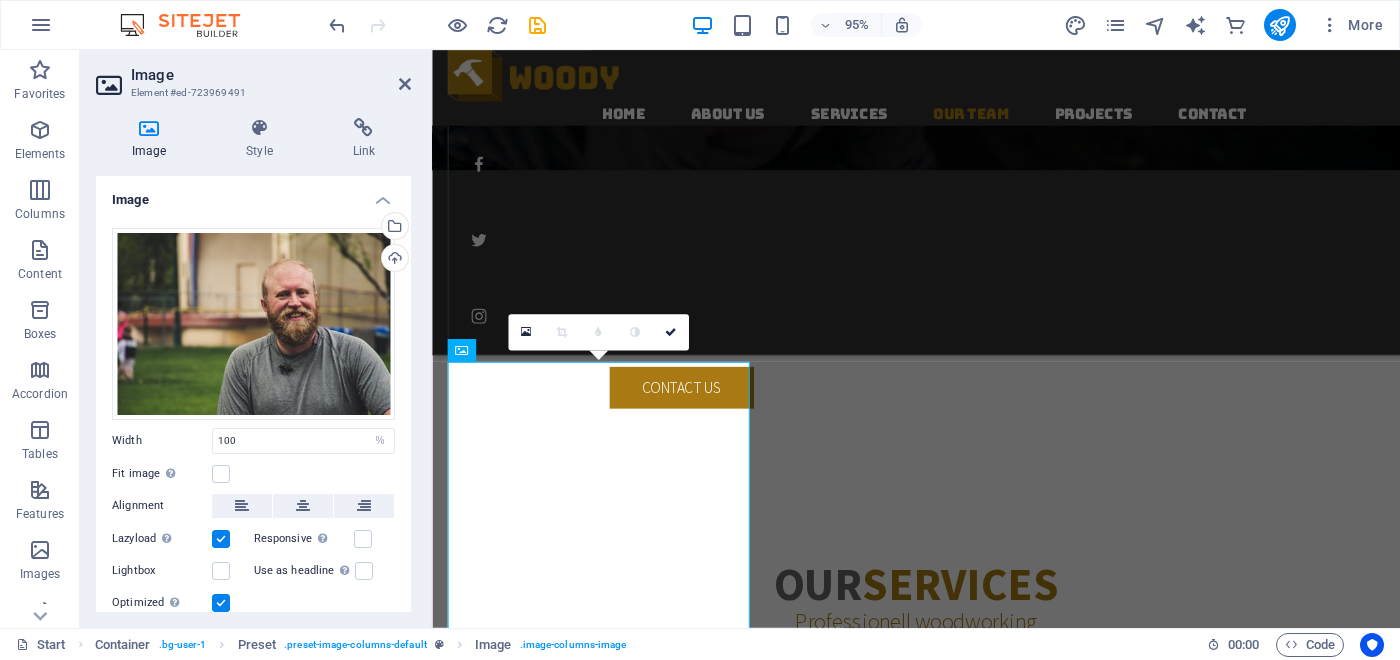 click on "0" at bounding box center [598, 332] 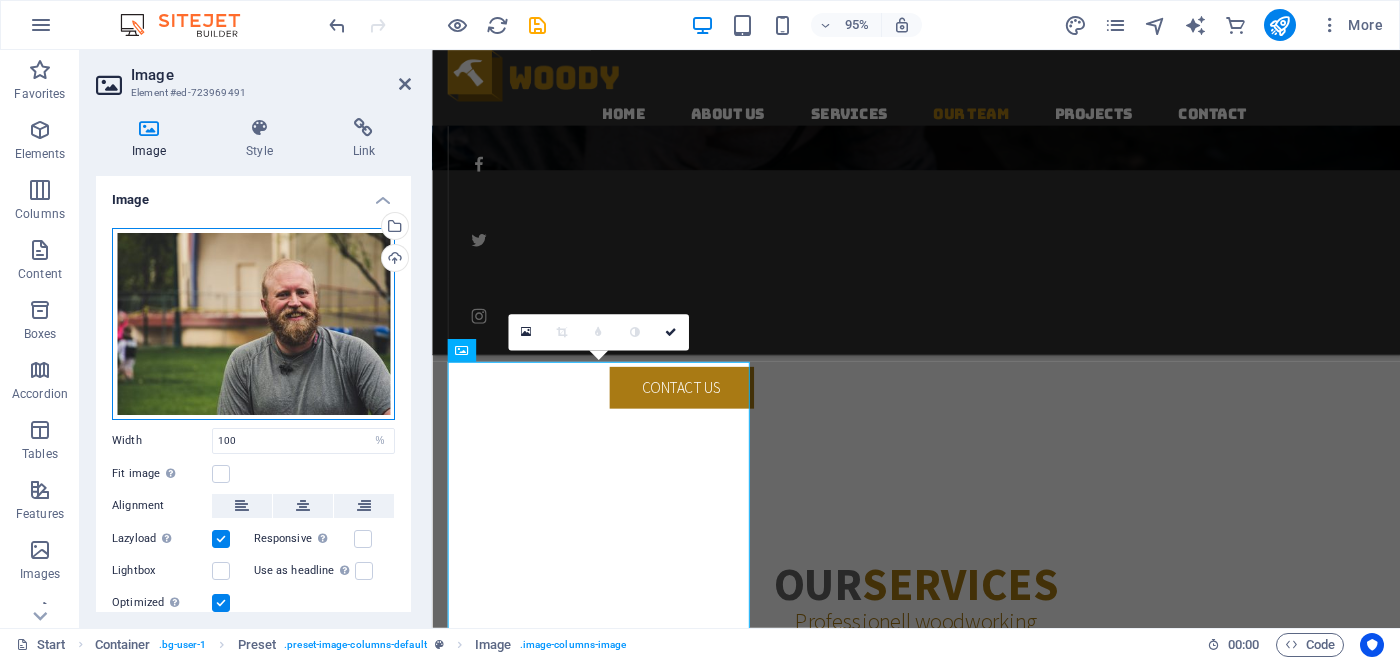click on "Drag files here, click to choose files or select files from Files or our free stock photos & videos" at bounding box center (253, 324) 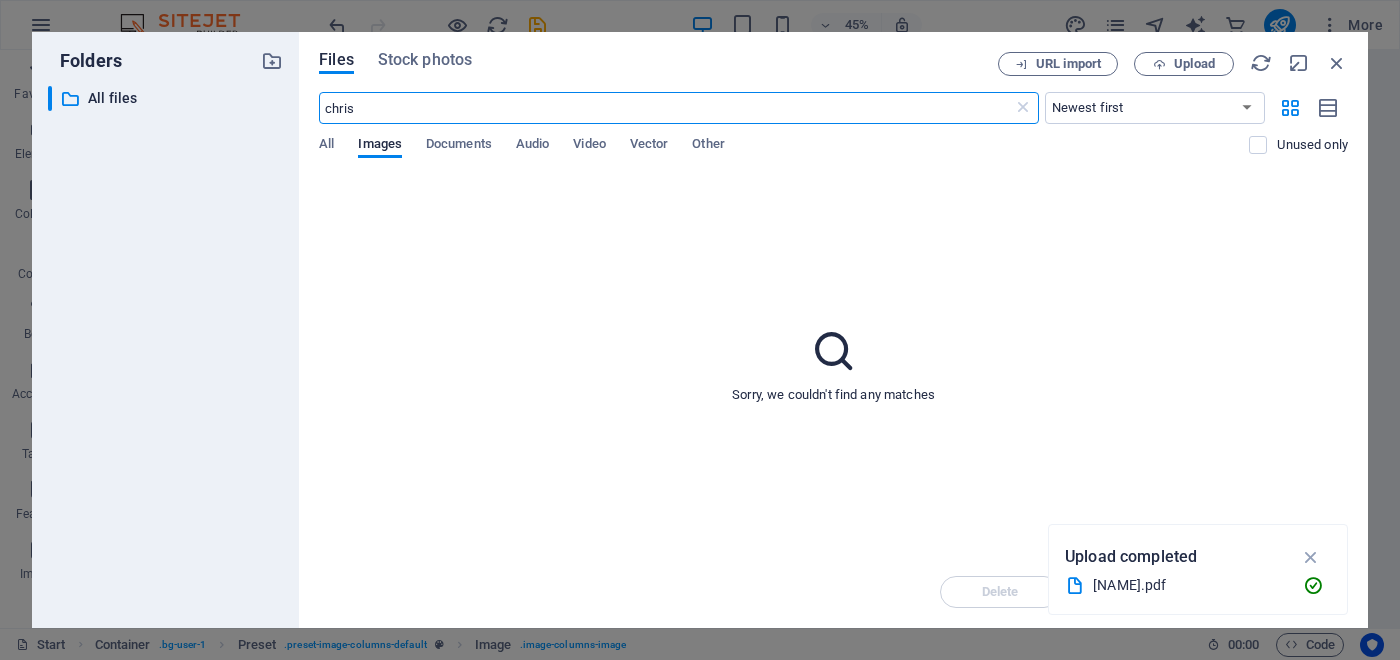 scroll, scrollTop: 3246, scrollLeft: 0, axis: vertical 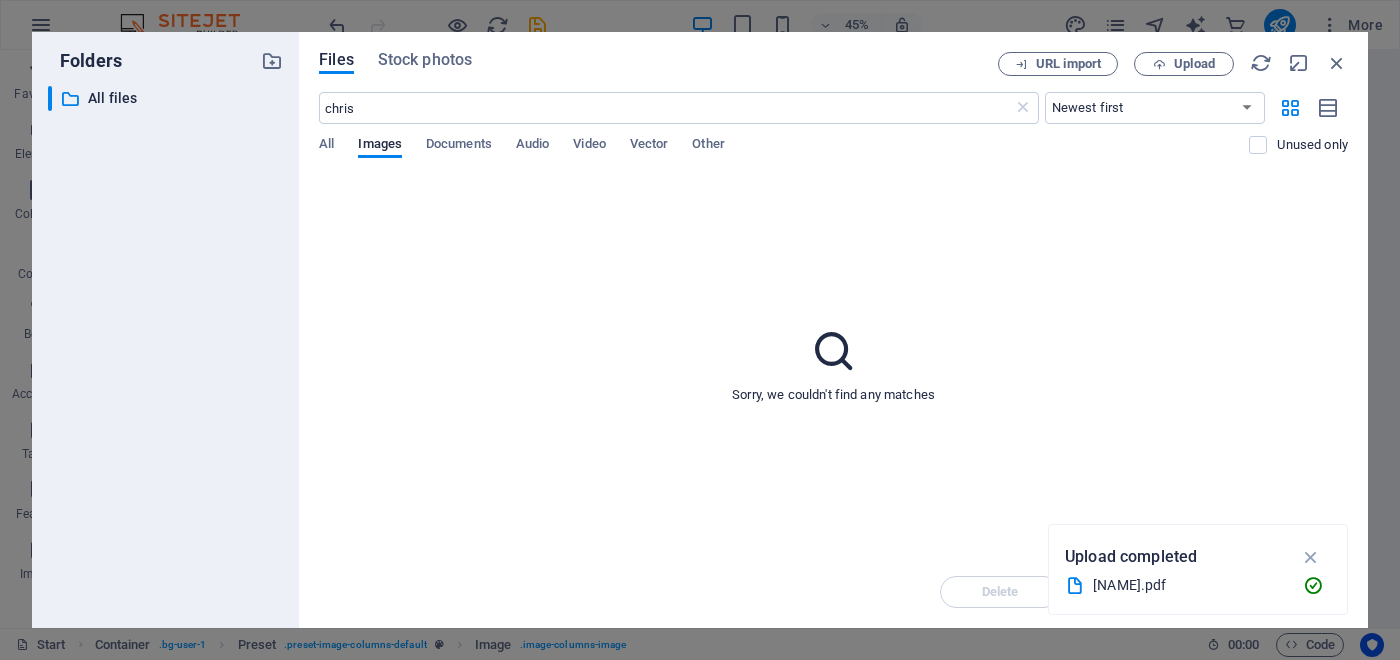 click on "[NAME].pdf" at bounding box center (1190, 585) 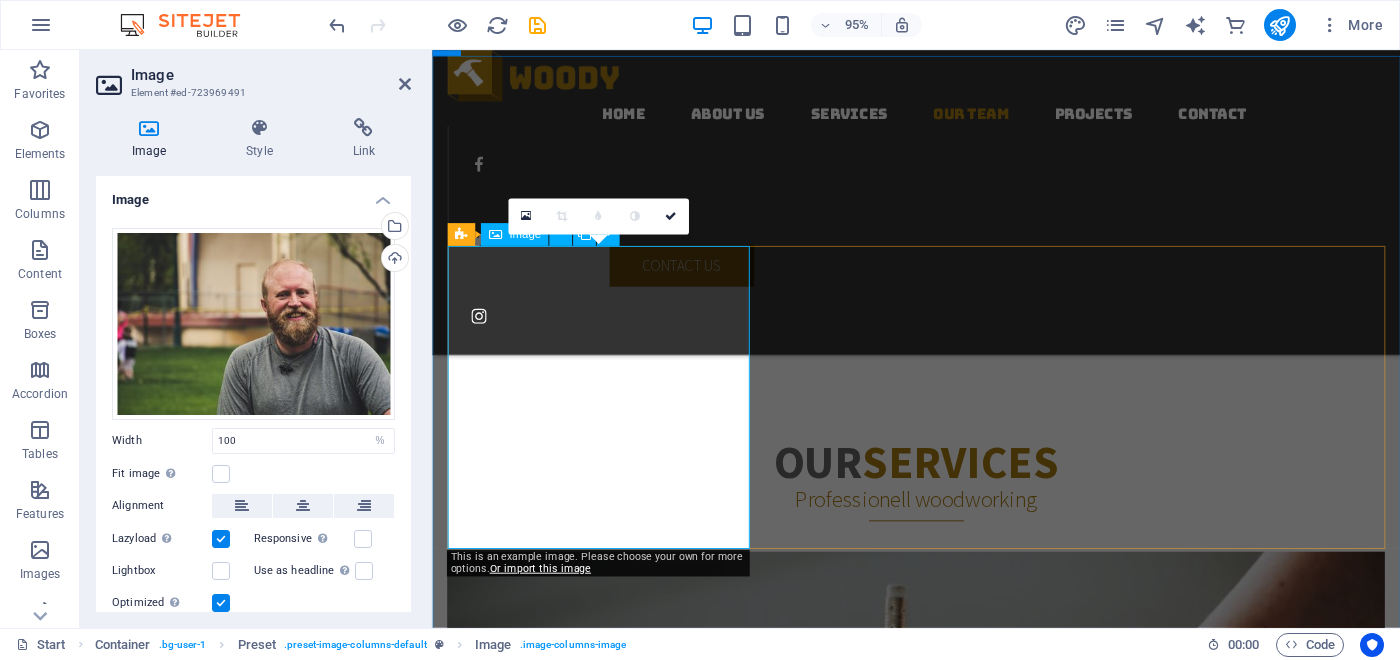 scroll, scrollTop: 2701, scrollLeft: 0, axis: vertical 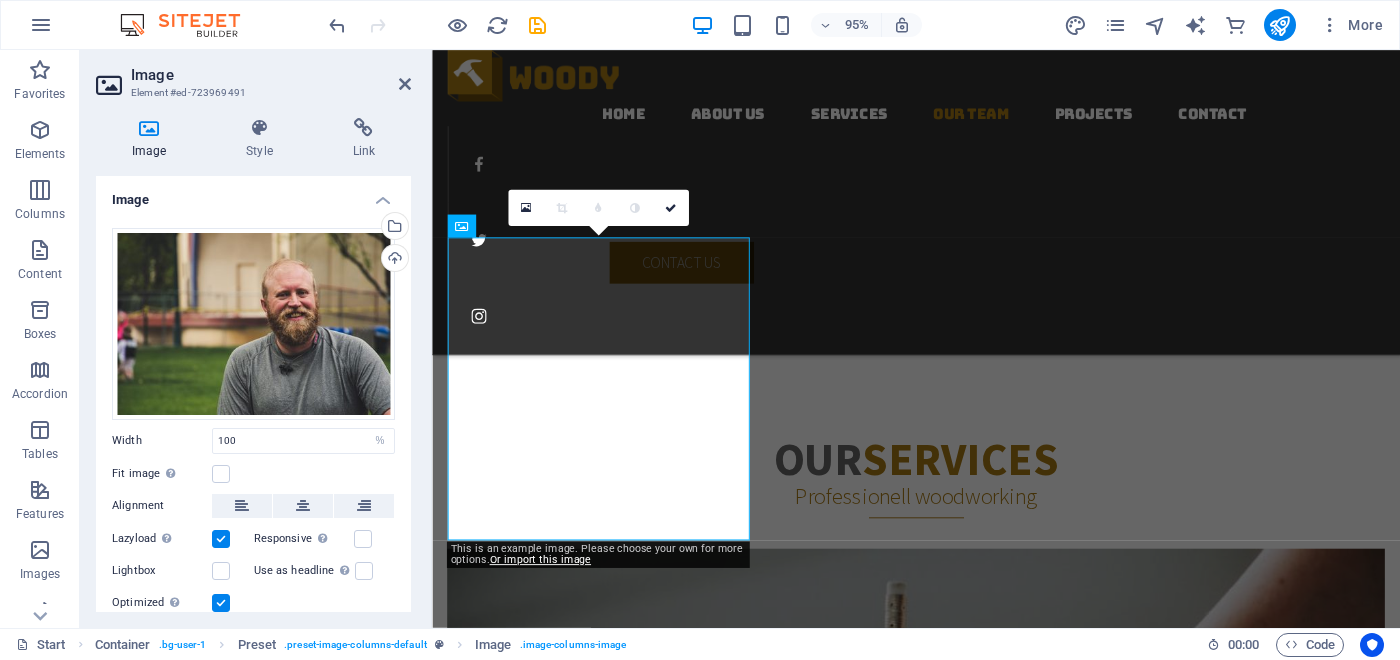 click at bounding box center [149, 128] 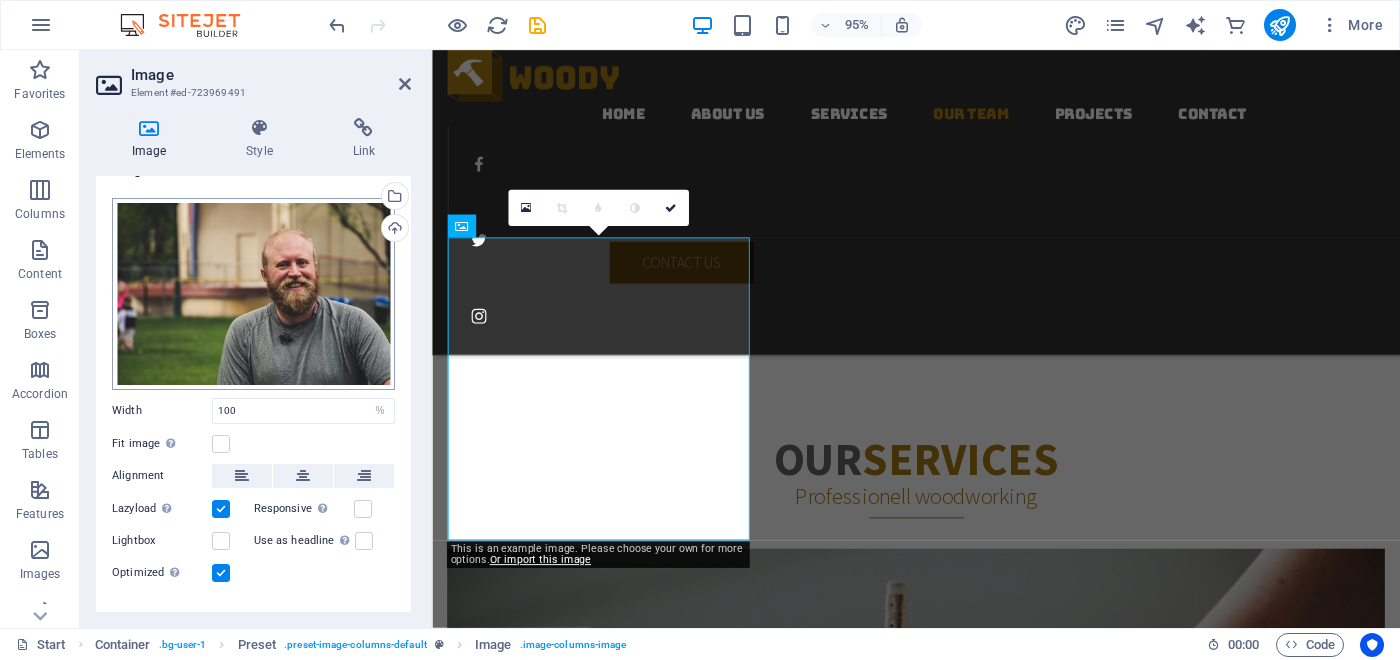 scroll, scrollTop: 0, scrollLeft: 0, axis: both 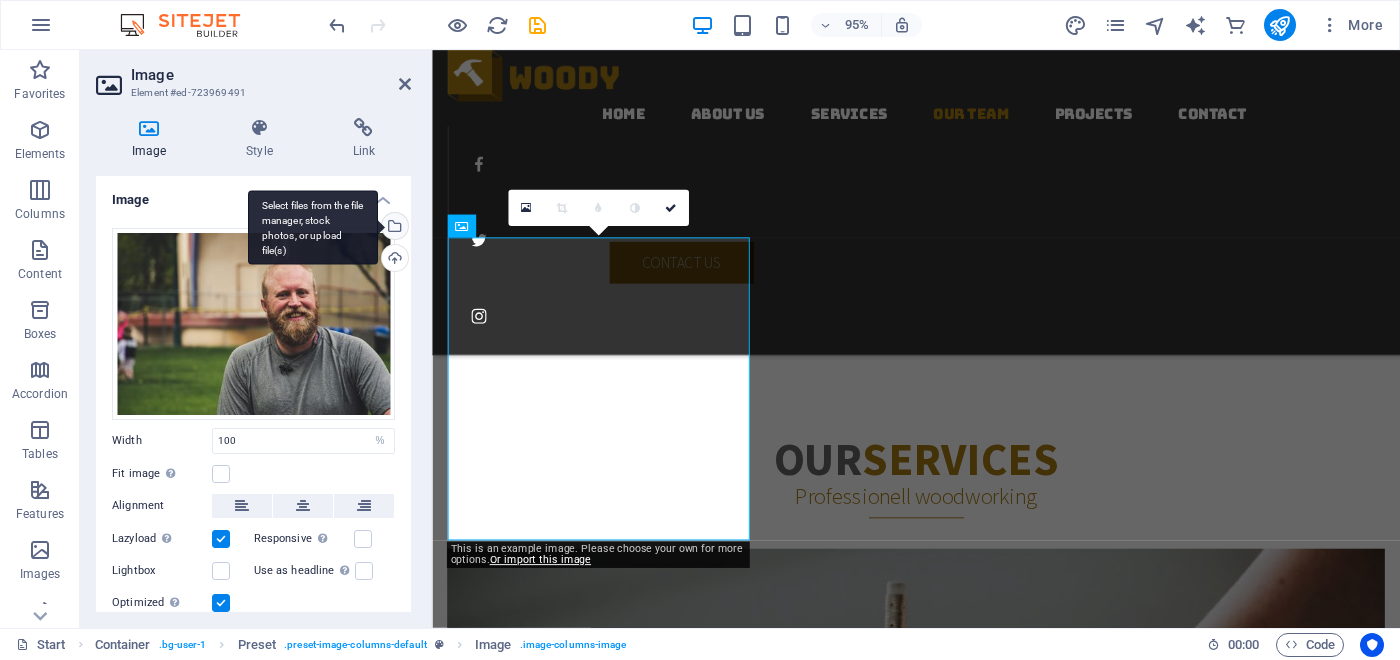 click on "Select files from the file manager, stock photos, or upload file(s)" at bounding box center [393, 228] 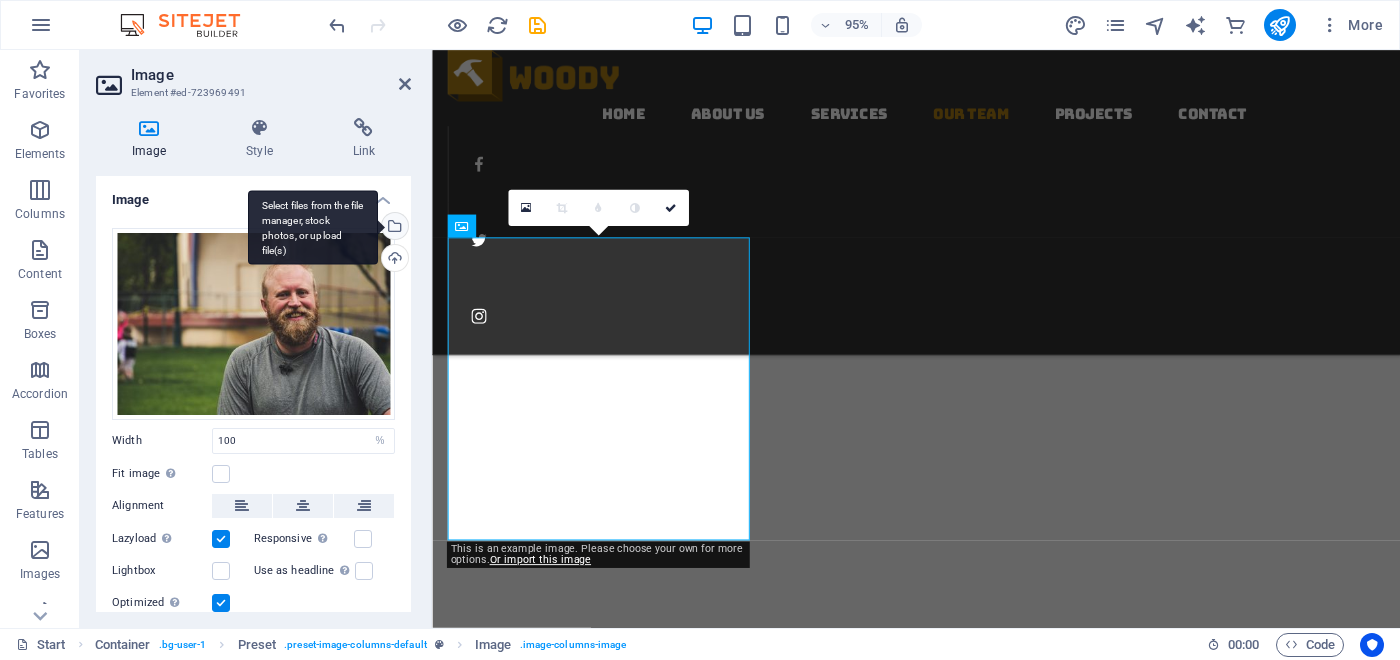 scroll, scrollTop: 3385, scrollLeft: 0, axis: vertical 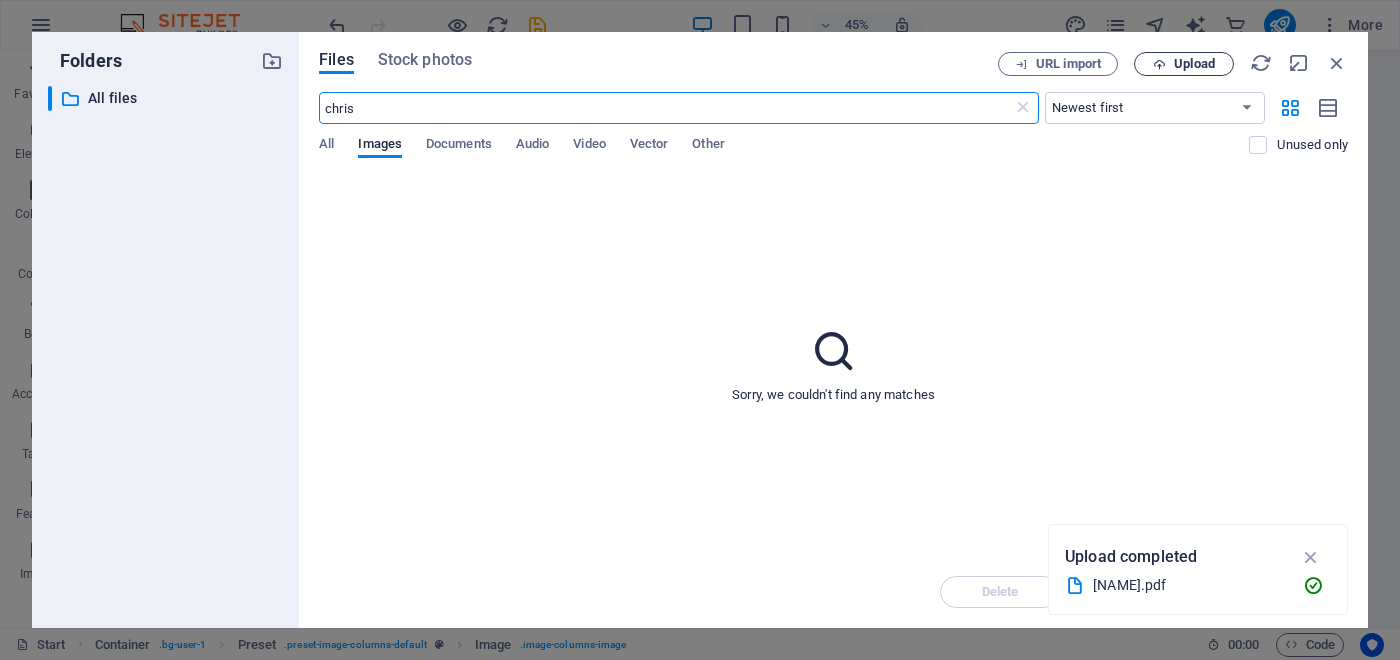 click on "Upload" at bounding box center (1194, 64) 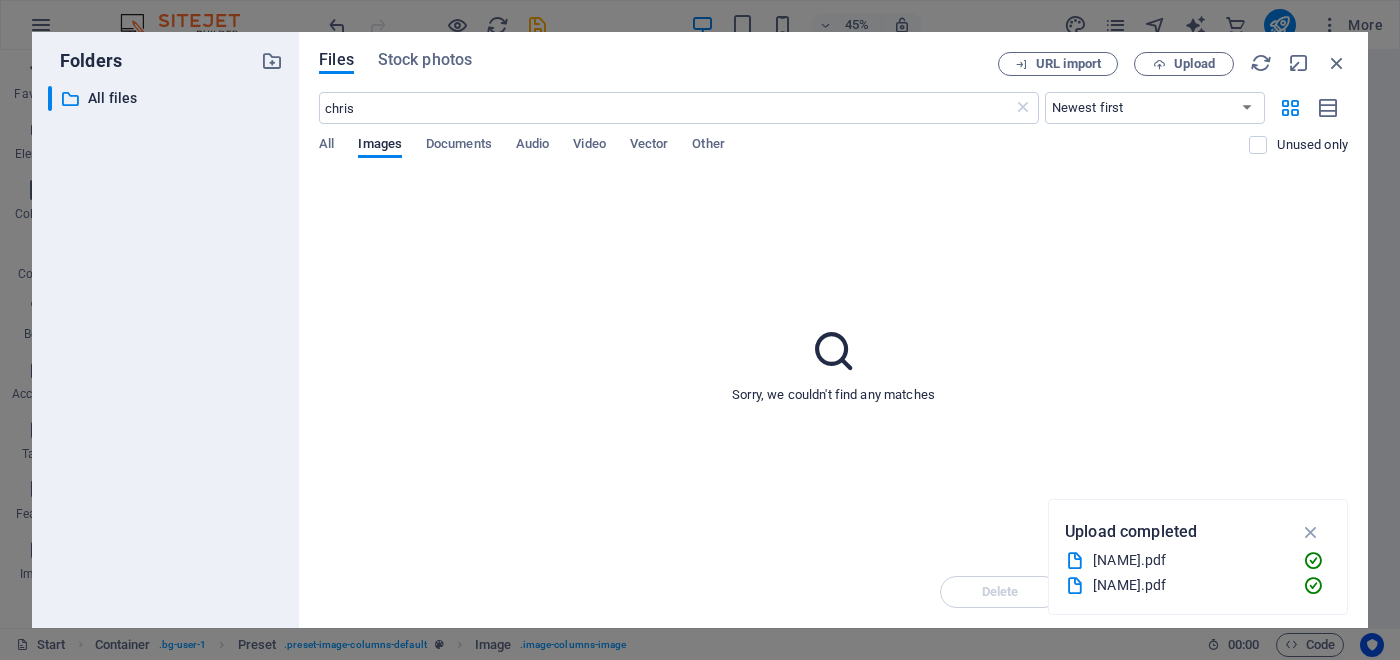 click on "[NAME].pdf" at bounding box center (1190, 560) 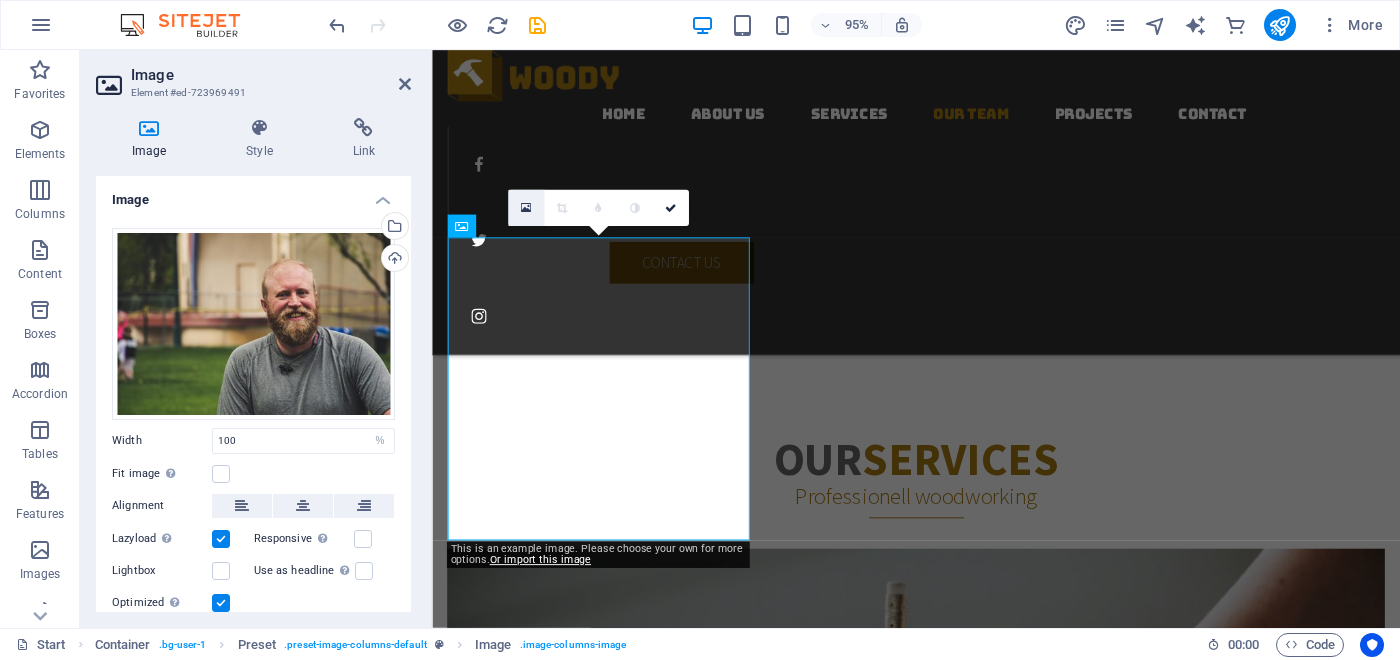 click at bounding box center [526, 207] 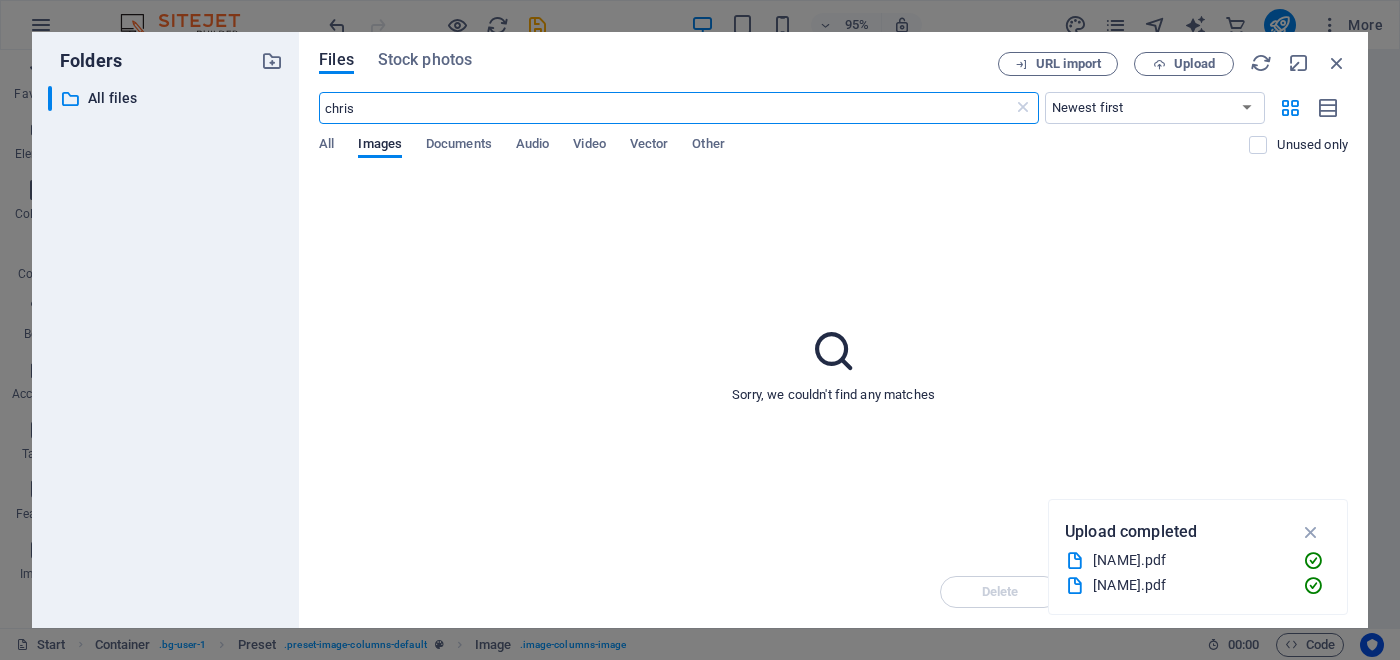 scroll, scrollTop: 3385, scrollLeft: 0, axis: vertical 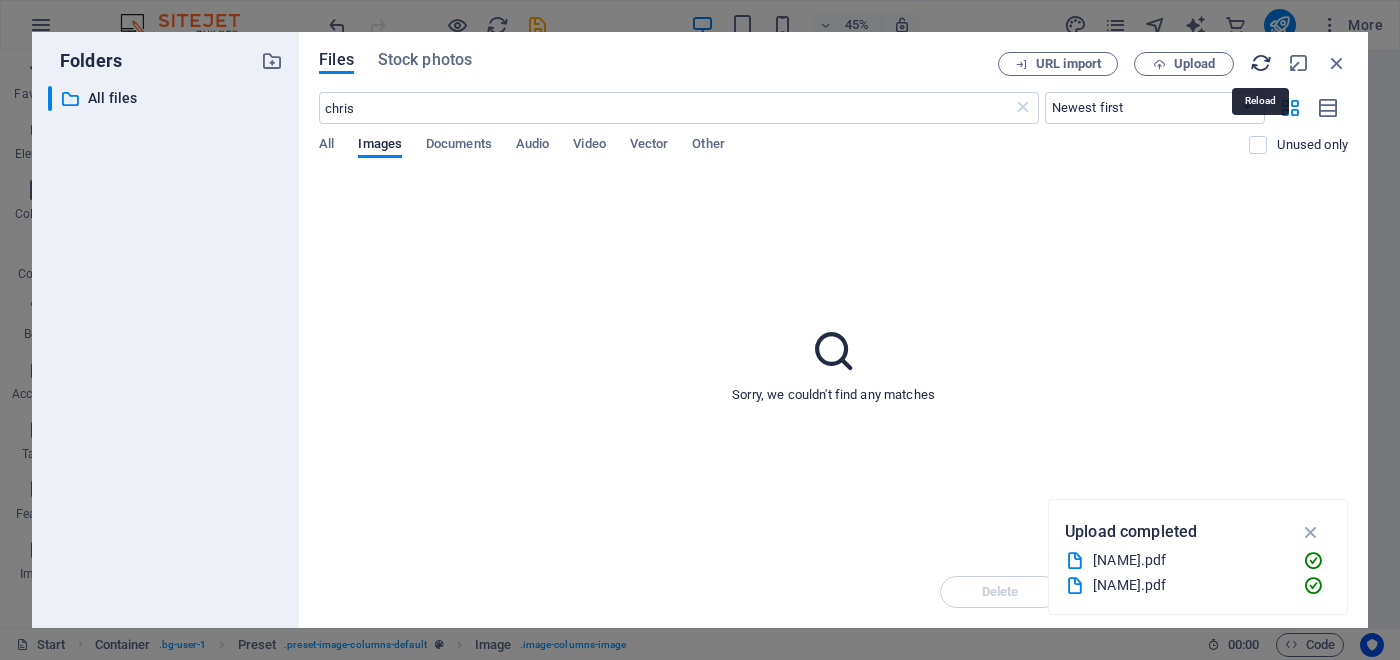 click at bounding box center (1261, 63) 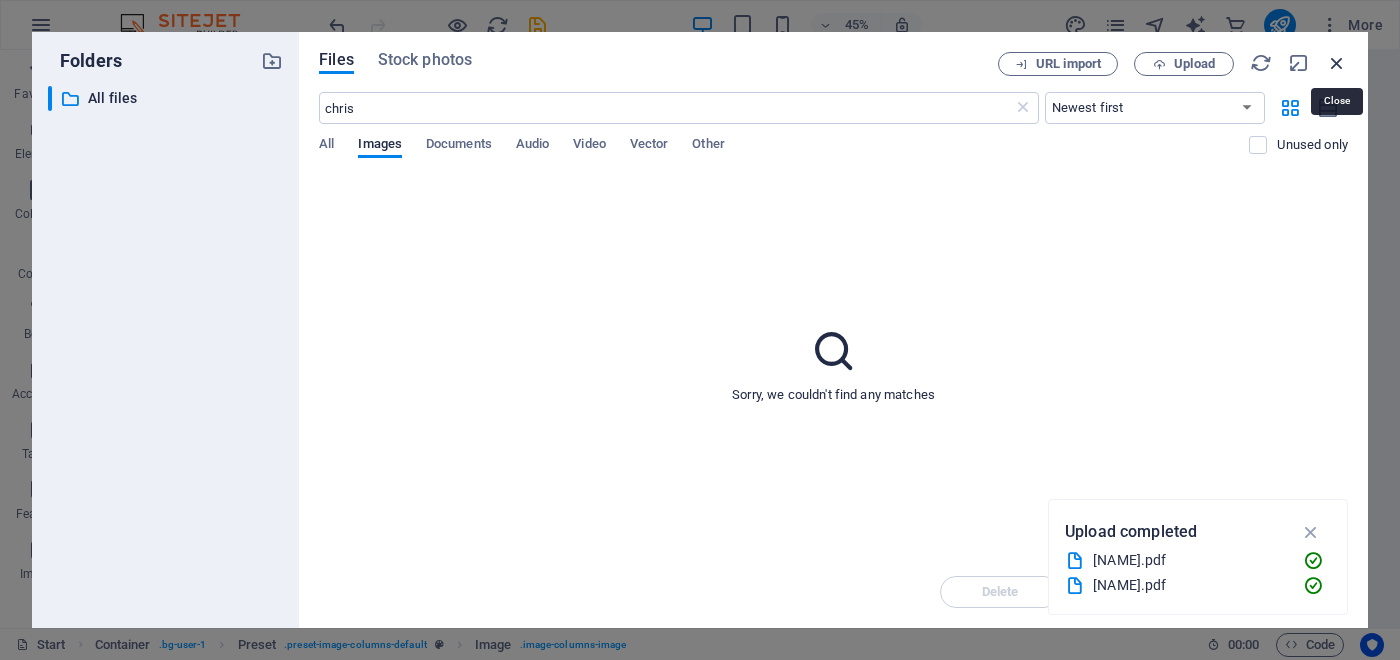 click at bounding box center [1337, 63] 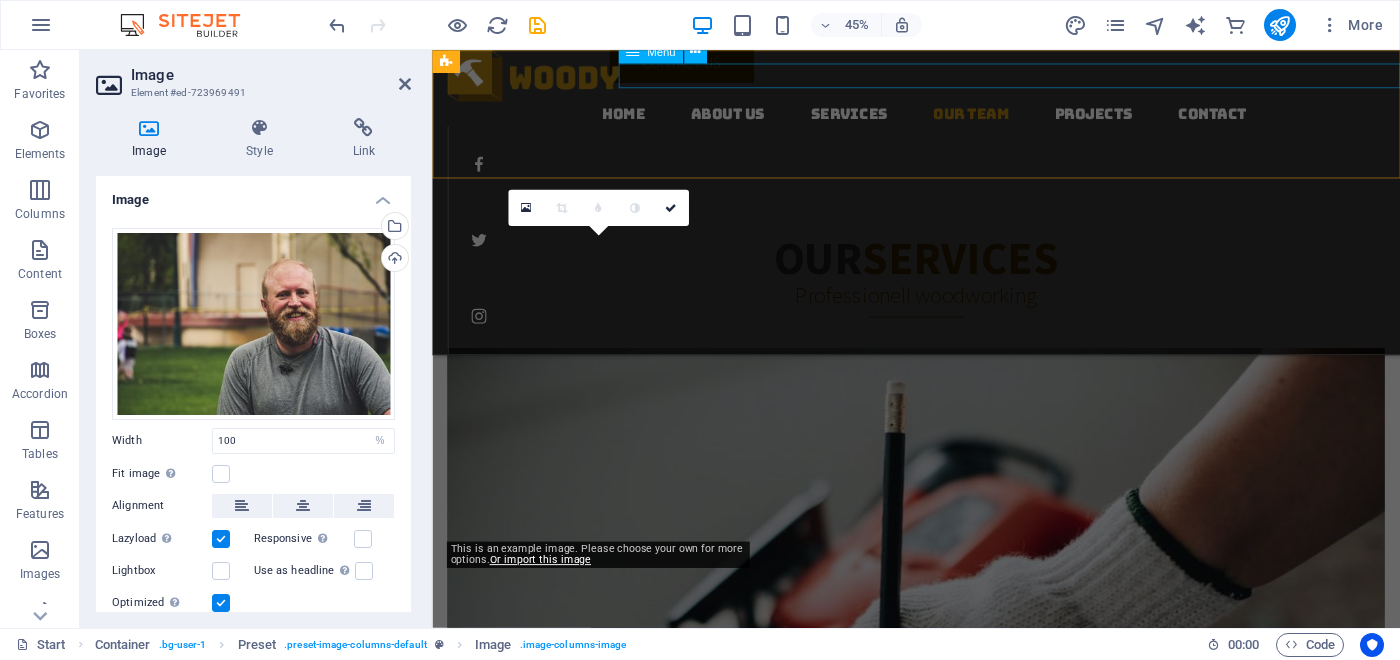 scroll, scrollTop: 2701, scrollLeft: 0, axis: vertical 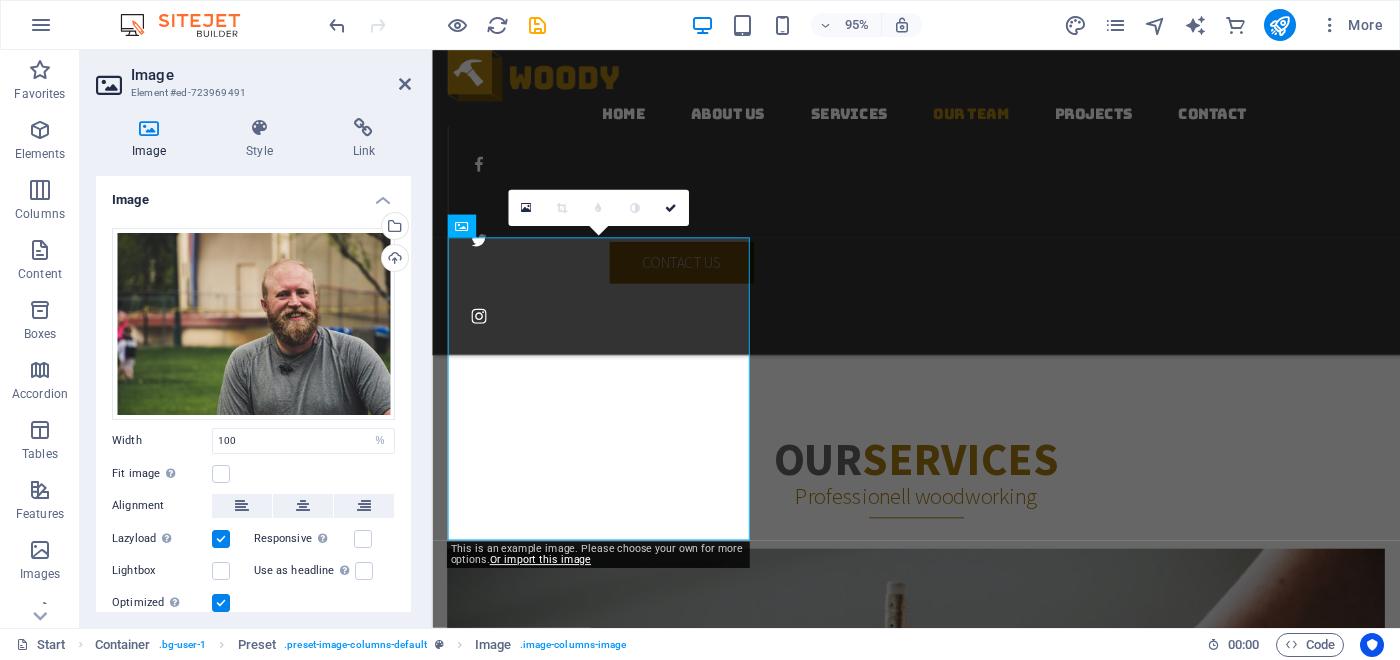 click on "Fit image Automatically fit image to a fixed width and height" at bounding box center (162, 474) 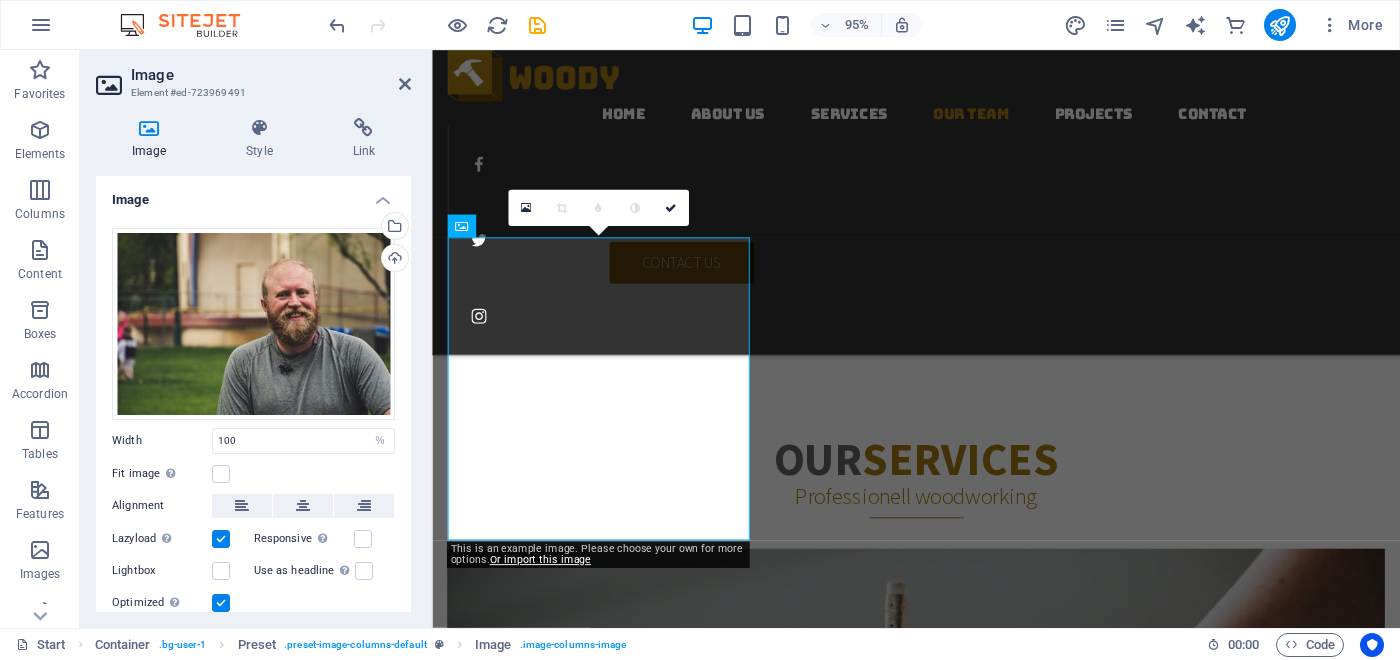 click on "Fit image Automatically fit image to a fixed width and height" at bounding box center (0, 0) 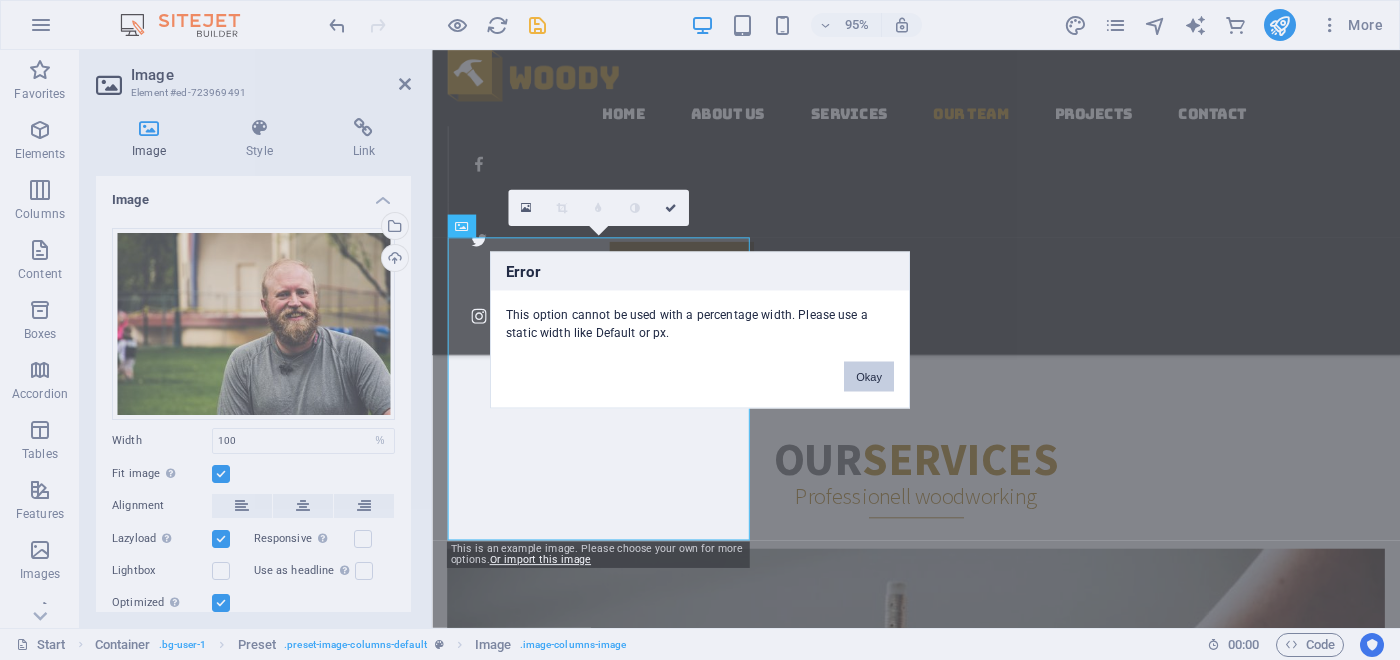 click on "Okay" at bounding box center (869, 377) 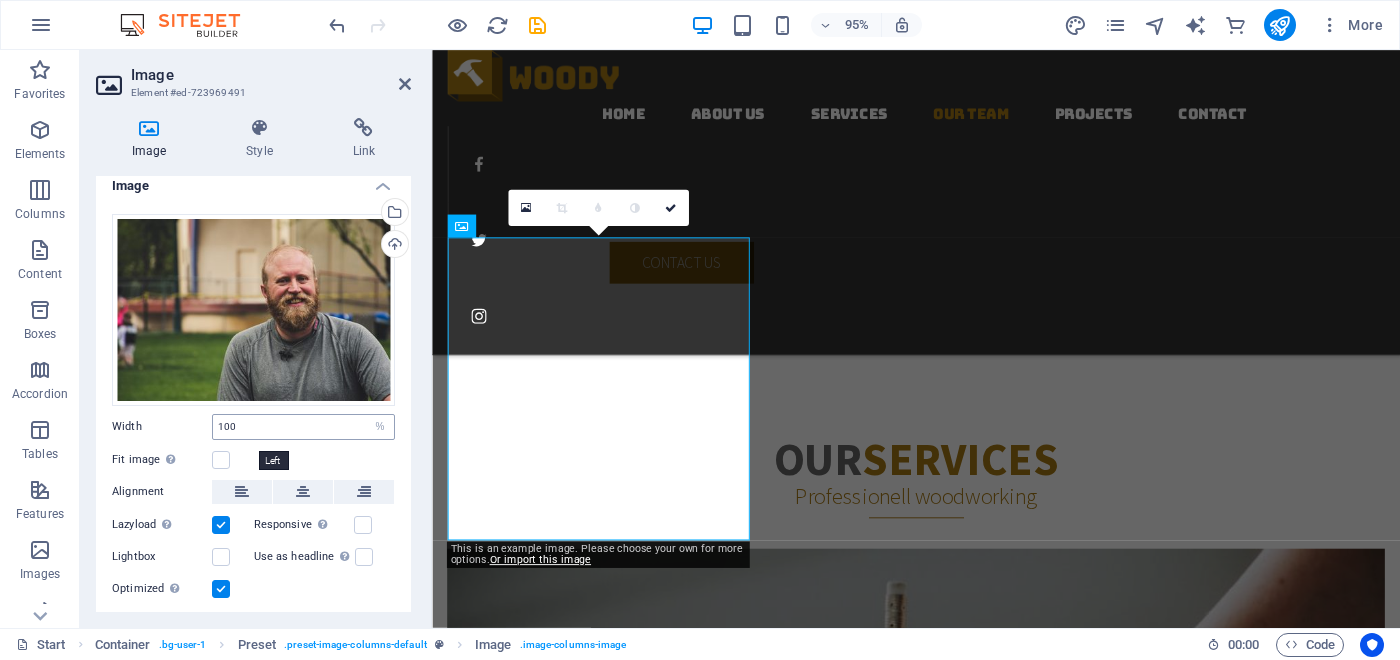 scroll, scrollTop: 0, scrollLeft: 0, axis: both 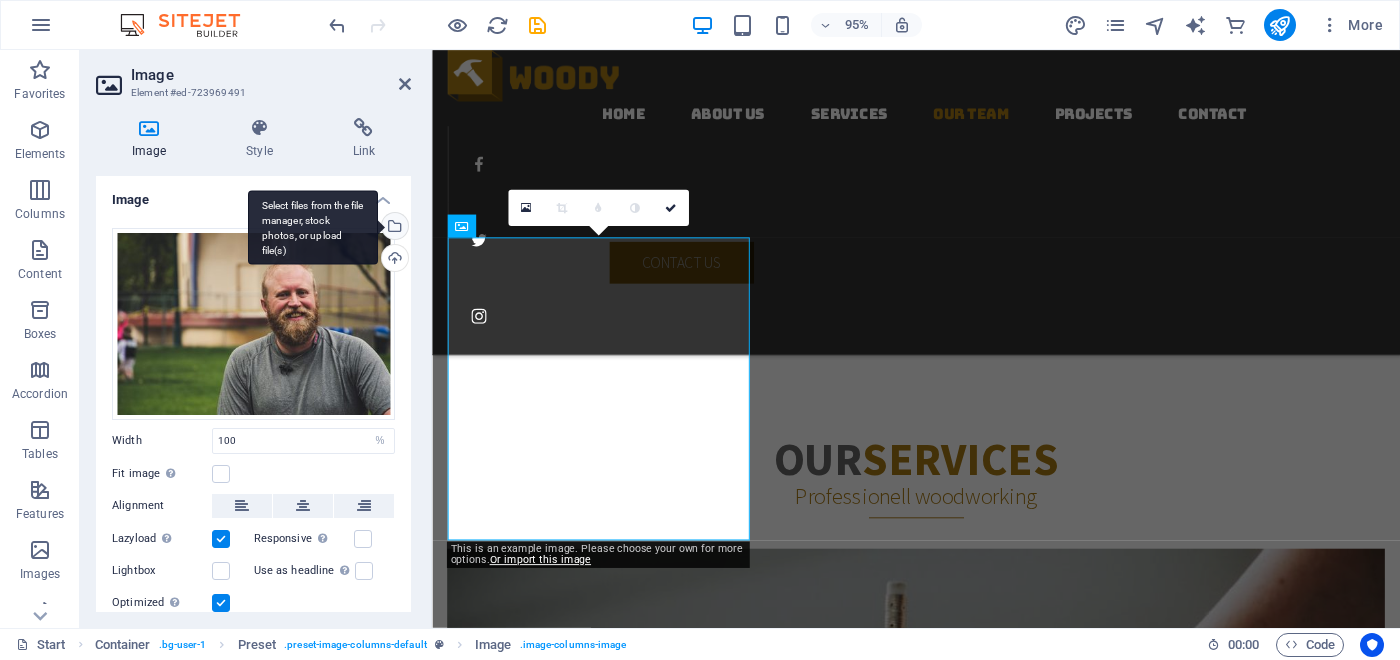 click on "Select files from the file manager, stock photos, or upload file(s)" at bounding box center [393, 228] 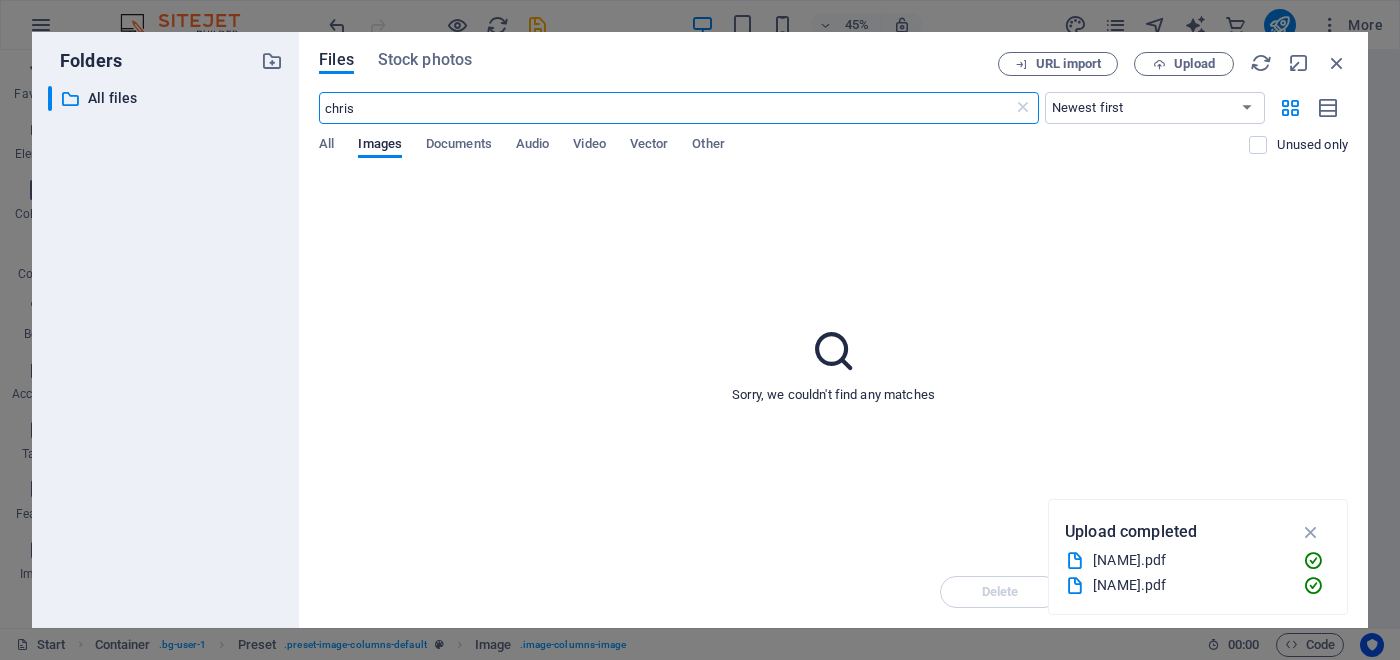 scroll, scrollTop: 3385, scrollLeft: 0, axis: vertical 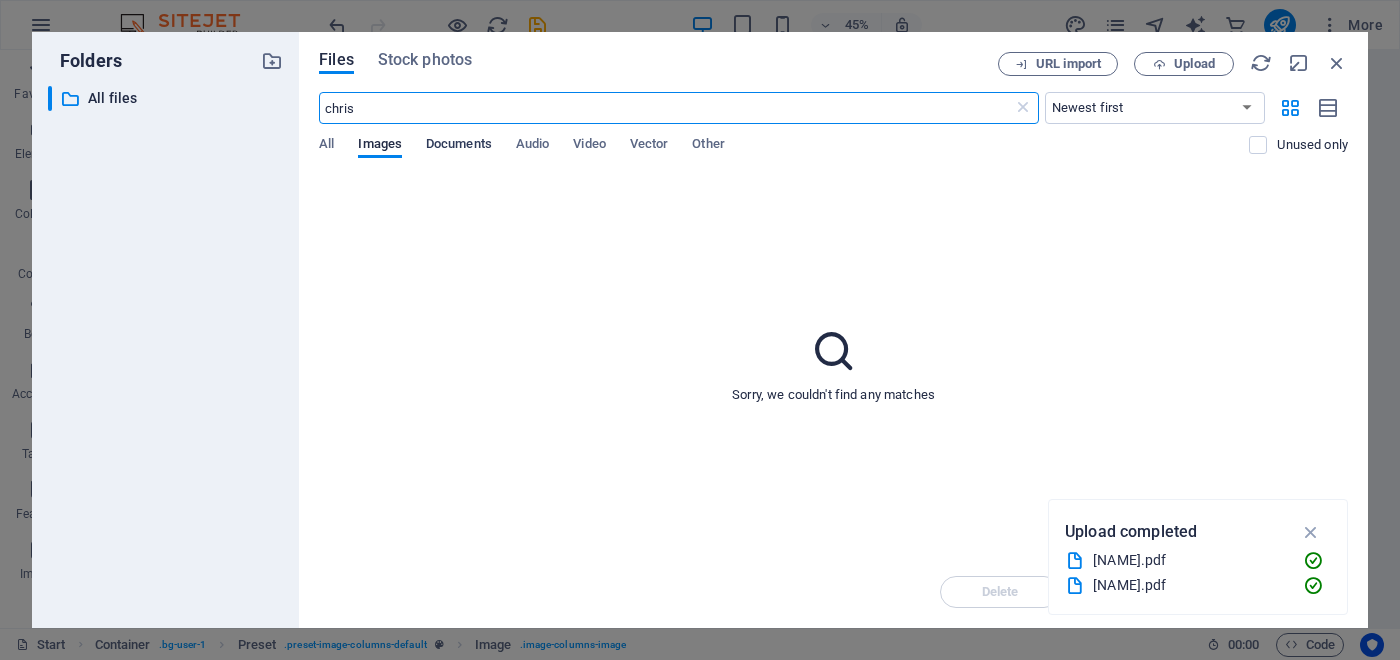 click on "Documents" at bounding box center (459, 146) 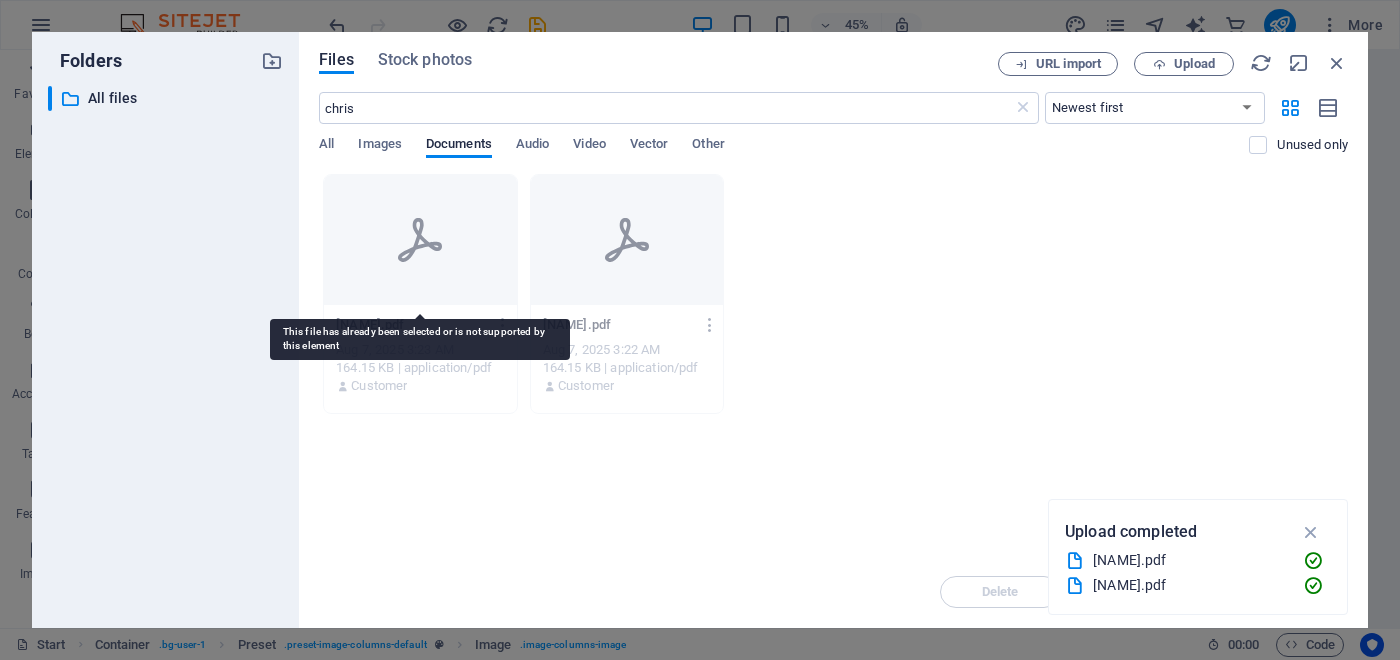 click 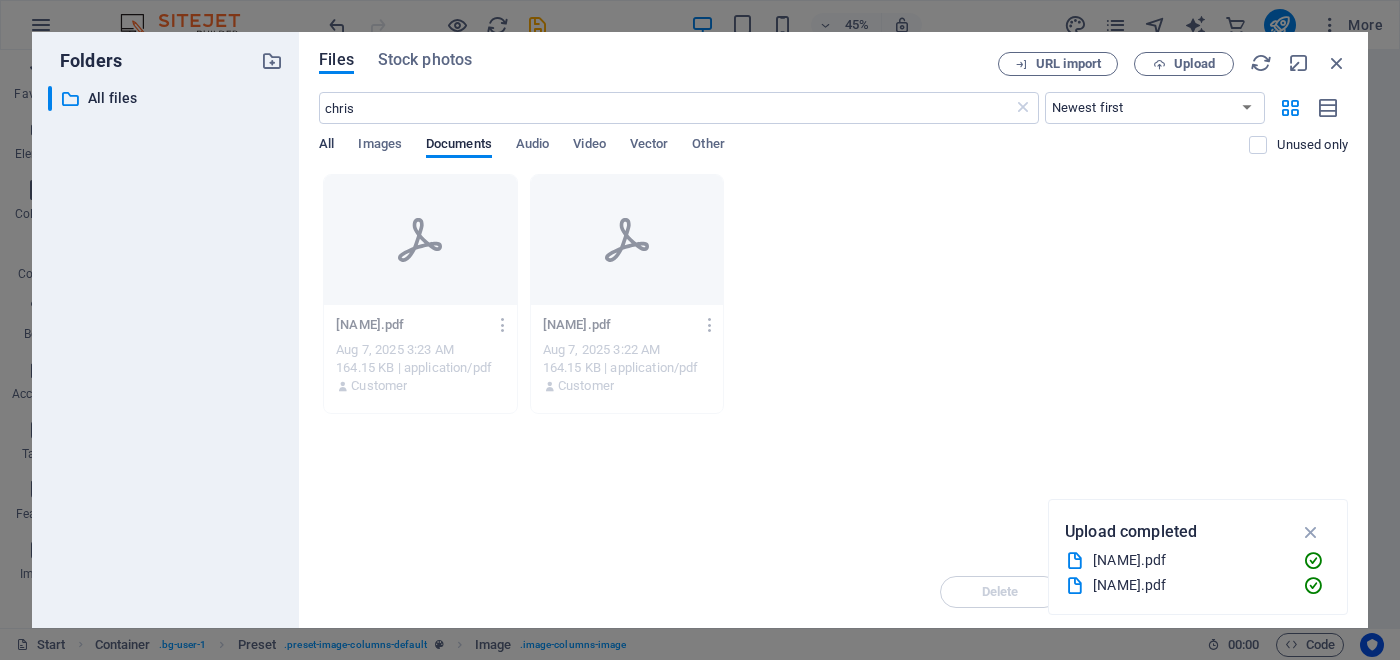 click on "All" at bounding box center (326, 146) 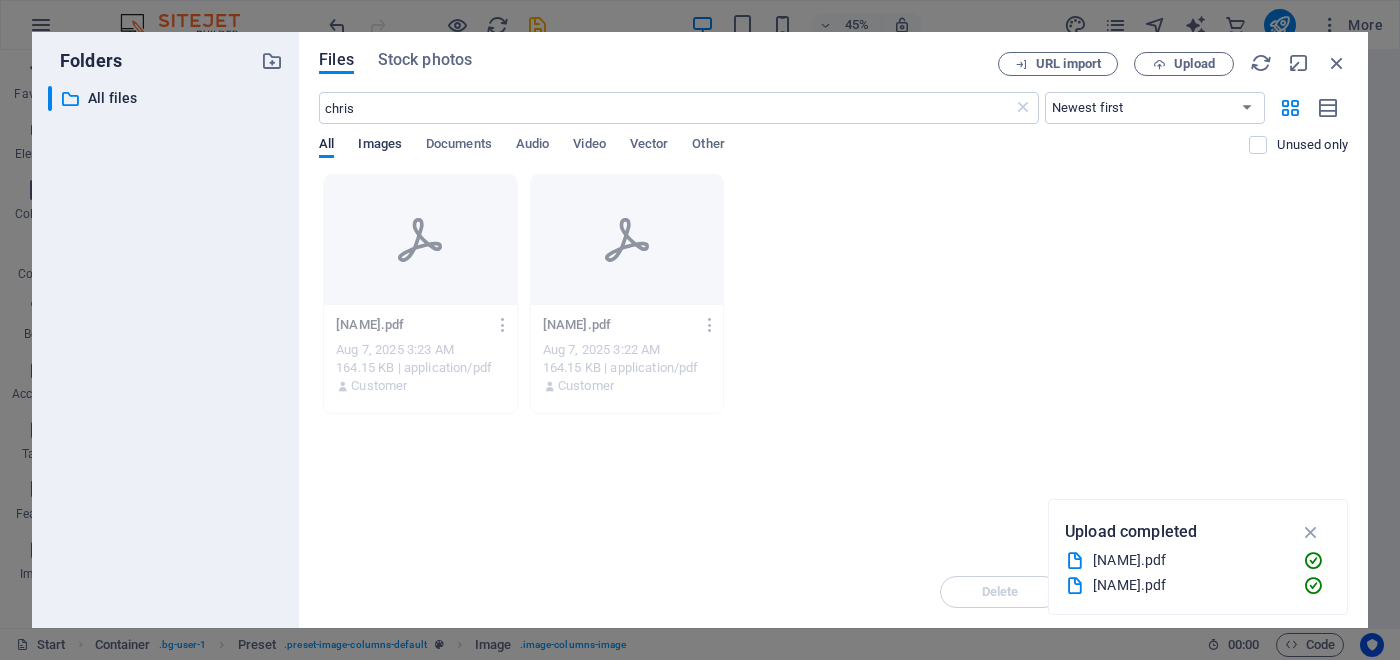 click on "Images" at bounding box center [380, 146] 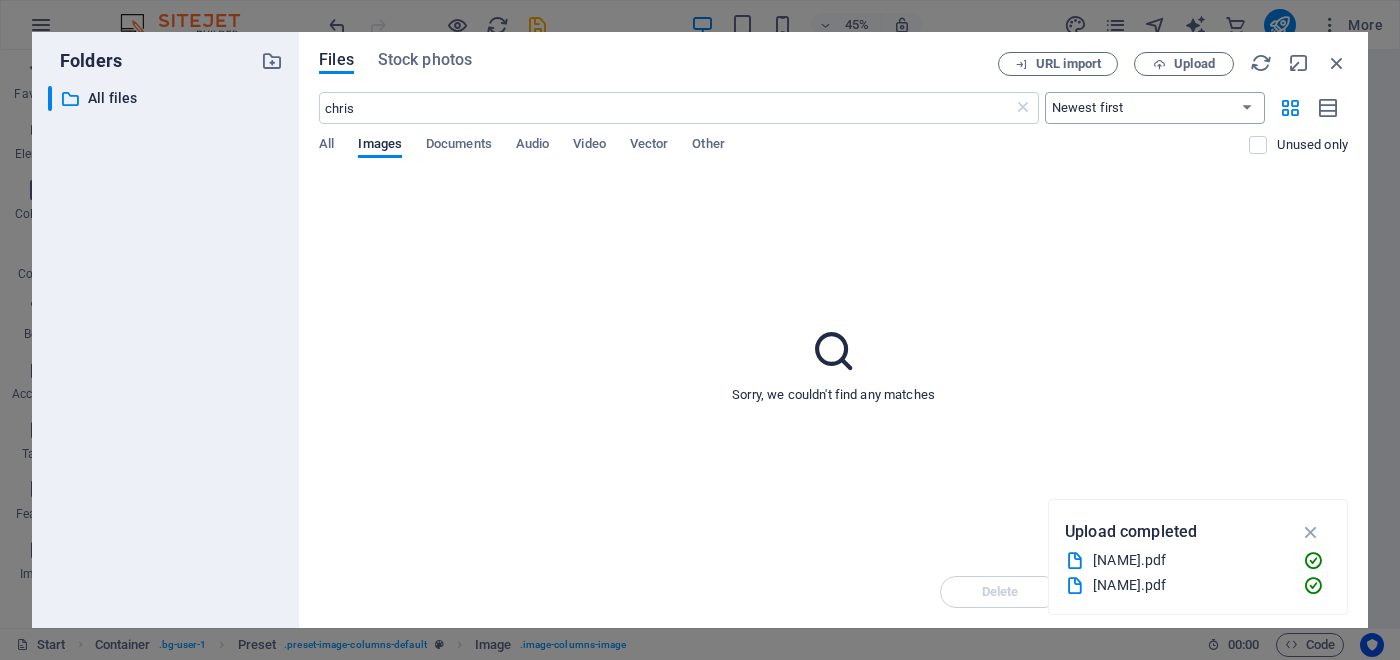 click on "Newest first Oldest first Name (A-Z) Name (Z-A) Size (0-9) Size (9-0) Resolution (0-9) Resolution (9-0)" at bounding box center [1155, 108] 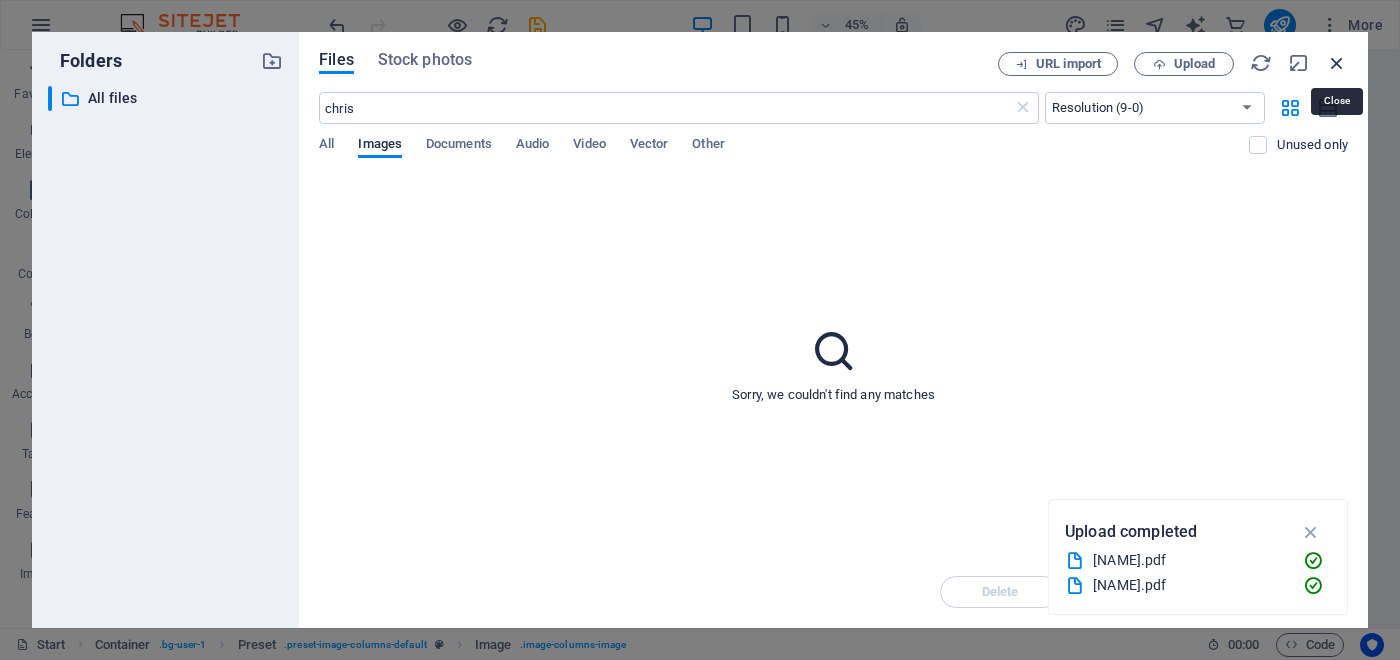 click at bounding box center (1337, 63) 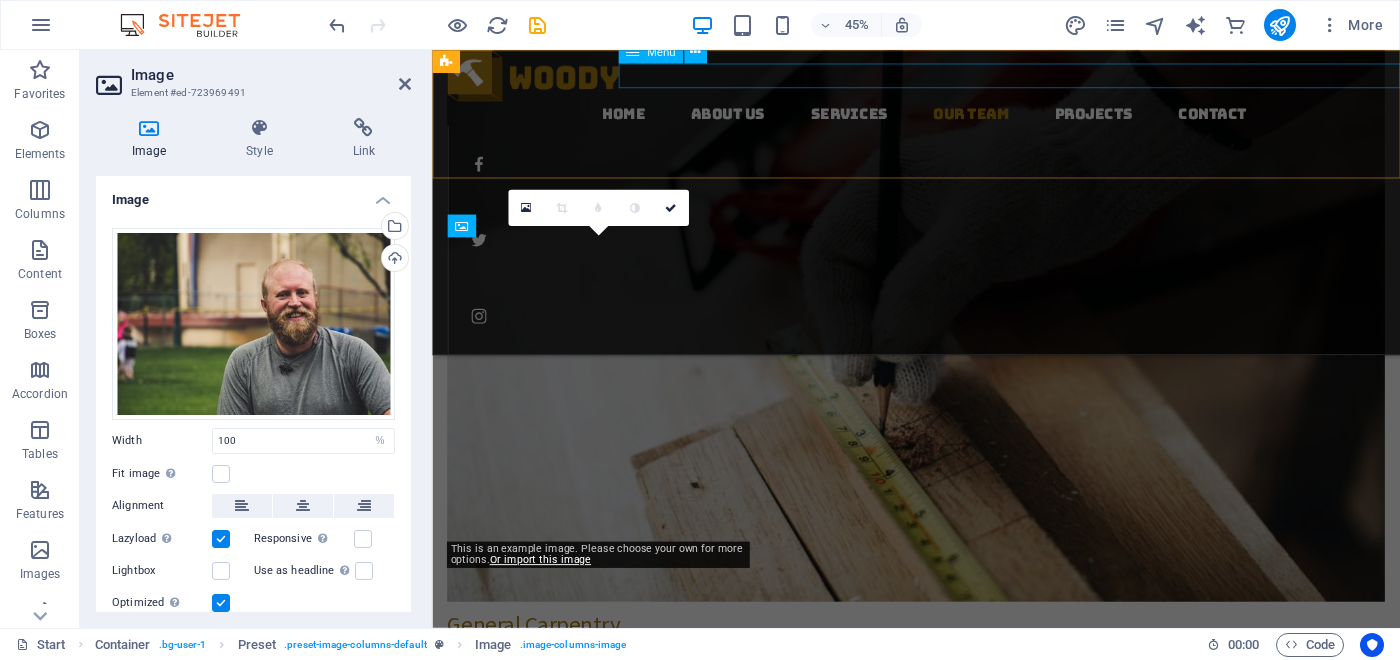 scroll, scrollTop: 2701, scrollLeft: 0, axis: vertical 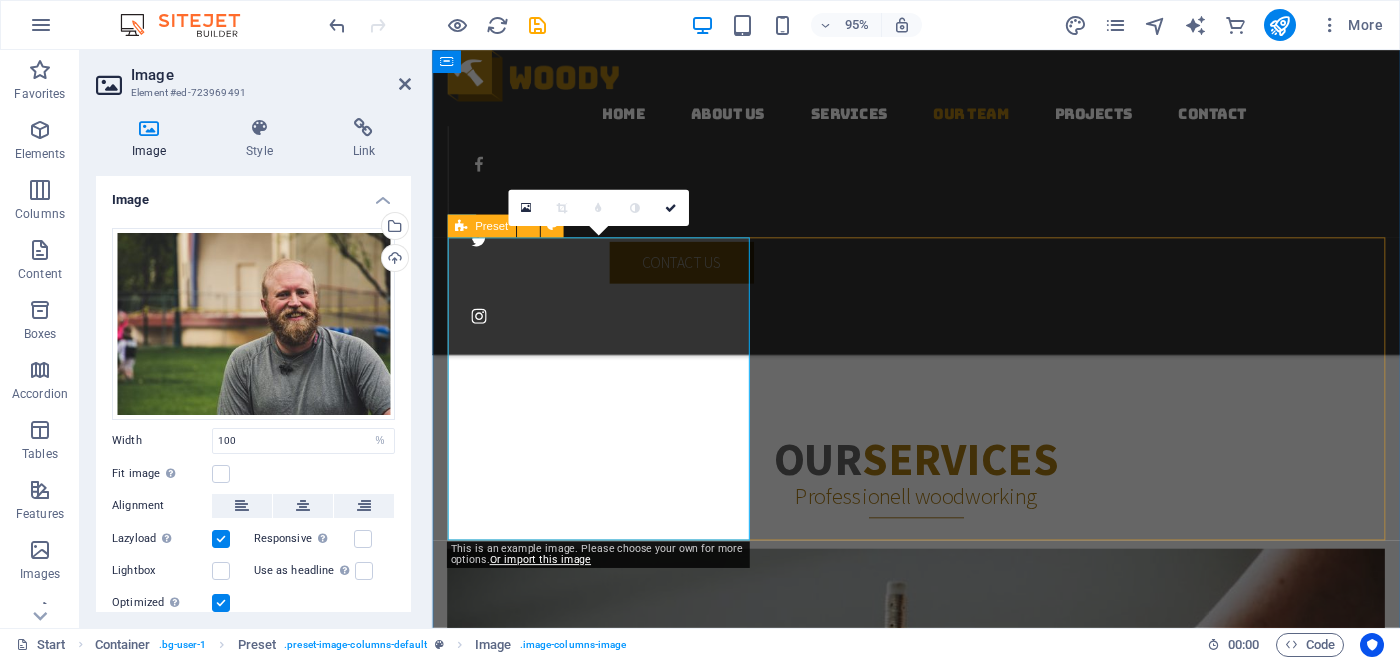 click on "Preset" at bounding box center (491, 225) 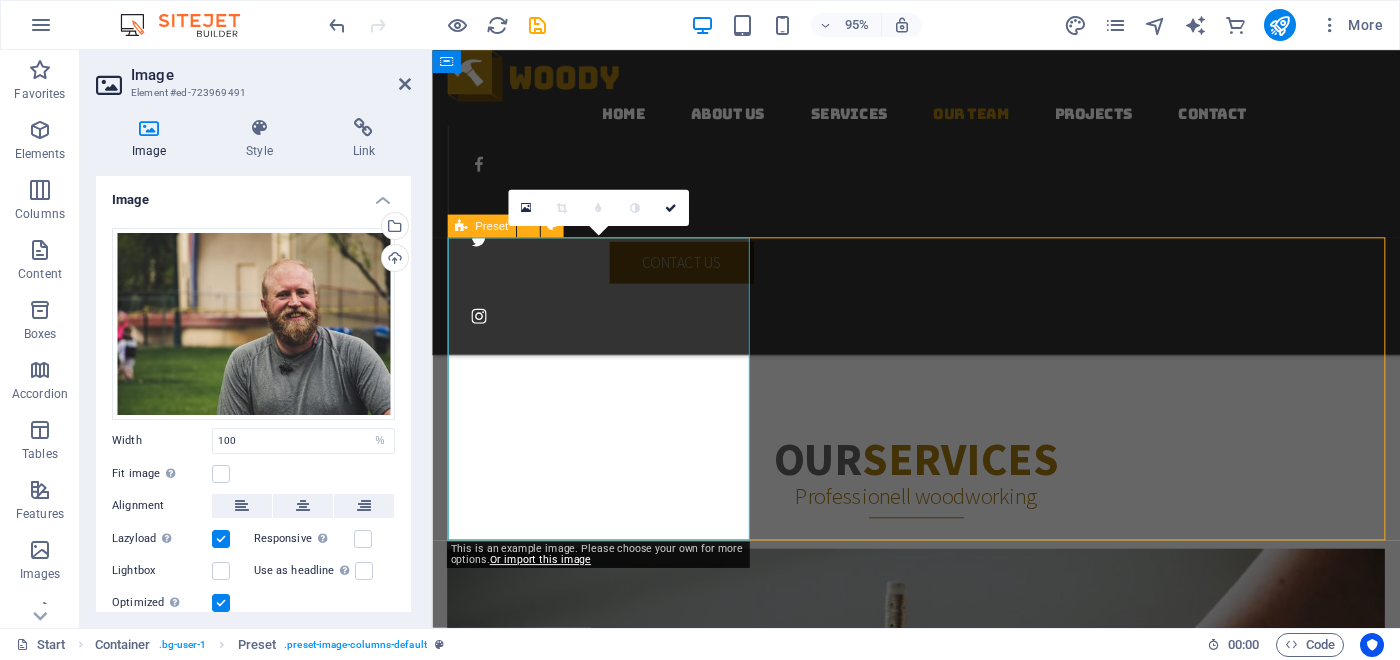 scroll, scrollTop: 2661, scrollLeft: 0, axis: vertical 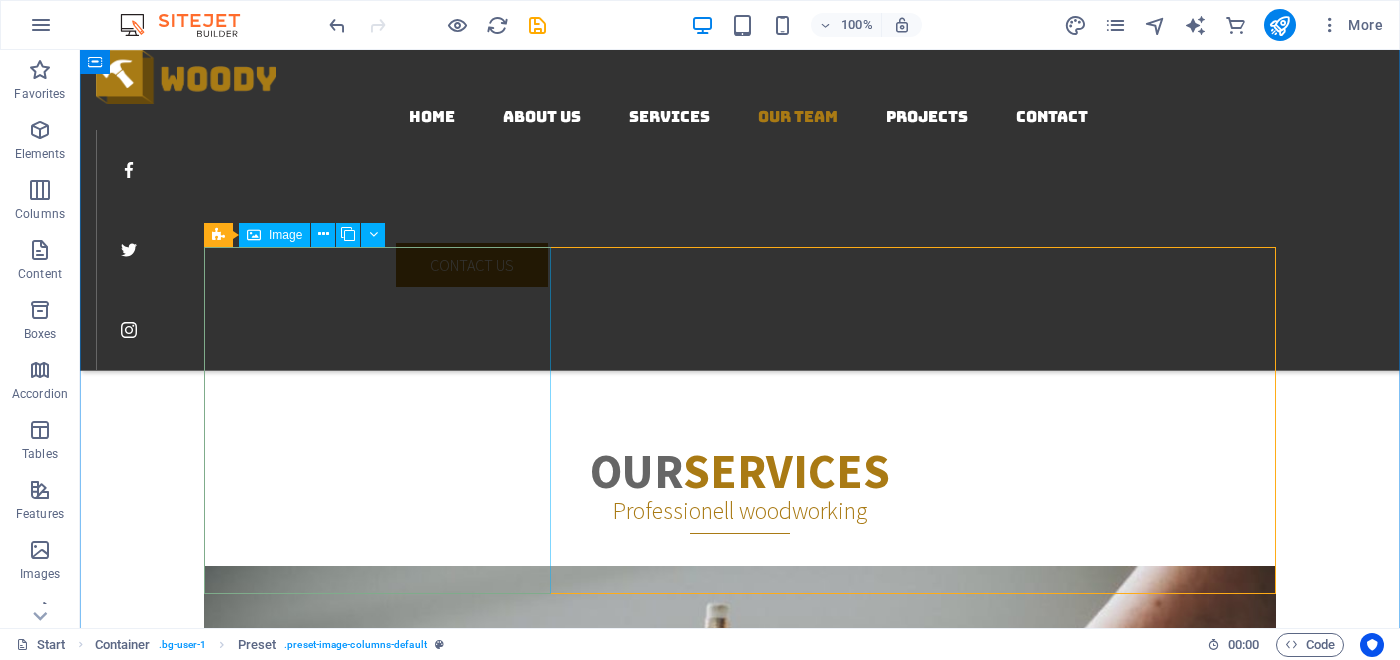 click on "Image" at bounding box center (285, 235) 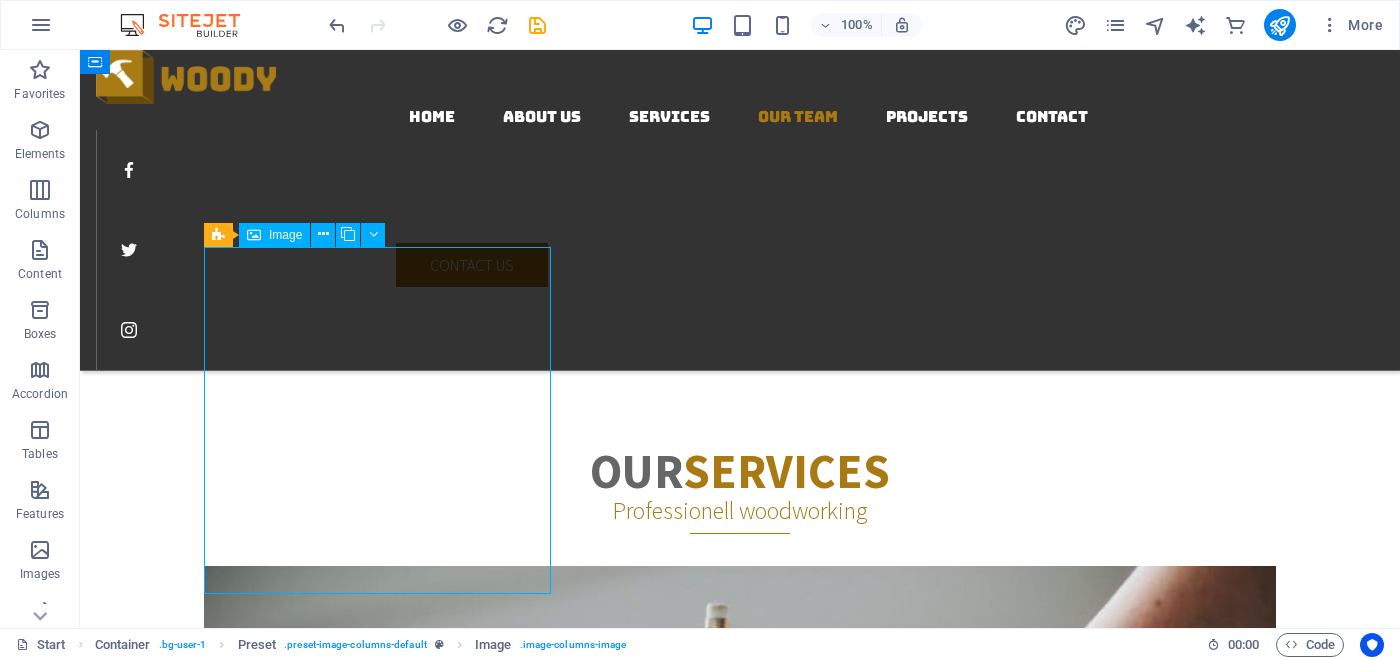 click on "Image" at bounding box center [285, 235] 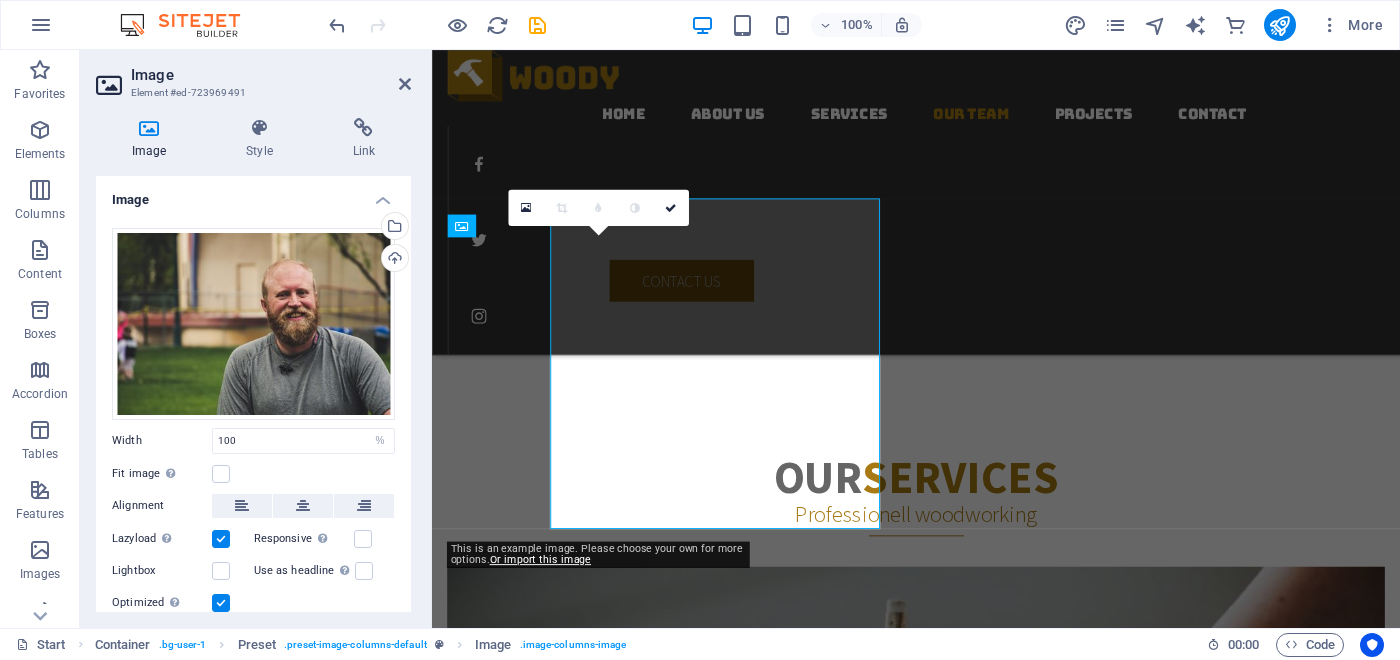 scroll, scrollTop: 2701, scrollLeft: 0, axis: vertical 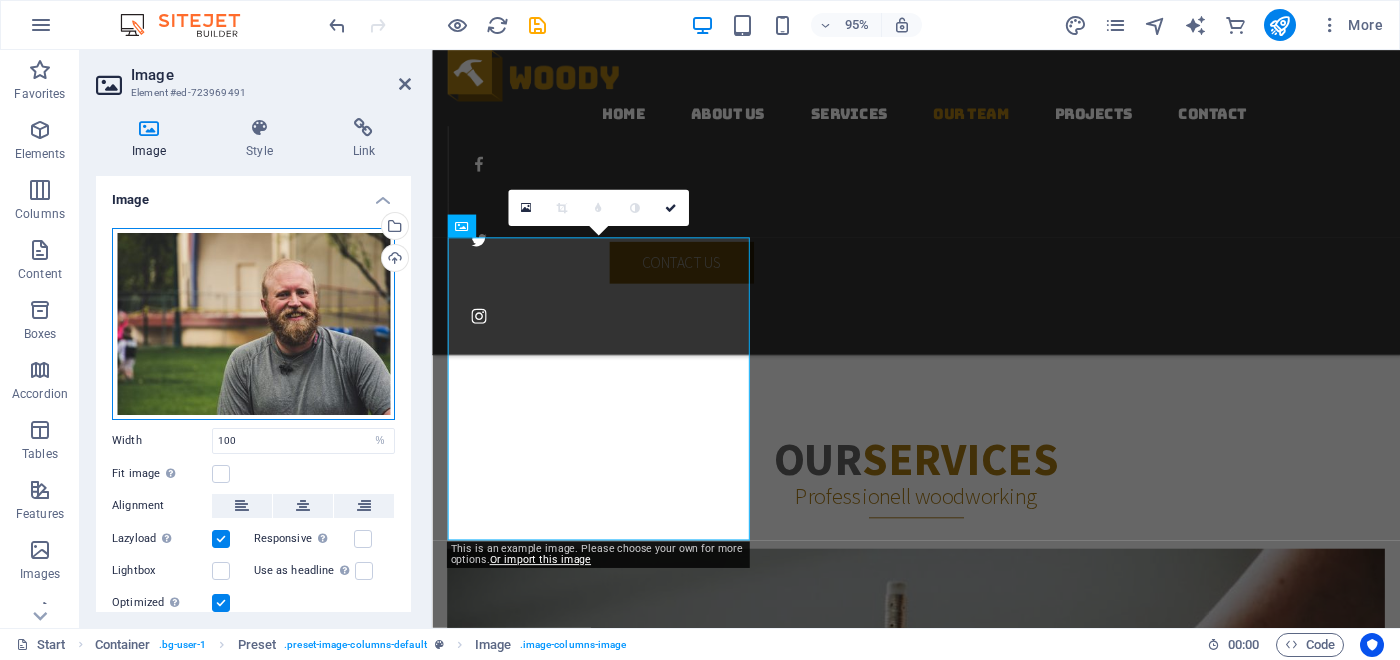 click on "Drag files here, click to choose files or select files from Files or our free stock photos & videos" at bounding box center [253, 324] 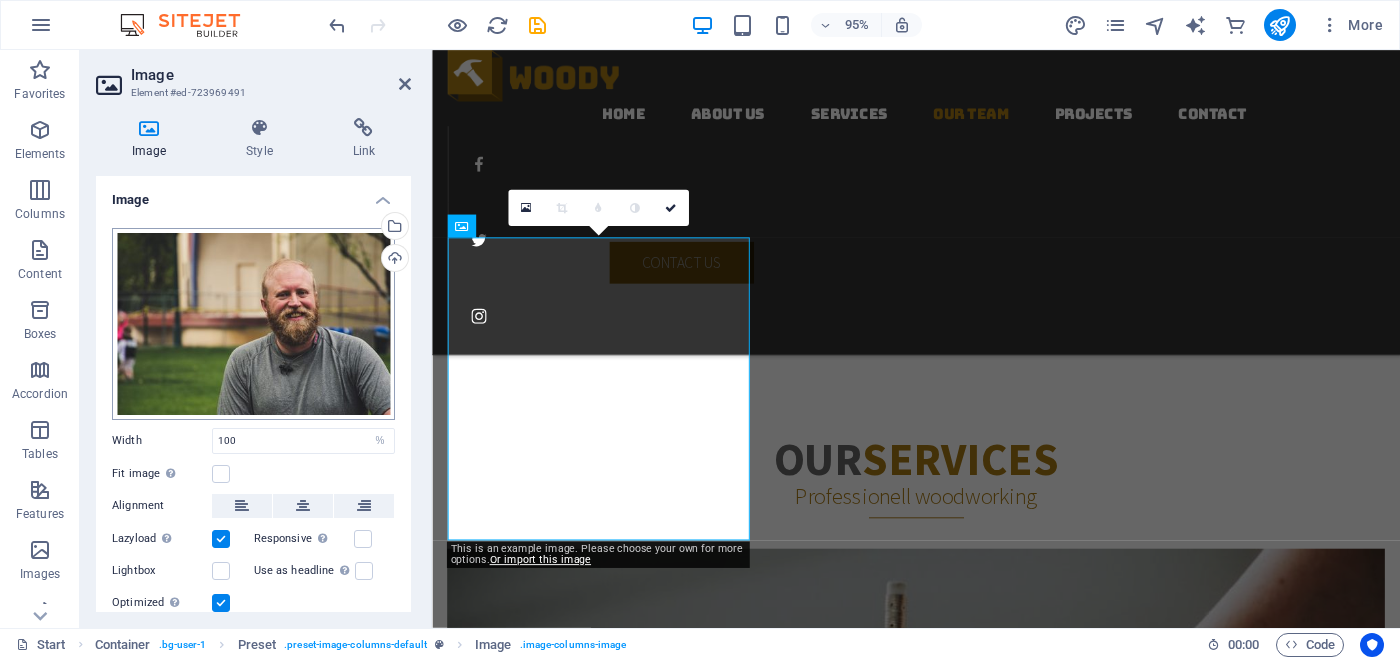 scroll, scrollTop: 3385, scrollLeft: 0, axis: vertical 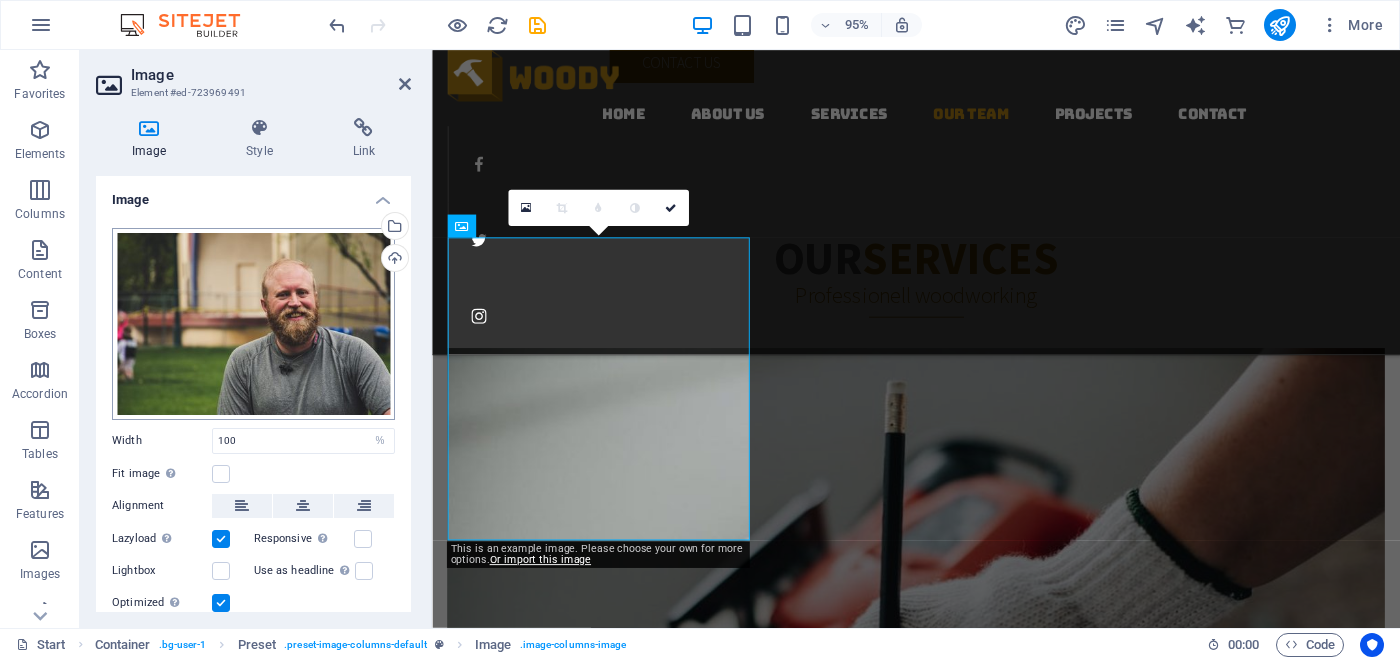 select on "resolution_desc" 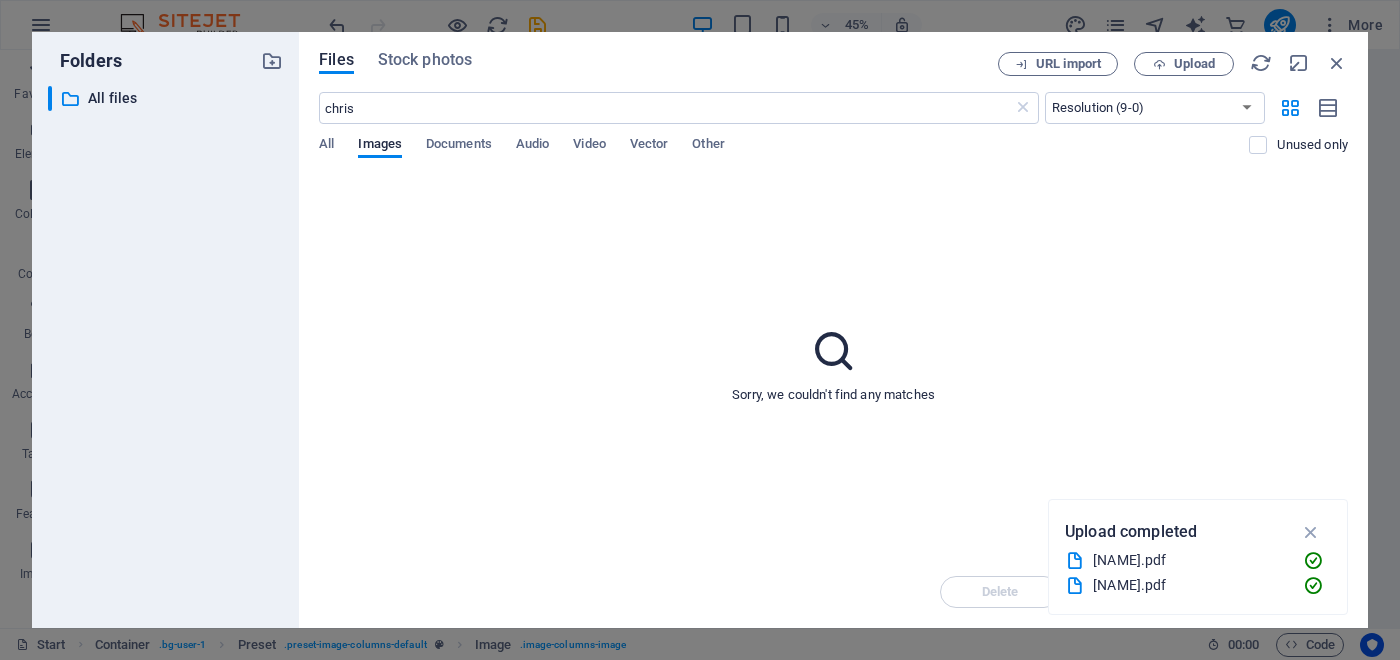 click on "​ All files All files" at bounding box center (165, 349) 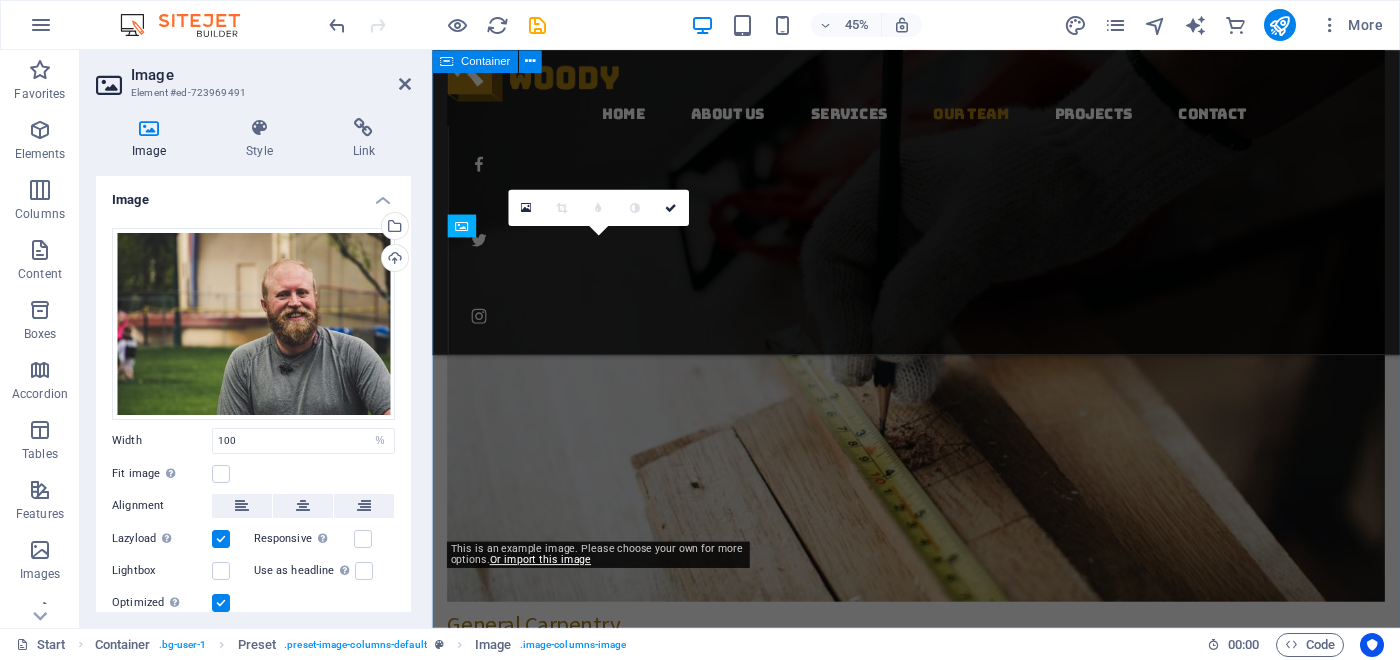 scroll, scrollTop: 2701, scrollLeft: 0, axis: vertical 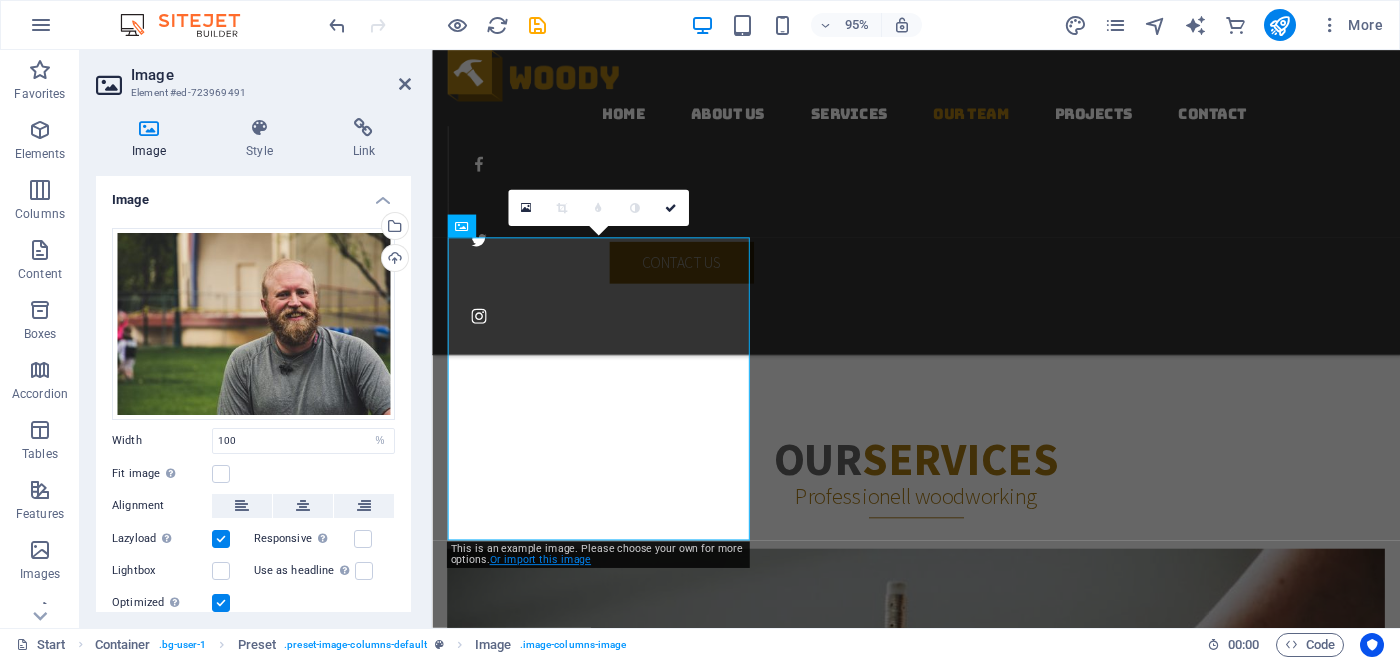 click on "Or import this image" at bounding box center (539, 559) 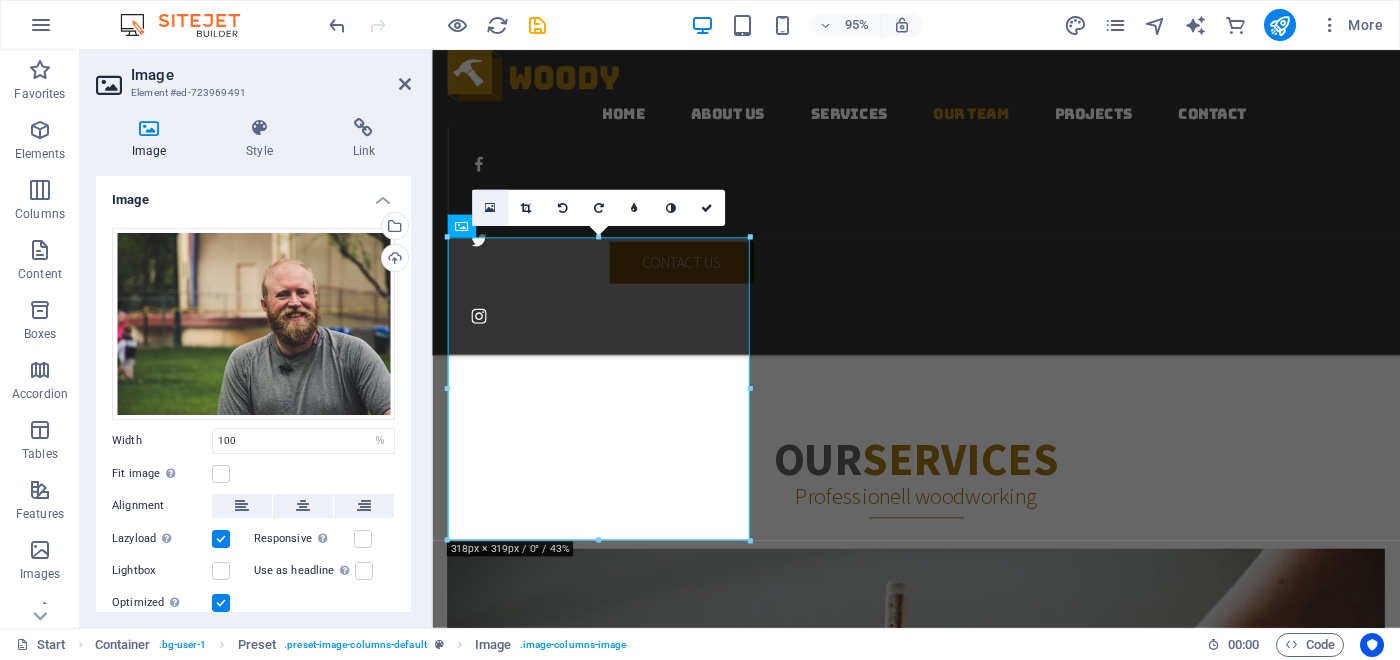 click at bounding box center (490, 207) 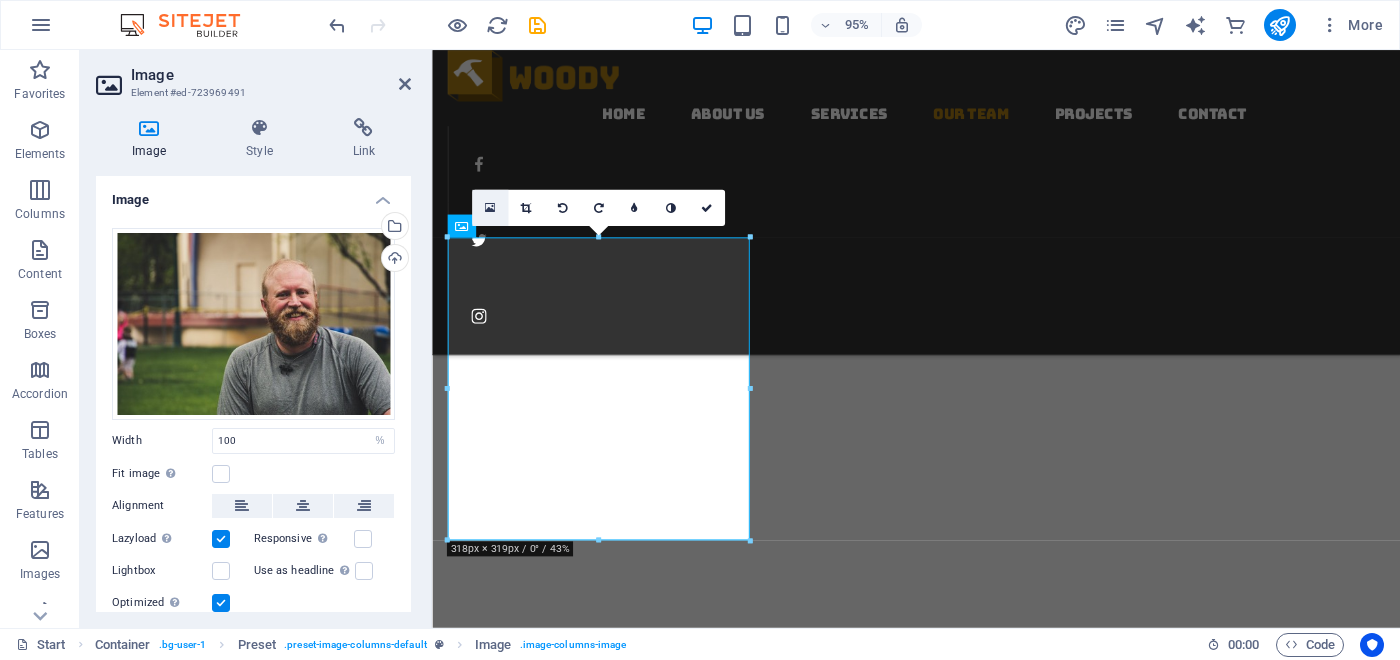 scroll, scrollTop: 3385, scrollLeft: 0, axis: vertical 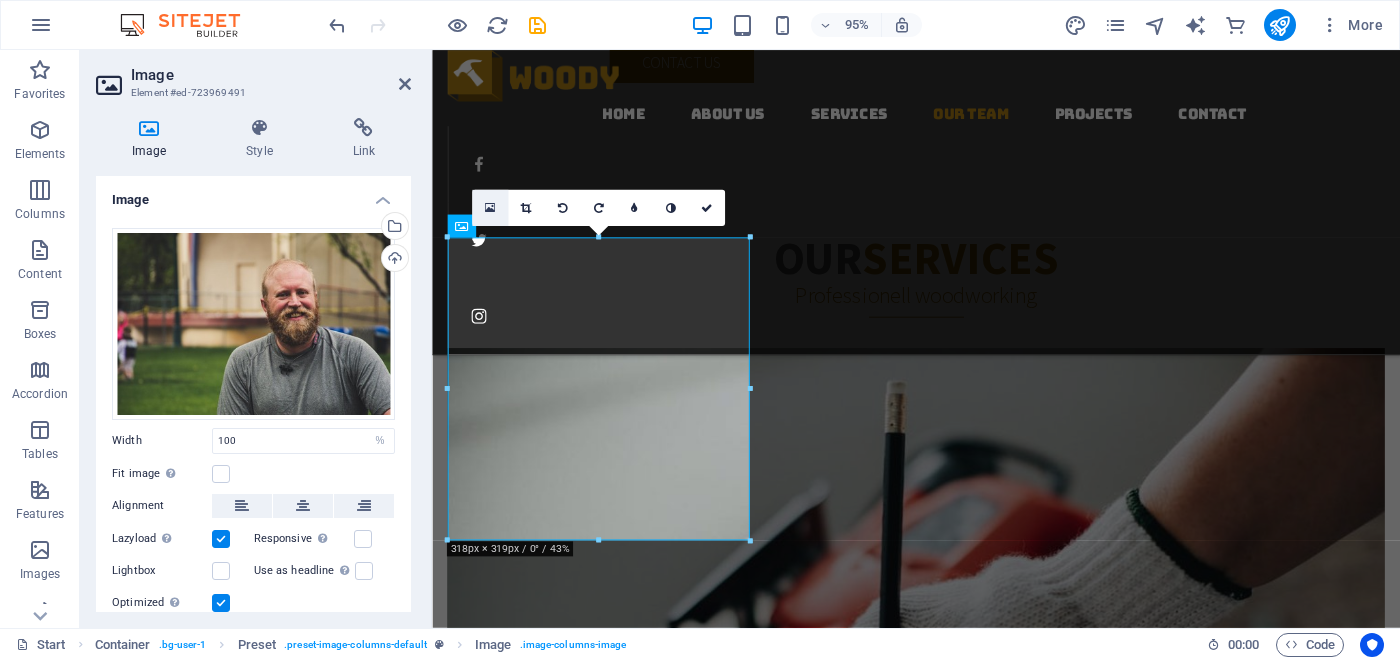 select on "resolution_desc" 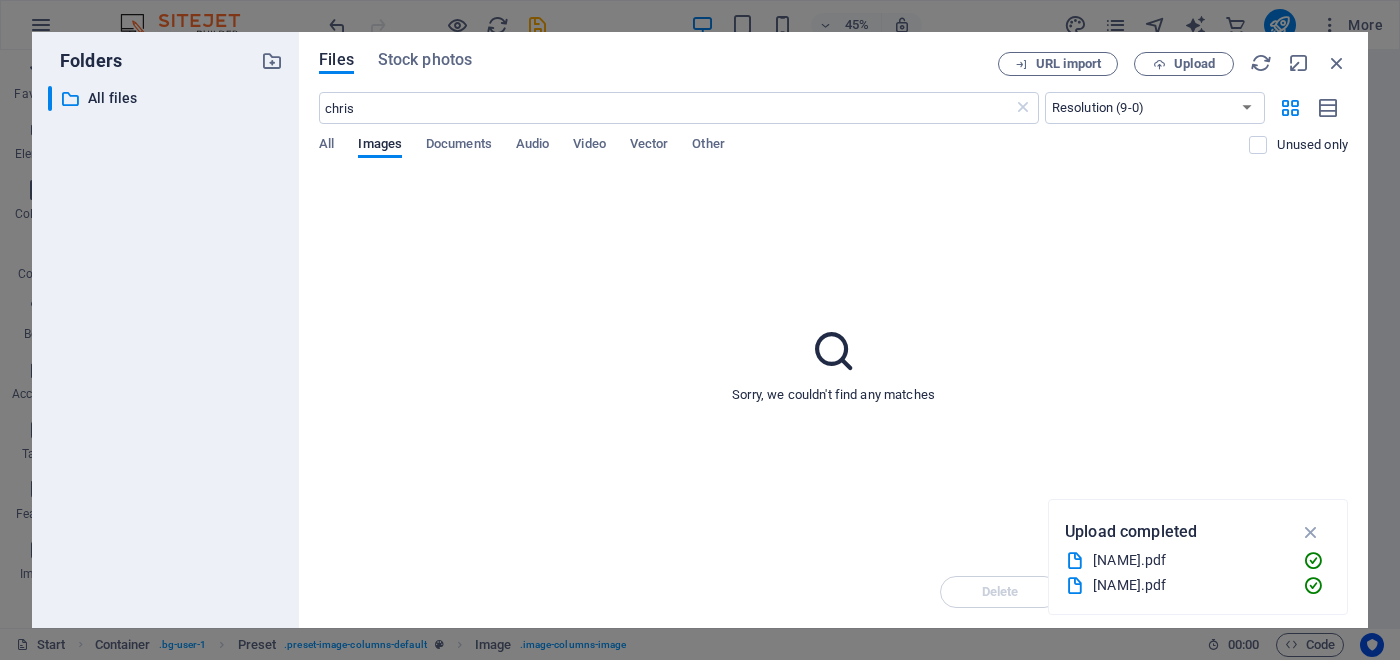 click on "[NAME].pdf" at bounding box center (1190, 560) 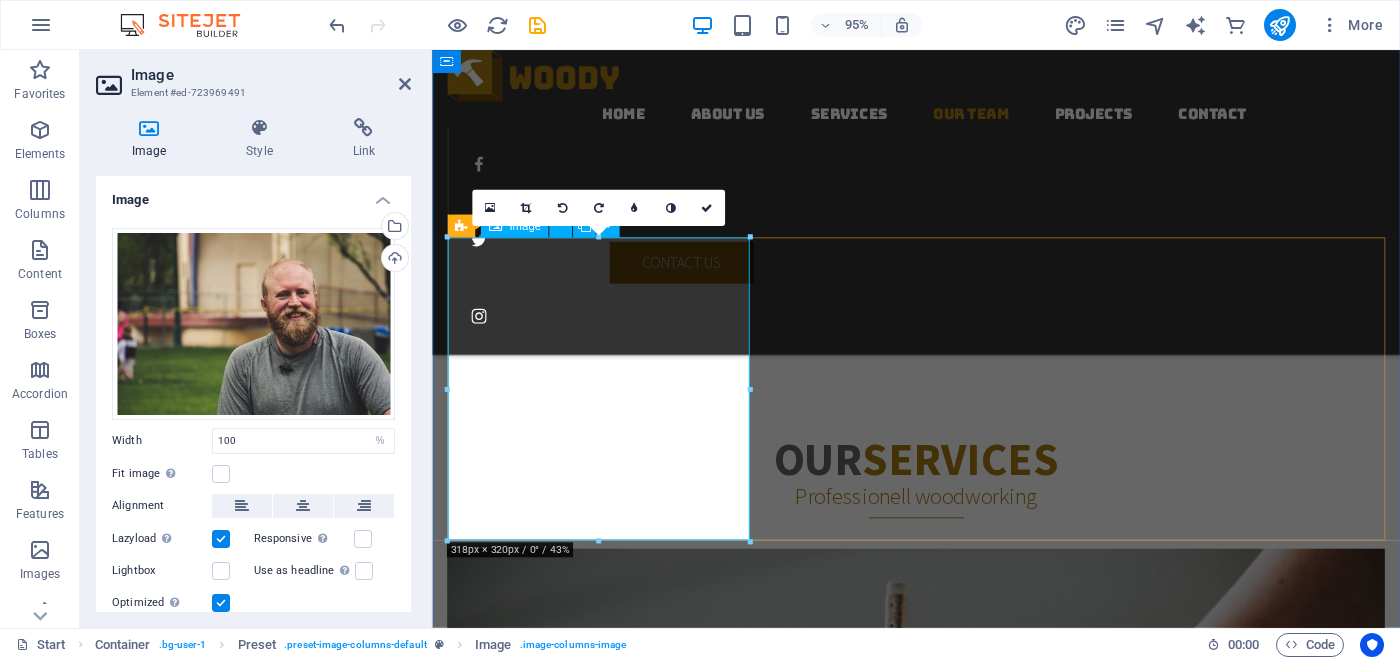 click on "[FIRST] Head of Lorum ipsum Phone: [PHONE]" at bounding box center [941, 4593] 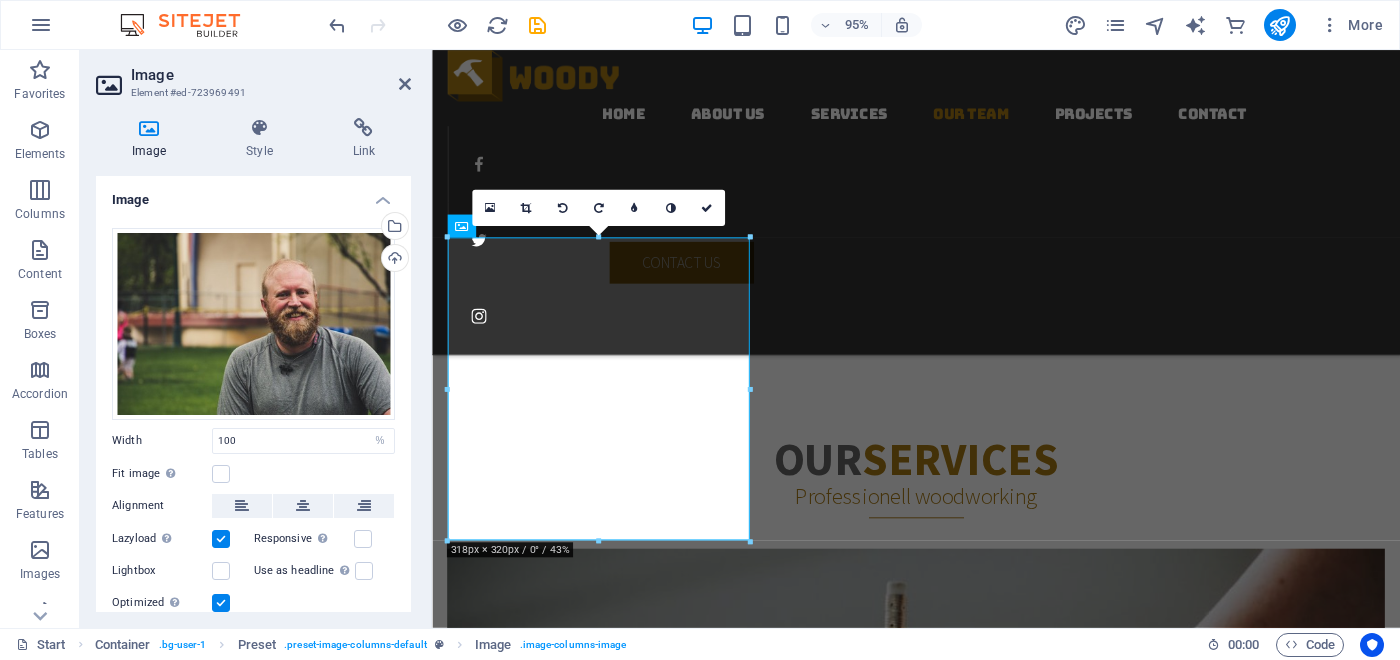 click on "16:10 16:9 4:3 1:1 1:2 0" at bounding box center (598, 207) 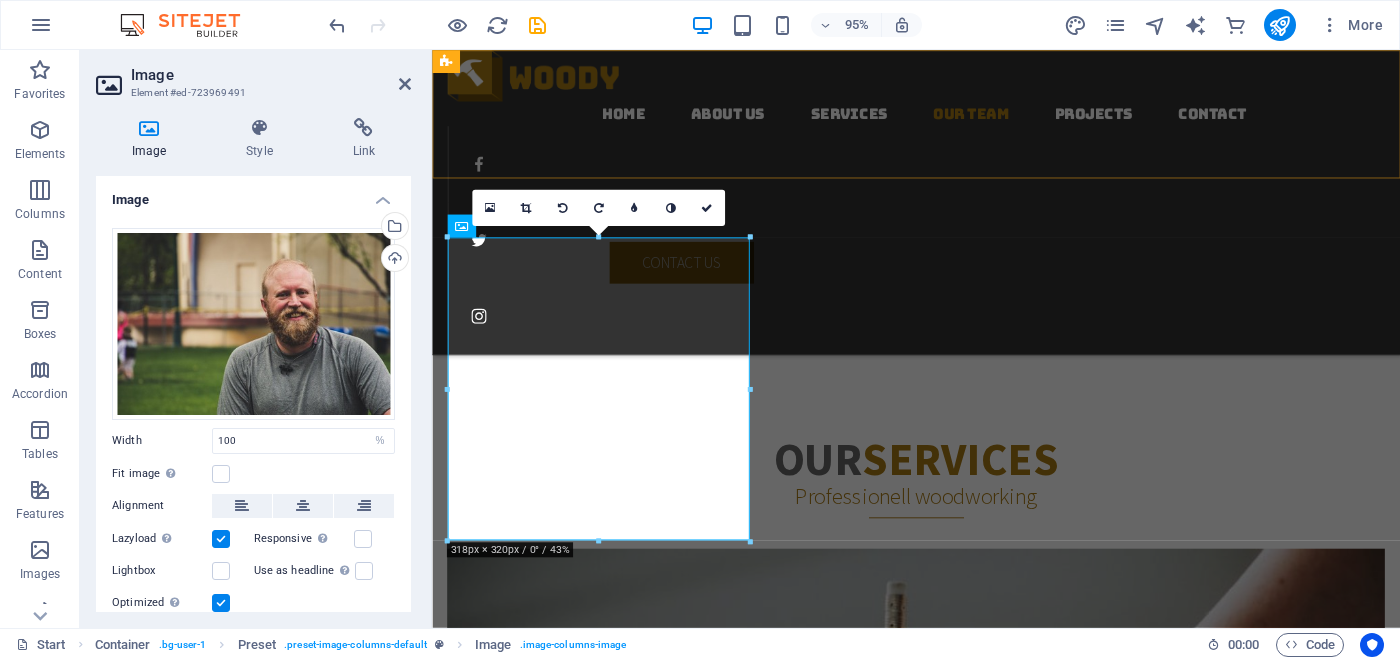click on "Home About us Services Our Team Projects Contact" at bounding box center [941, 210] 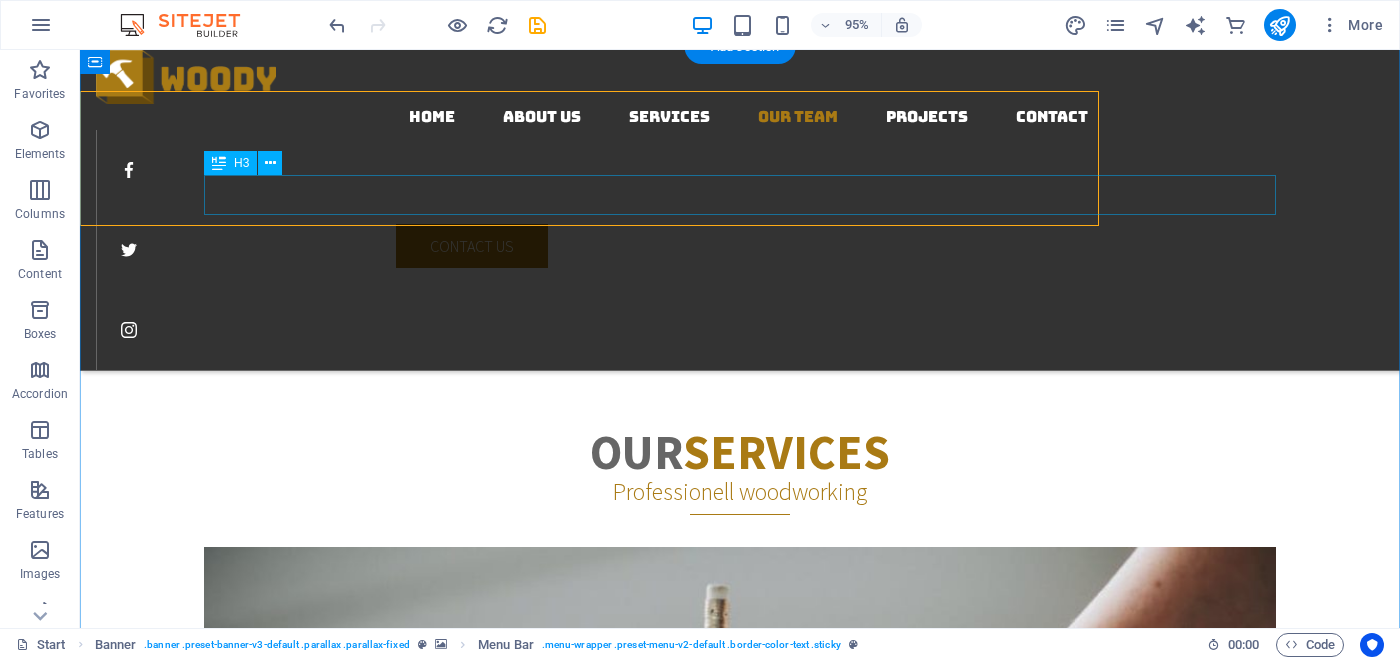 scroll, scrollTop: 2661, scrollLeft: 0, axis: vertical 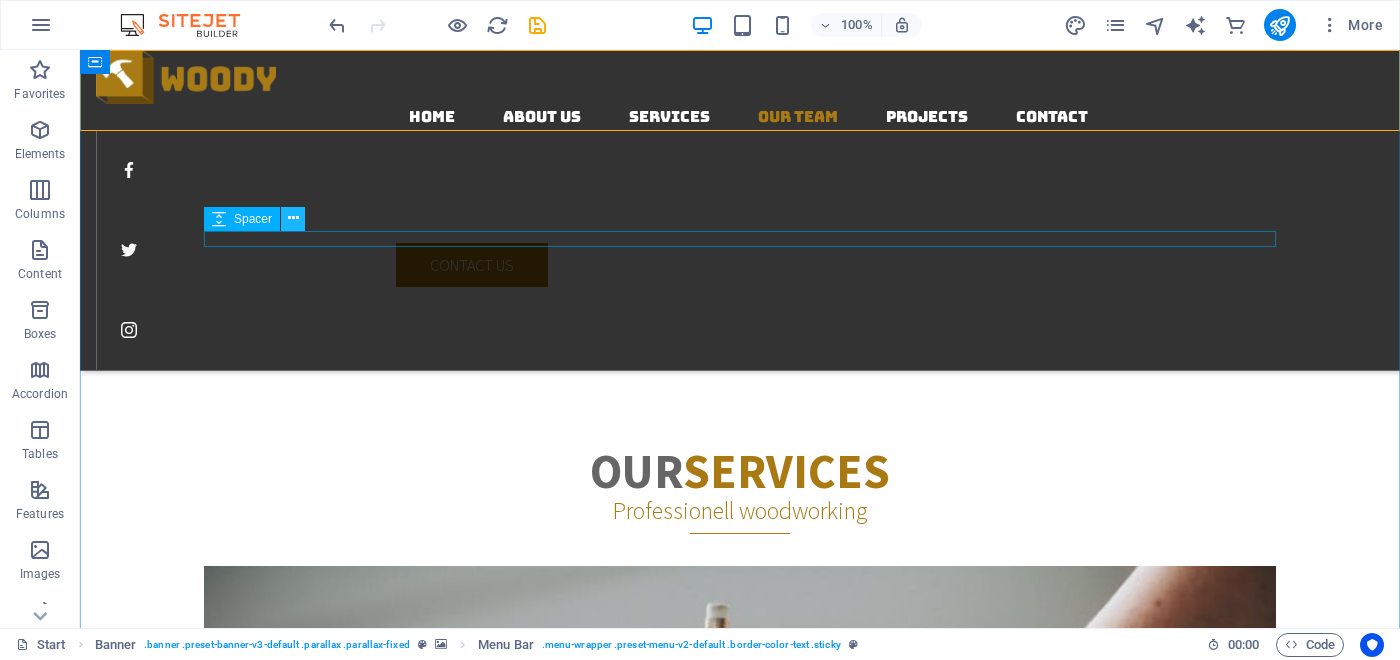 click at bounding box center (293, 218) 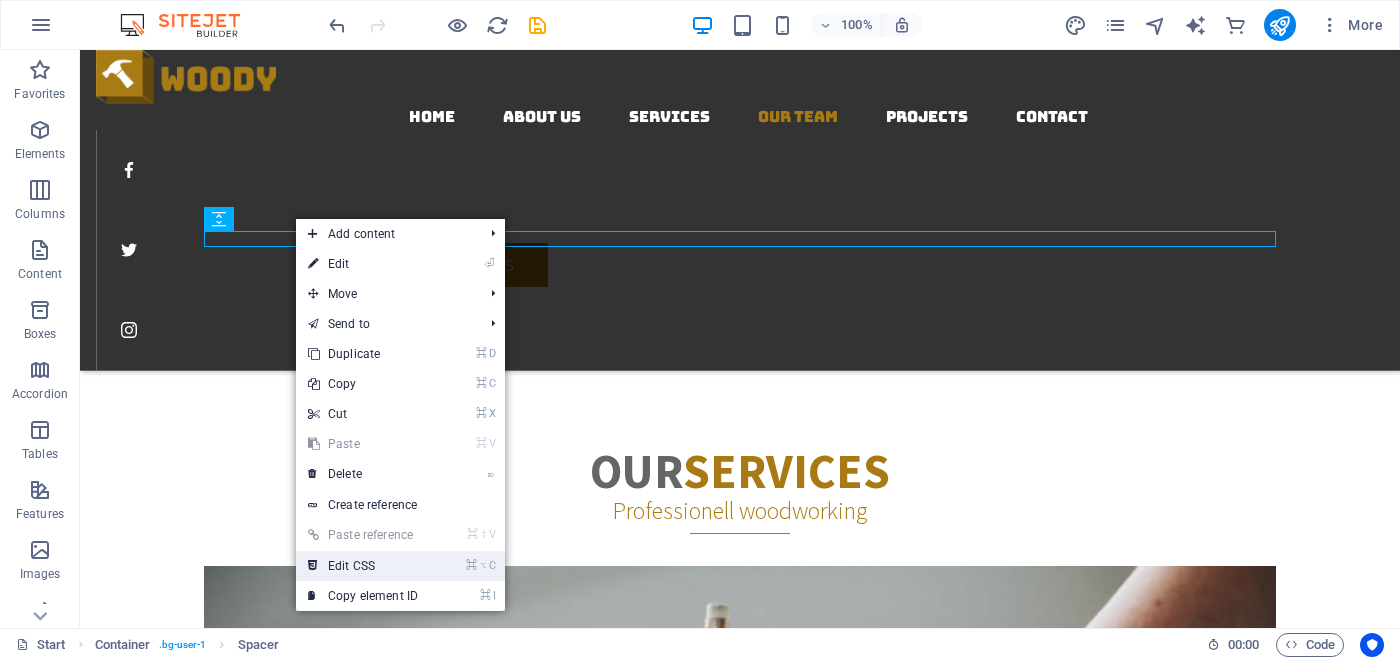 click on "⌘ ⌥ C  Edit CSS" at bounding box center [363, 566] 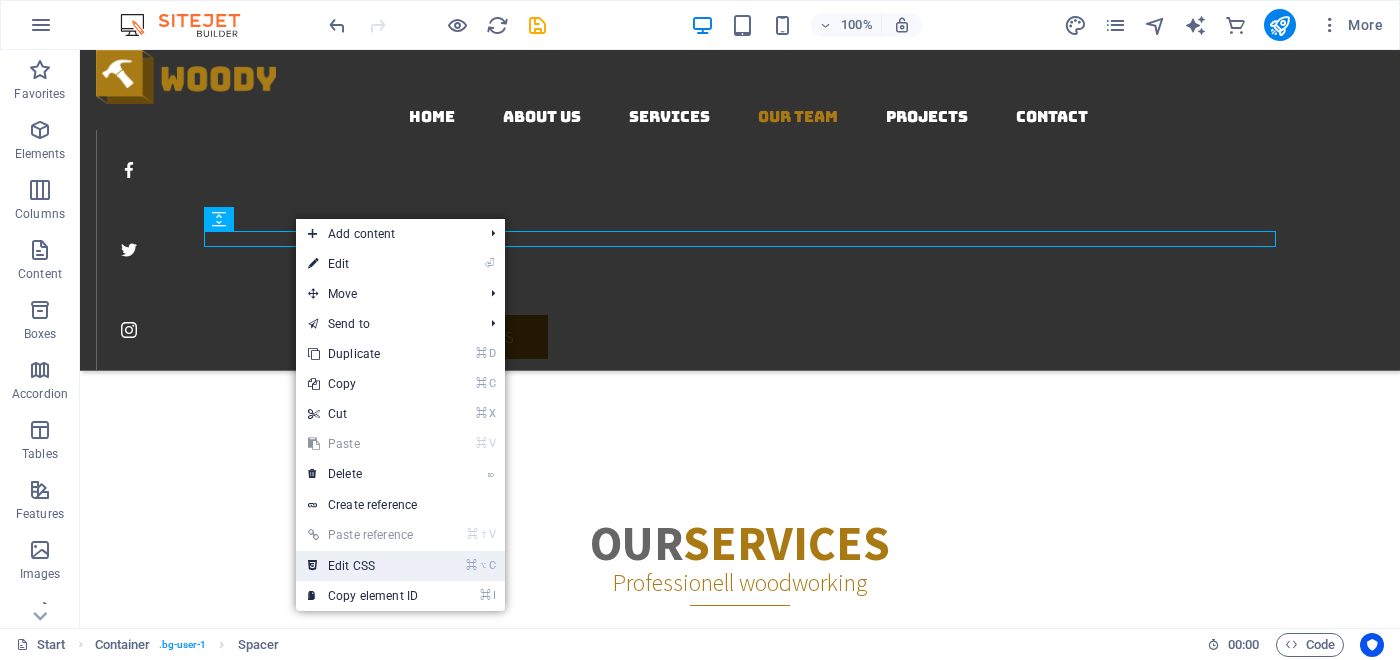 scroll, scrollTop: 2767, scrollLeft: 0, axis: vertical 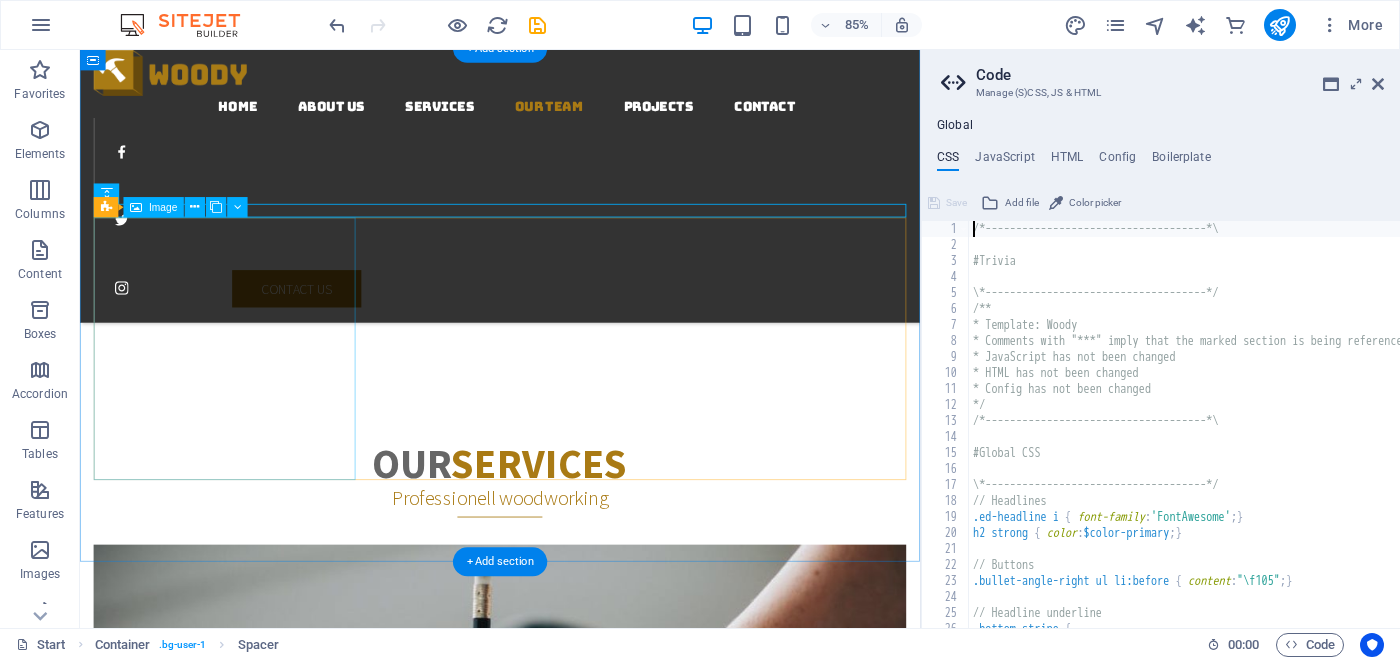 click on "[FIRST] Head of Lorum ipsum Phone: [PHONE]" at bounding box center [574, 4542] 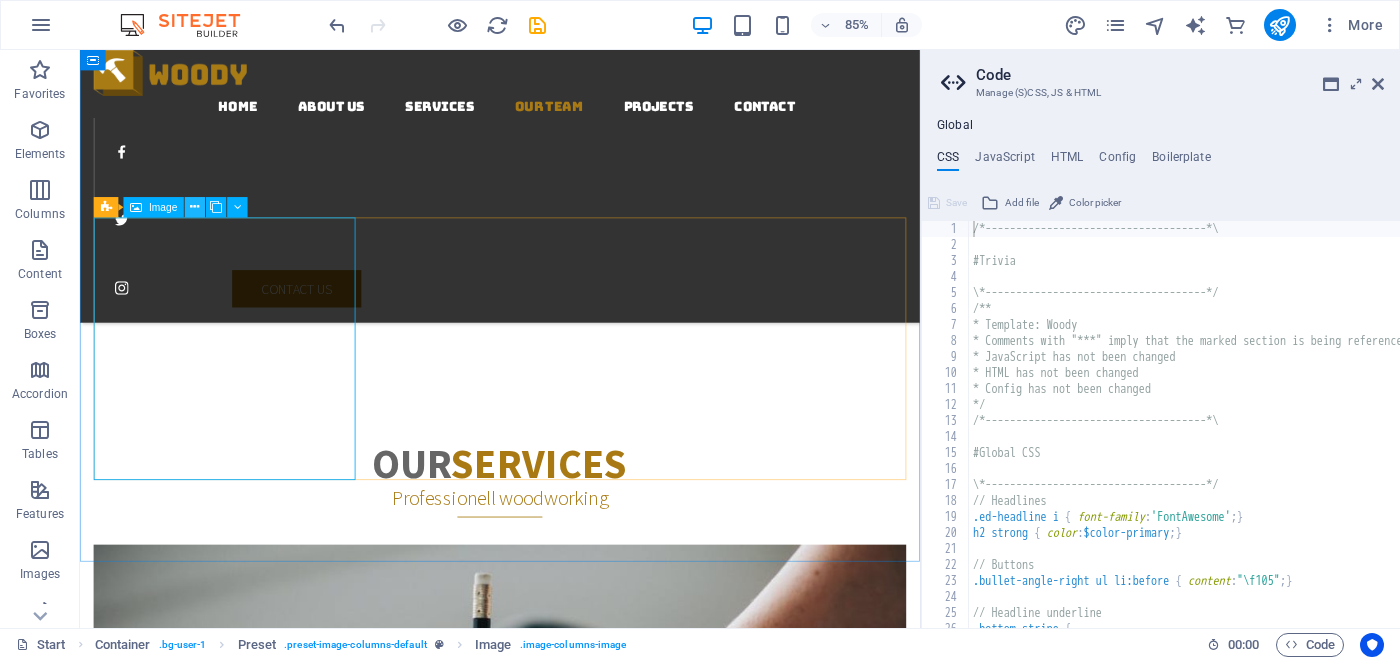 click at bounding box center [194, 207] 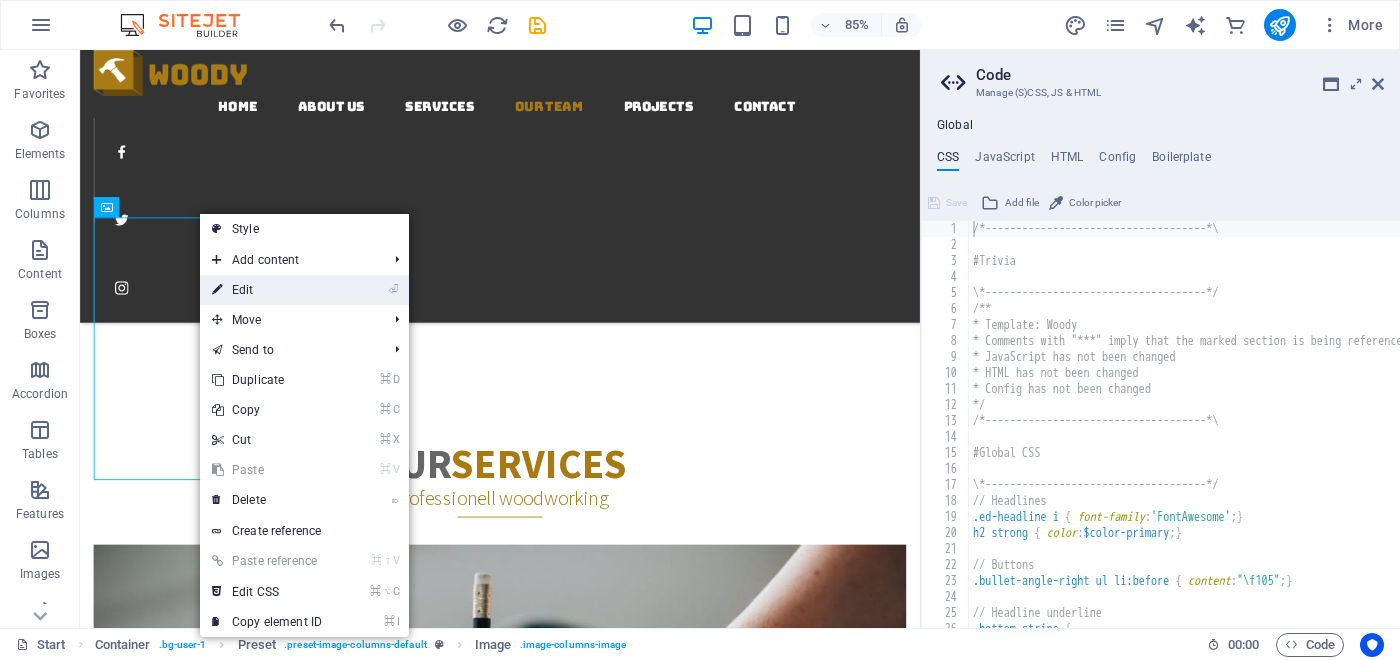 click on "⏎  Edit" at bounding box center (267, 290) 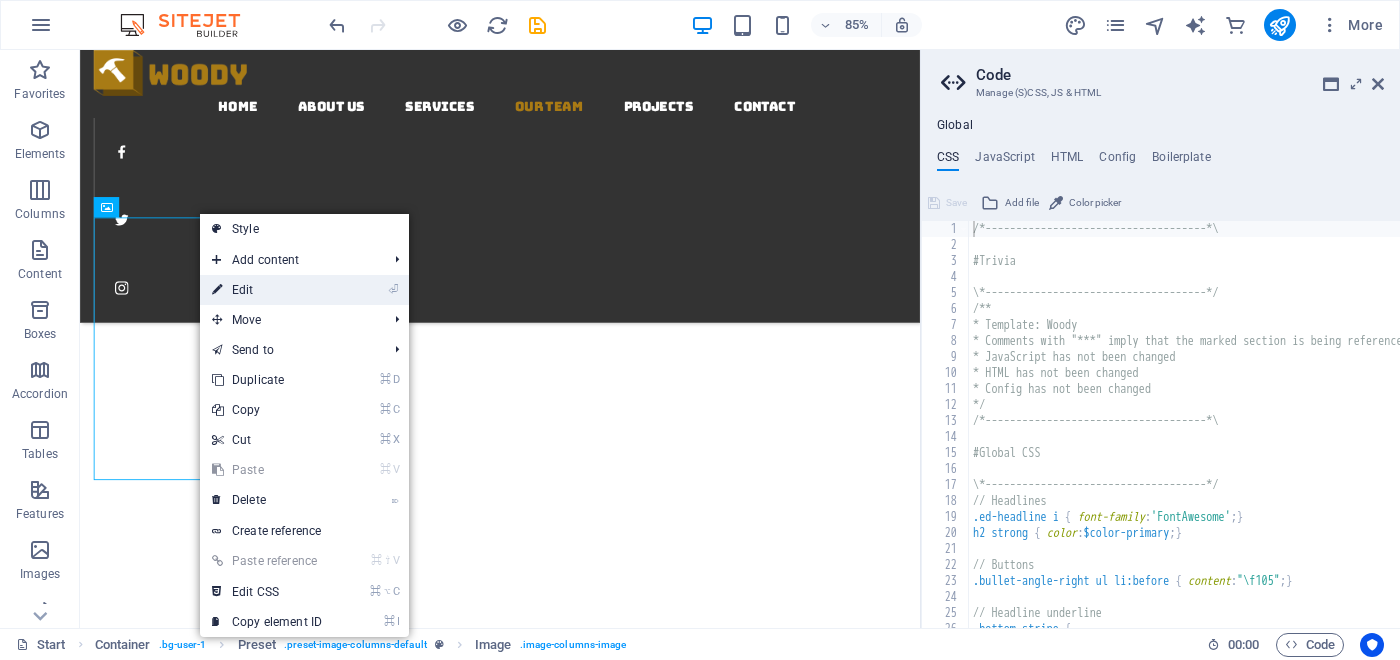 select on "%" 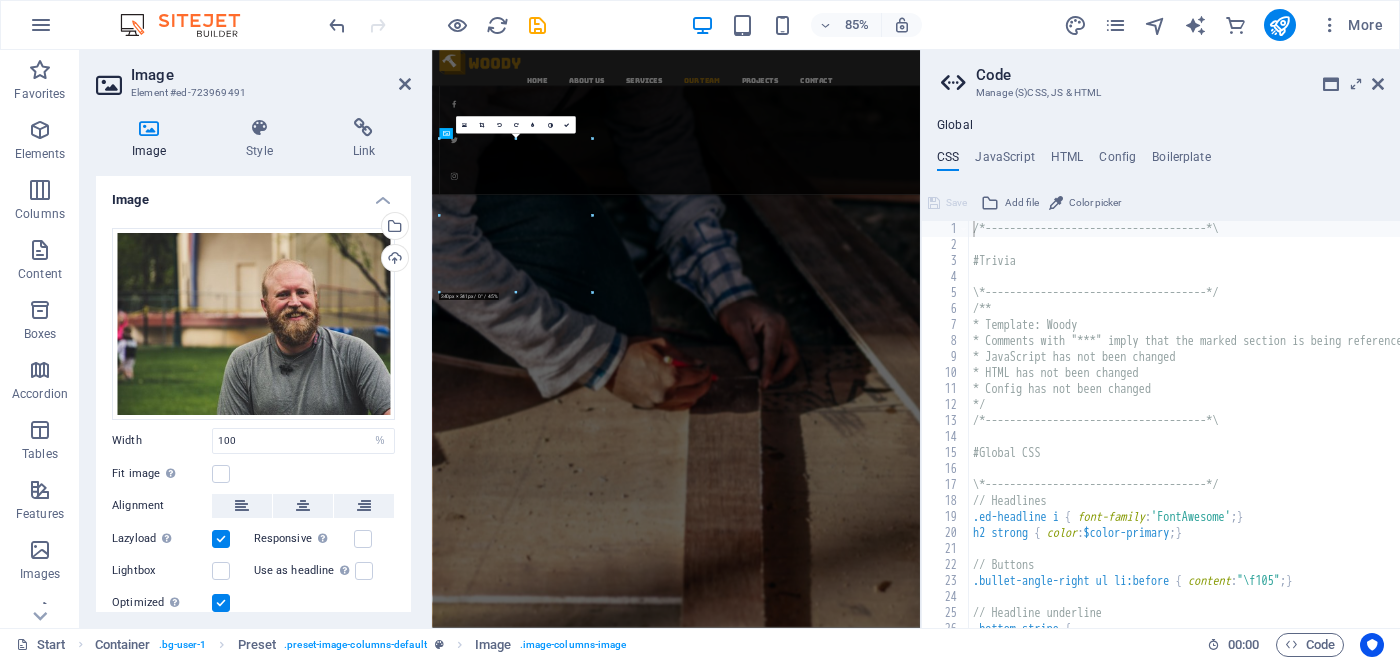 scroll, scrollTop: 3364, scrollLeft: 0, axis: vertical 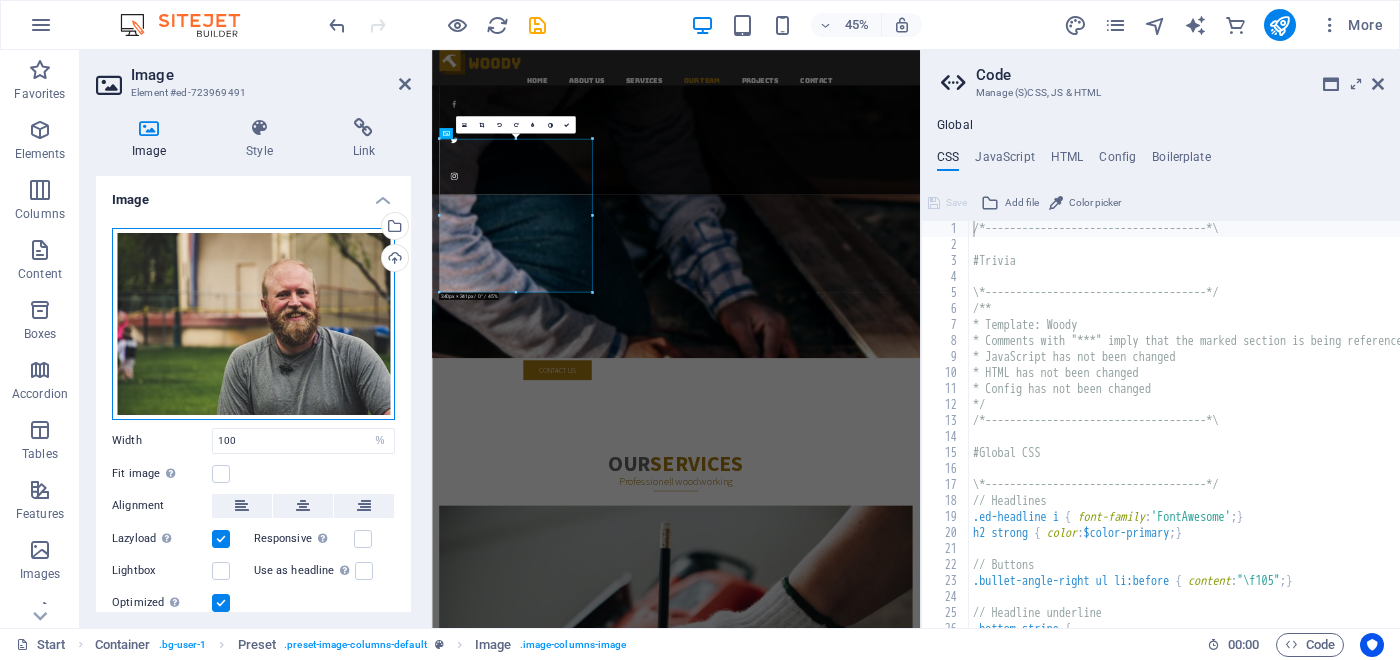 click on "Drag files here, click to choose files or select files from Files or our free stock photos & videos" at bounding box center (253, 324) 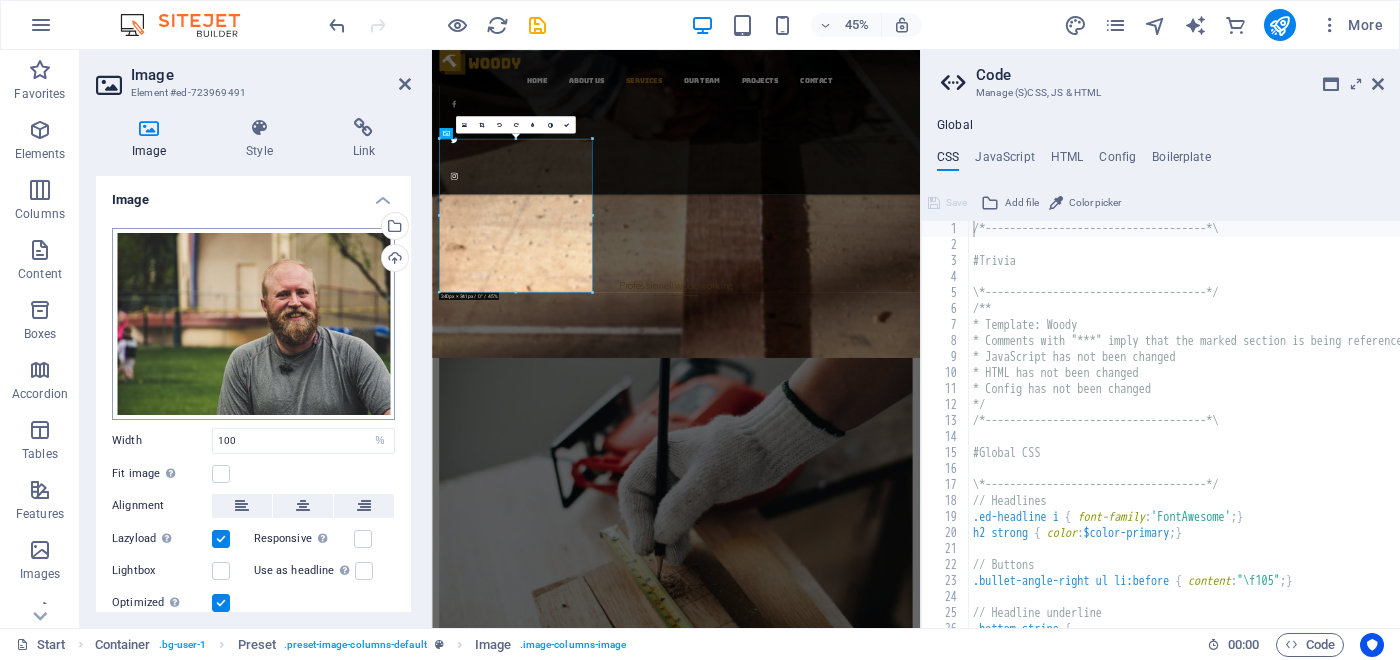 select on "resolution_desc" 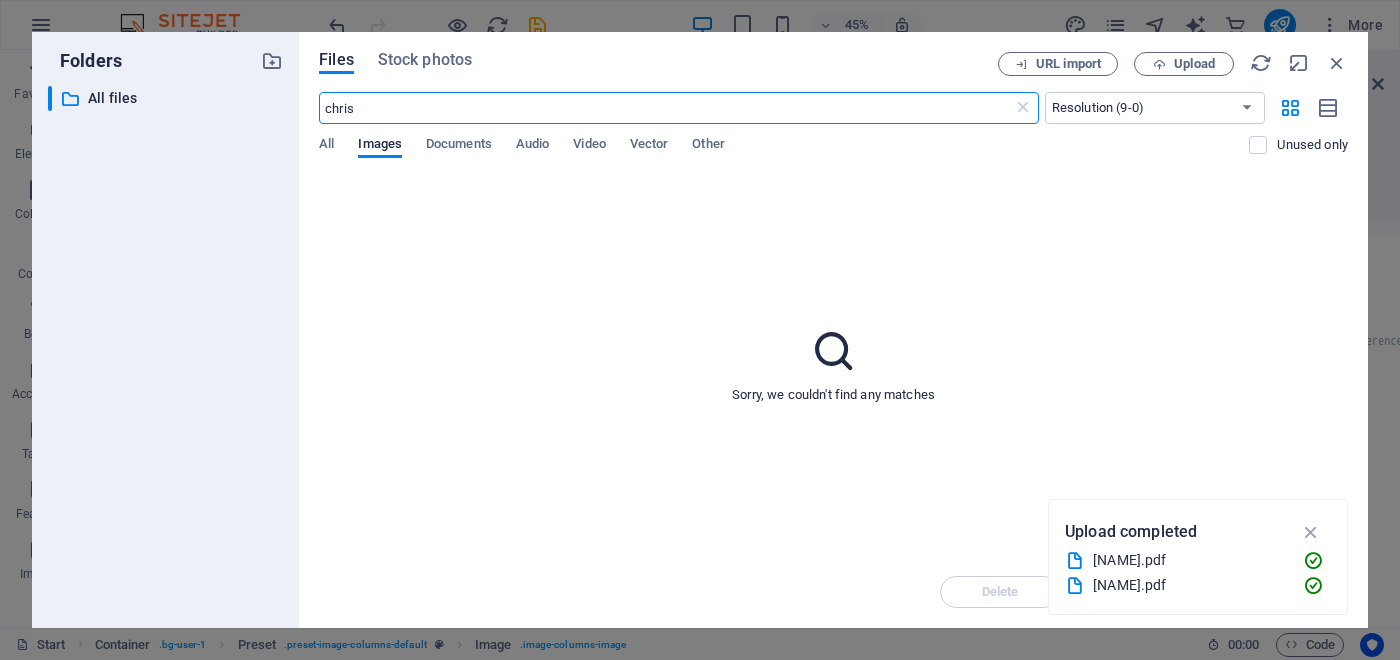 scroll, scrollTop: 5954, scrollLeft: 0, axis: vertical 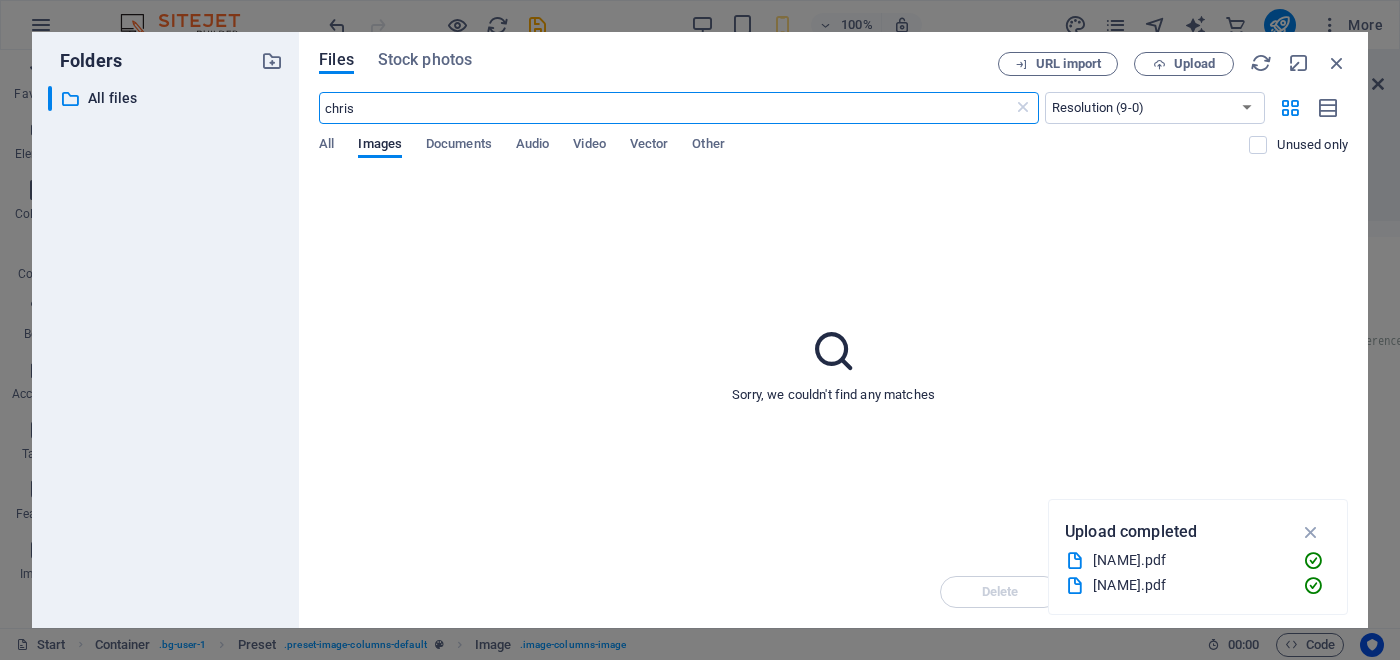 click on "[NAME].pdf" at bounding box center (1190, 585) 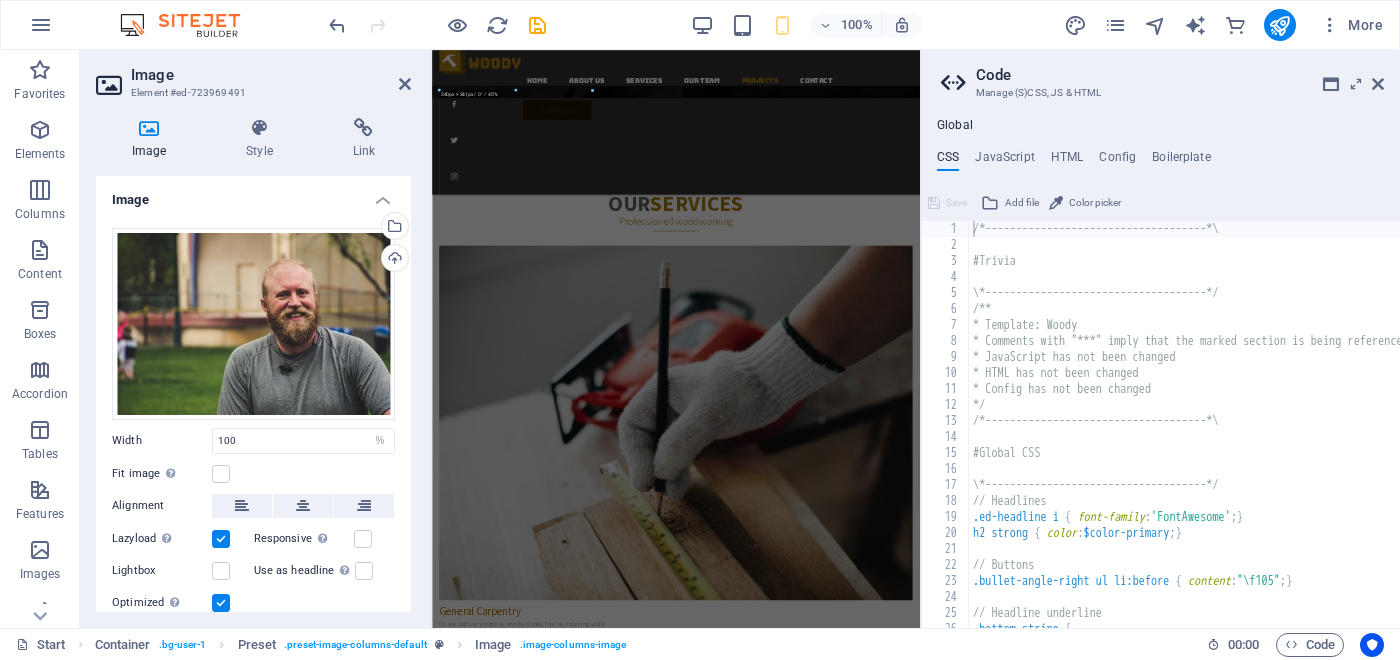 type on ".bullet-angle-right ul li:before { content: "\f105"; }" 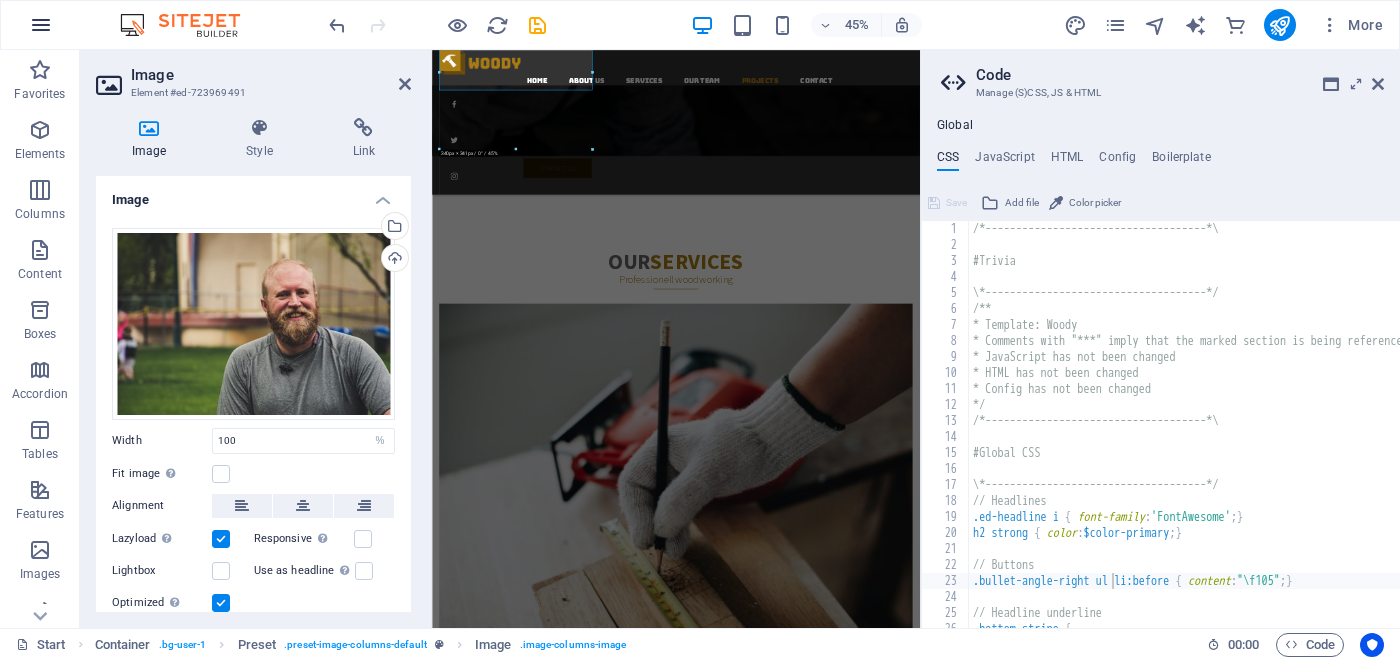click at bounding box center (41, 25) 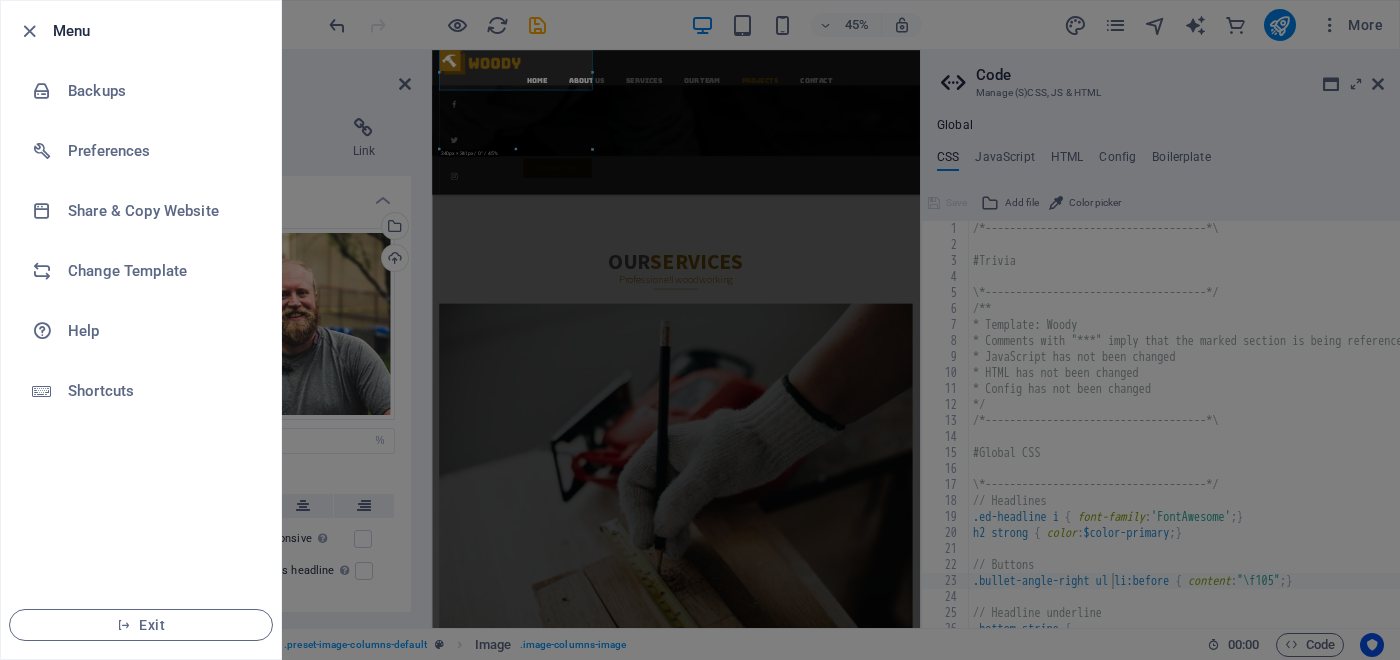 click at bounding box center (700, 330) 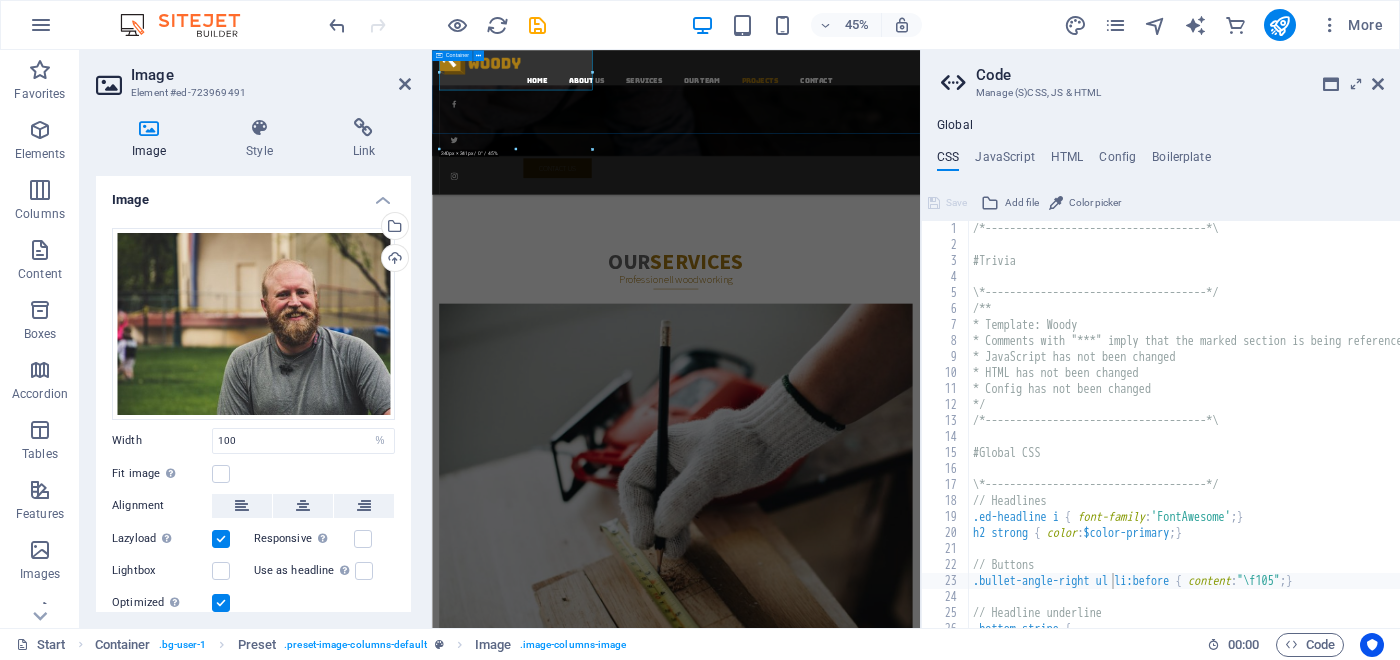 click on "Our Professional  ­Team We take care of you [FIRST] Head of Lorum ipsum Phone: [PHONE] [FIRST] Head of Lorum ipsum Phone: [PHONE] [FIRST] Head of Lorum ipsum Phone: [PHONE] [FIRST] Head of Lorum ipsum Phone: [PHONE] [FIRST] Head of Lorum ipsum Phone: [PHONE] [FIRST] Head of Lorum ipsum Phone: [PHONE]" at bounding box center (974, 5870) 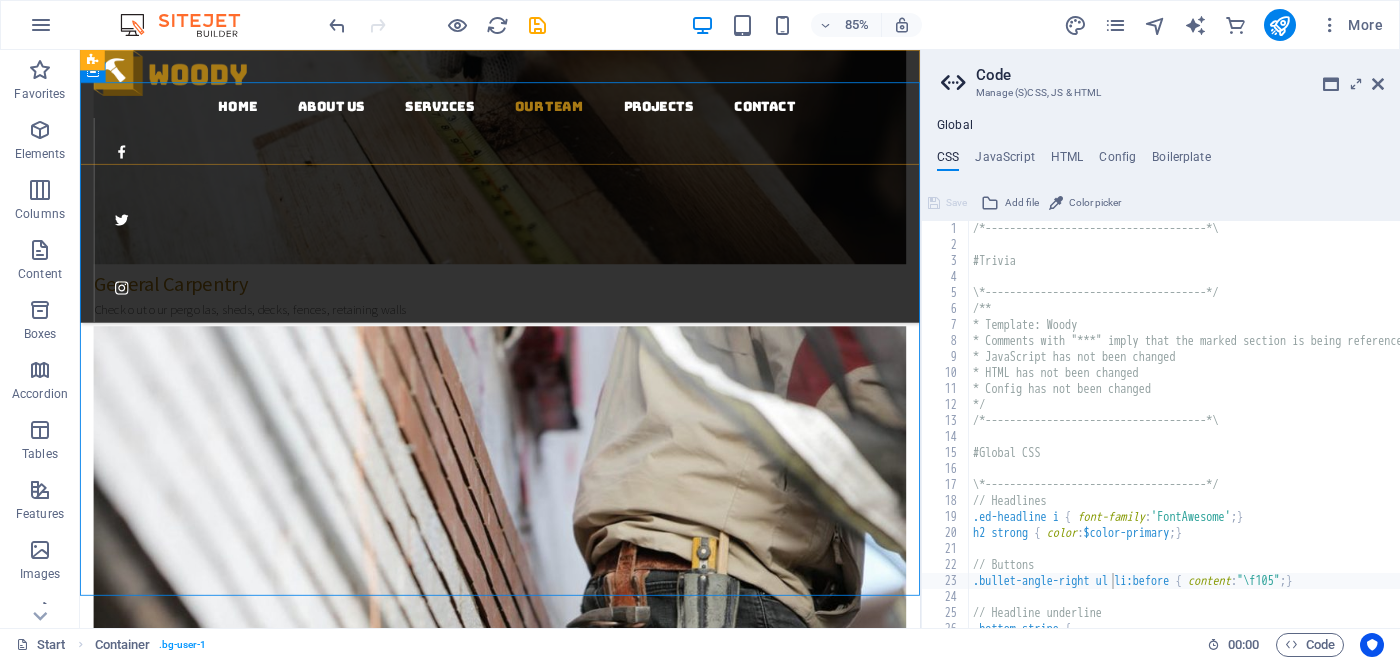 scroll, scrollTop: 2726, scrollLeft: 0, axis: vertical 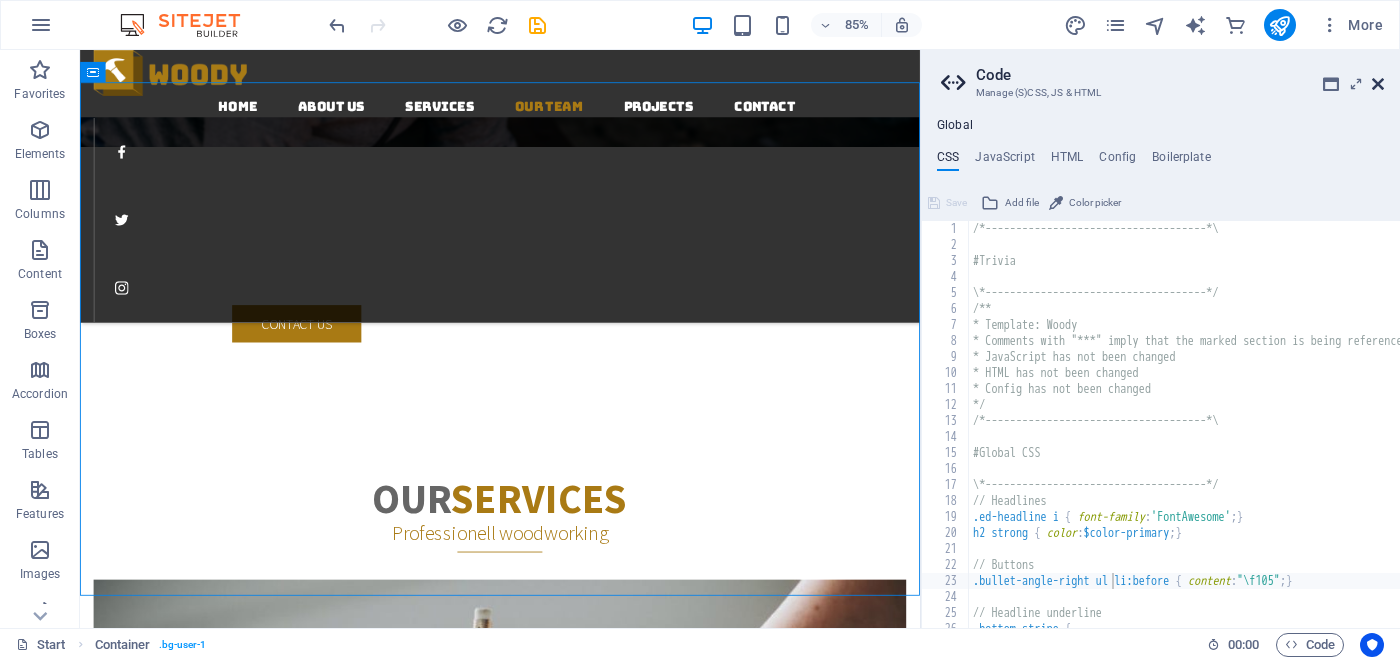 click at bounding box center [1378, 84] 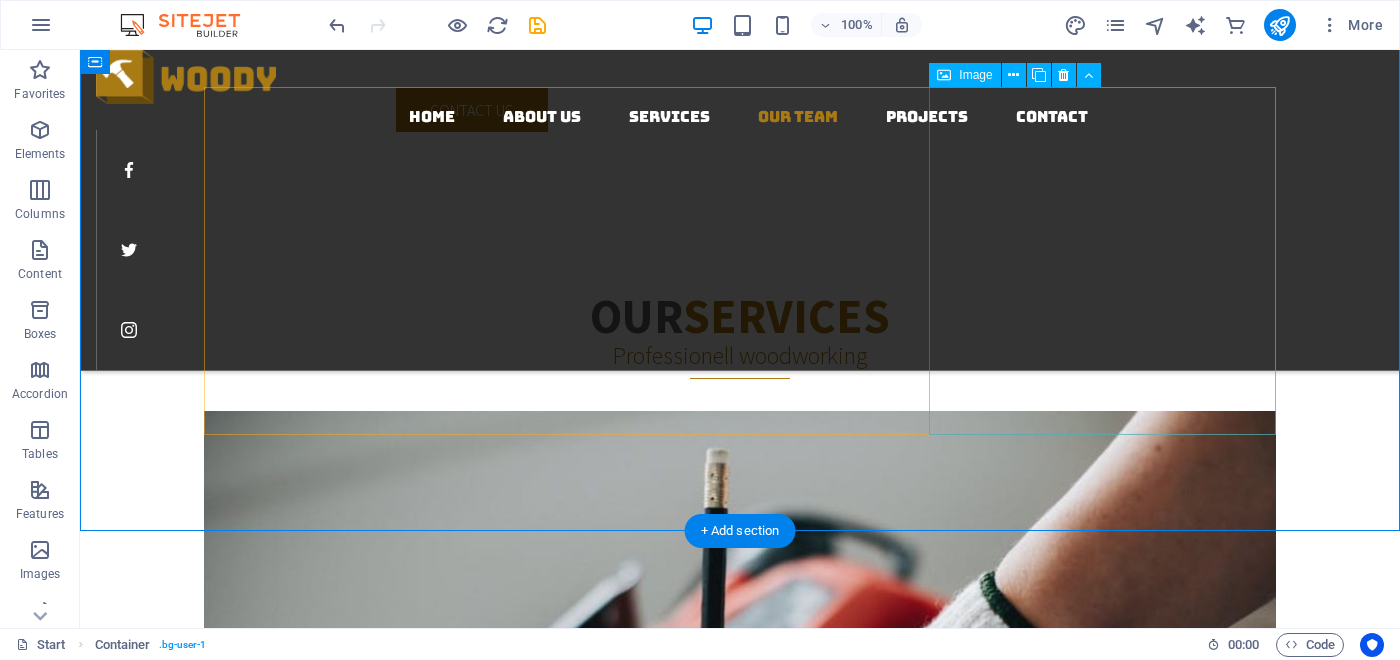 scroll, scrollTop: 2834, scrollLeft: 0, axis: vertical 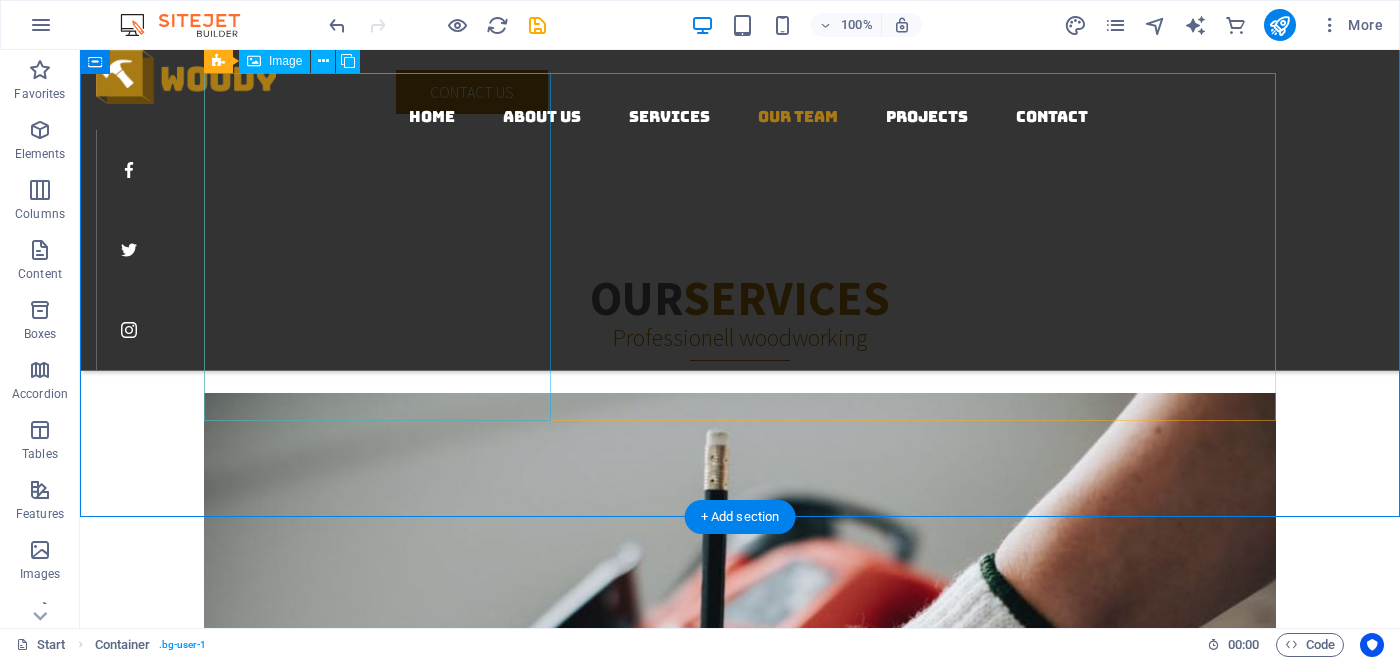 click on "[FIRST] Head of Lorum ipsum Phone: [PHONE]" at bounding box center (740, 4708) 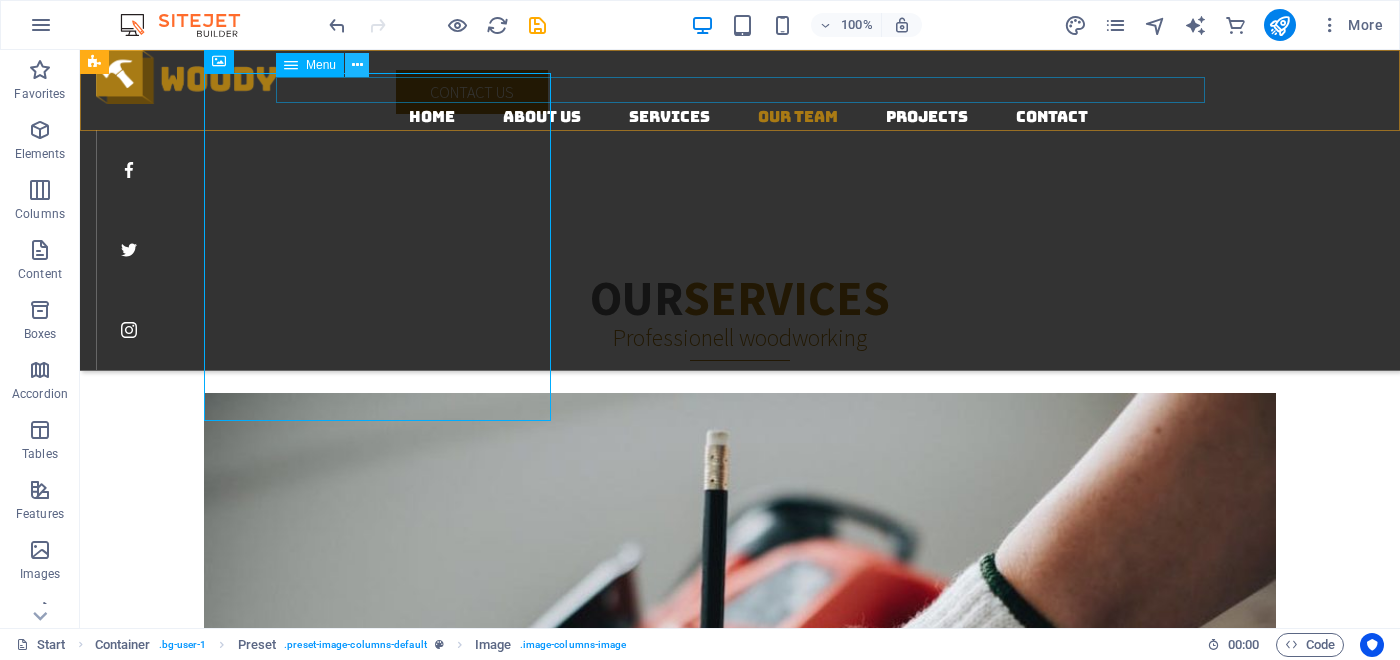 click at bounding box center (357, 65) 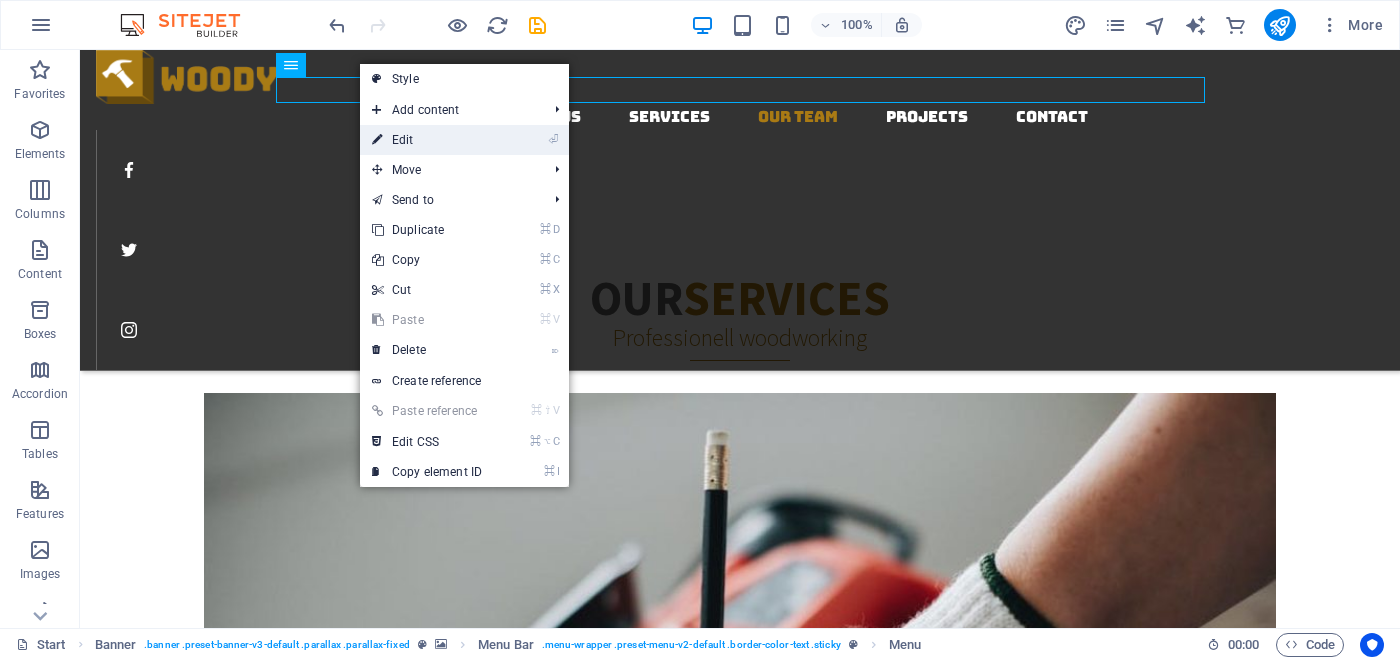 click on "⏎  Edit" at bounding box center [427, 140] 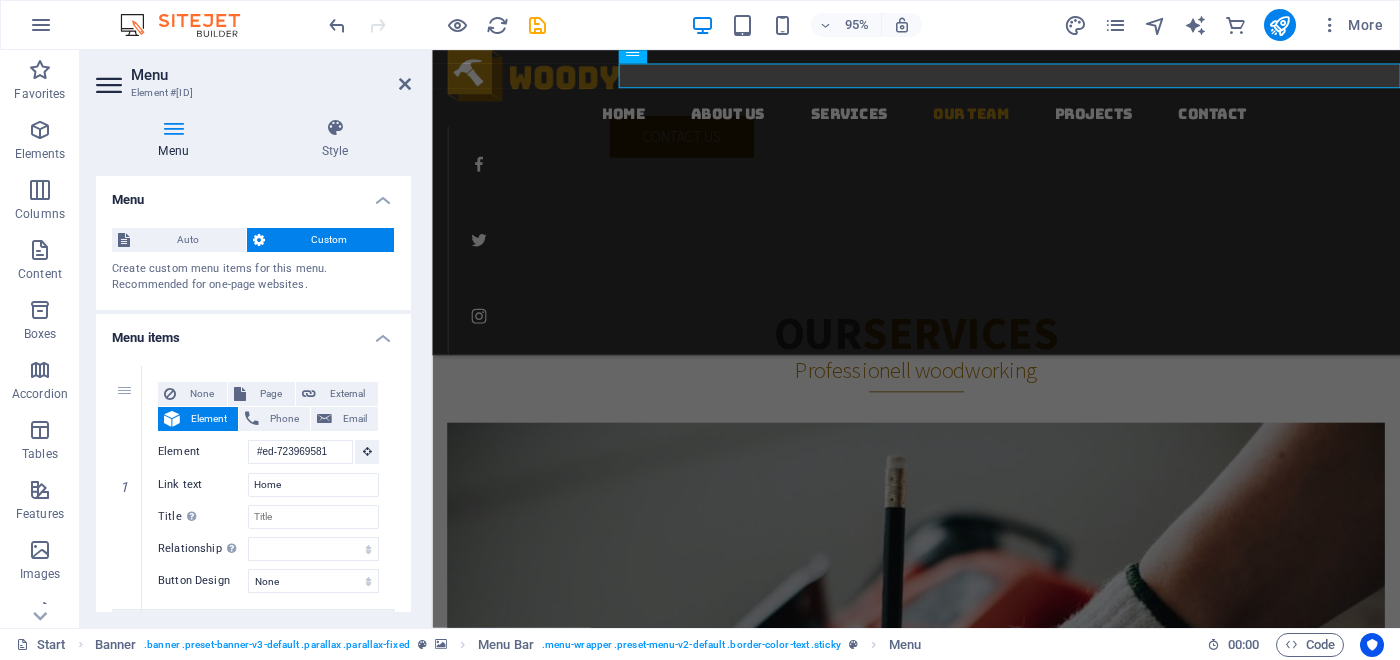 scroll, scrollTop: 2875, scrollLeft: 0, axis: vertical 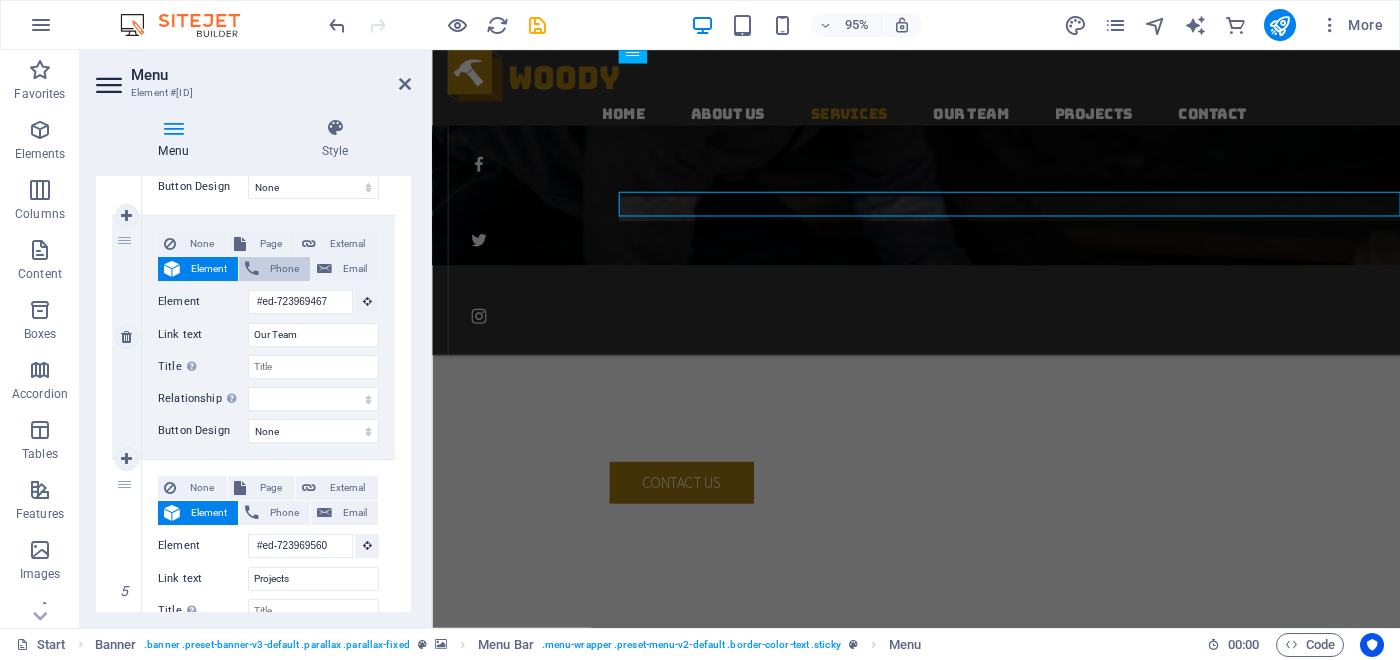click on "Phone" at bounding box center [284, 269] 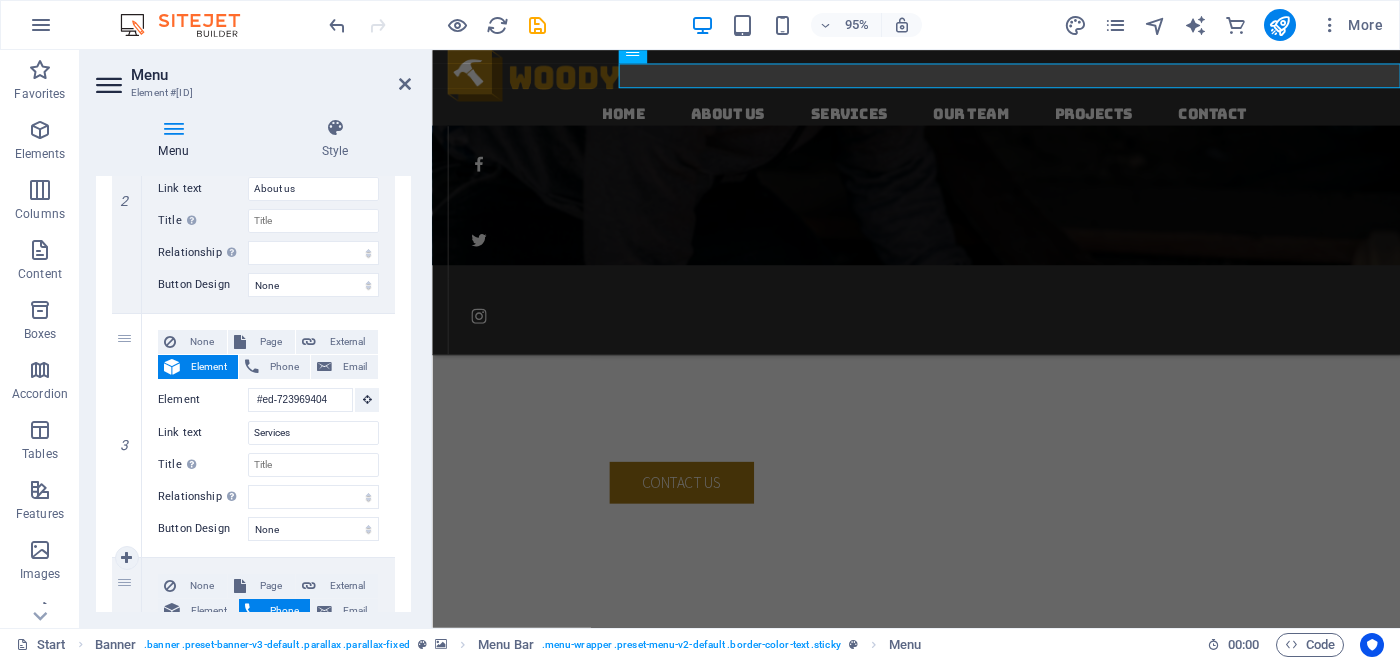 scroll, scrollTop: 377, scrollLeft: 0, axis: vertical 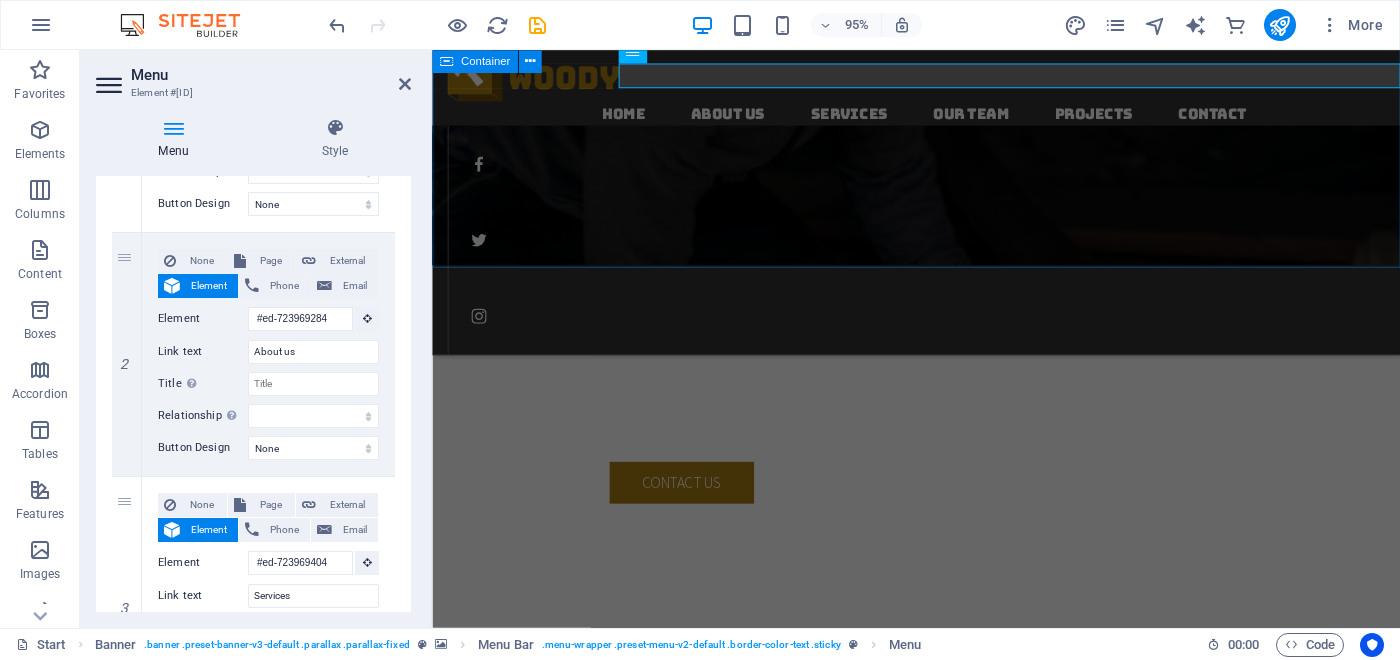 click on "Our Services Professionell woodworking General Carpentry Check out our pergolas, sheds, decks, fences, retaining walls Household Renovations New kitchens, Bathroom repairs, added rooms, archways, doorways General carpentry Carpentry is our passion. Years of experience in wall construction, decking, pergolas, kitchens, flooring and more. Wood installation From dividing or combining rooms in your home to reconstructing individual offices we have you covered." at bounding box center (941, 2368) 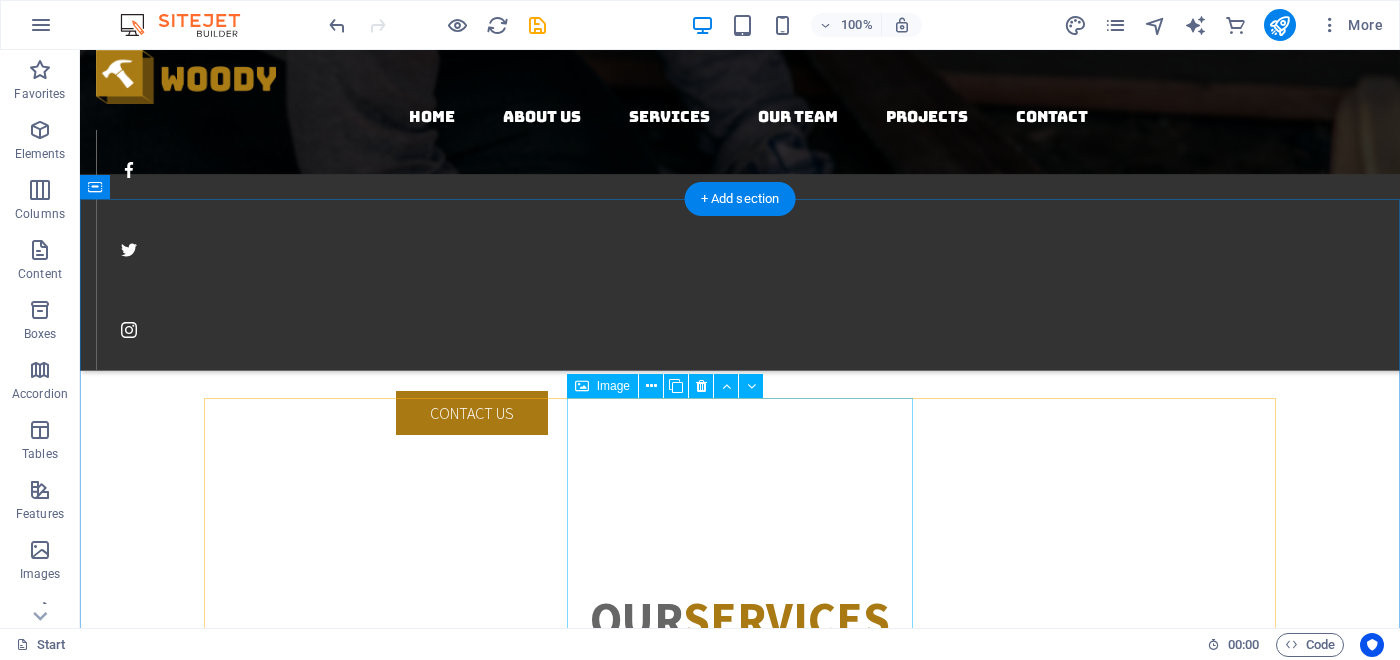 scroll, scrollTop: 2583, scrollLeft: 0, axis: vertical 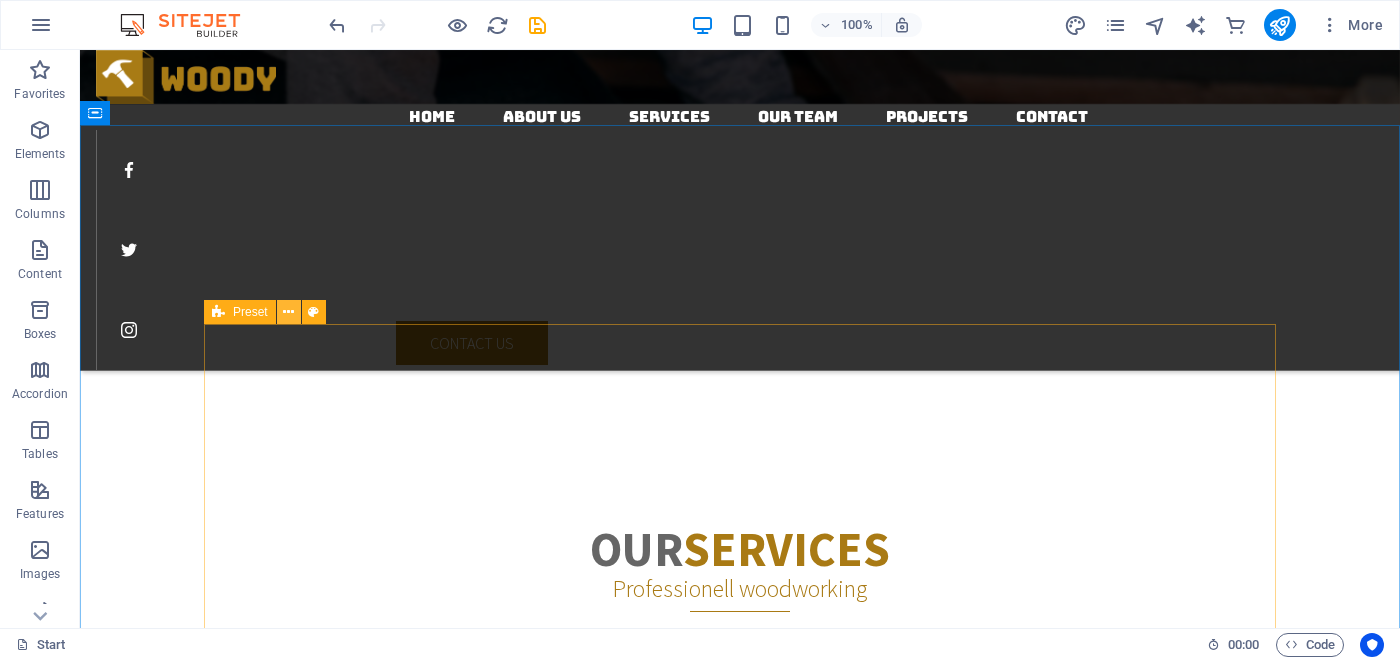 click at bounding box center [288, 312] 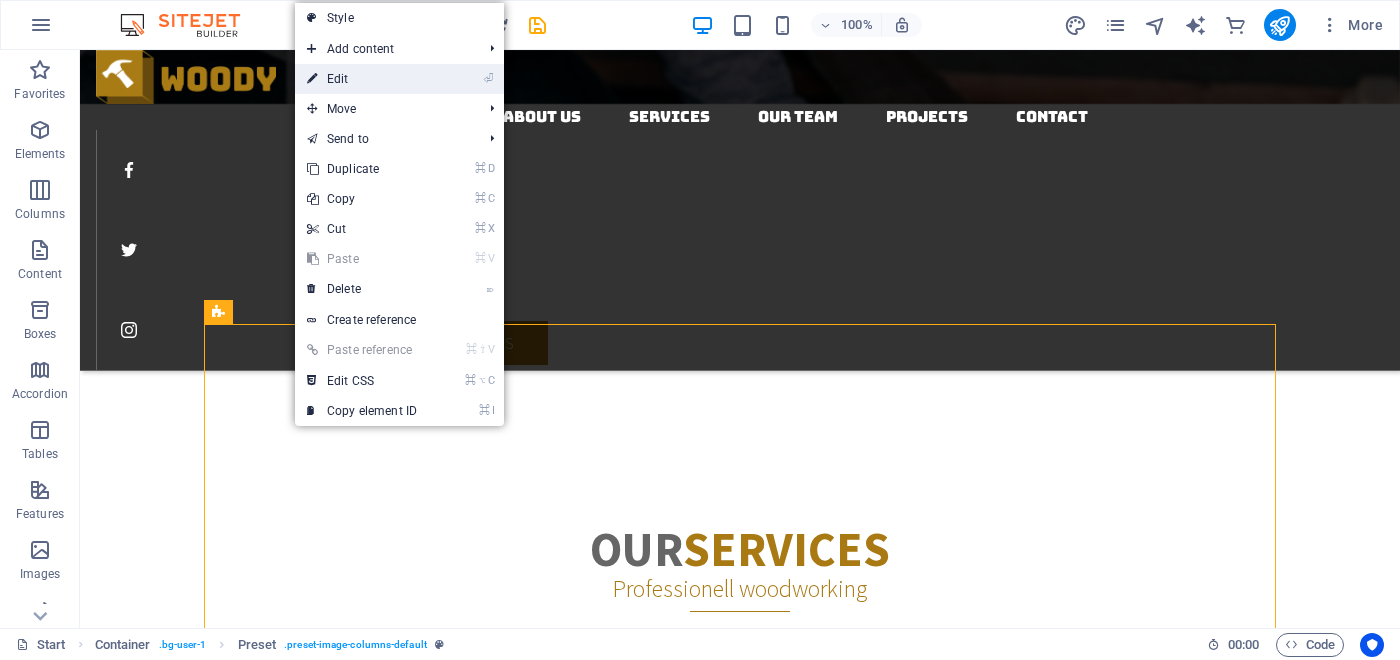 click on "⏎  Edit" at bounding box center [362, 79] 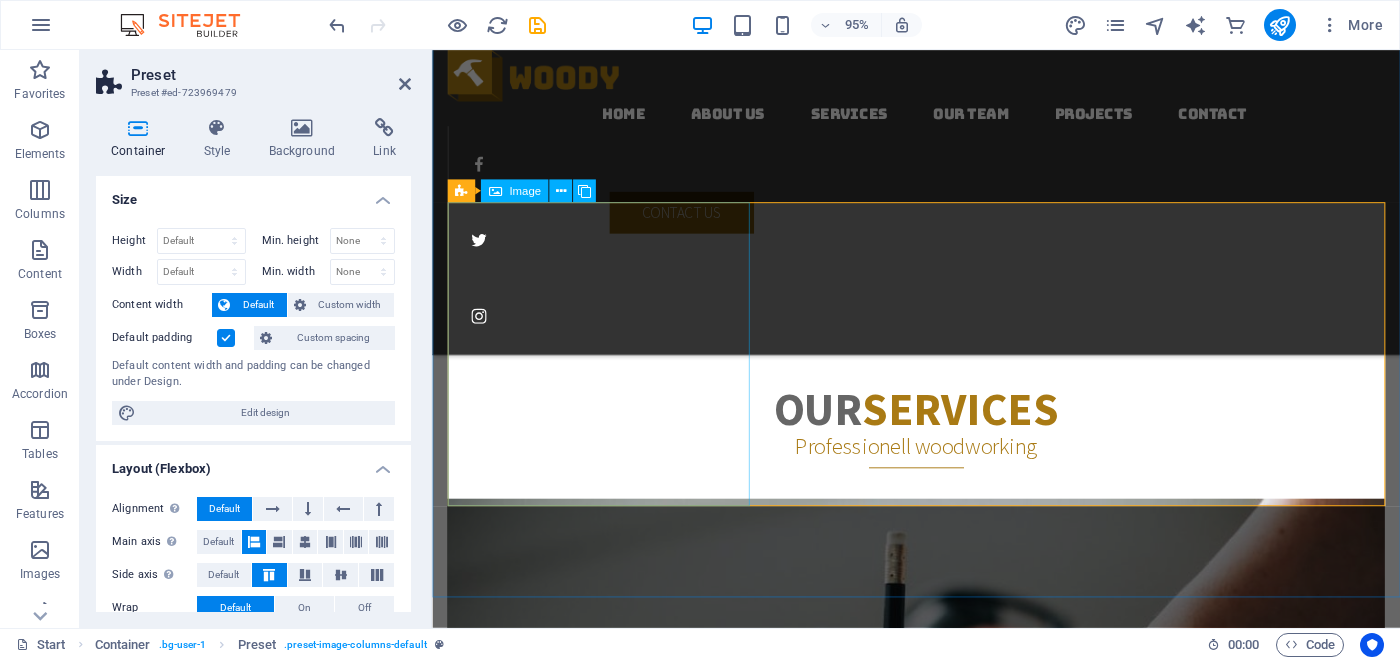 scroll, scrollTop: 2763, scrollLeft: 0, axis: vertical 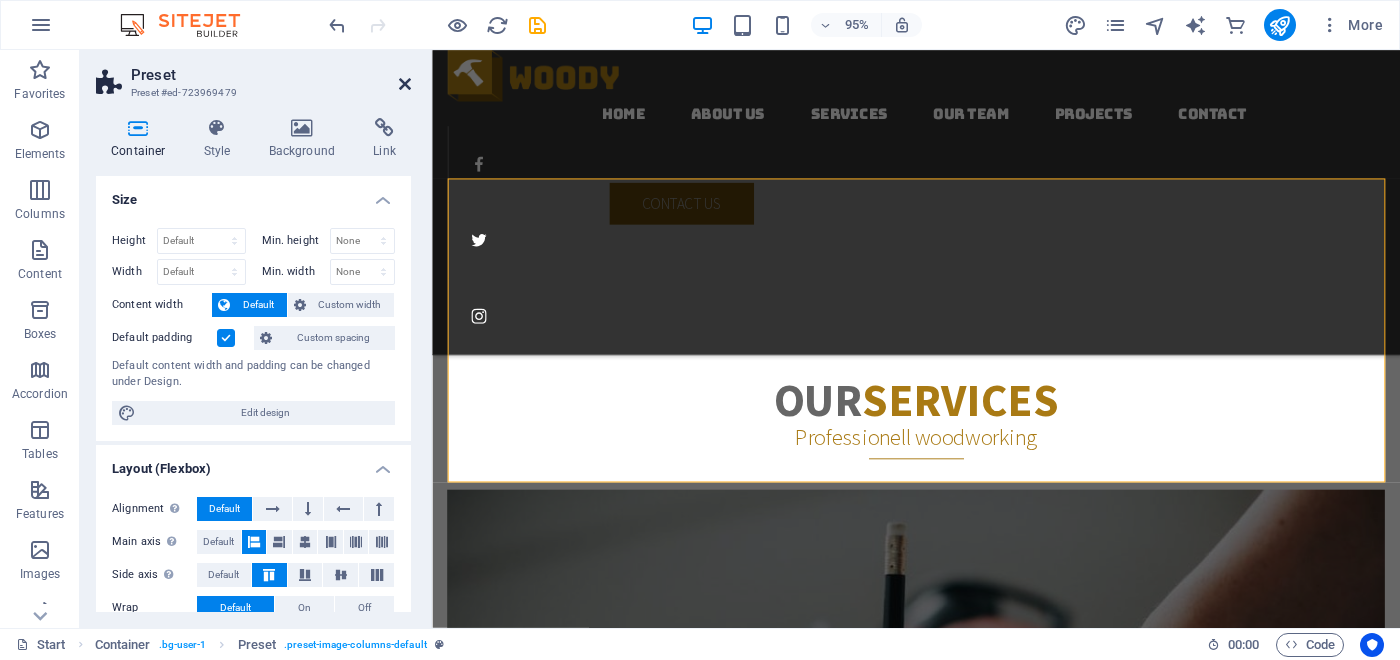 click at bounding box center [405, 84] 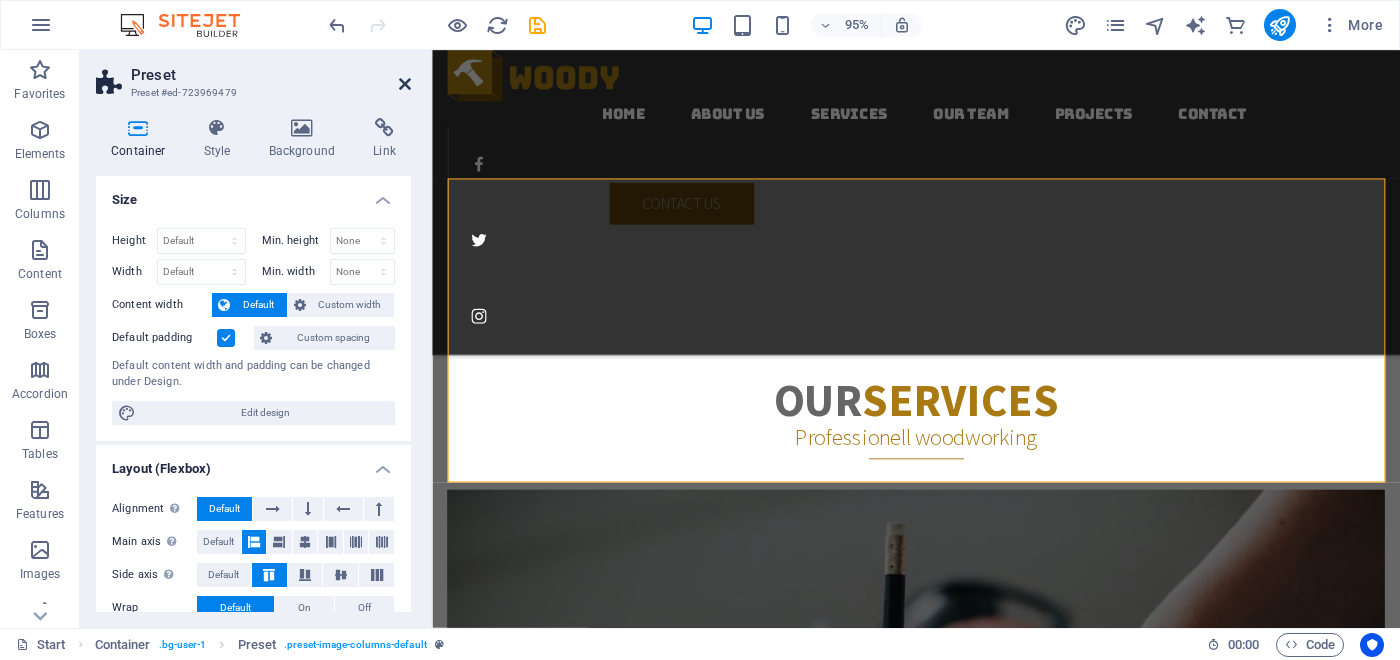 scroll, scrollTop: 2722, scrollLeft: 0, axis: vertical 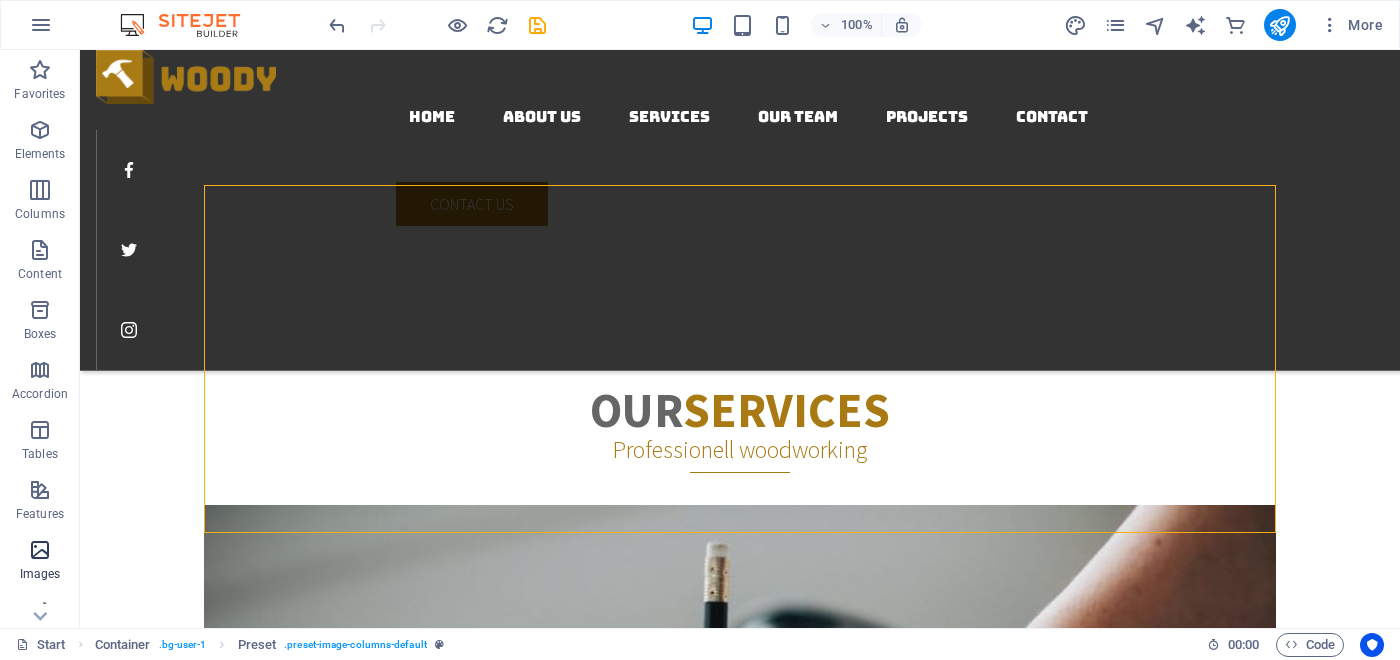 click at bounding box center (40, 550) 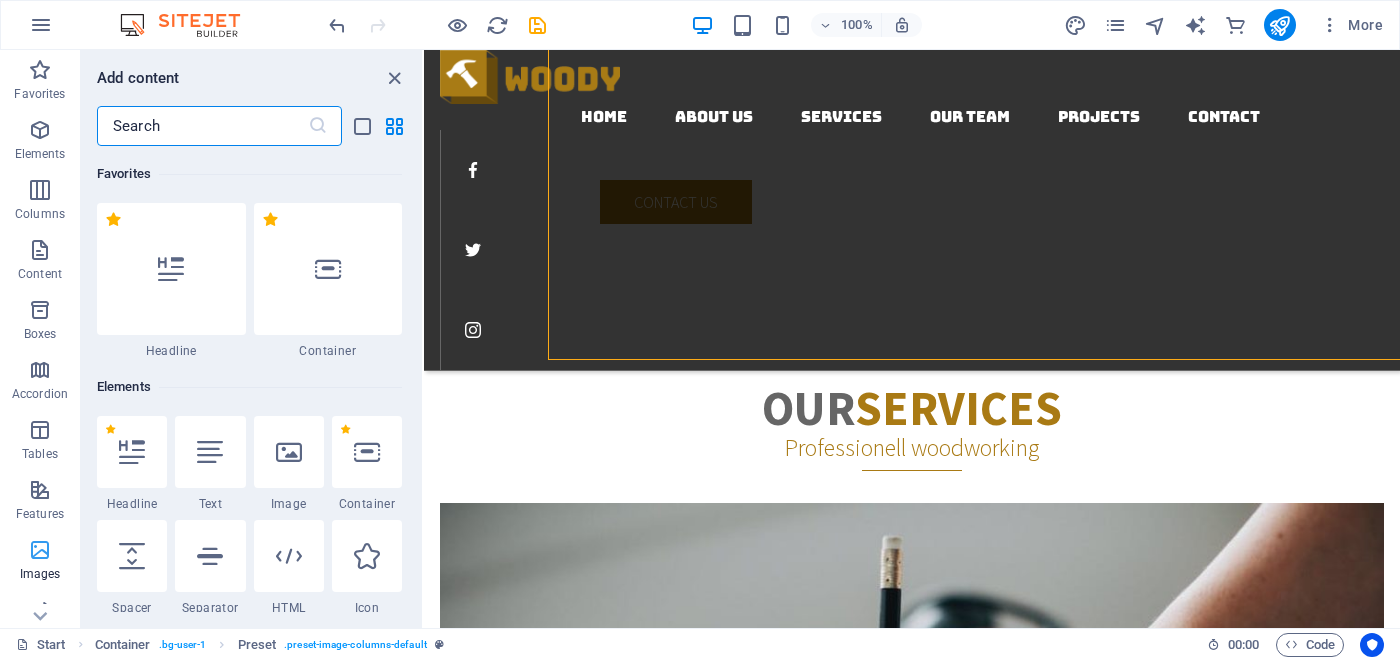 scroll, scrollTop: 2896, scrollLeft: 0, axis: vertical 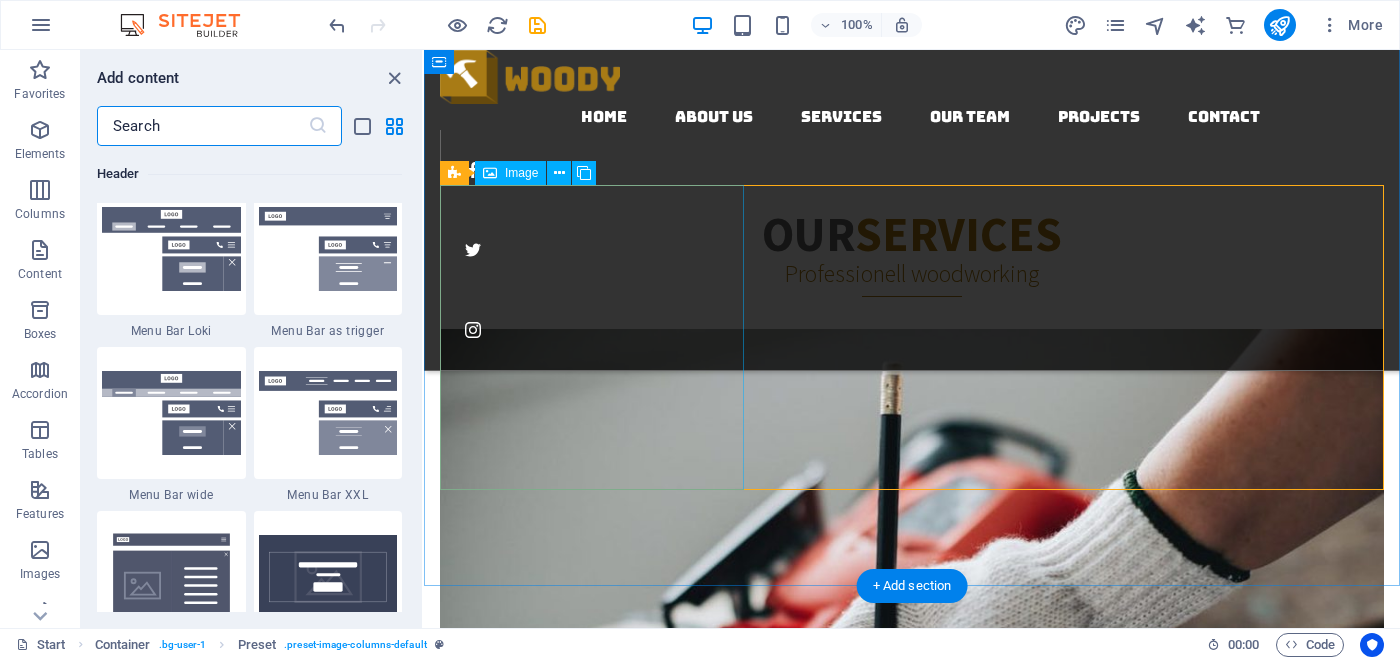 click on "[FIRST] Head of Lorum ipsum Phone: [PHONE]" at bounding box center [912, 4197] 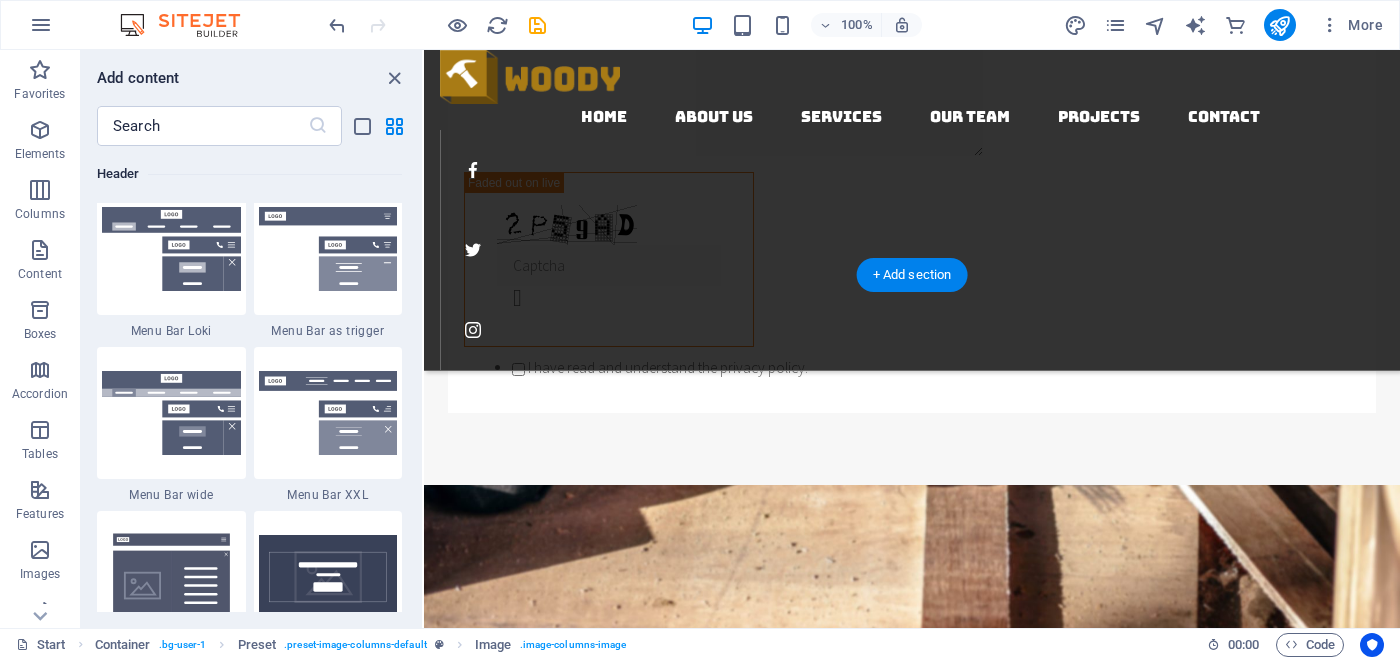 scroll, scrollTop: 1618, scrollLeft: 0, axis: vertical 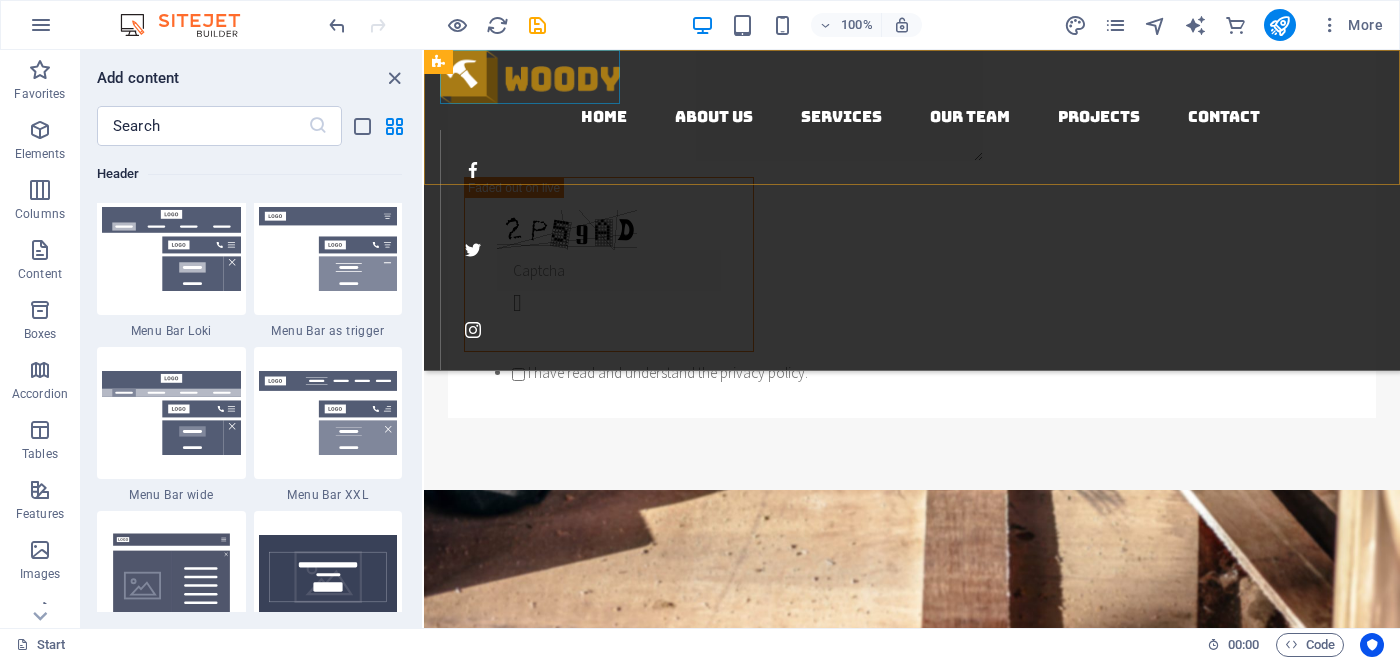 click at bounding box center [920, 77] 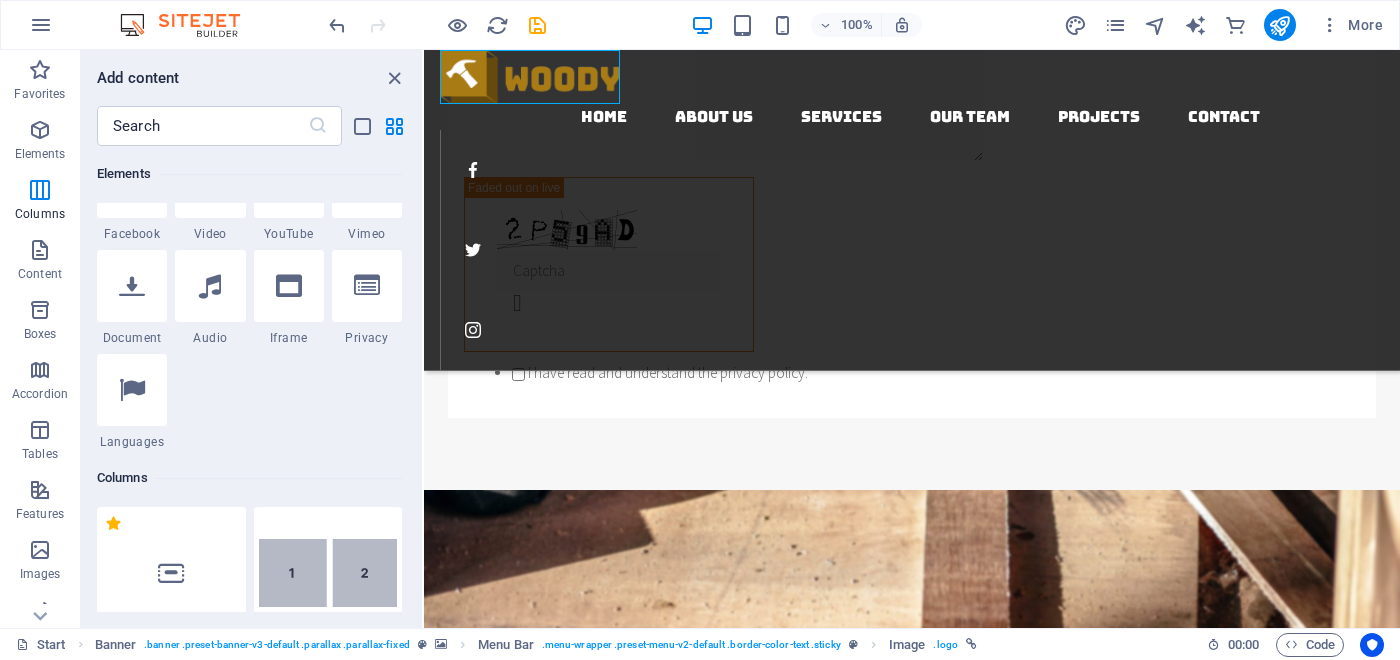 scroll, scrollTop: 0, scrollLeft: 0, axis: both 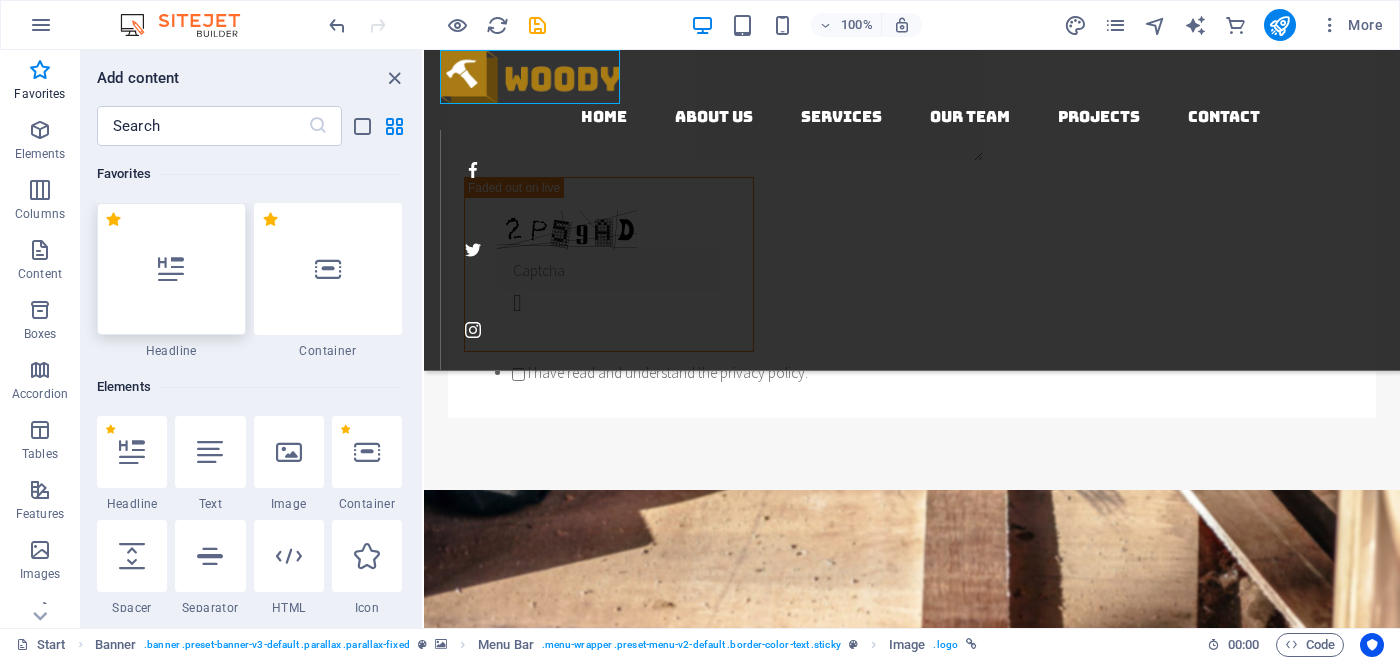 click at bounding box center [171, 269] 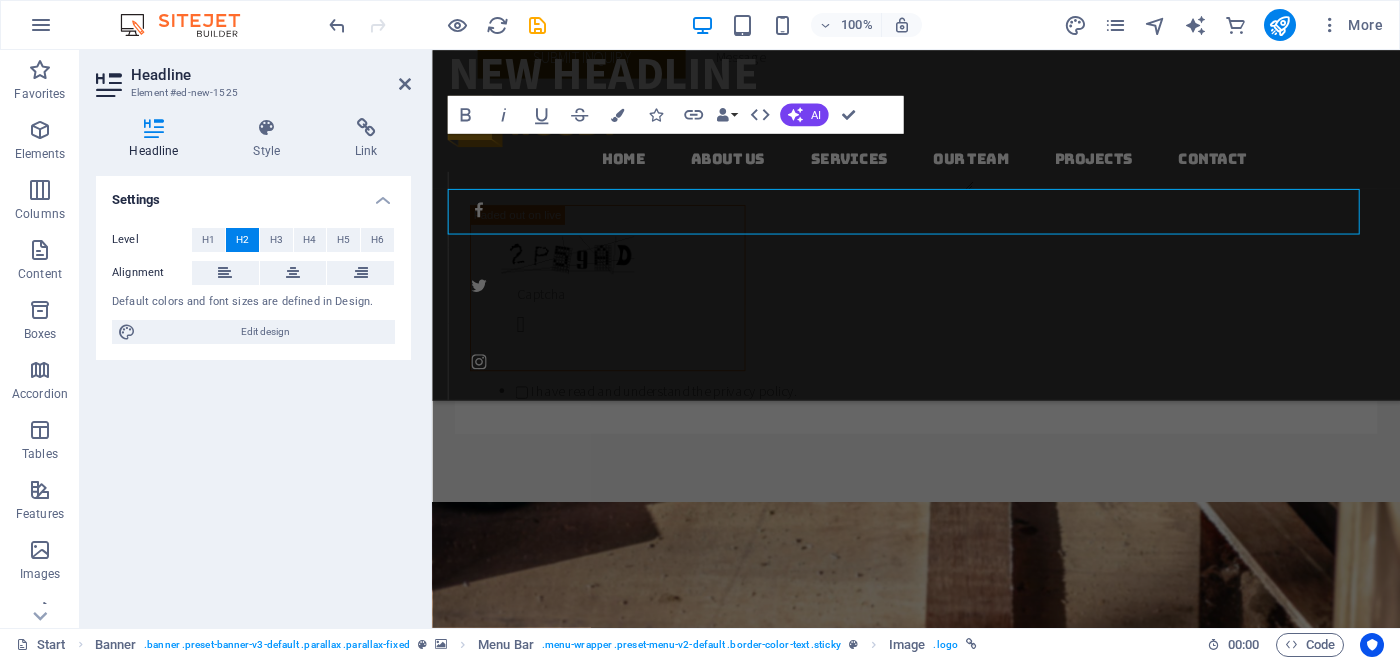 scroll, scrollTop: 1472, scrollLeft: 0, axis: vertical 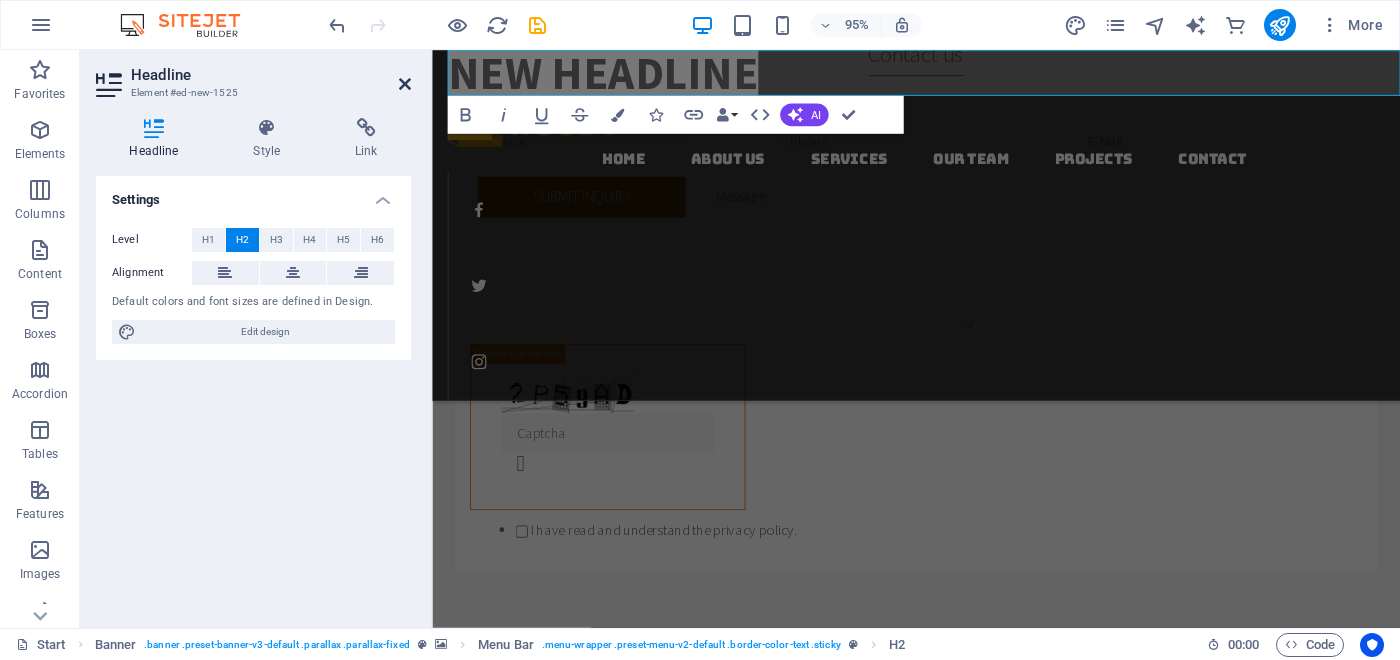 click at bounding box center (405, 84) 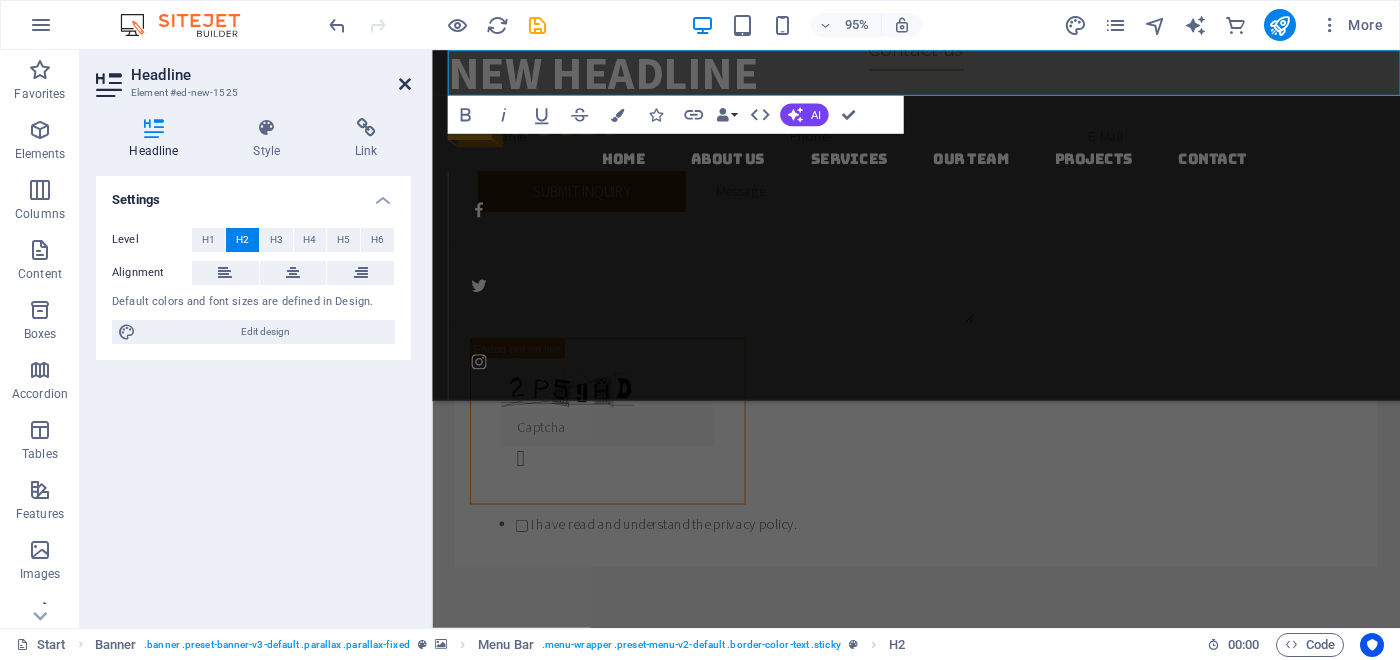 scroll, scrollTop: 1442, scrollLeft: 0, axis: vertical 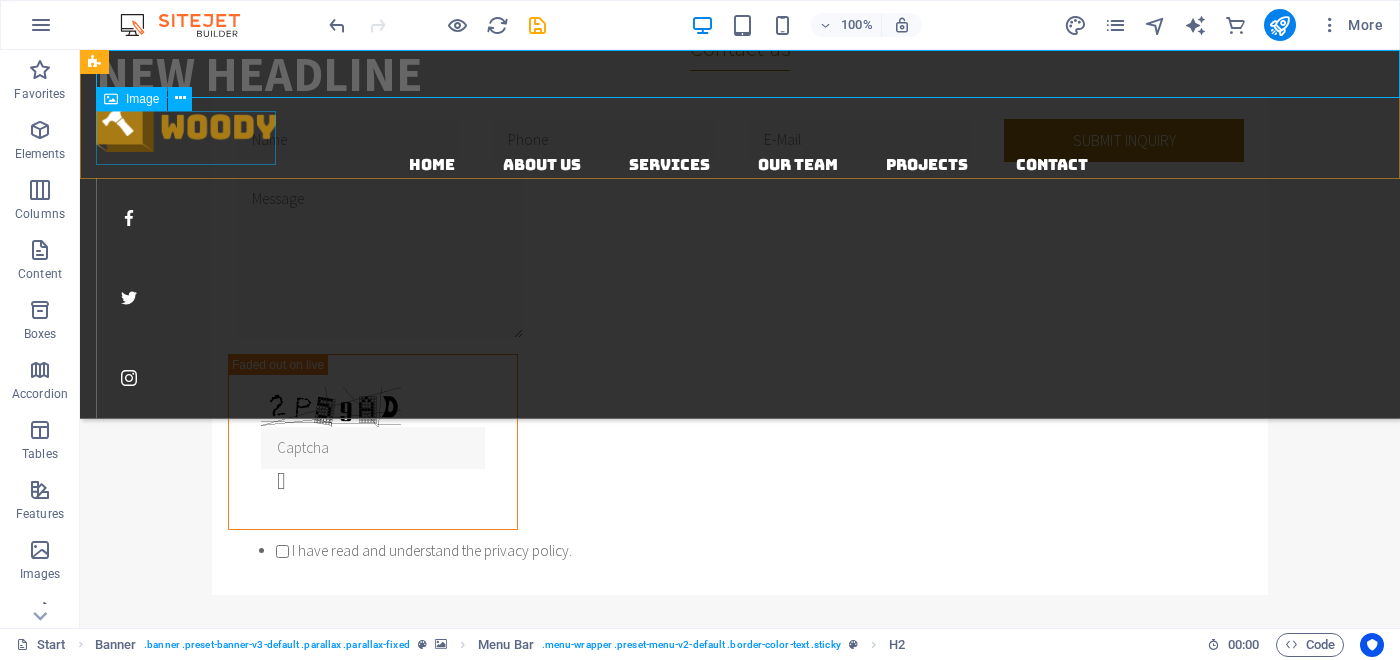 click at bounding box center (748, 125) 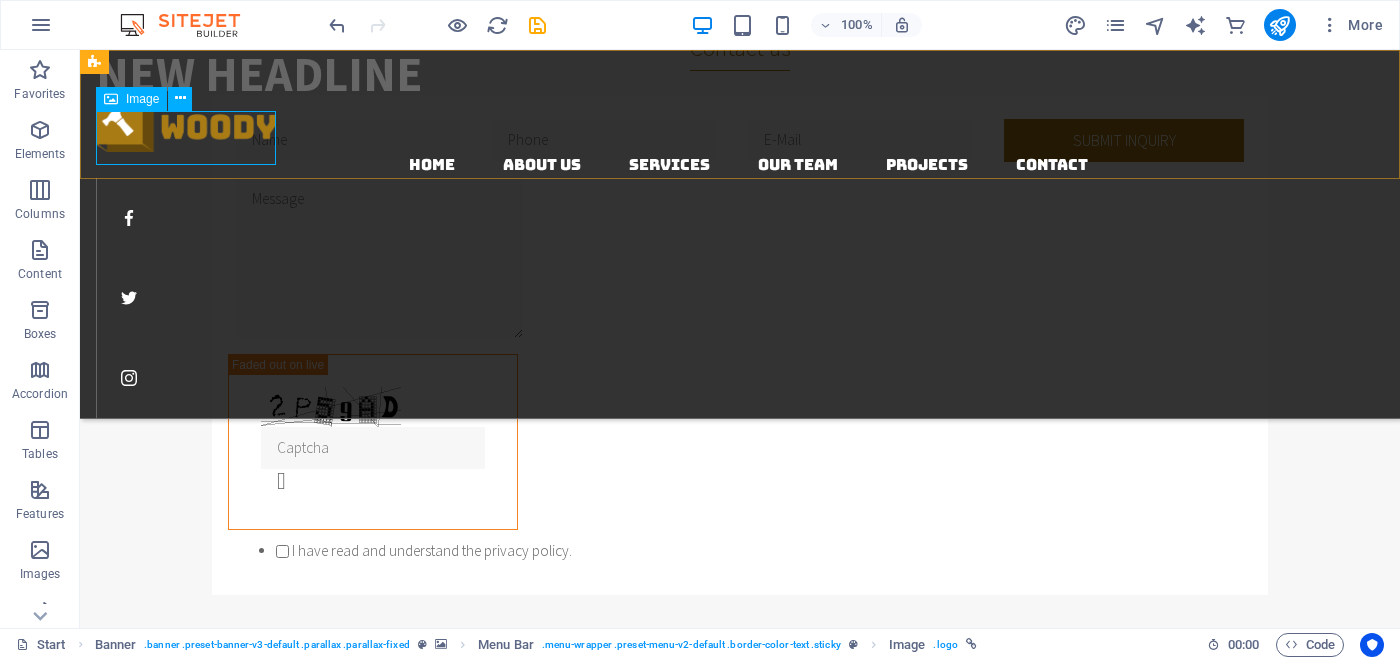 click on "Image" at bounding box center (142, 99) 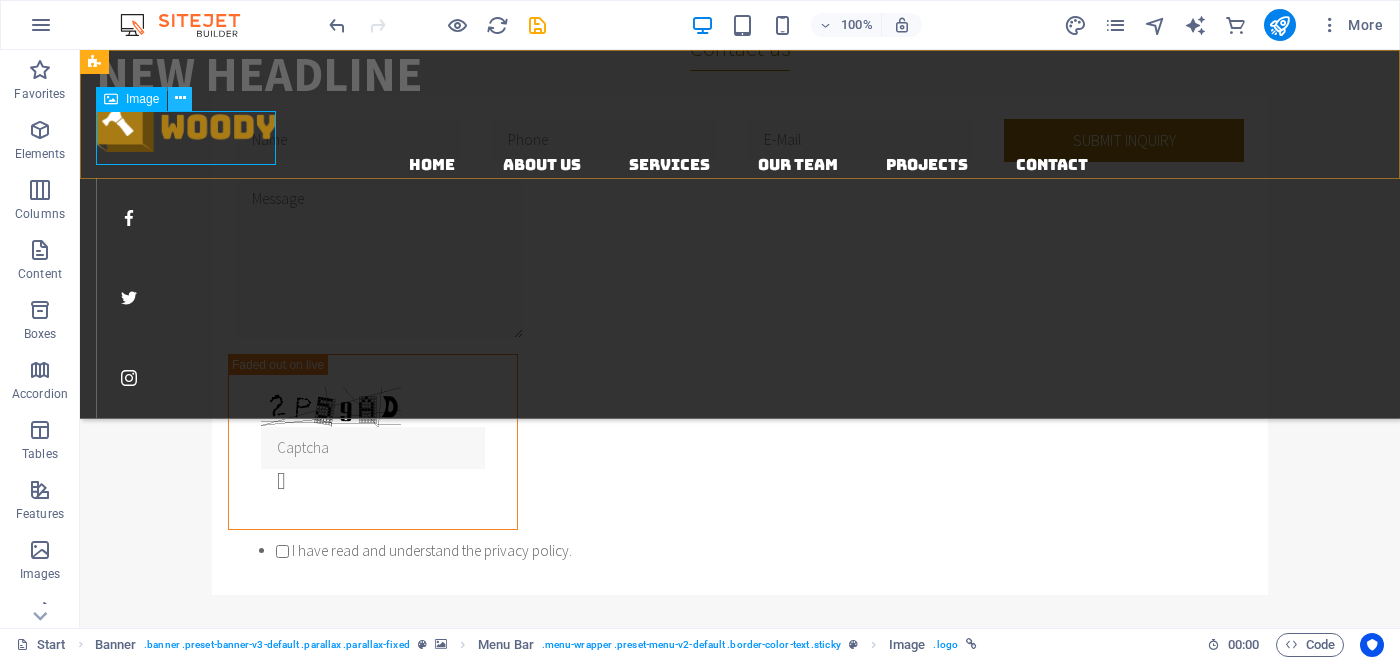 click at bounding box center (180, 98) 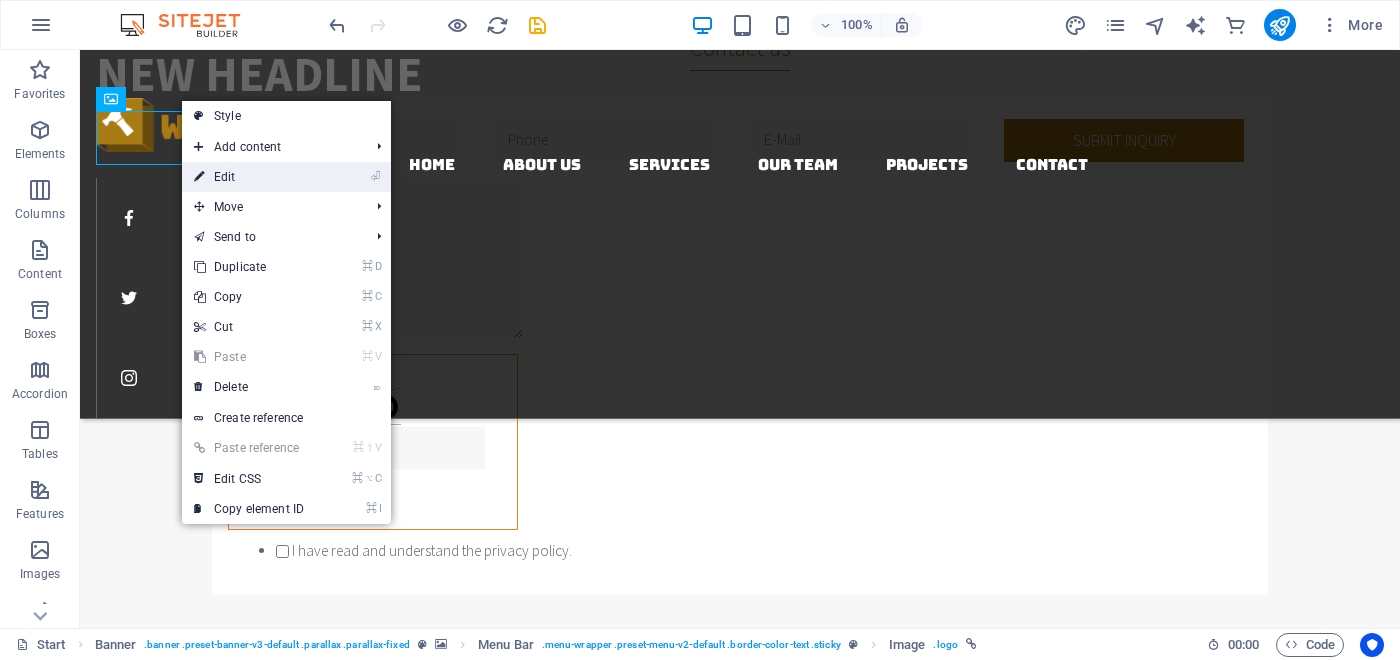 click on "⏎  Edit" at bounding box center [249, 177] 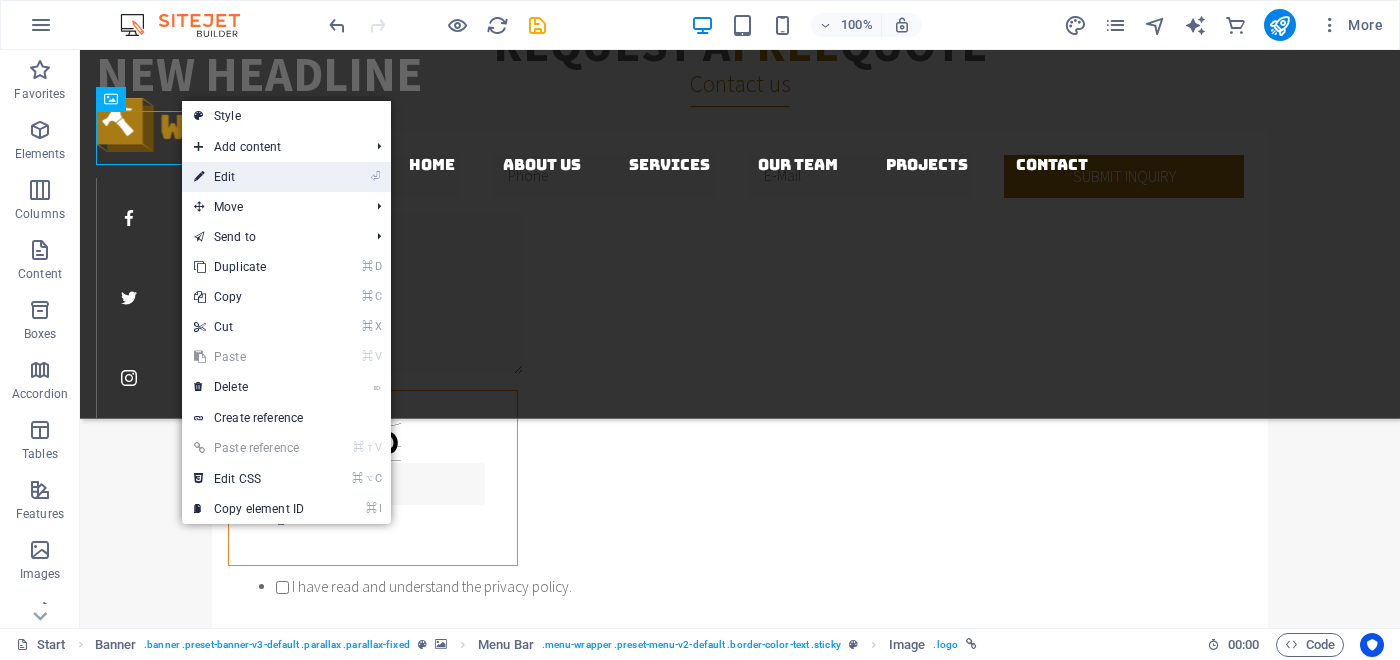 select on "px" 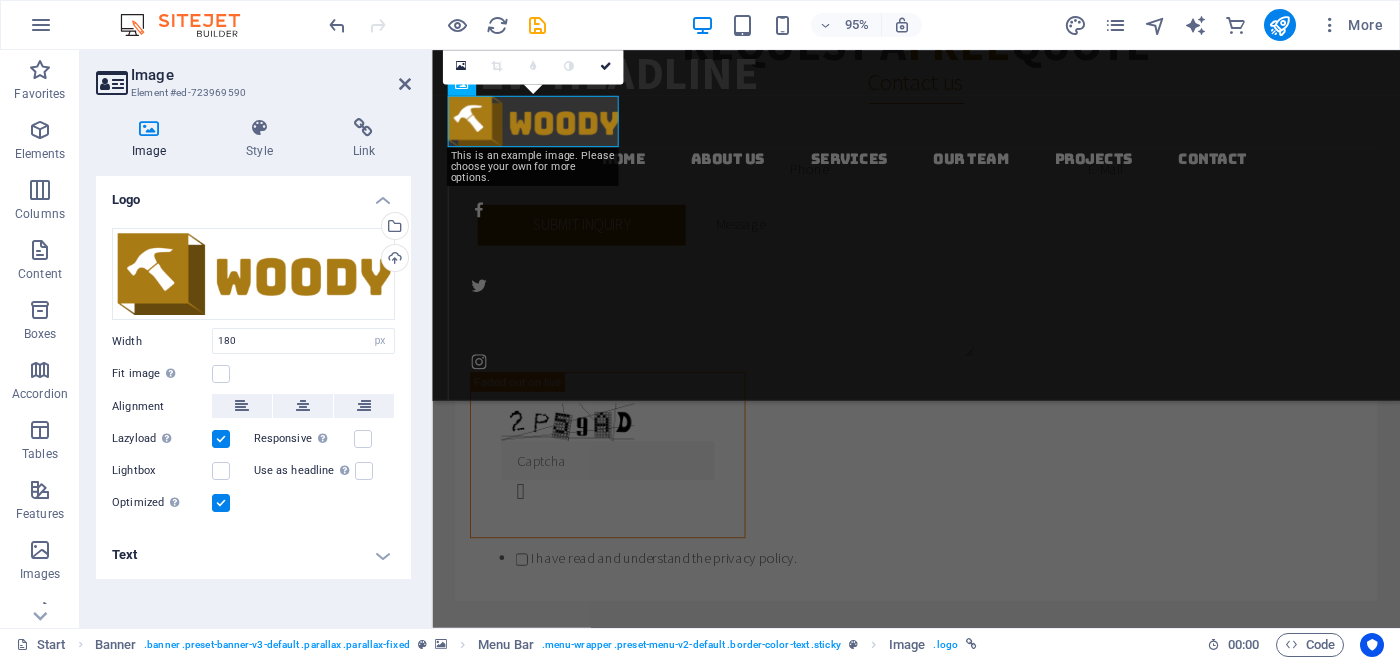scroll, scrollTop: 1472, scrollLeft: 0, axis: vertical 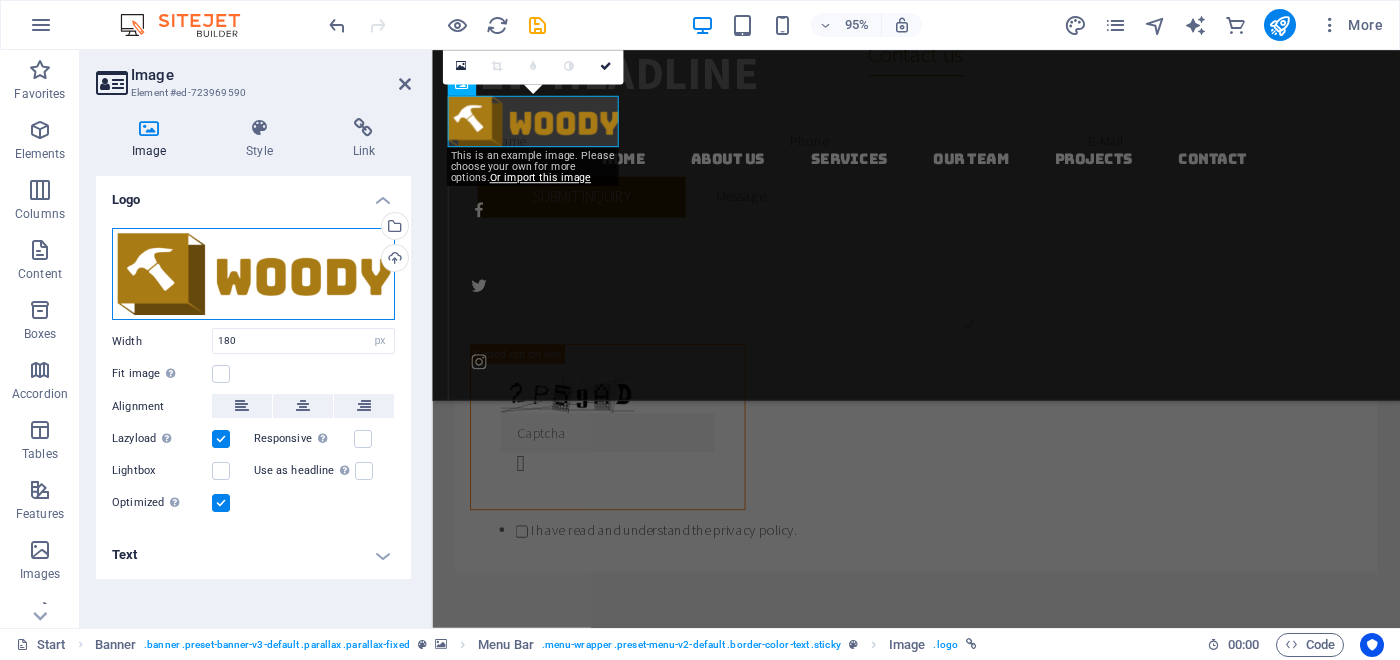 click on "Drag files here, click to choose files or select files from Files or our free stock photos & videos" at bounding box center (253, 274) 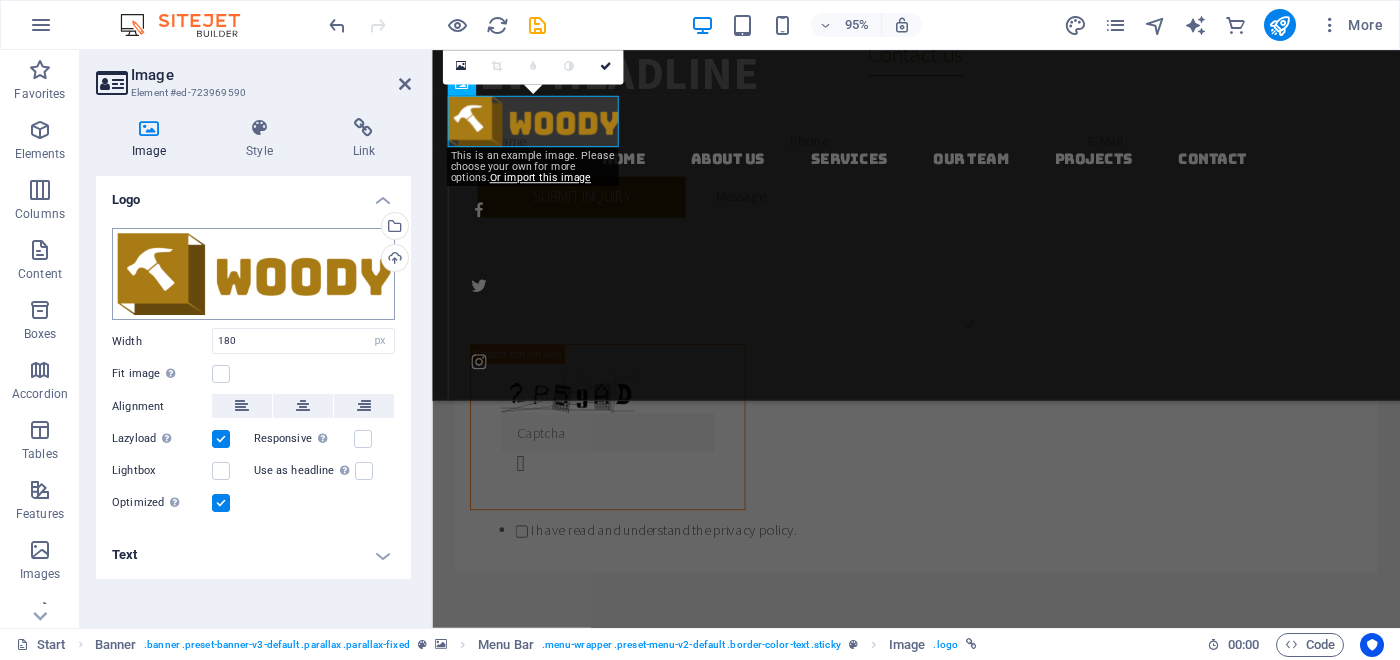 scroll, scrollTop: 2148, scrollLeft: 0, axis: vertical 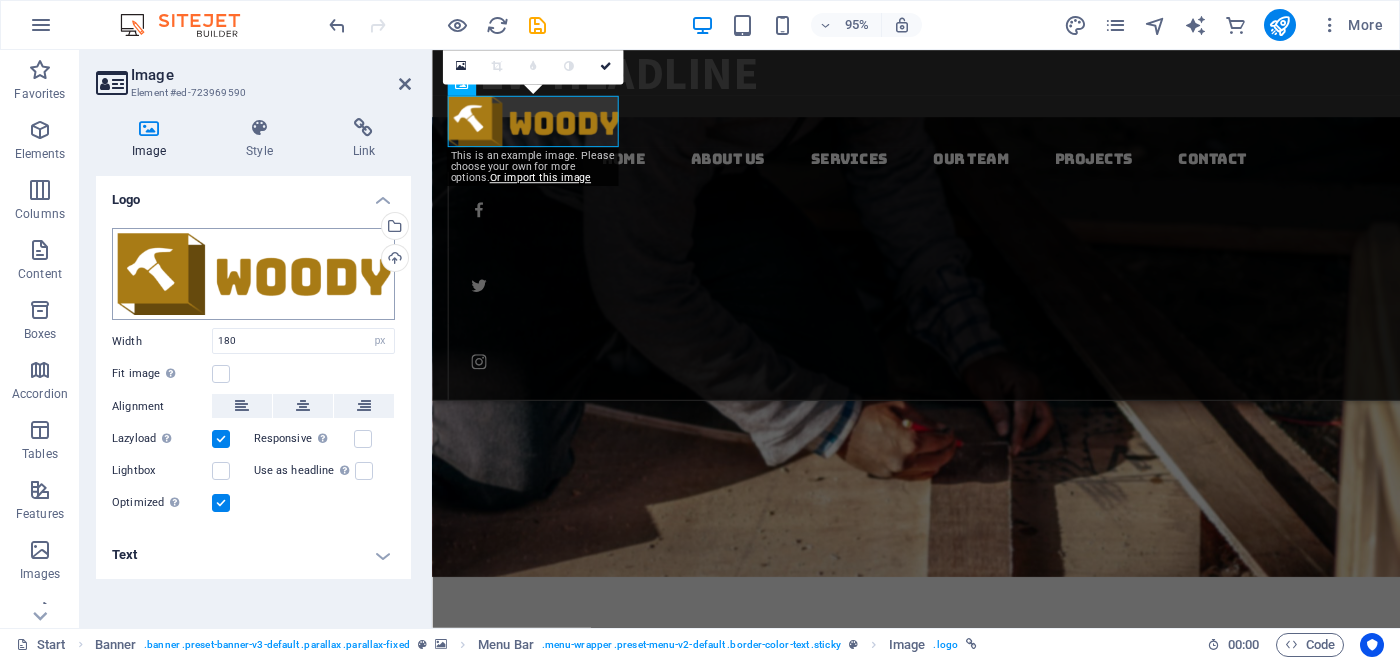 select on "resolution_desc" 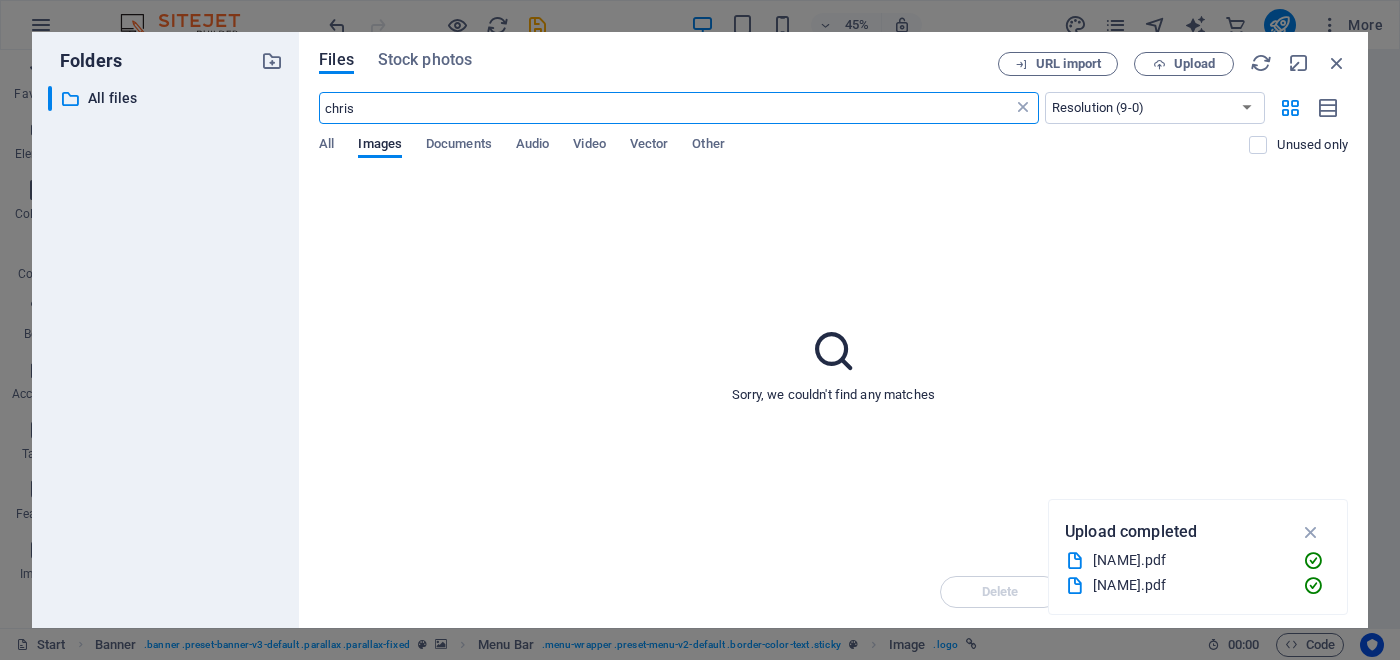 click at bounding box center (1023, 108) 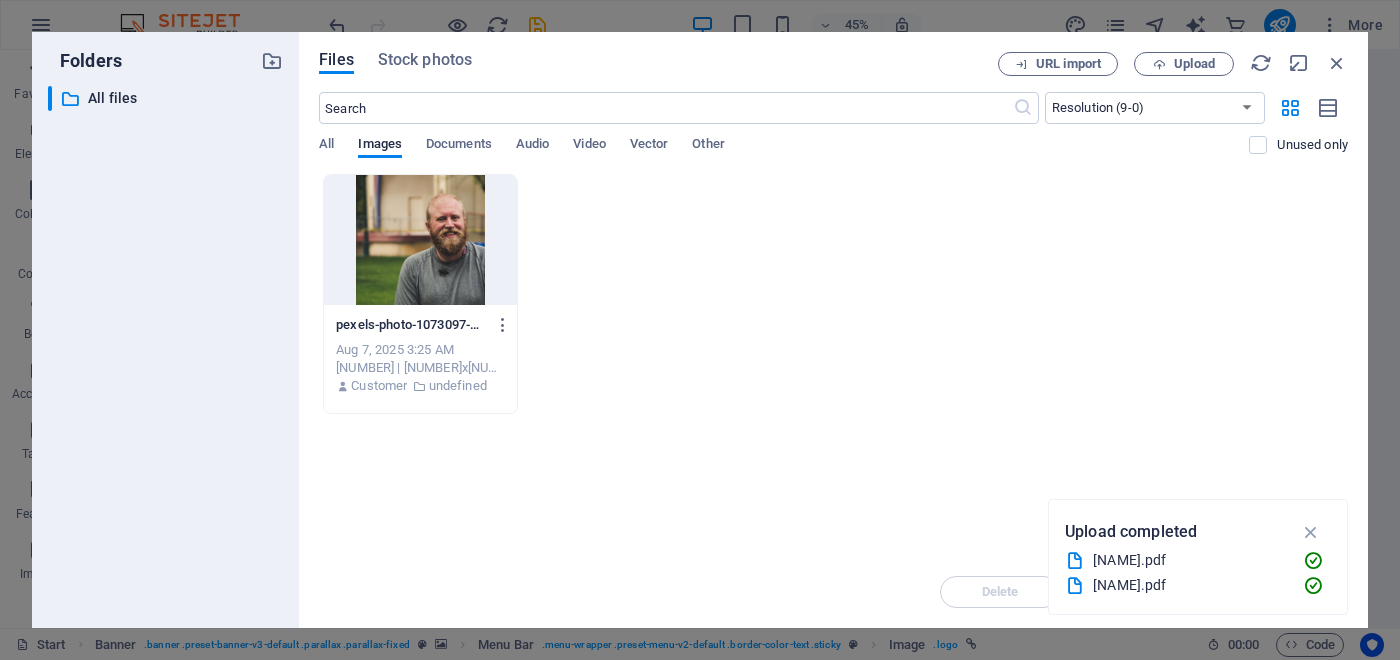 click at bounding box center (420, 240) 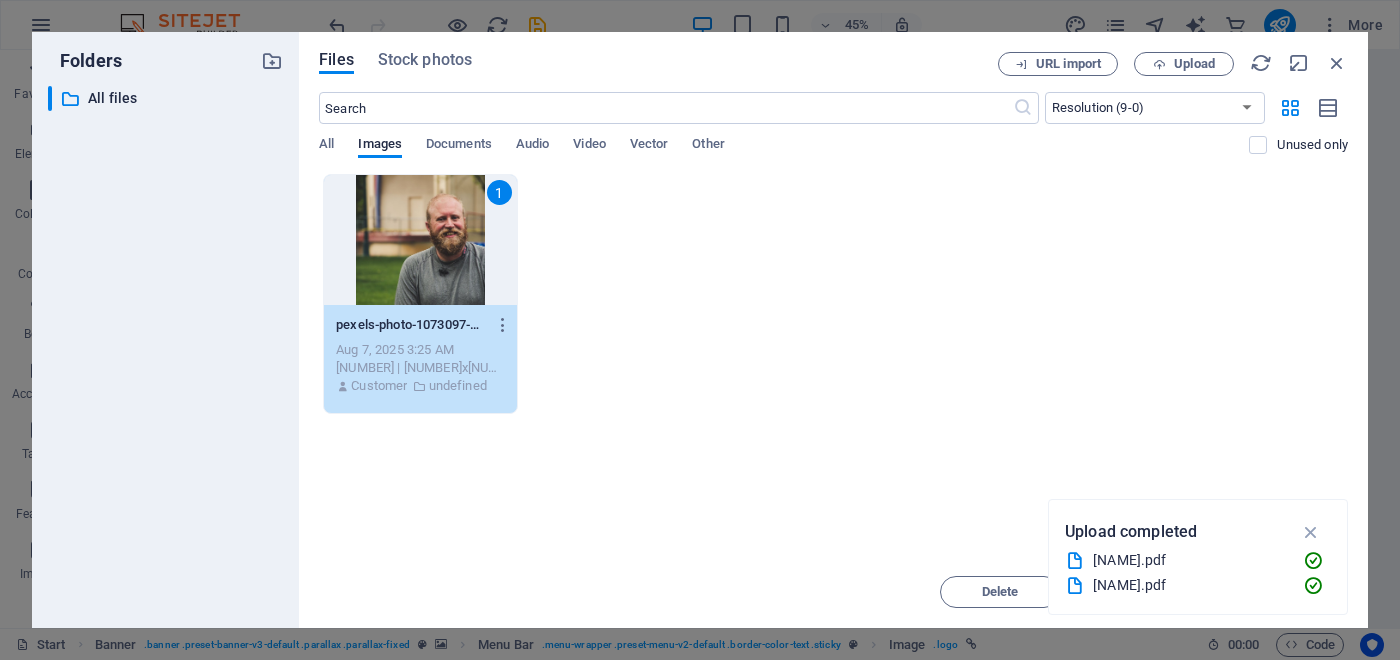 scroll, scrollTop: 1544, scrollLeft: 0, axis: vertical 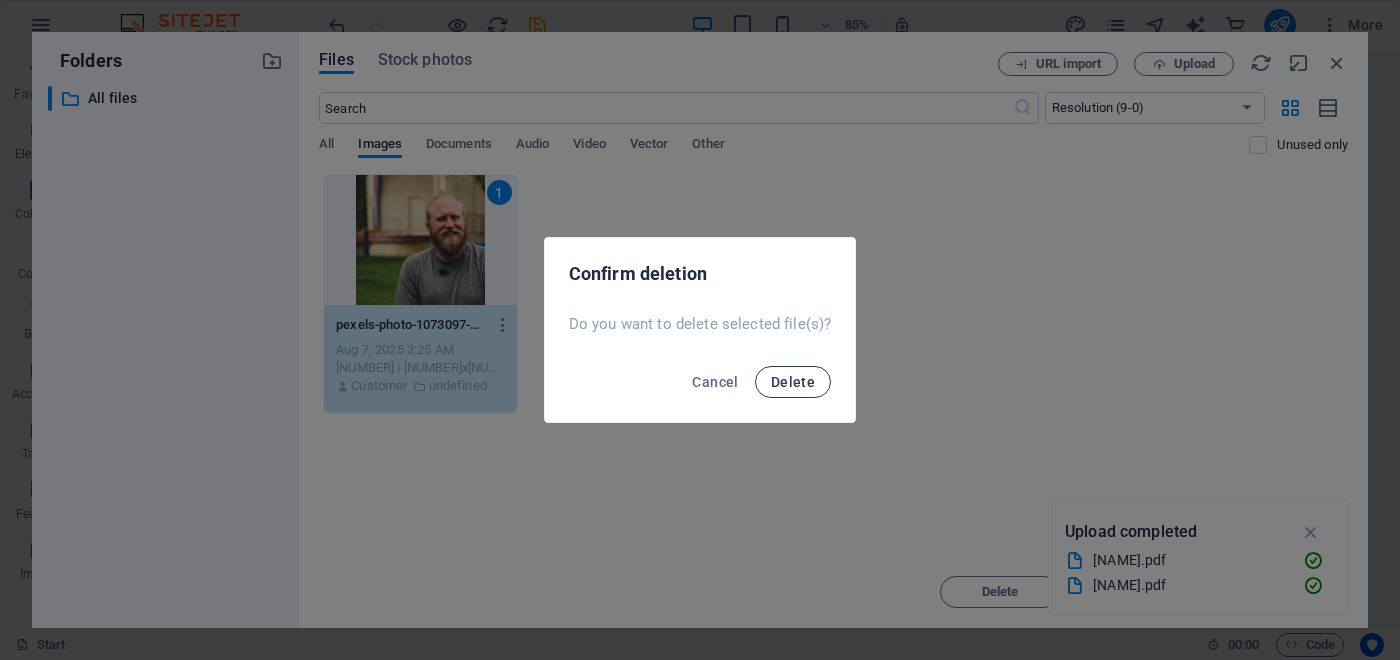 click on "Delete" at bounding box center [793, 382] 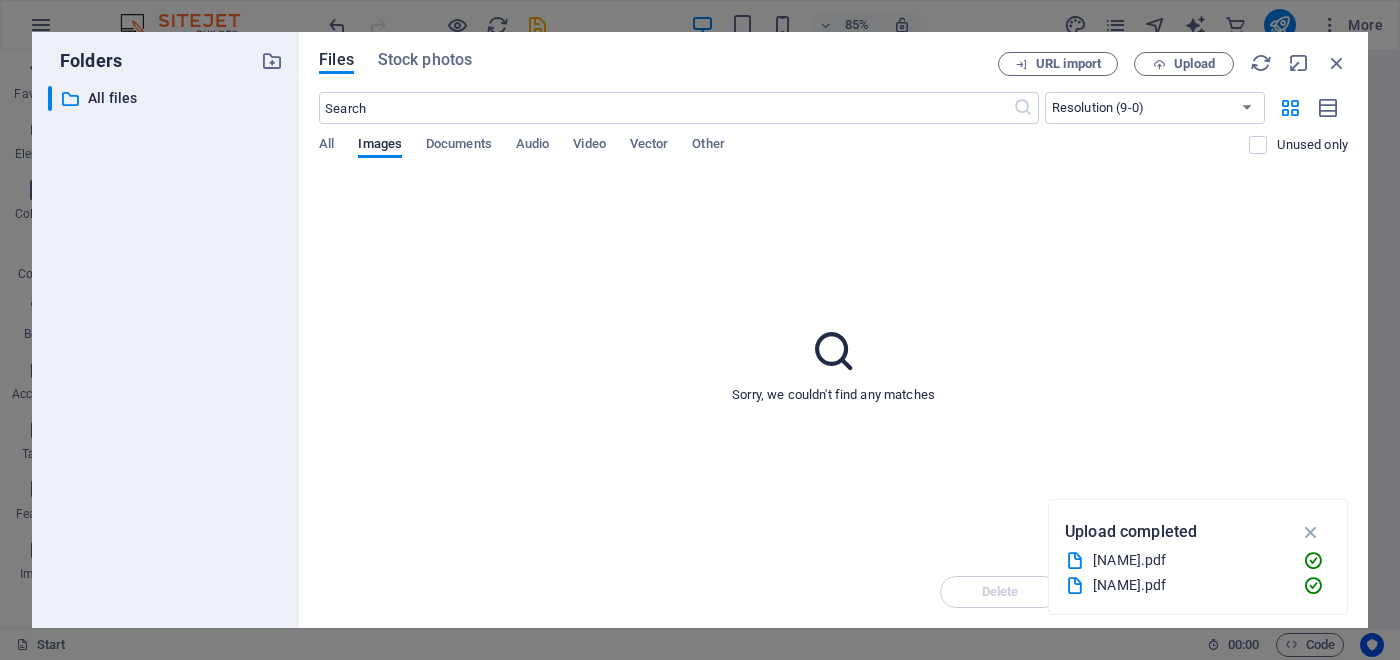 click on "[NAME].pdf" at bounding box center [1190, 560] 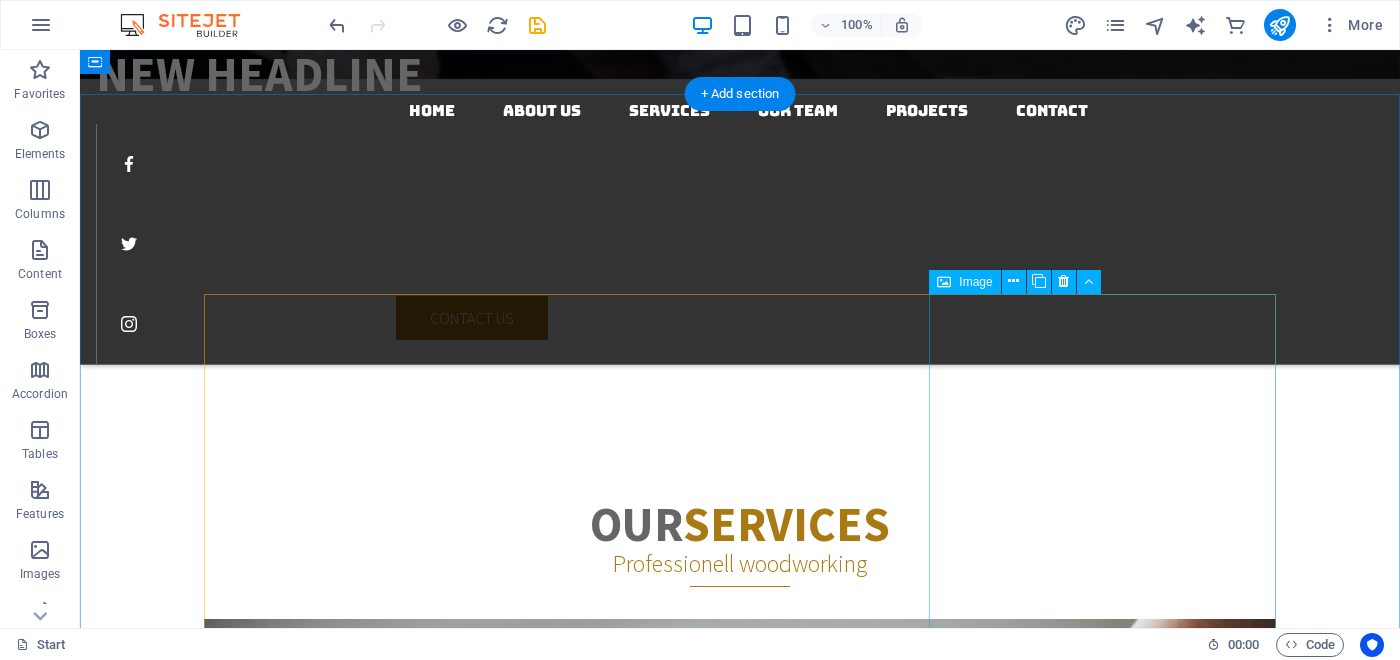 scroll, scrollTop: 2605, scrollLeft: 0, axis: vertical 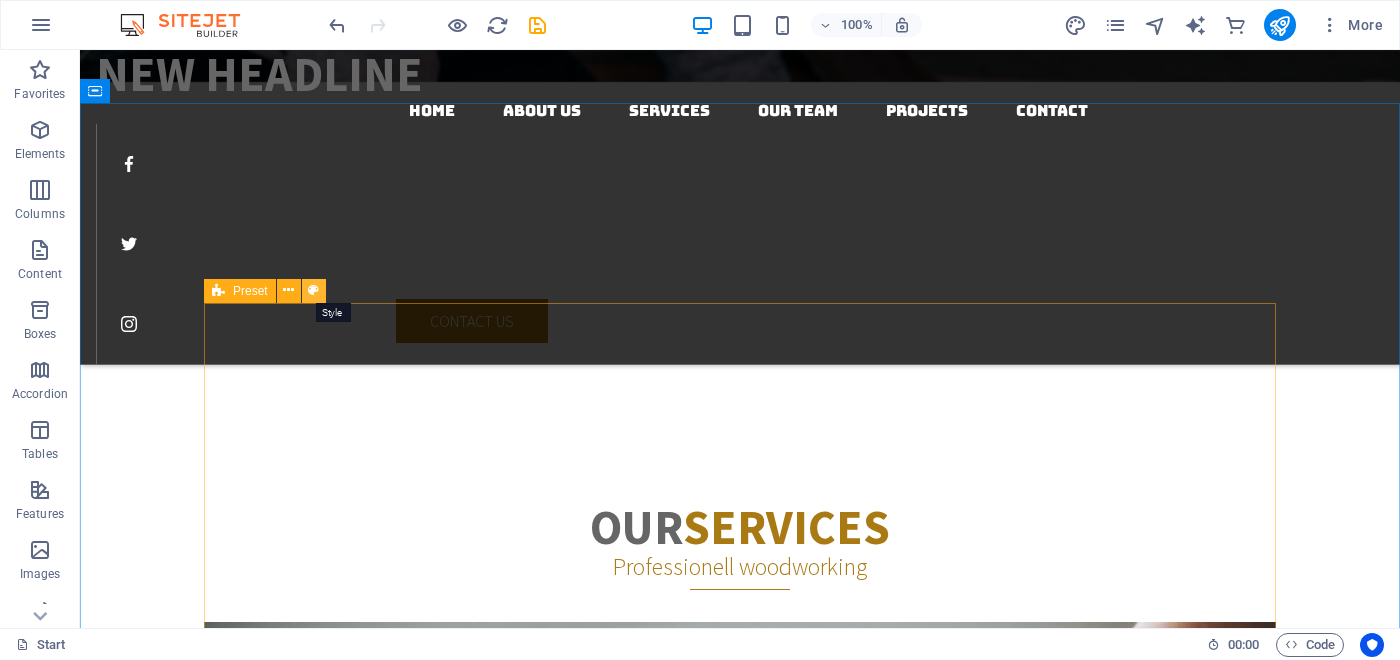 click at bounding box center (313, 290) 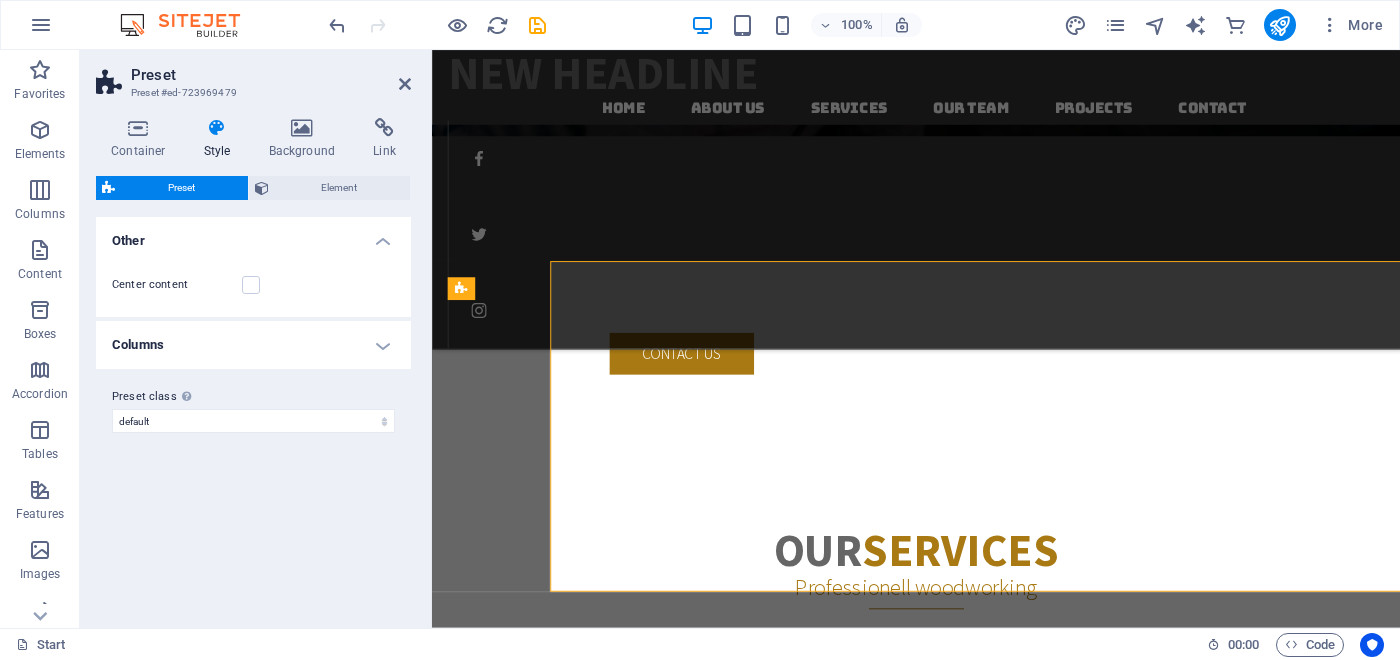 scroll, scrollTop: 2635, scrollLeft: 0, axis: vertical 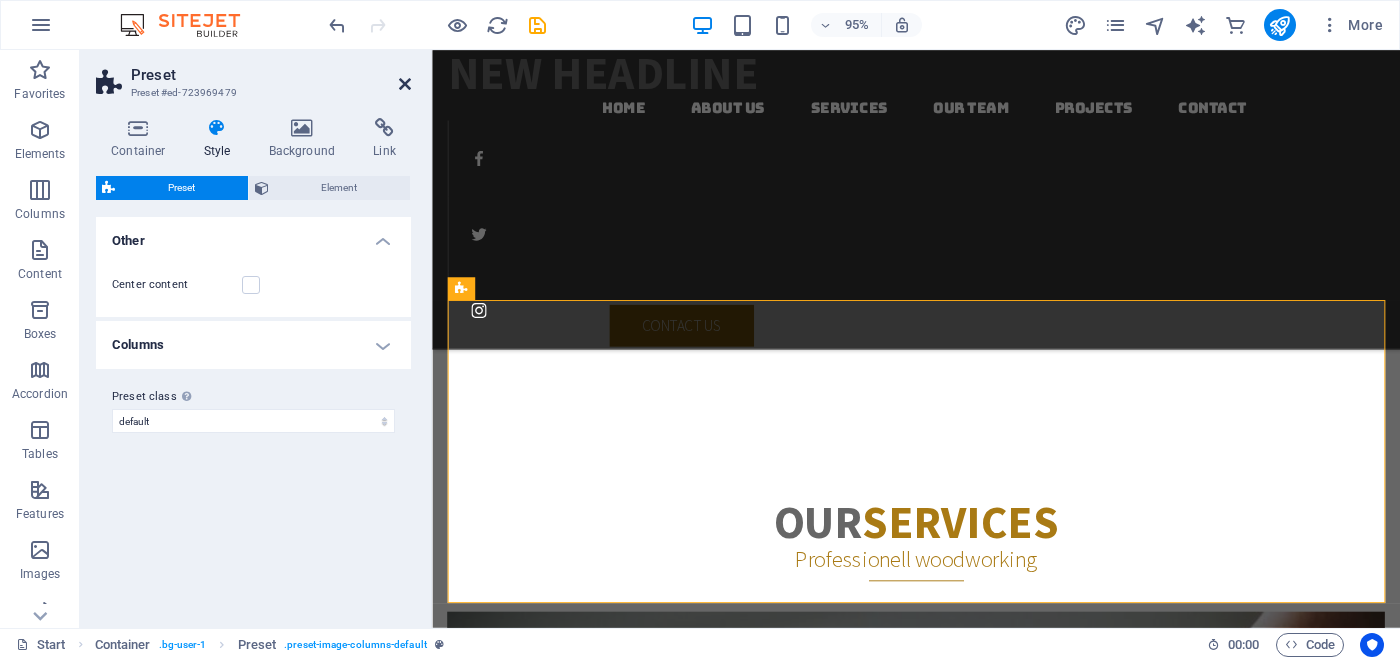 click at bounding box center [405, 84] 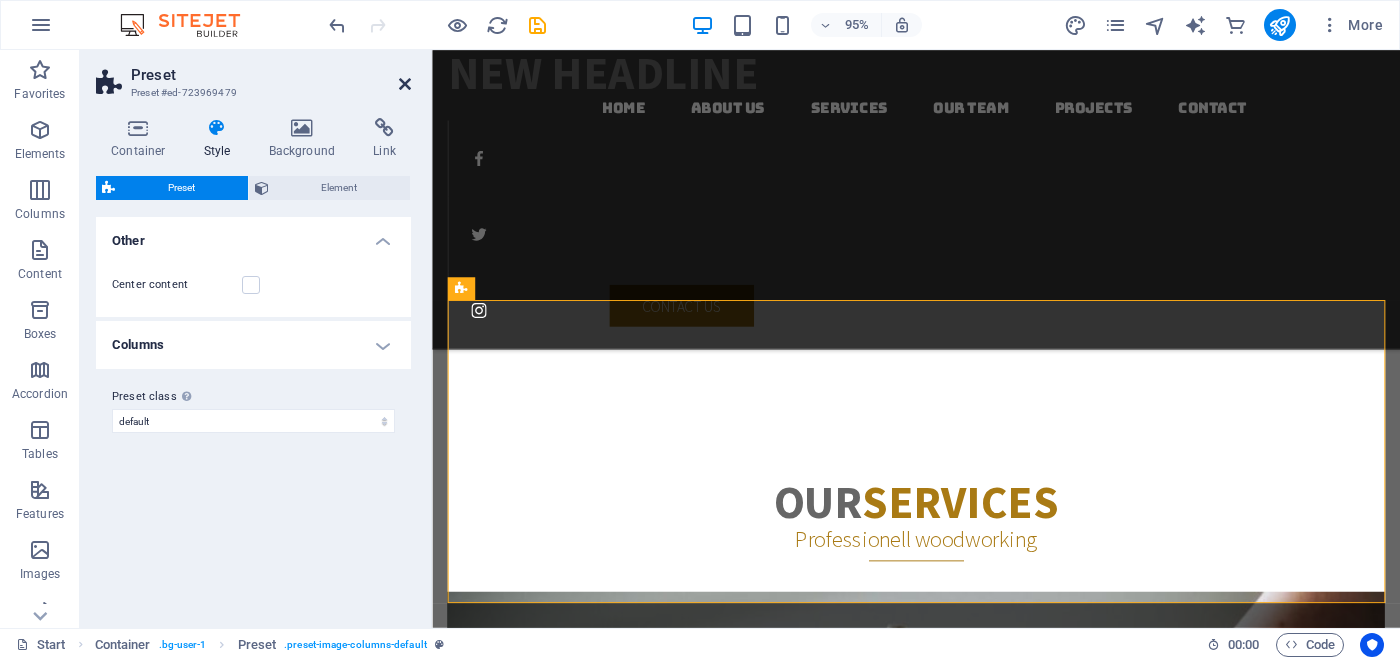 scroll, scrollTop: 2605, scrollLeft: 0, axis: vertical 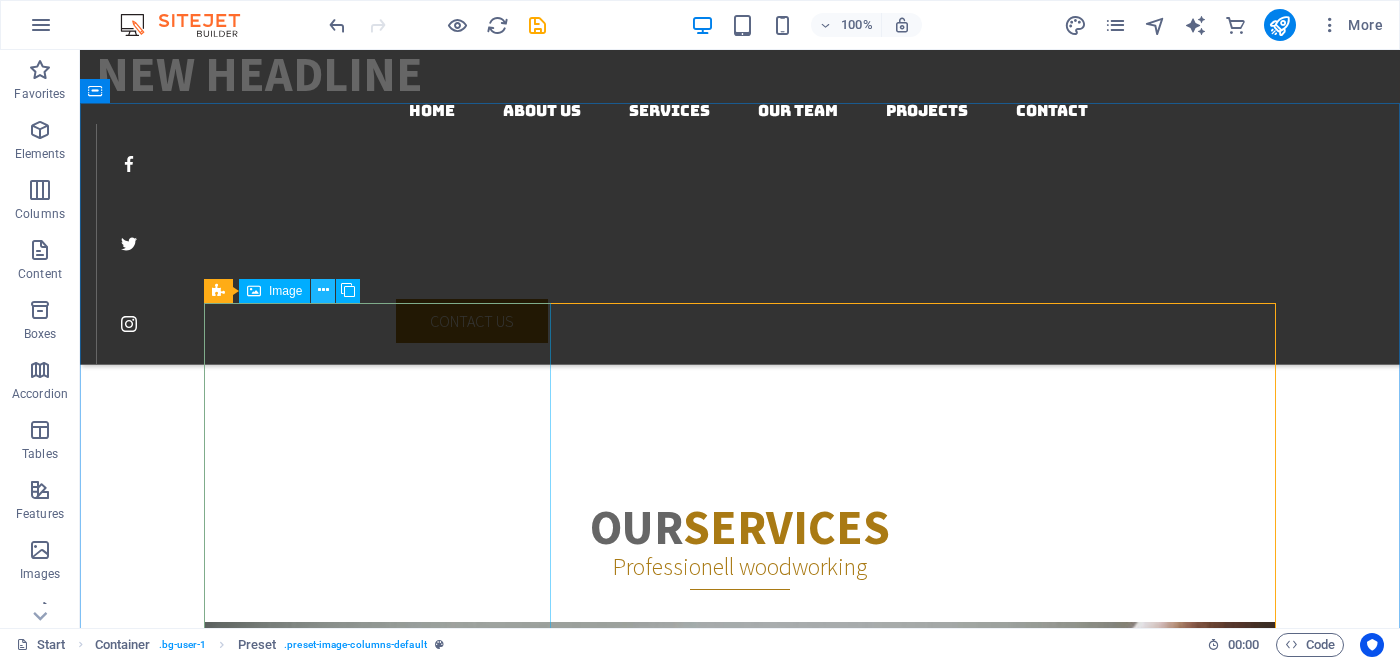 click at bounding box center [323, 291] 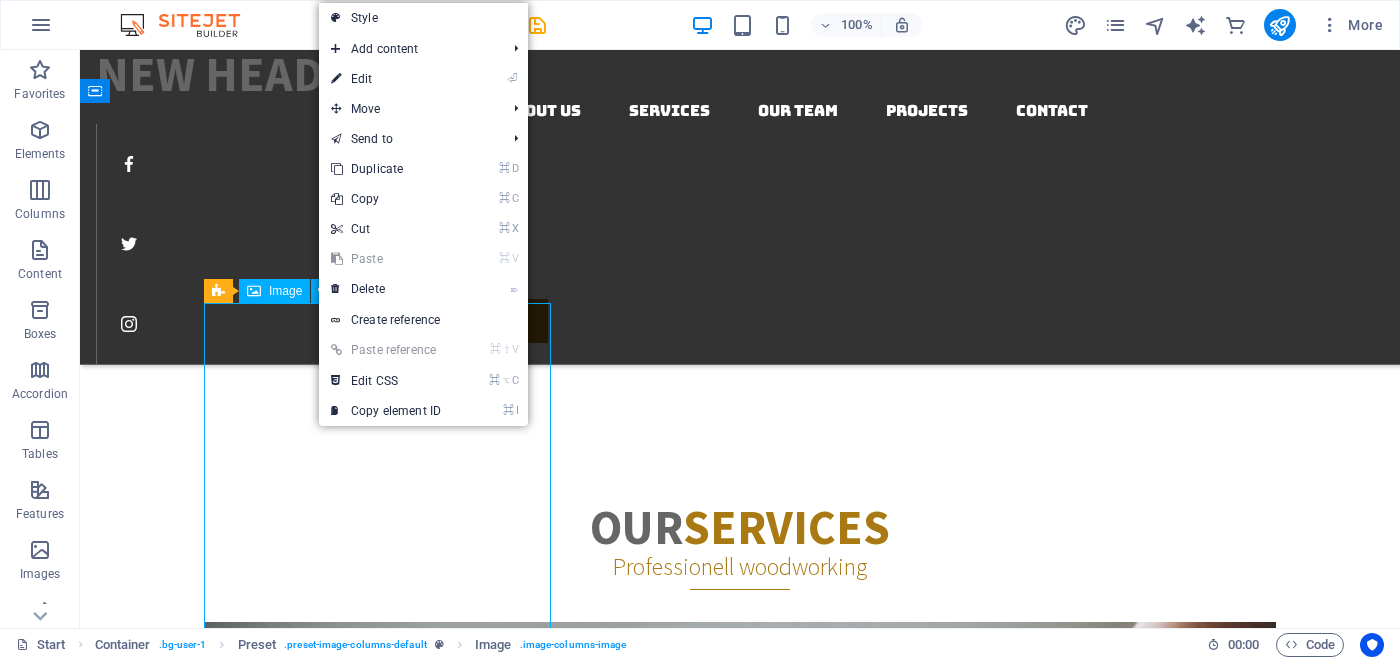 click on "Image" at bounding box center (285, 291) 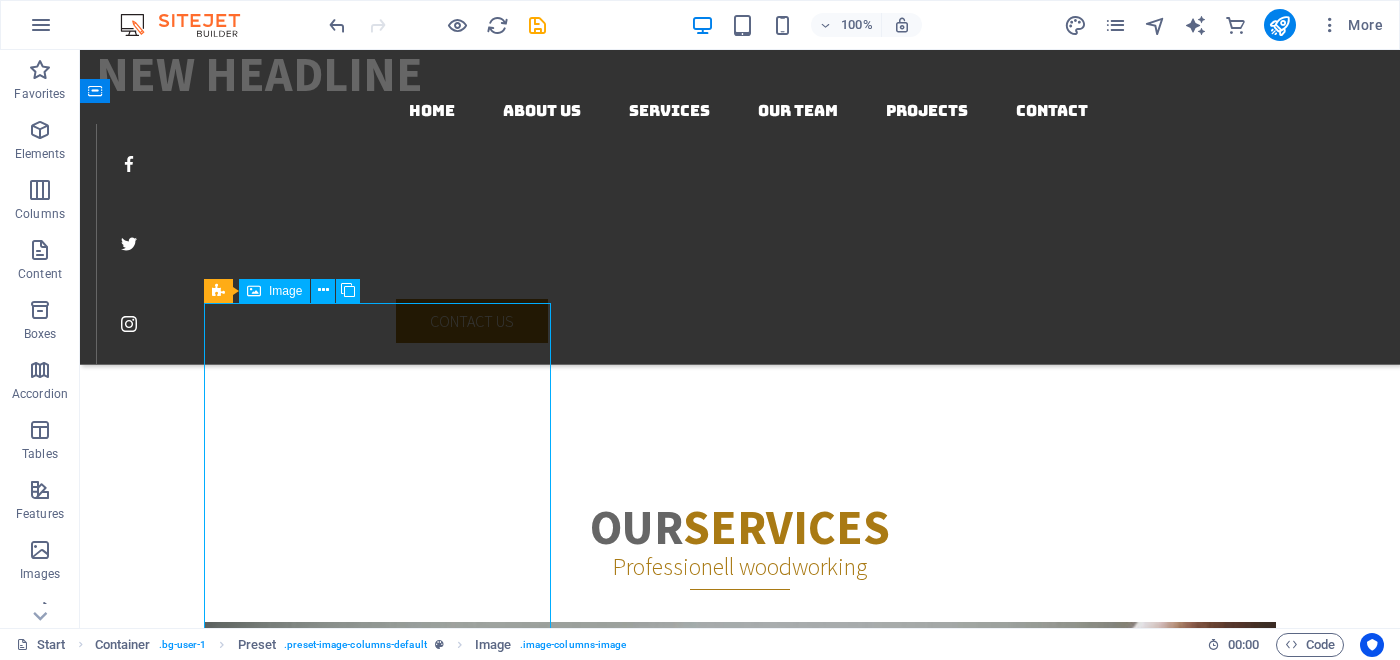 click on "Image" at bounding box center [285, 291] 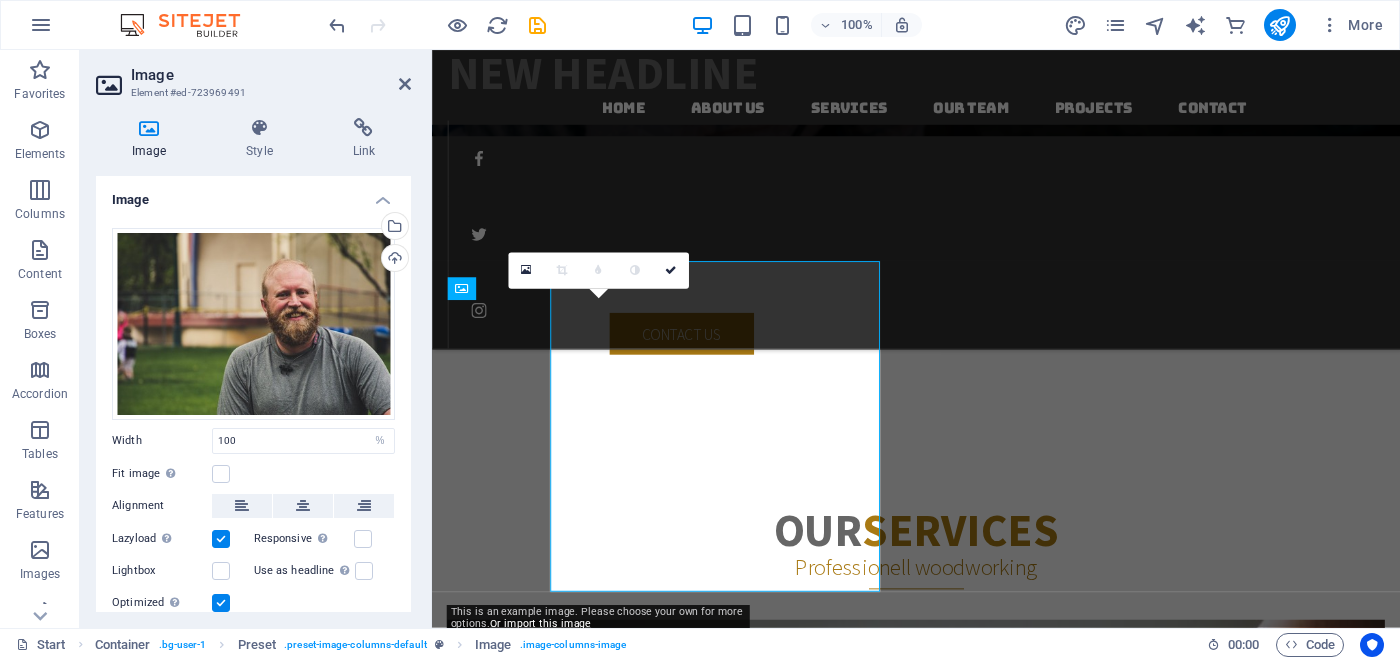 scroll, scrollTop: 2635, scrollLeft: 0, axis: vertical 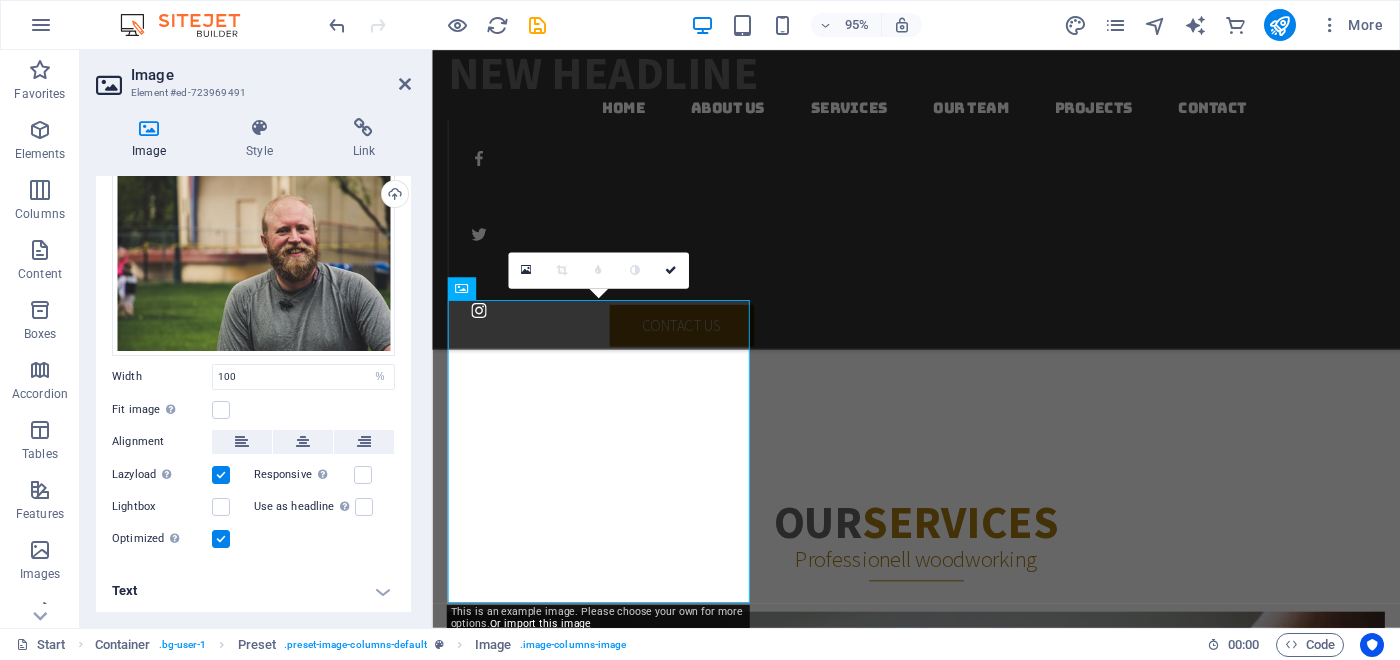 click on "Text" at bounding box center [253, 591] 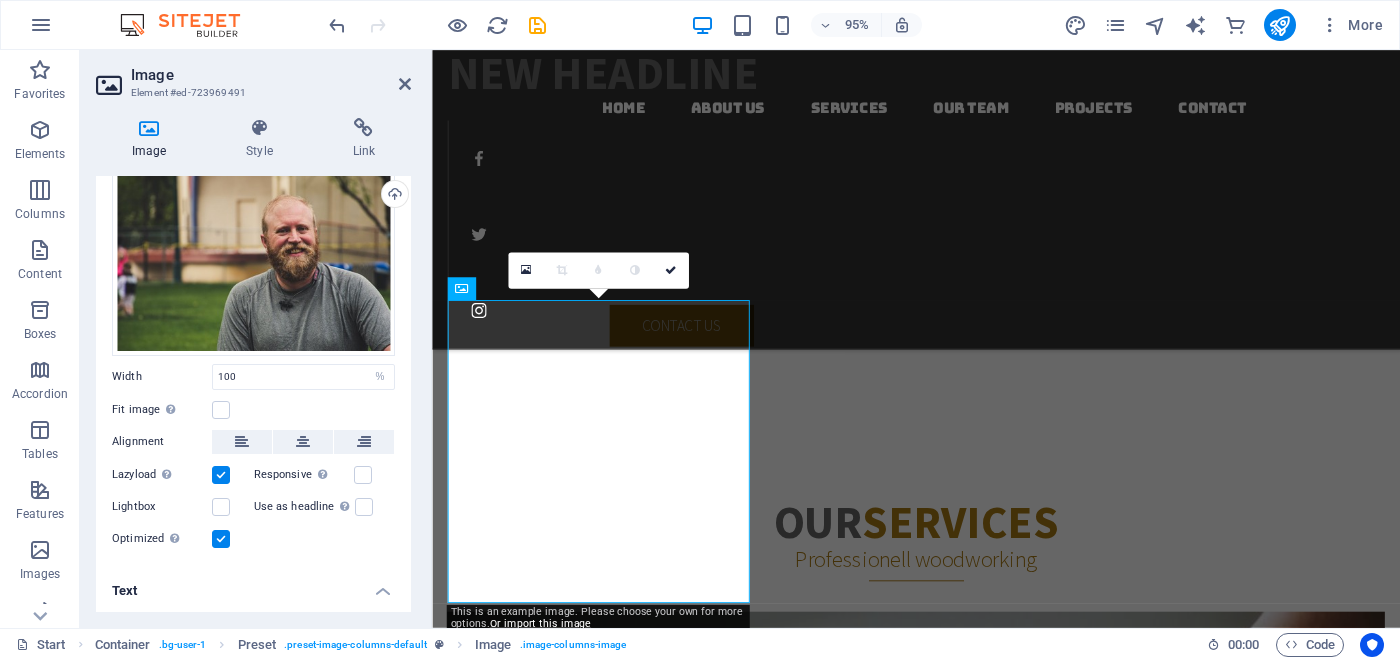 click on "Text" at bounding box center (253, 585) 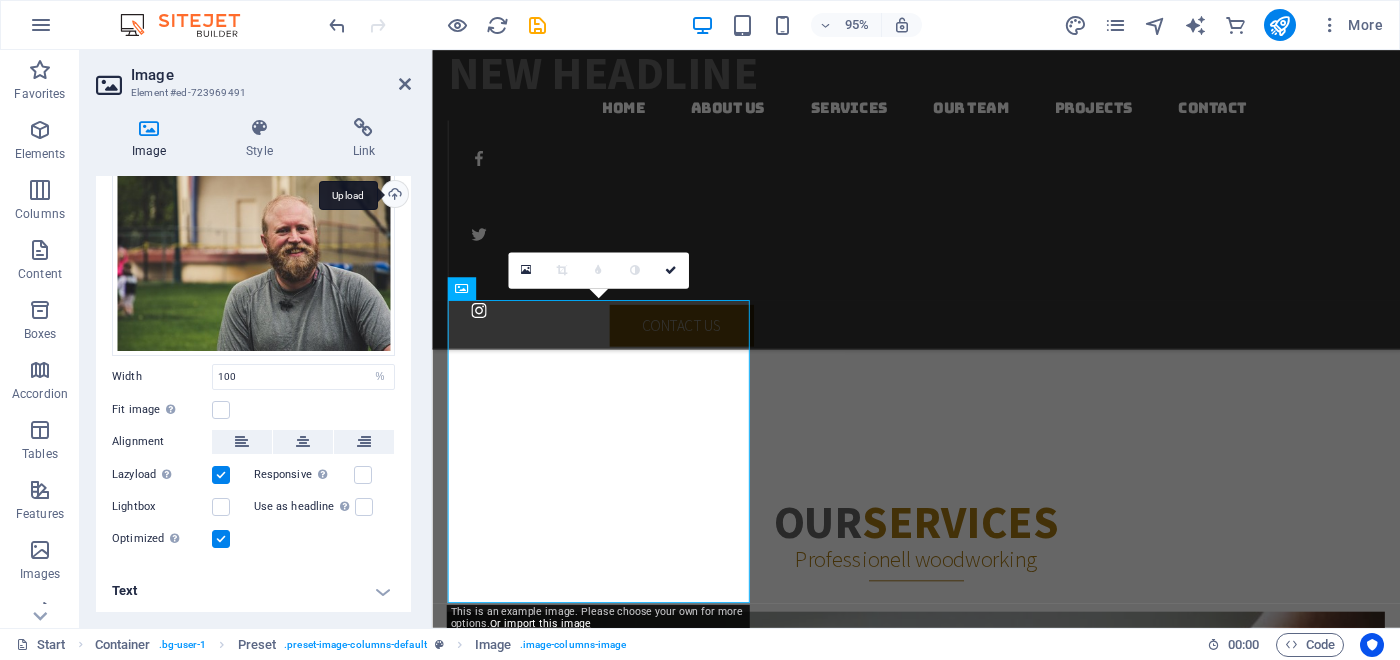 click on "Upload" at bounding box center [393, 196] 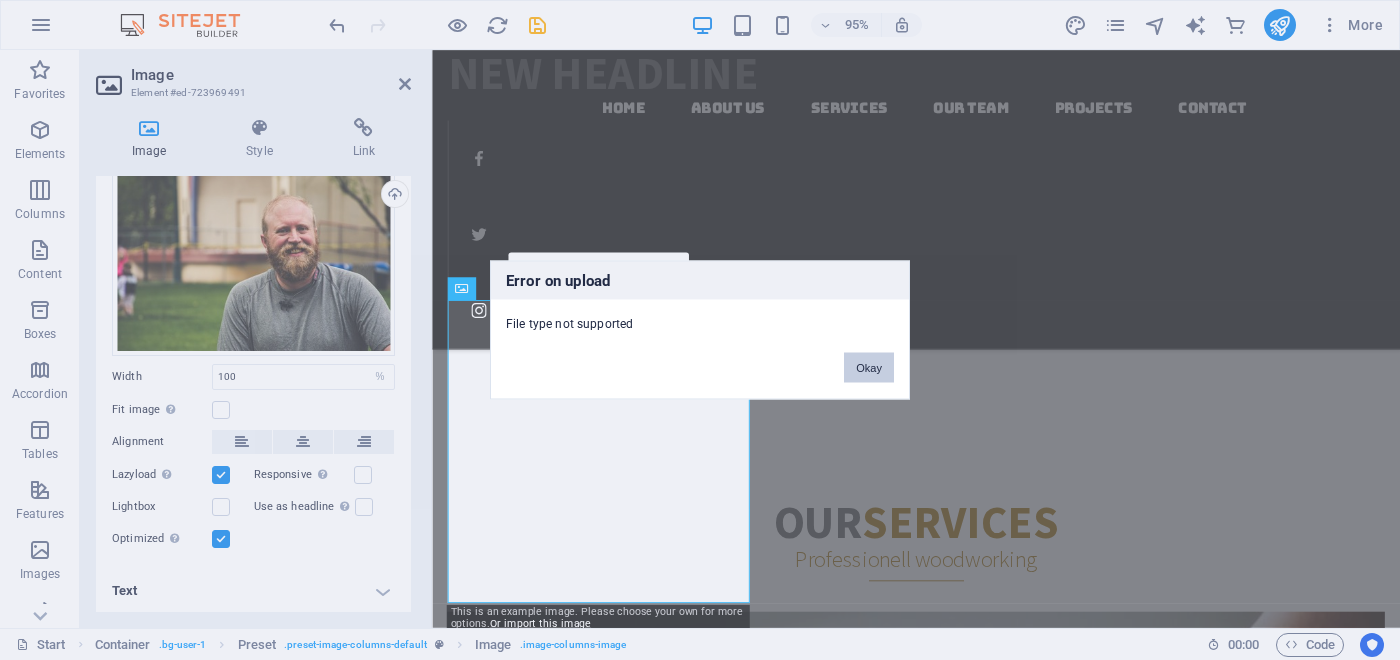 click on "Okay" at bounding box center (869, 368) 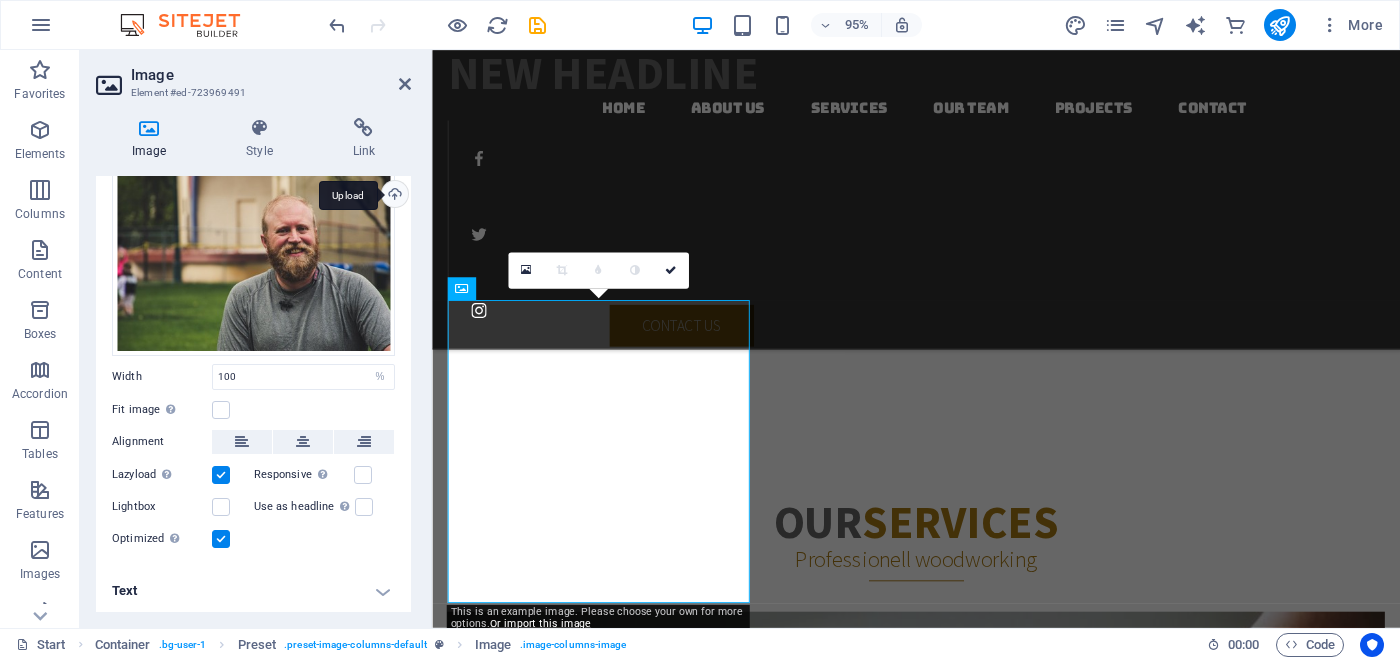 click on "Upload" at bounding box center [393, 196] 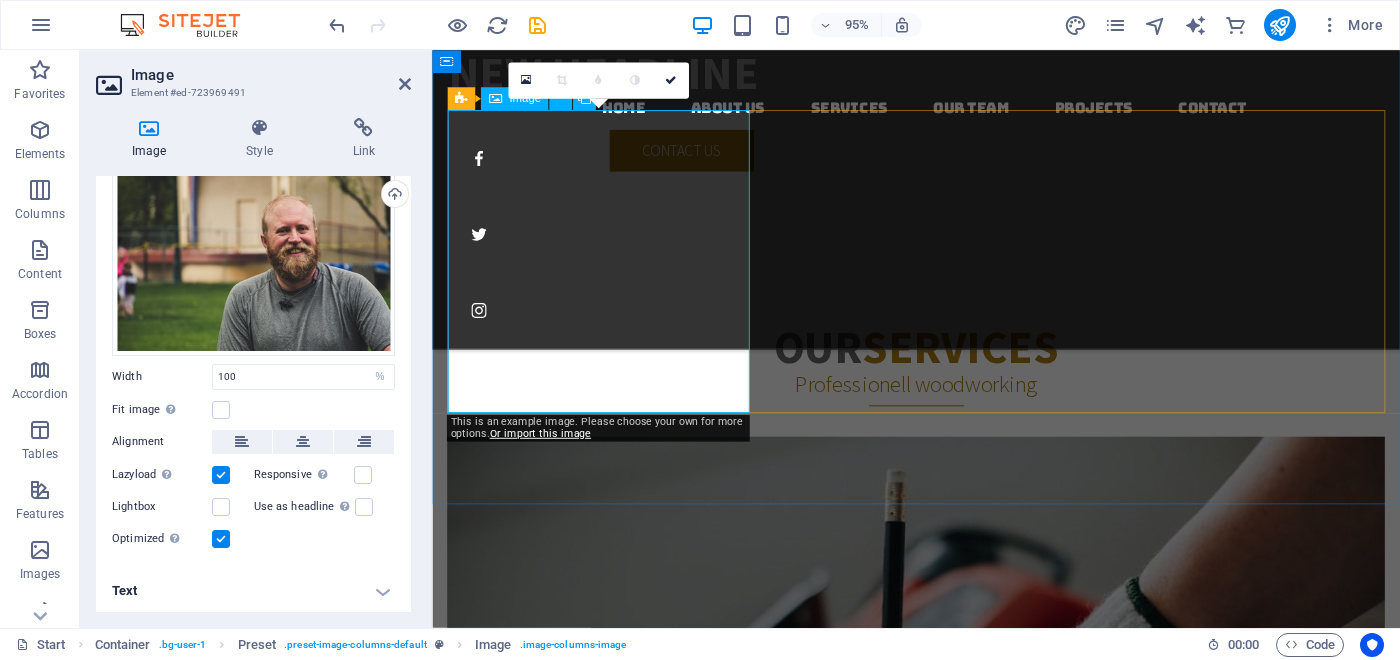 scroll, scrollTop: 2805, scrollLeft: 0, axis: vertical 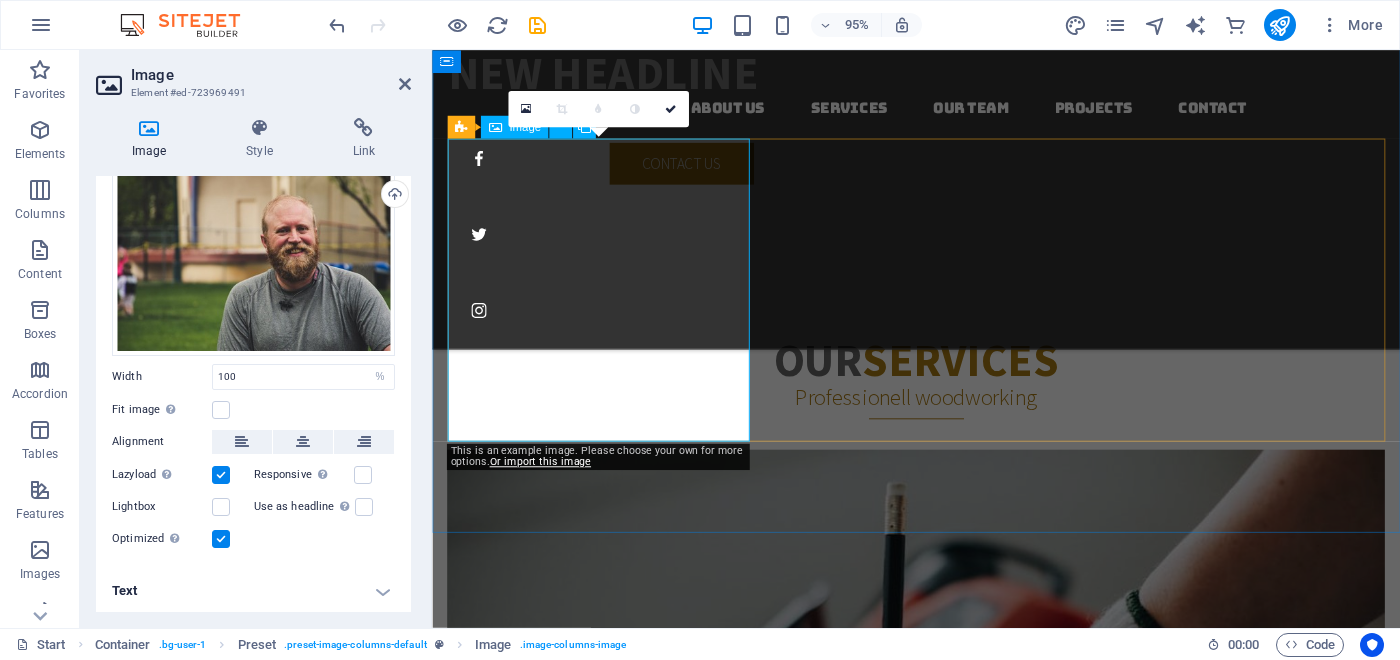 click on "[FIRST] Head of Lorum ipsum Phone: [PHONE]" at bounding box center [941, 4489] 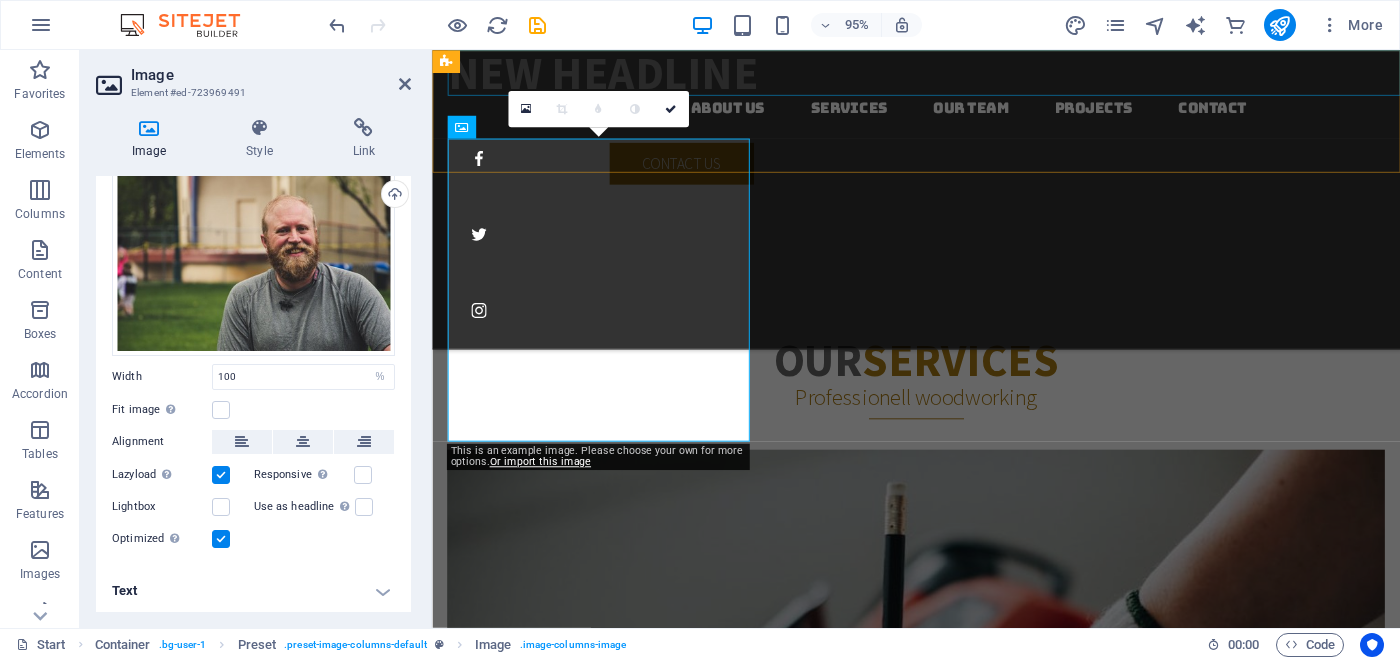 click on "New headline" at bounding box center [949, 74] 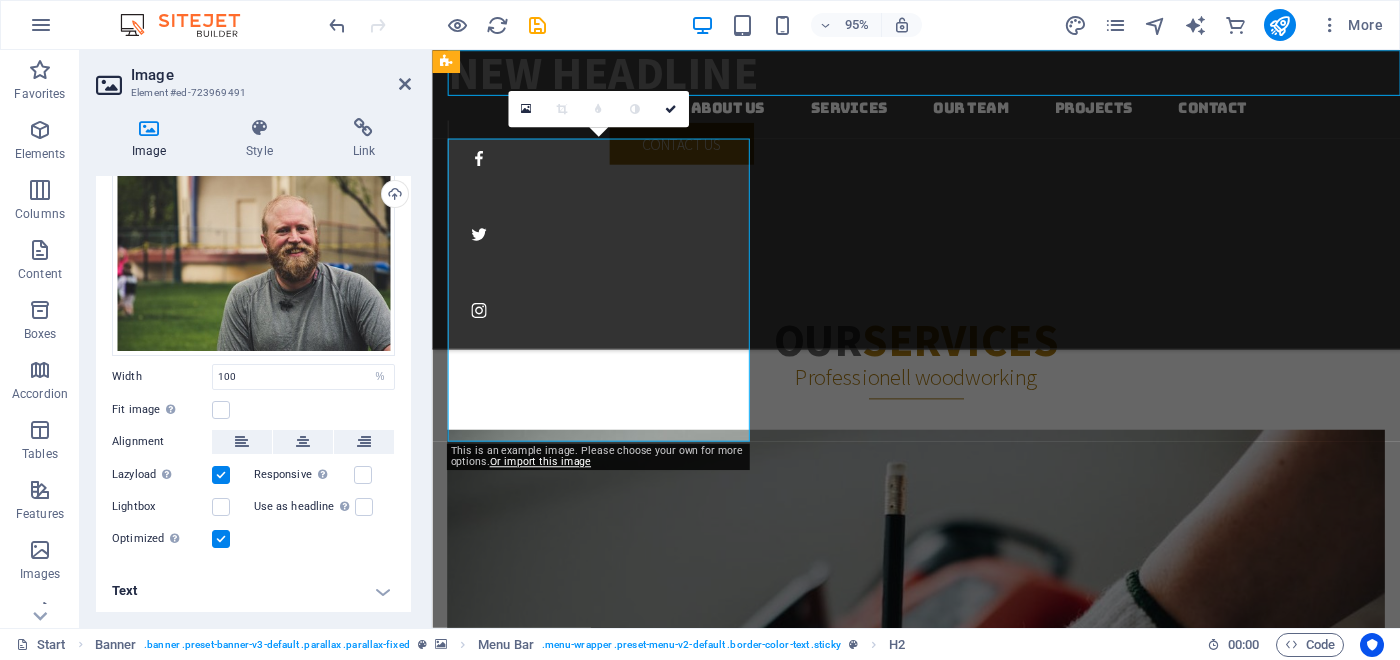 scroll, scrollTop: 2765, scrollLeft: 0, axis: vertical 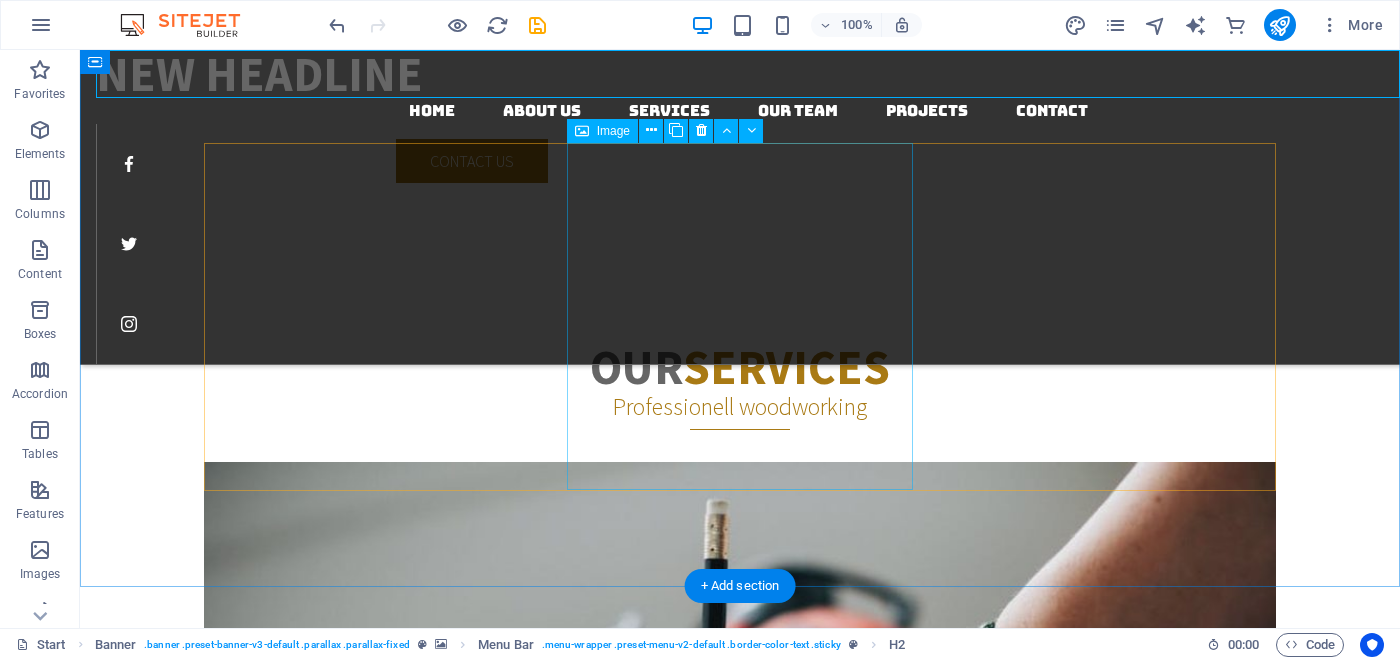 click on "[FIRST] Head of Lorum ipsum Phone: [PHONE]" at bounding box center [740, 5860] 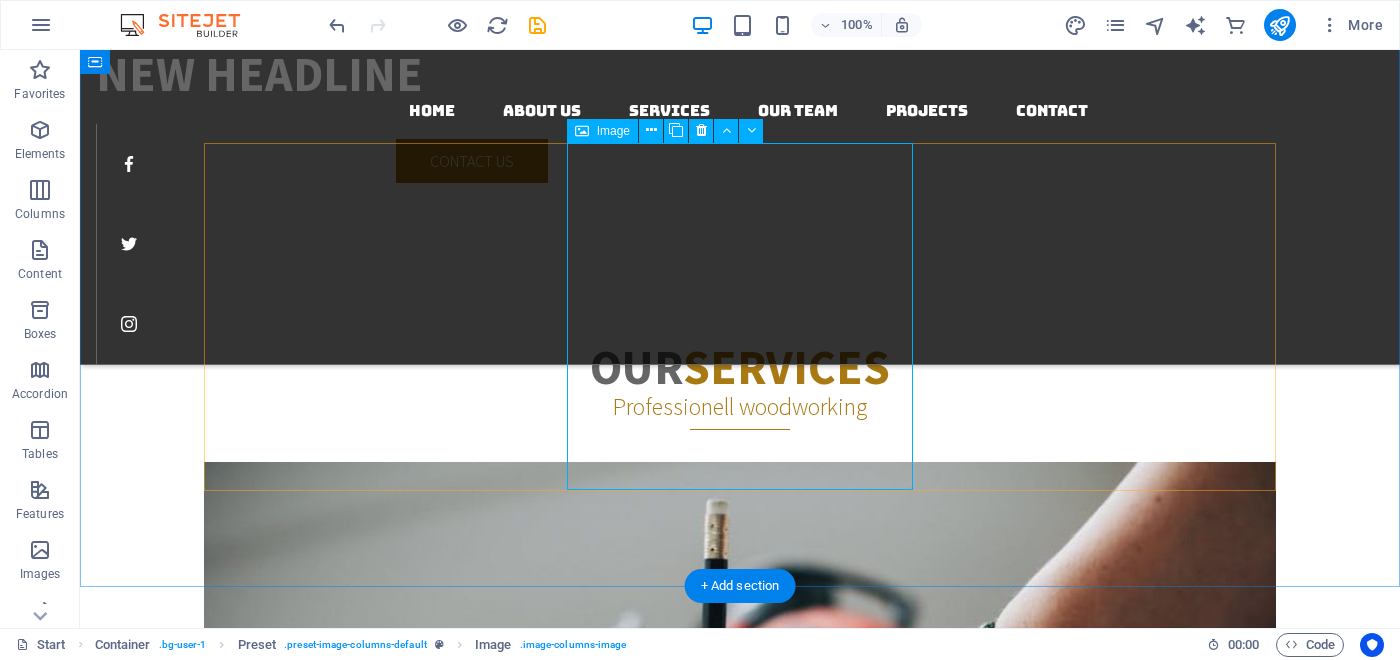 click on "[FIRST] Head of Lorum ipsum Phone: [PHONE]" at bounding box center [740, 5860] 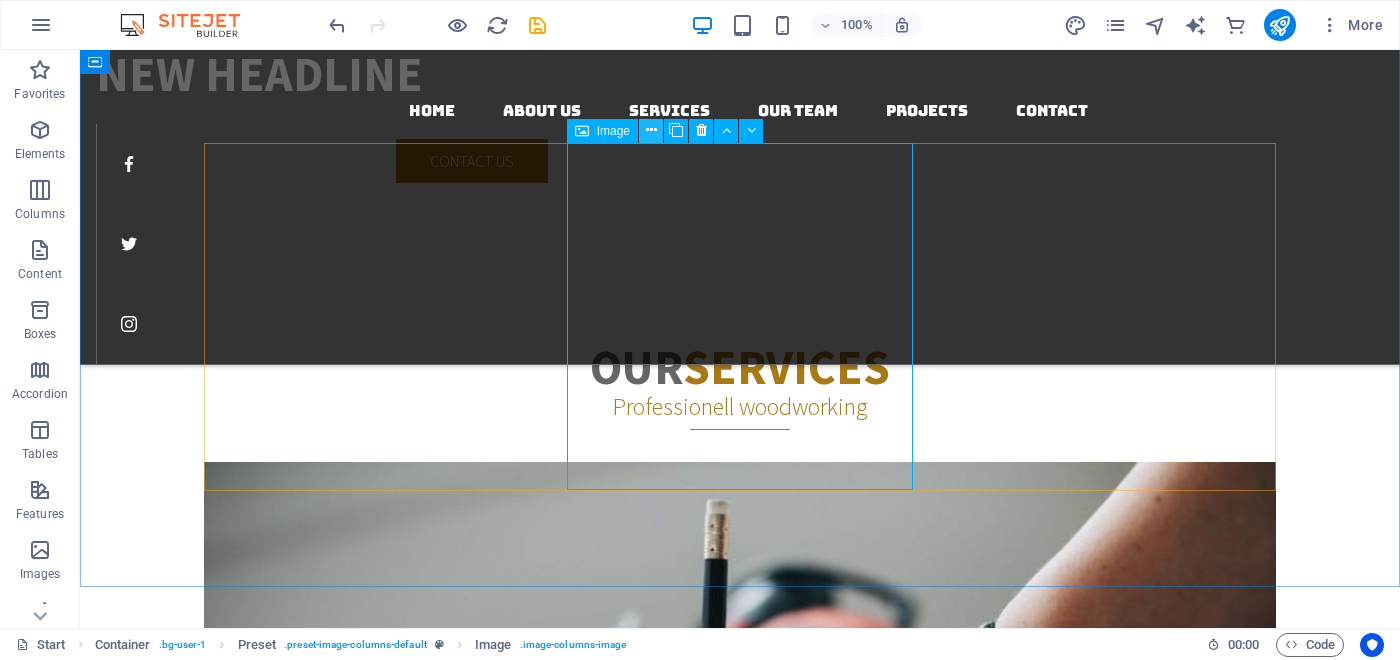 click at bounding box center [651, 130] 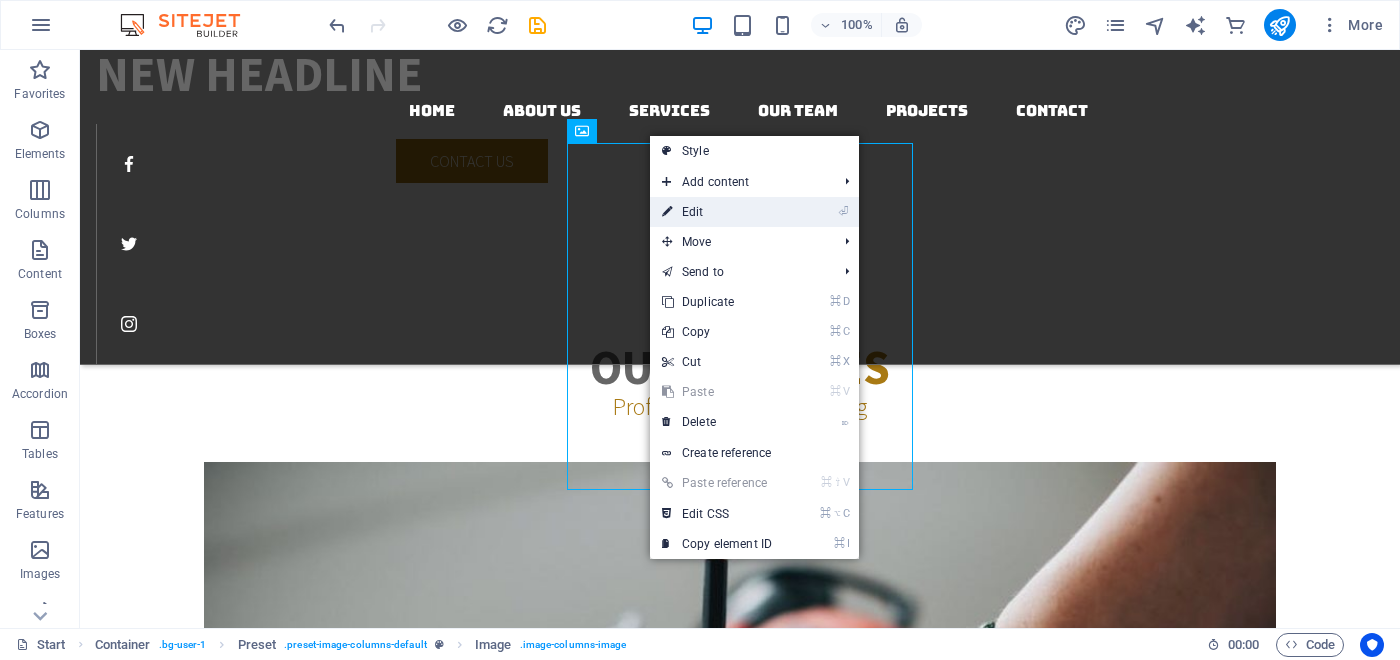 click on "⏎  Edit" at bounding box center [717, 212] 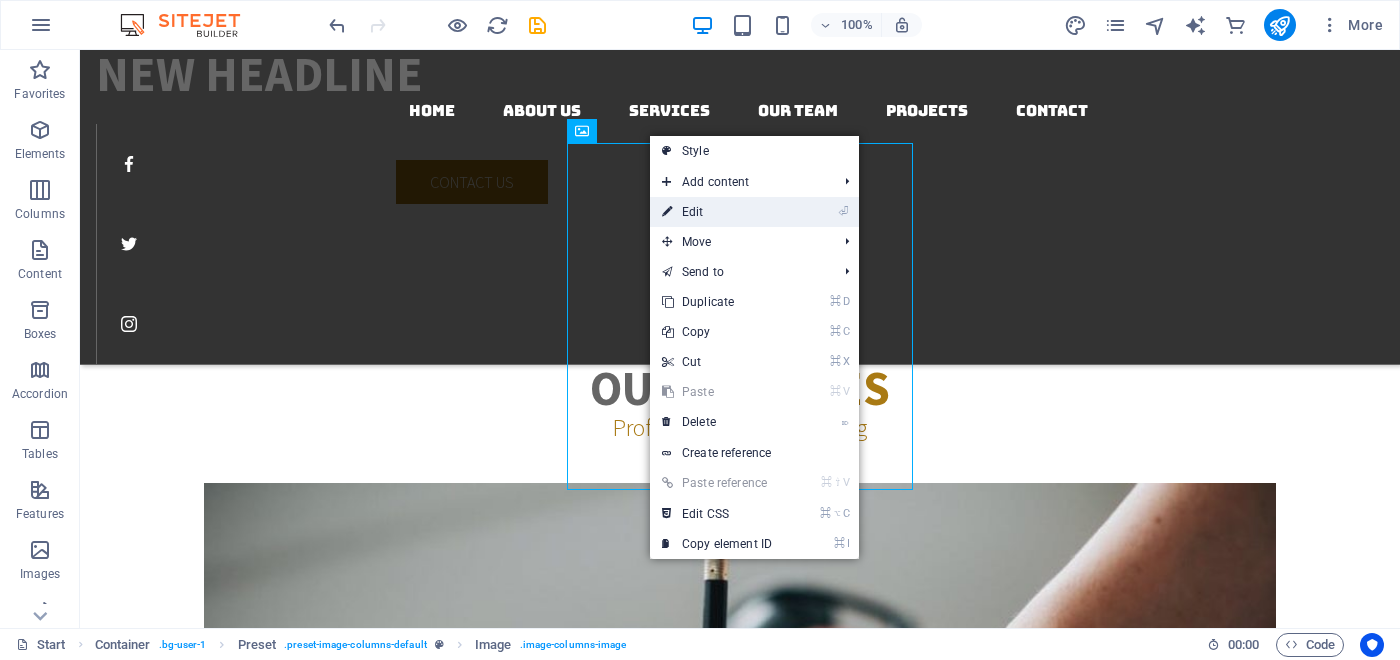 select on "%" 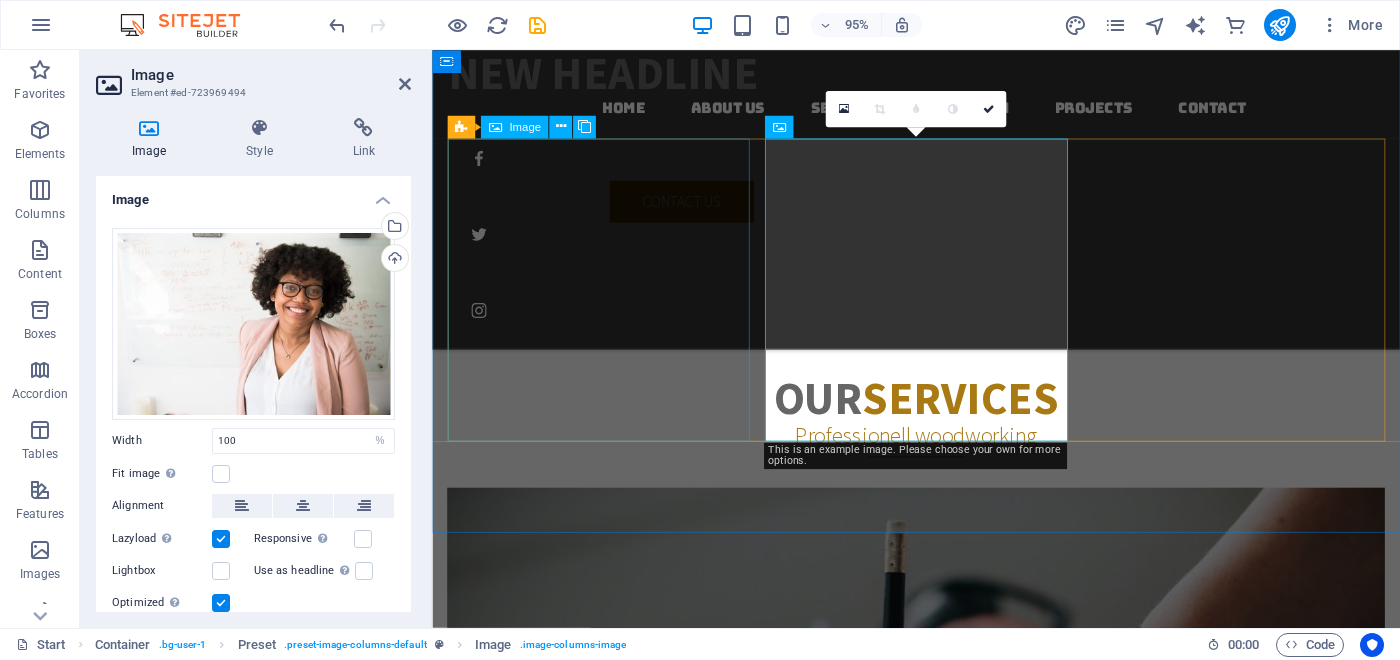 scroll, scrollTop: 2805, scrollLeft: 0, axis: vertical 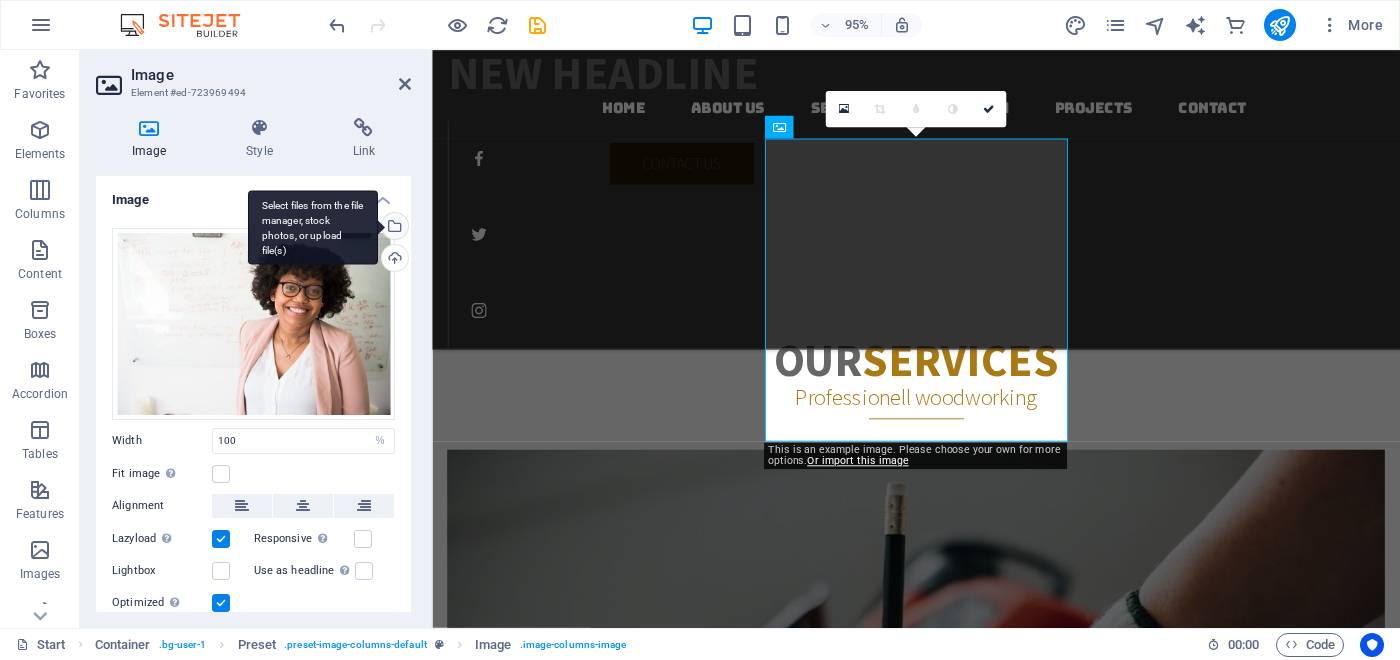 click on "Select files from the file manager, stock photos, or upload file(s)" at bounding box center (393, 228) 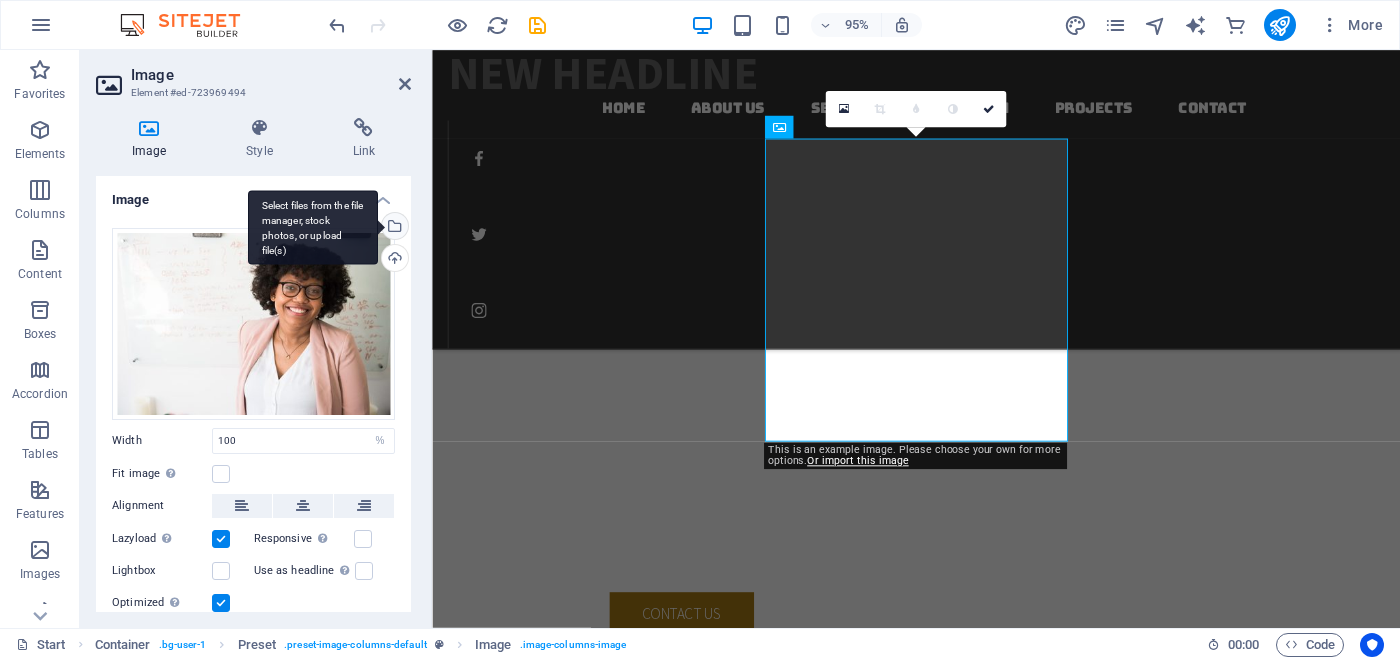 select on "resolution_desc" 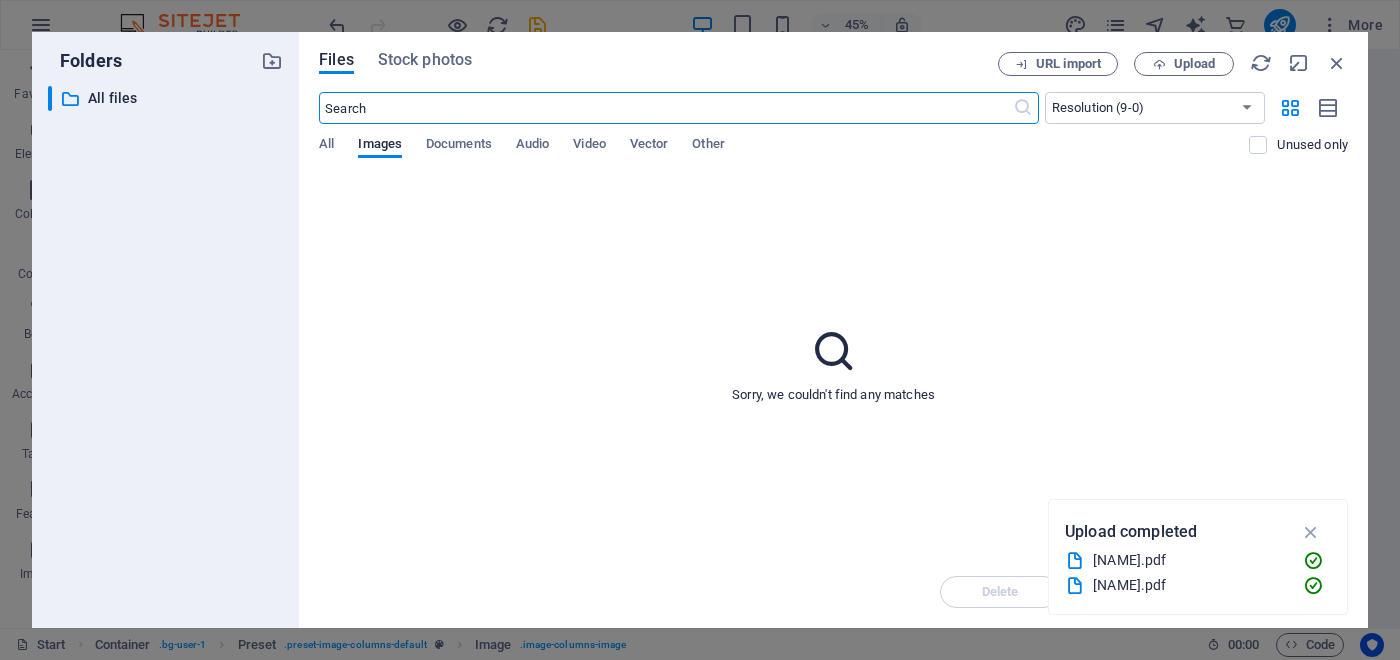 scroll, scrollTop: 3489, scrollLeft: 0, axis: vertical 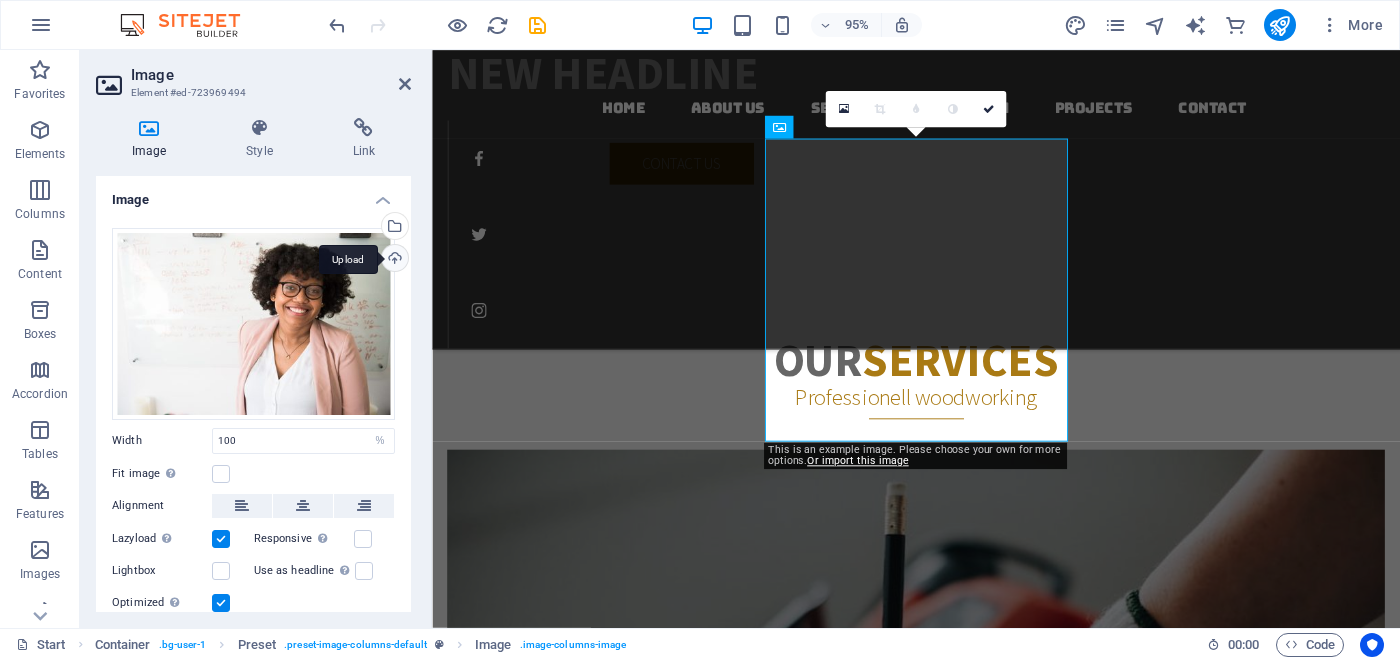 click on "Upload" at bounding box center (393, 260) 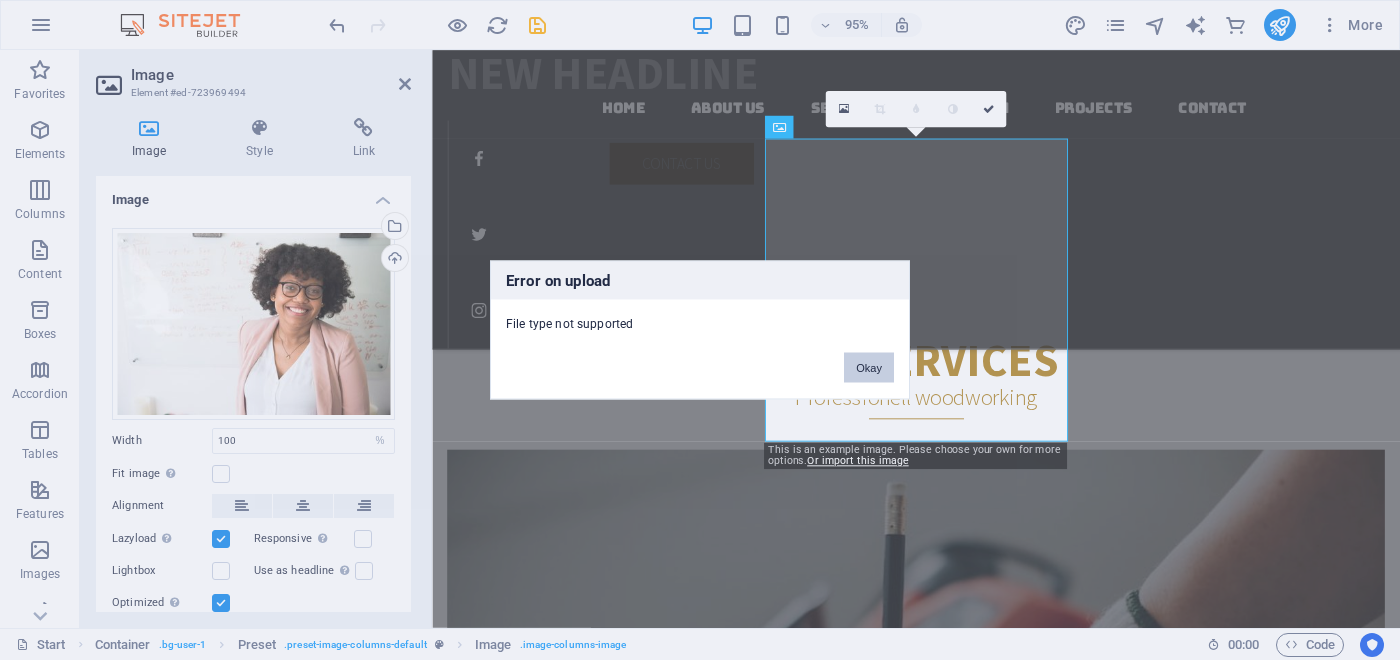 click on "Okay" at bounding box center [869, 368] 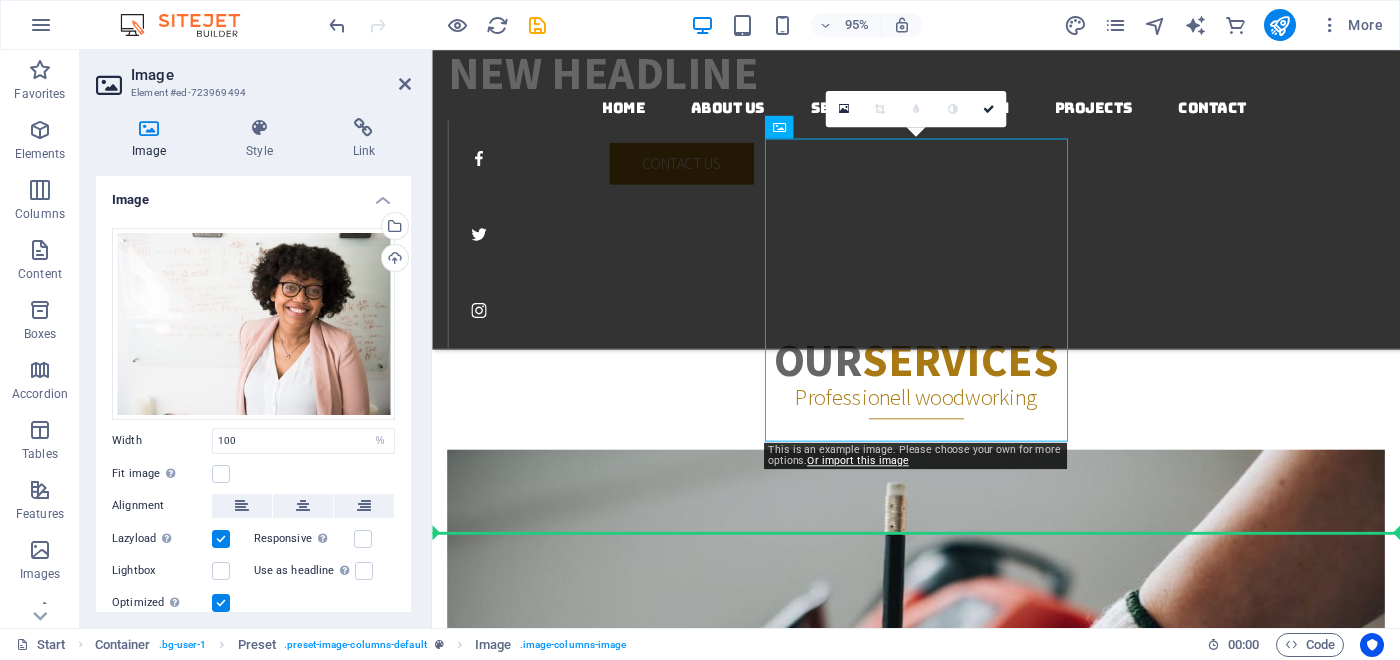 drag, startPoint x: 1010, startPoint y: 331, endPoint x: 741, endPoint y: 537, distance: 338.81705 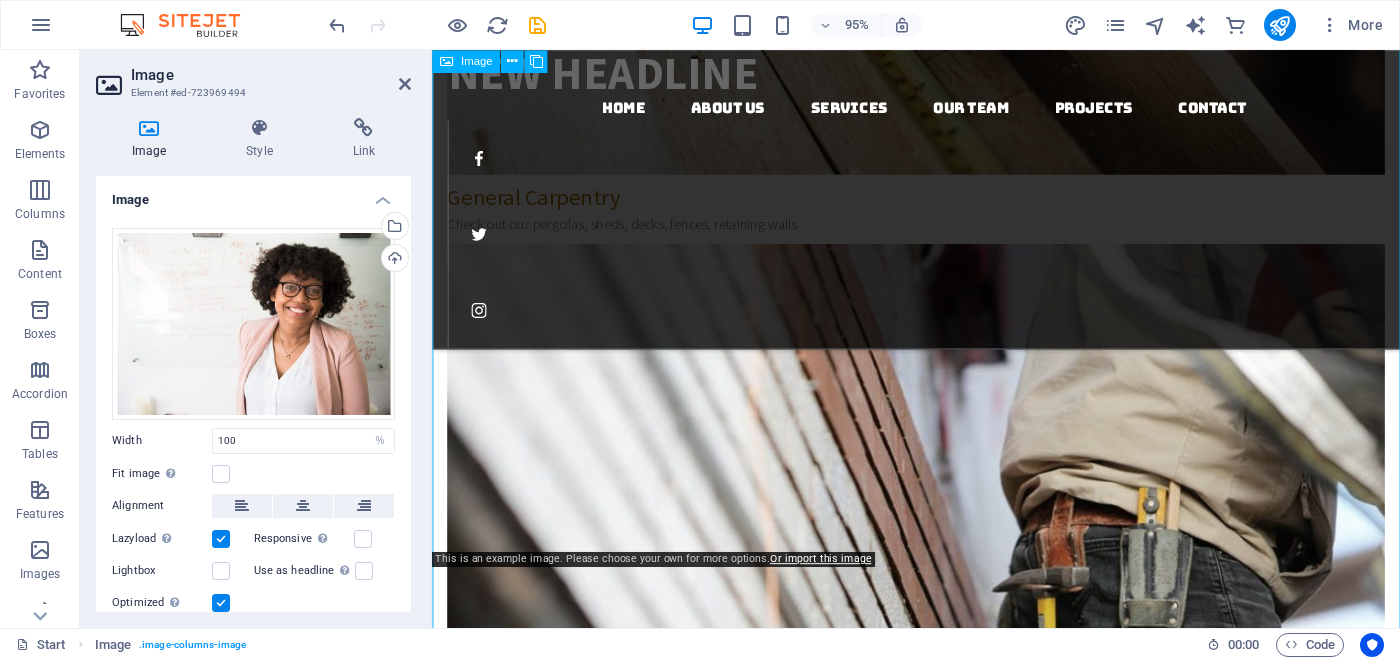 scroll, scrollTop: 3869, scrollLeft: 0, axis: vertical 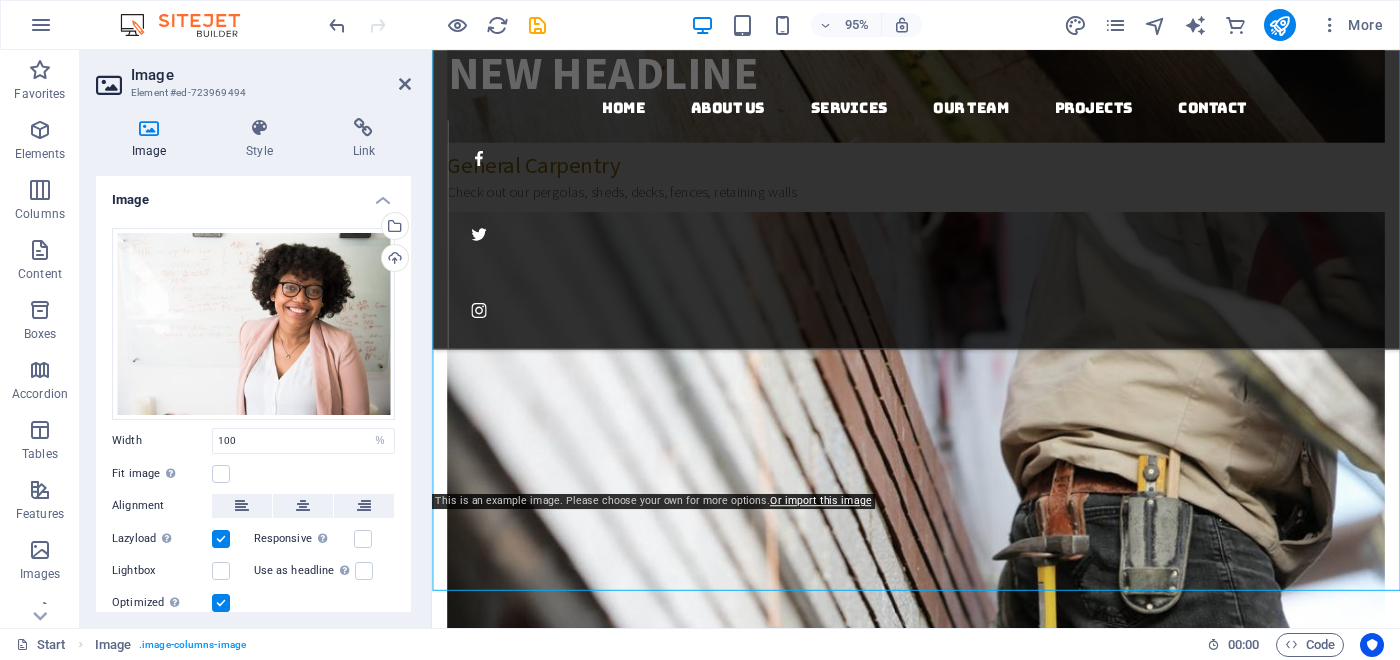 click on "This is an example image. Please choose your own for more options.  Or import this image" at bounding box center (653, 501) 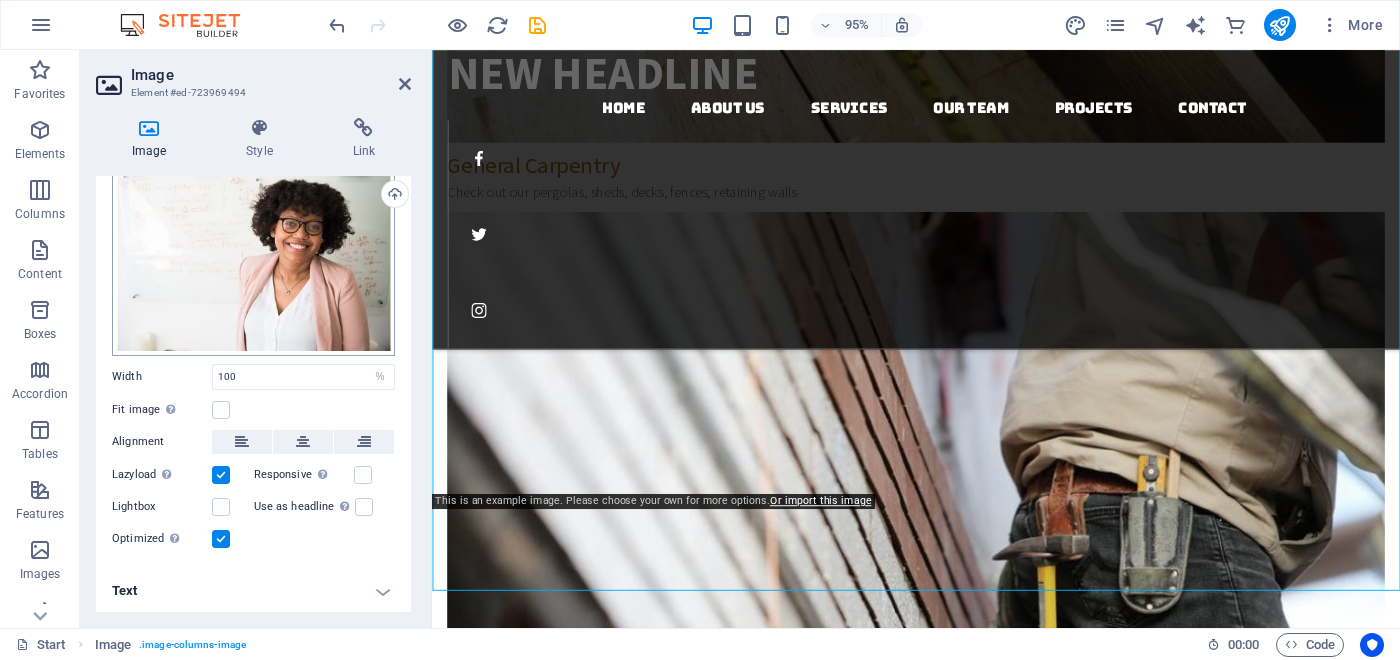 scroll, scrollTop: 40, scrollLeft: 0, axis: vertical 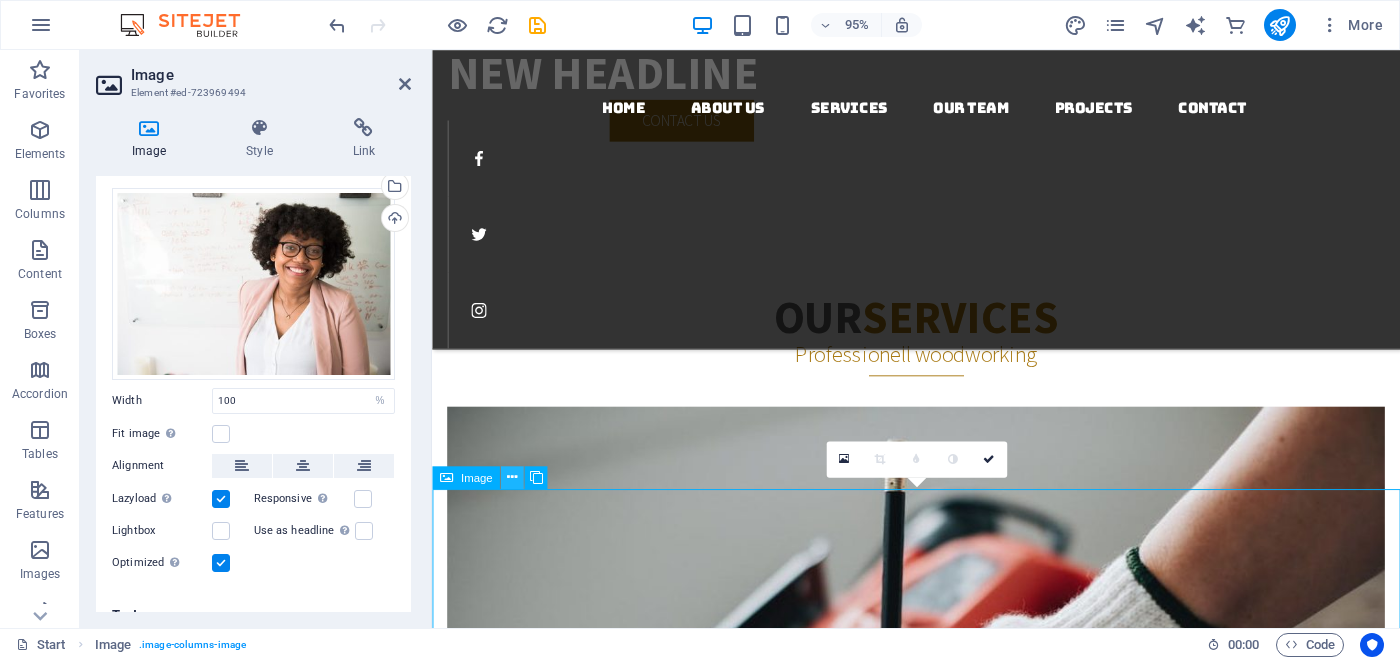 click at bounding box center [512, 478] 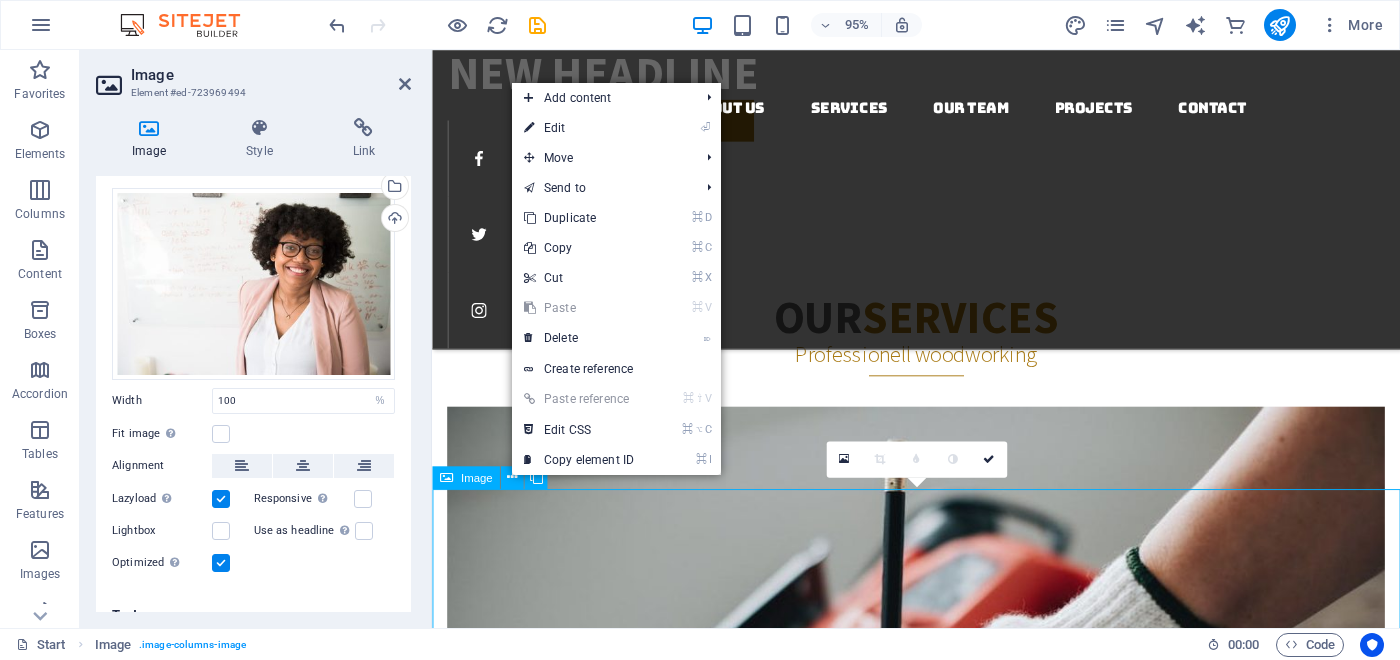 click on "Image" at bounding box center (477, 477) 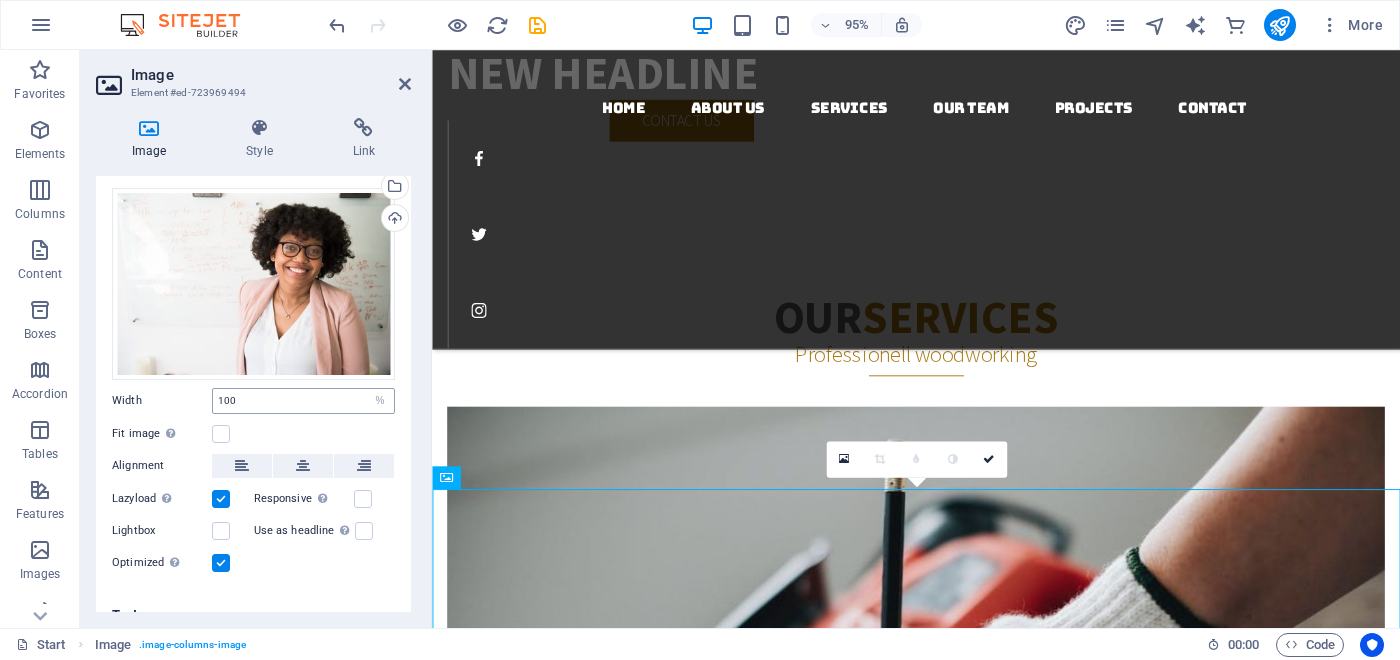 scroll, scrollTop: 64, scrollLeft: 0, axis: vertical 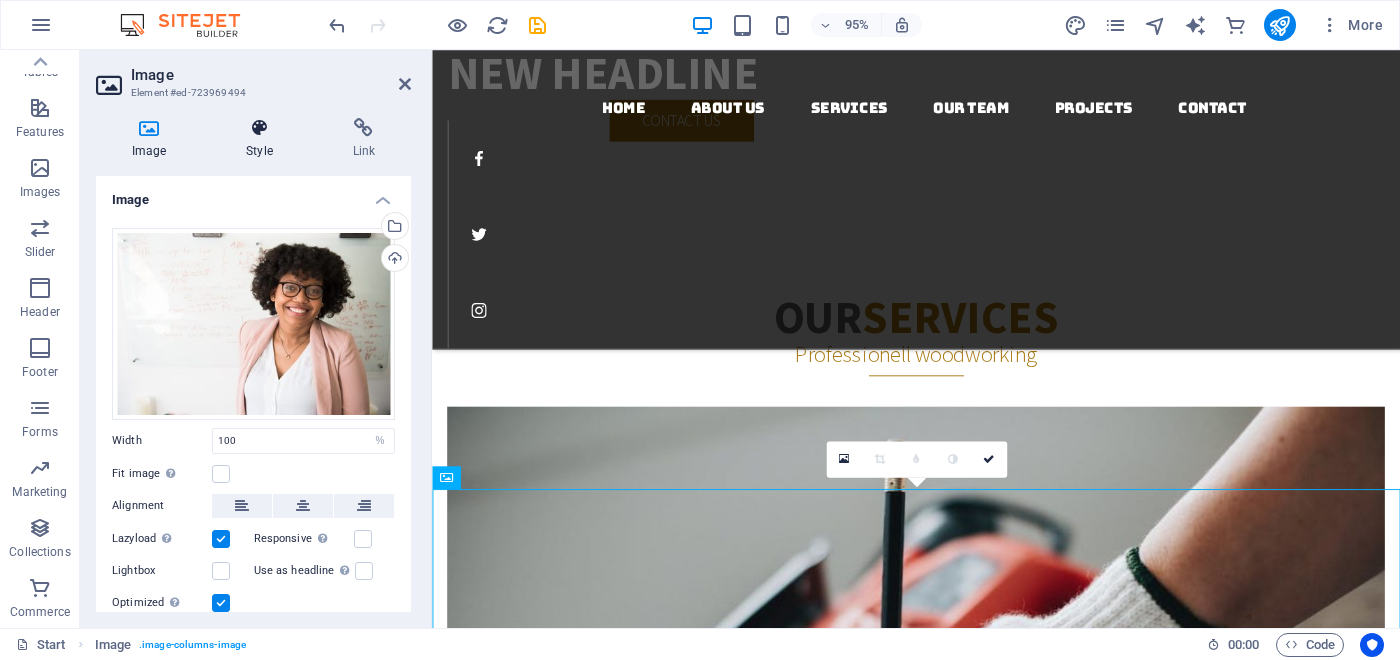 click at bounding box center (259, 128) 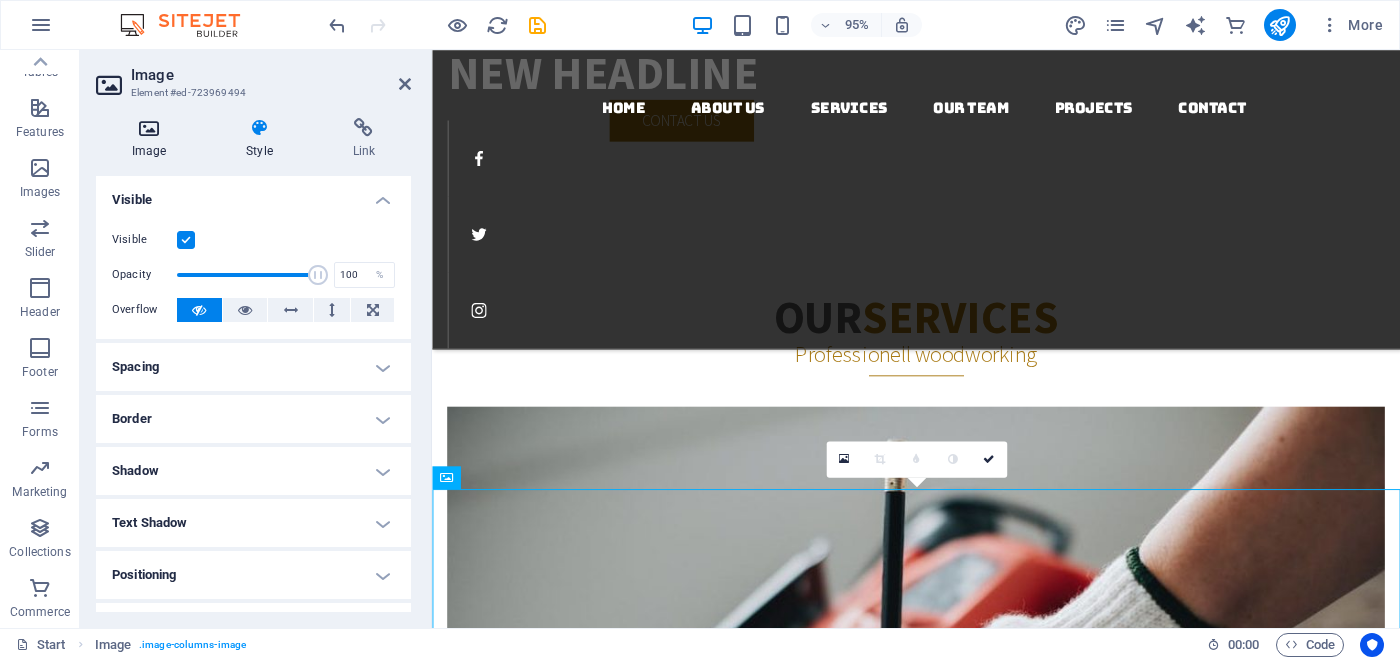 click at bounding box center [149, 128] 